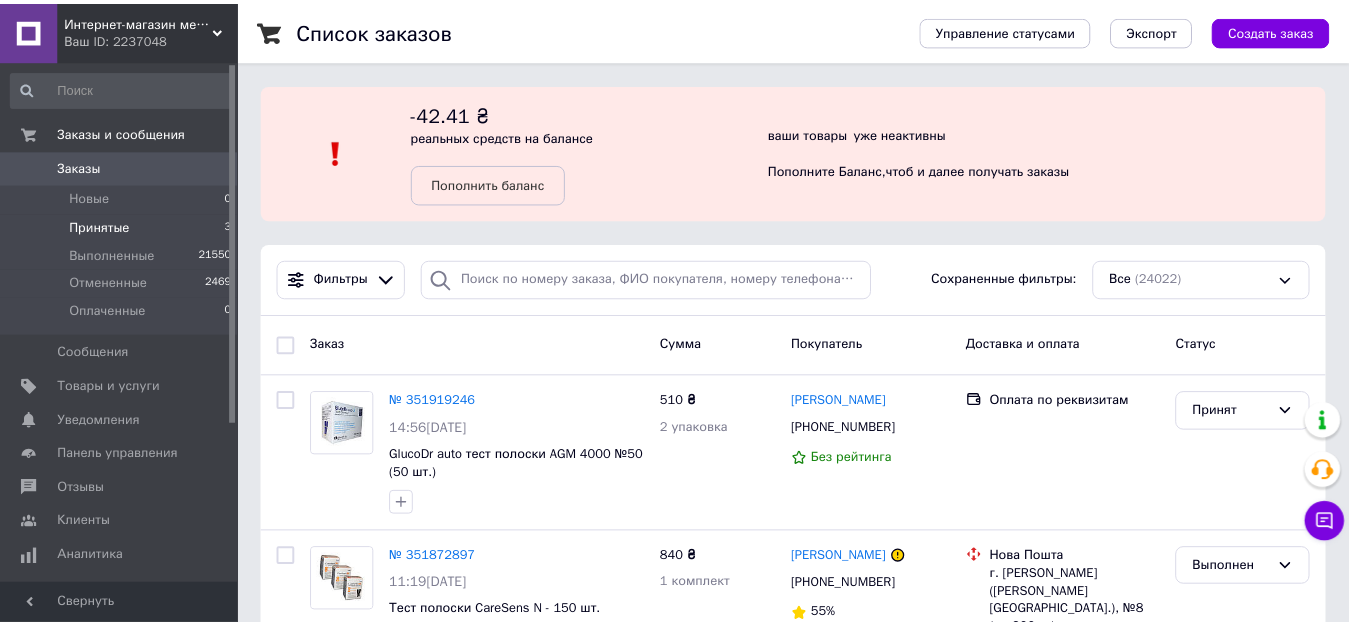 scroll, scrollTop: 0, scrollLeft: 0, axis: both 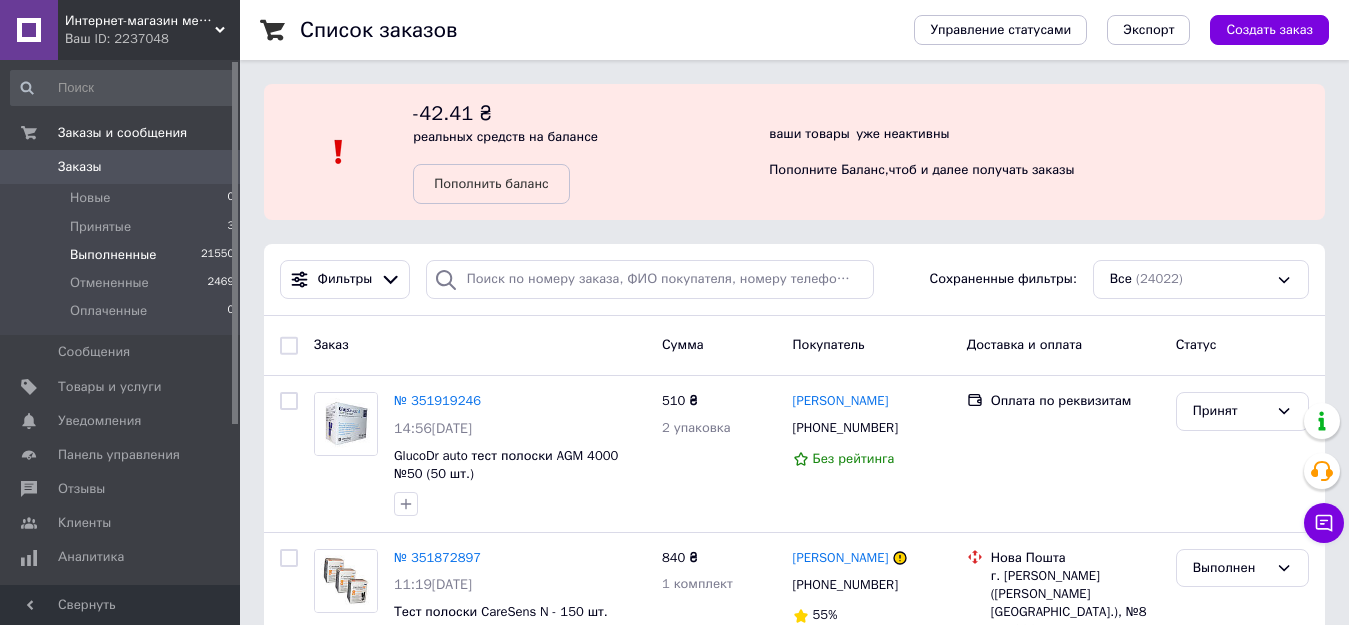 click on "Выполненные" at bounding box center (113, 255) 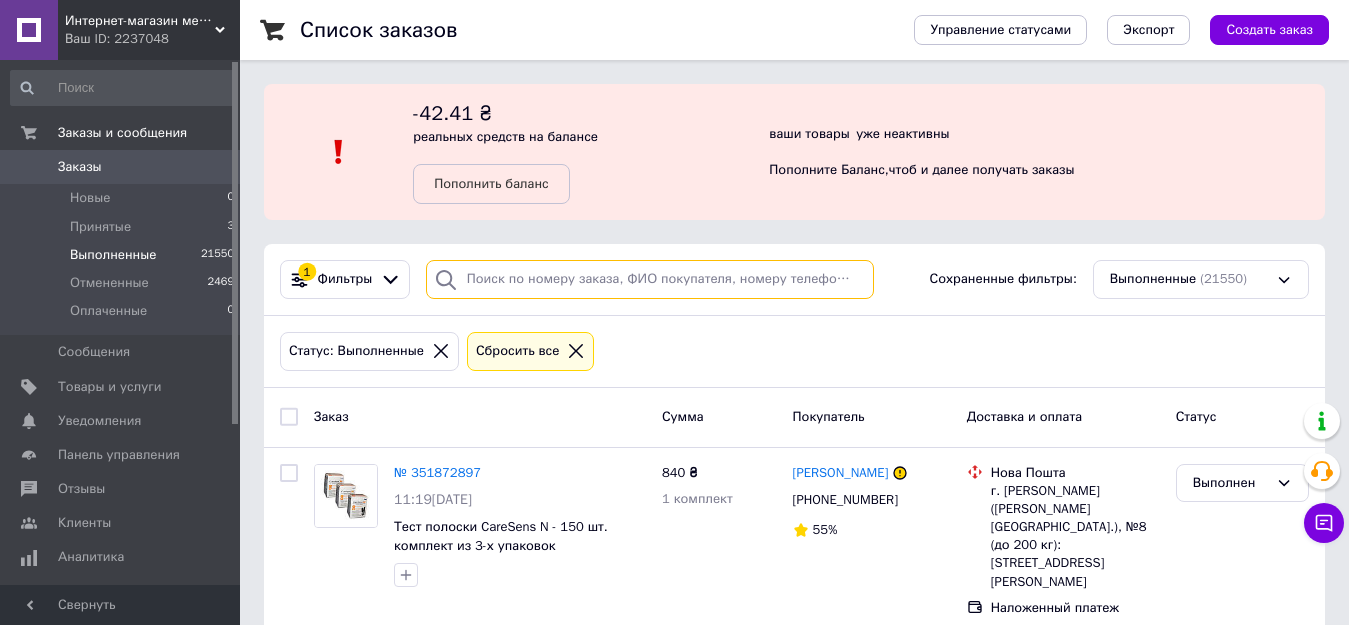click at bounding box center [650, 279] 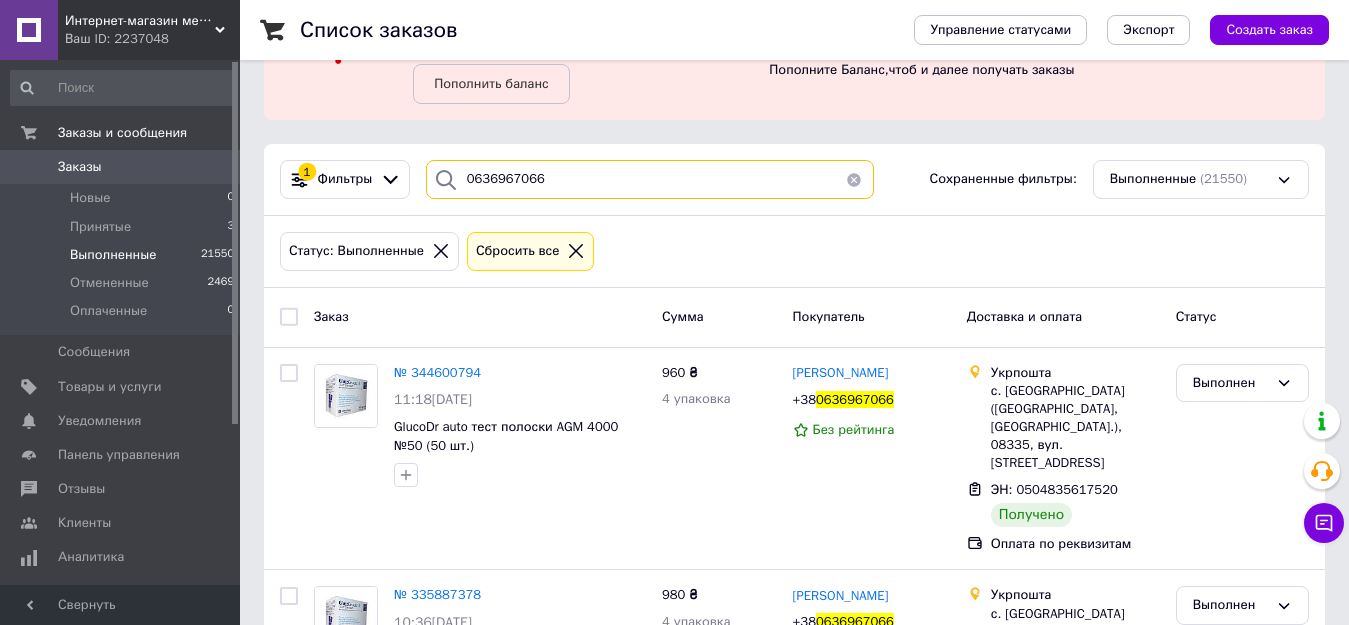 scroll, scrollTop: 200, scrollLeft: 0, axis: vertical 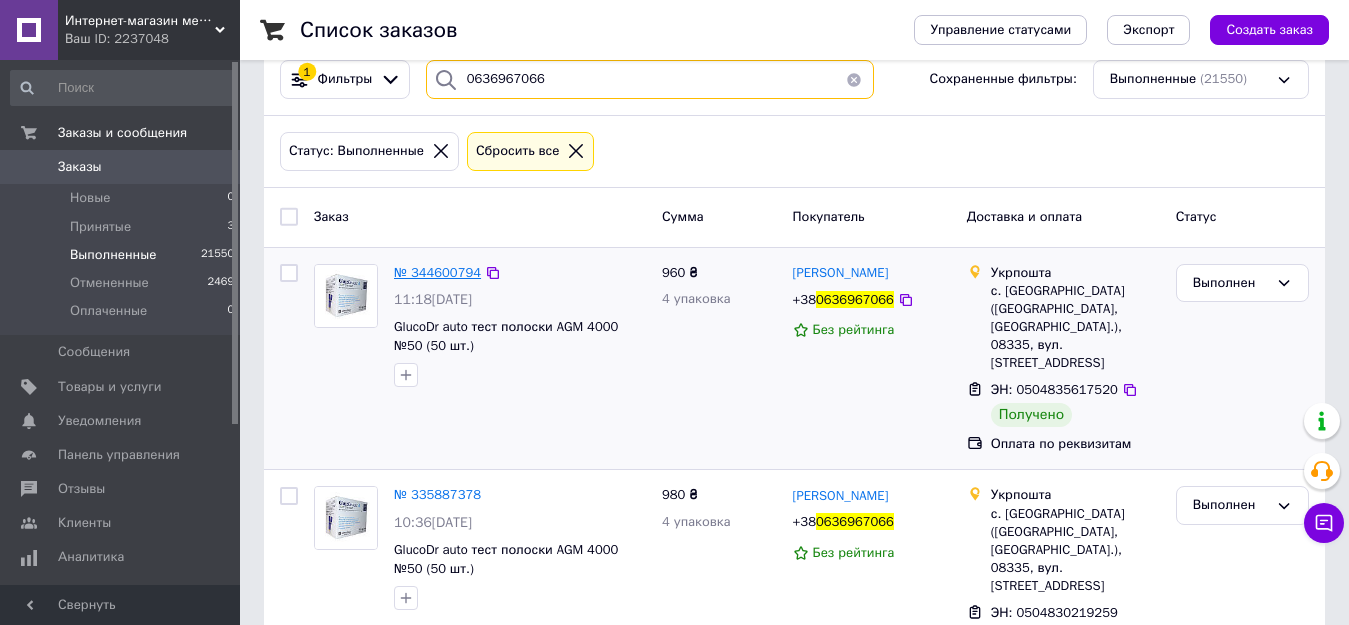 type on "0636967066" 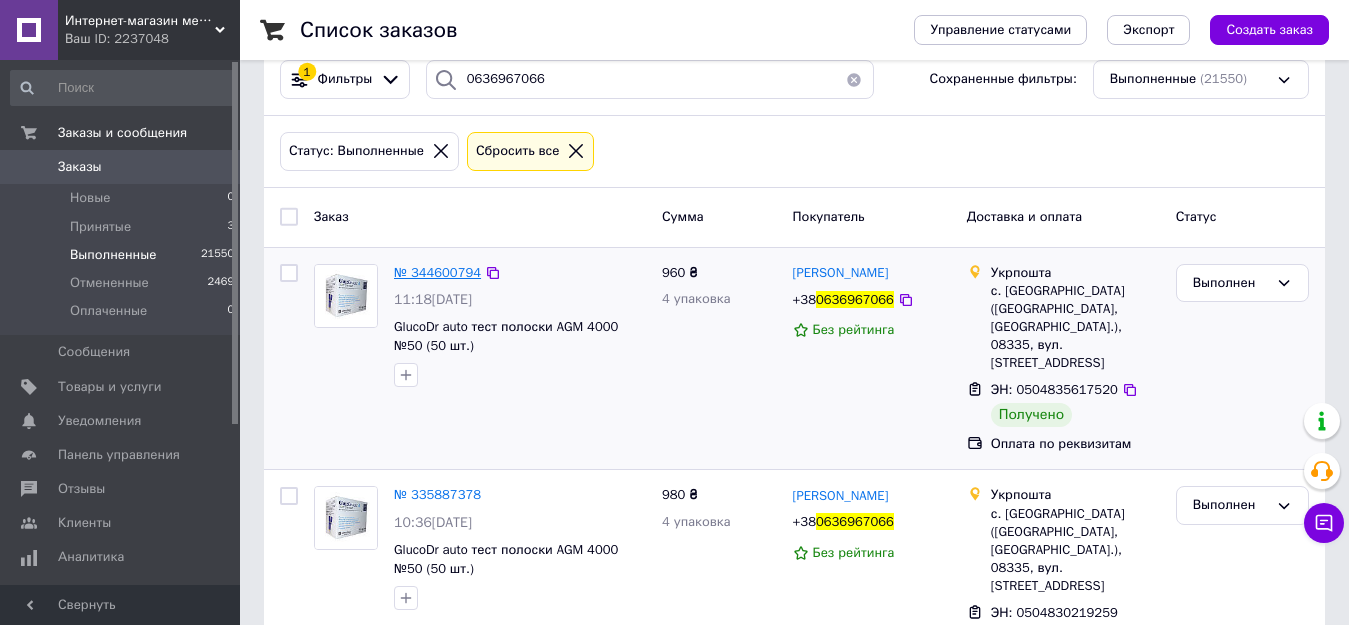 click on "№ 344600794" at bounding box center (437, 272) 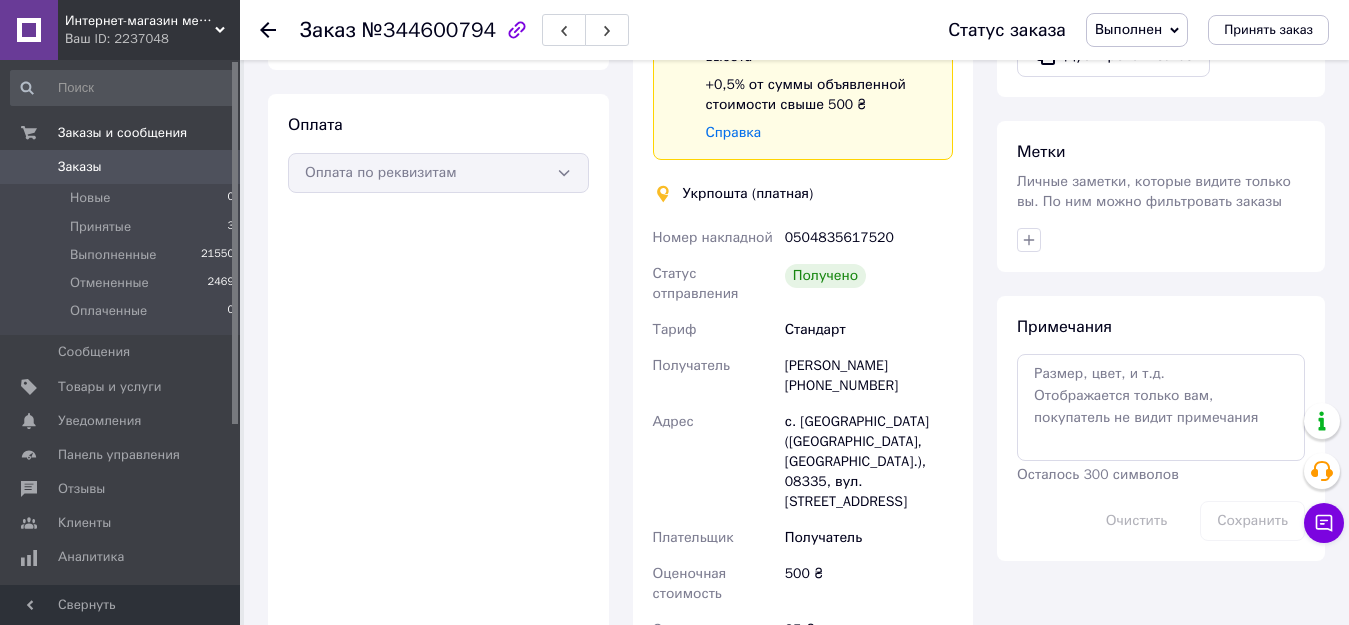 scroll, scrollTop: 300, scrollLeft: 0, axis: vertical 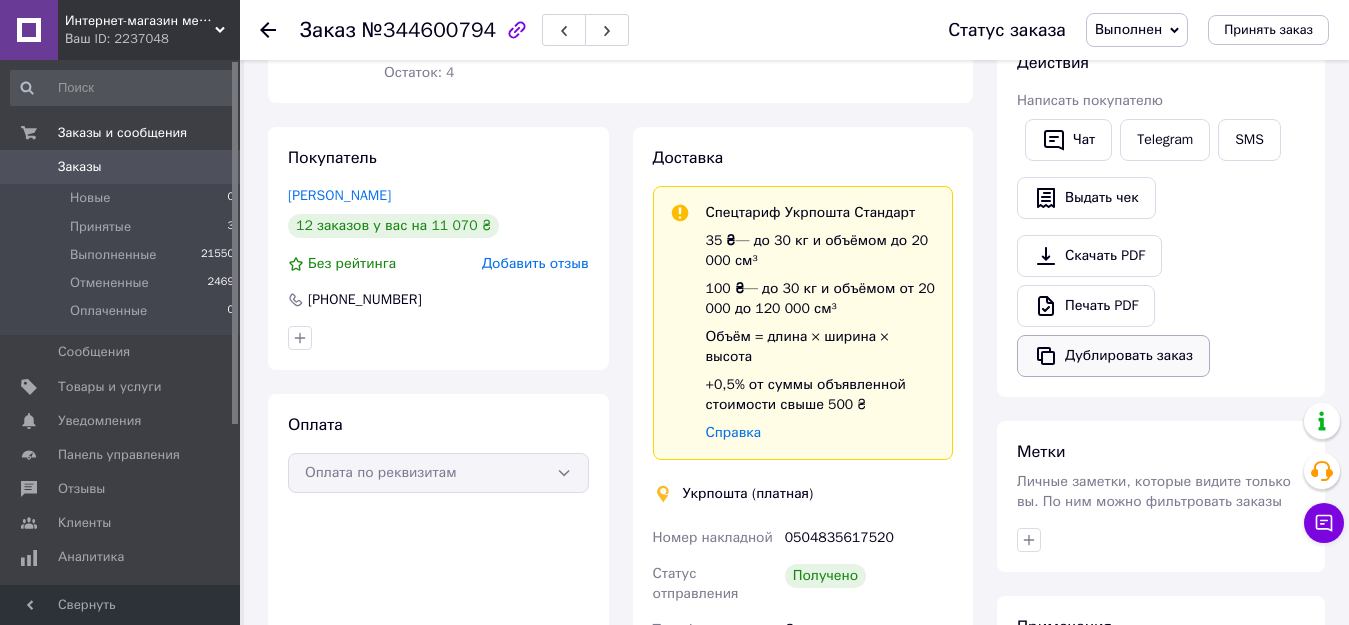 click on "Дублировать заказ" at bounding box center [1113, 356] 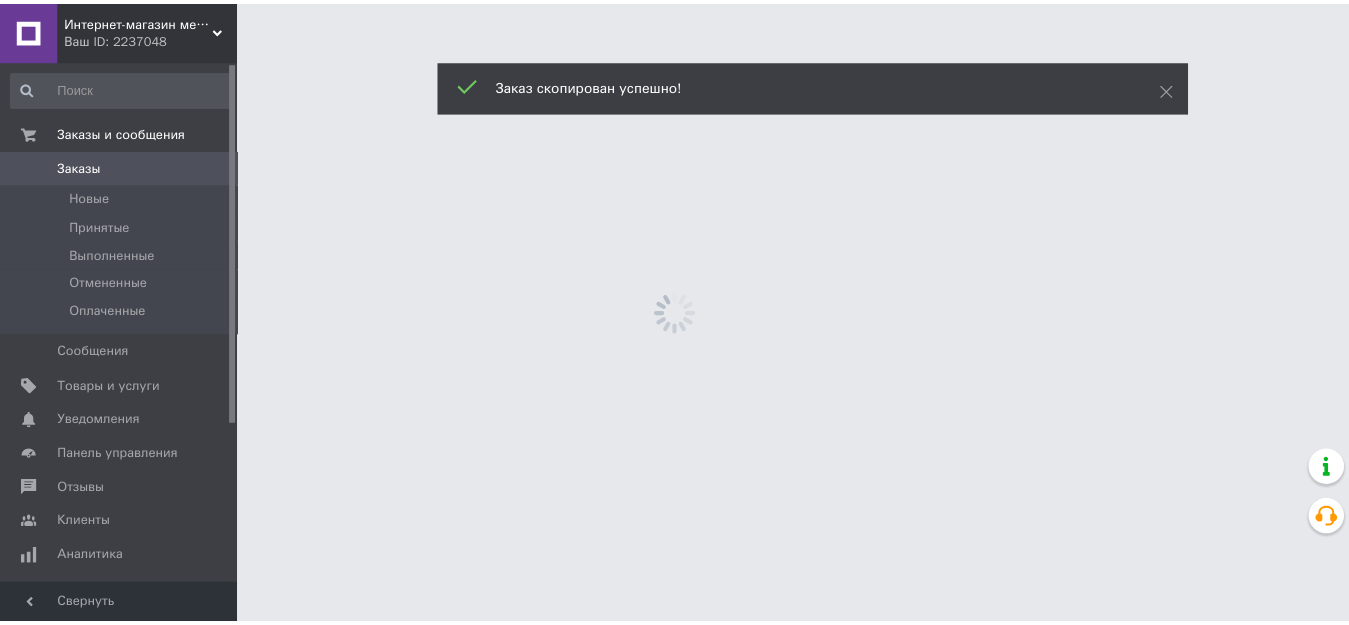 scroll, scrollTop: 0, scrollLeft: 0, axis: both 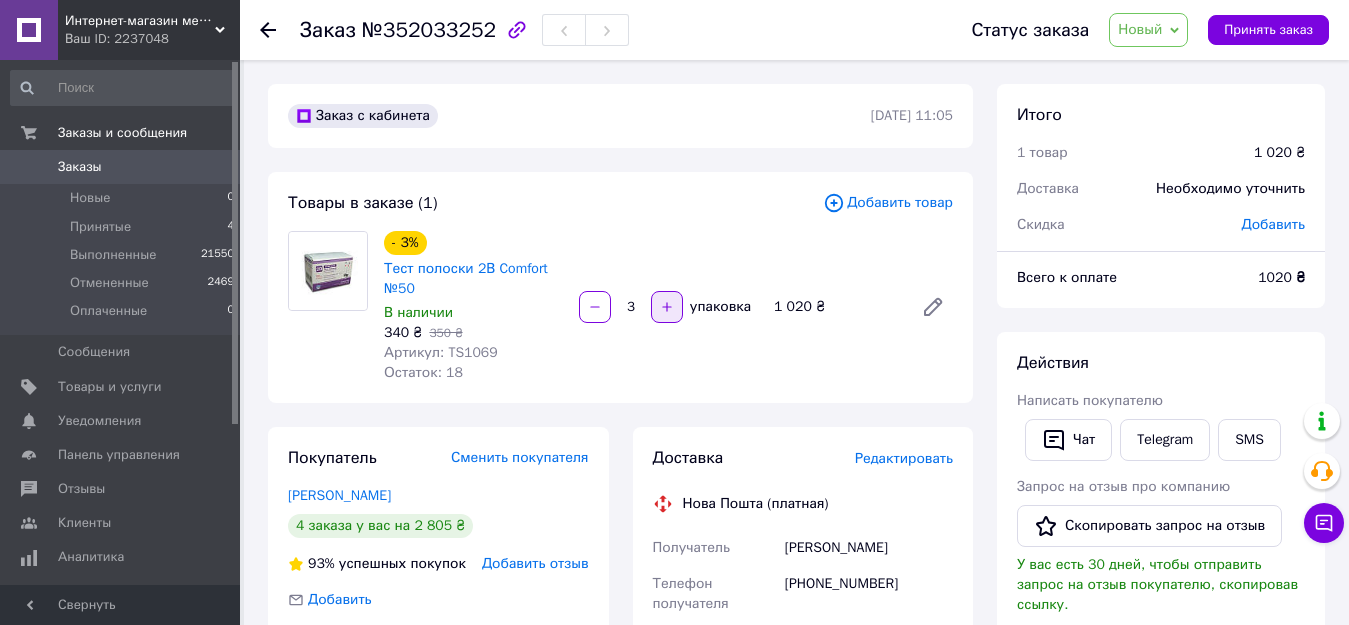 click at bounding box center [667, 307] 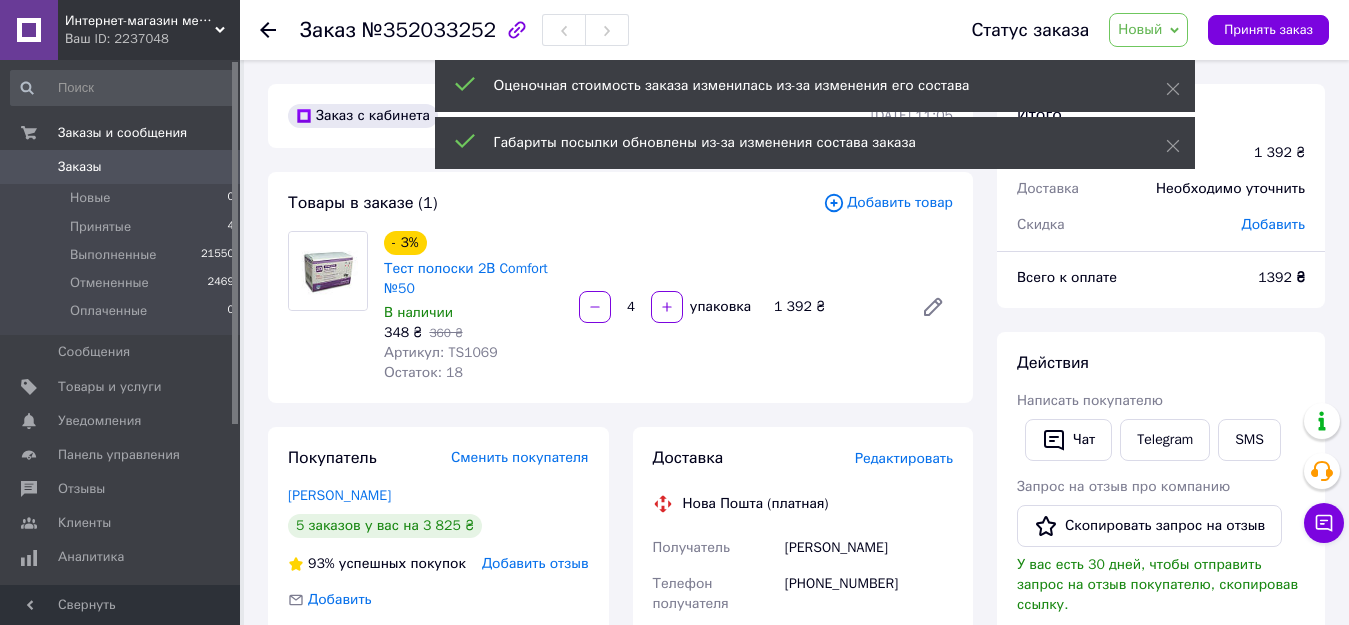 click 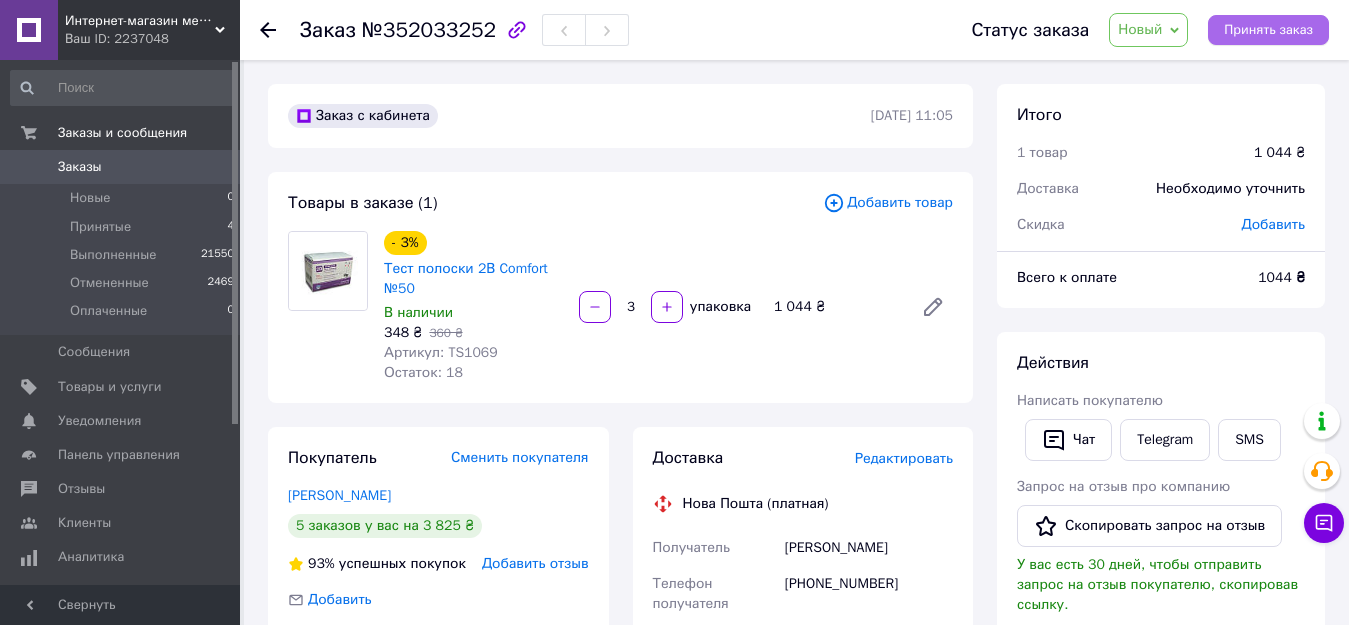 click on "Принять заказ" at bounding box center [1268, 30] 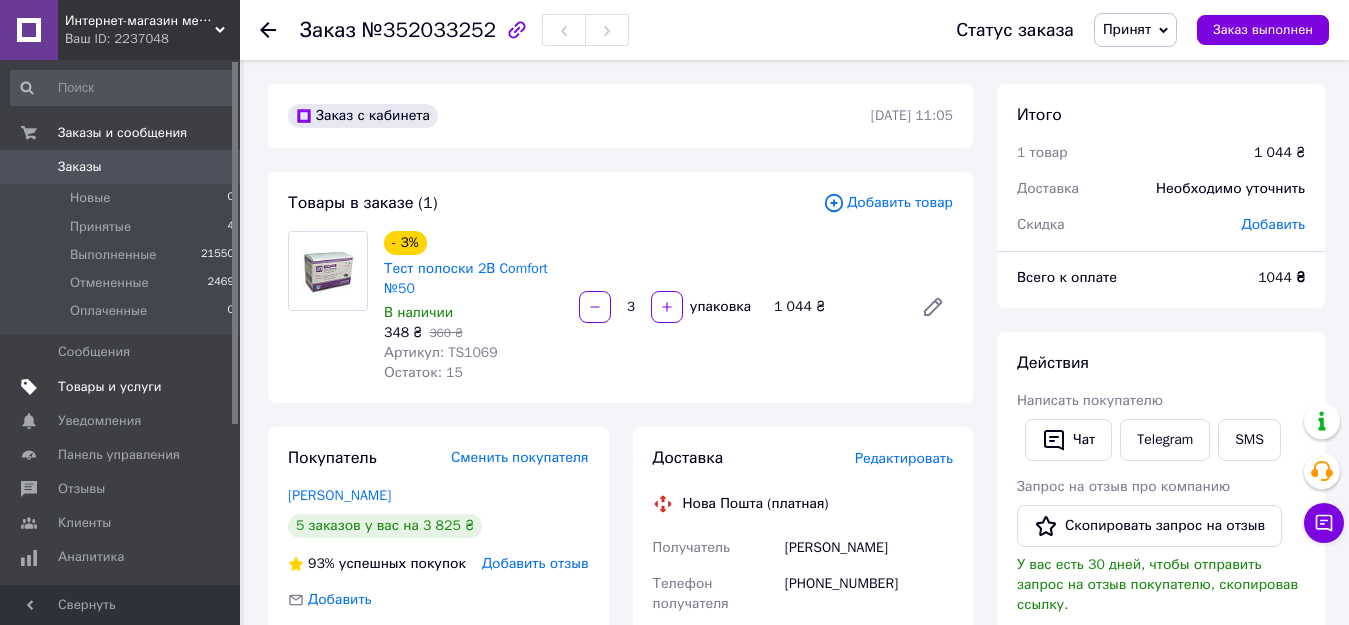 click on "Товары и услуги" at bounding box center [110, 387] 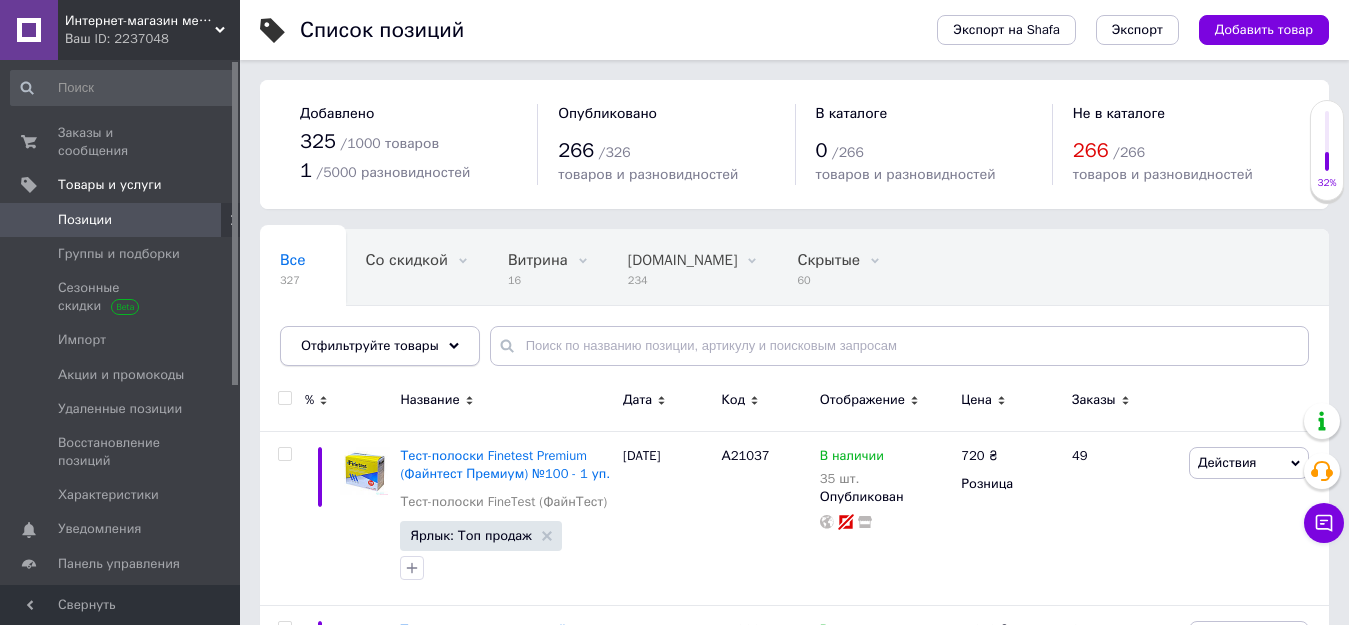 click 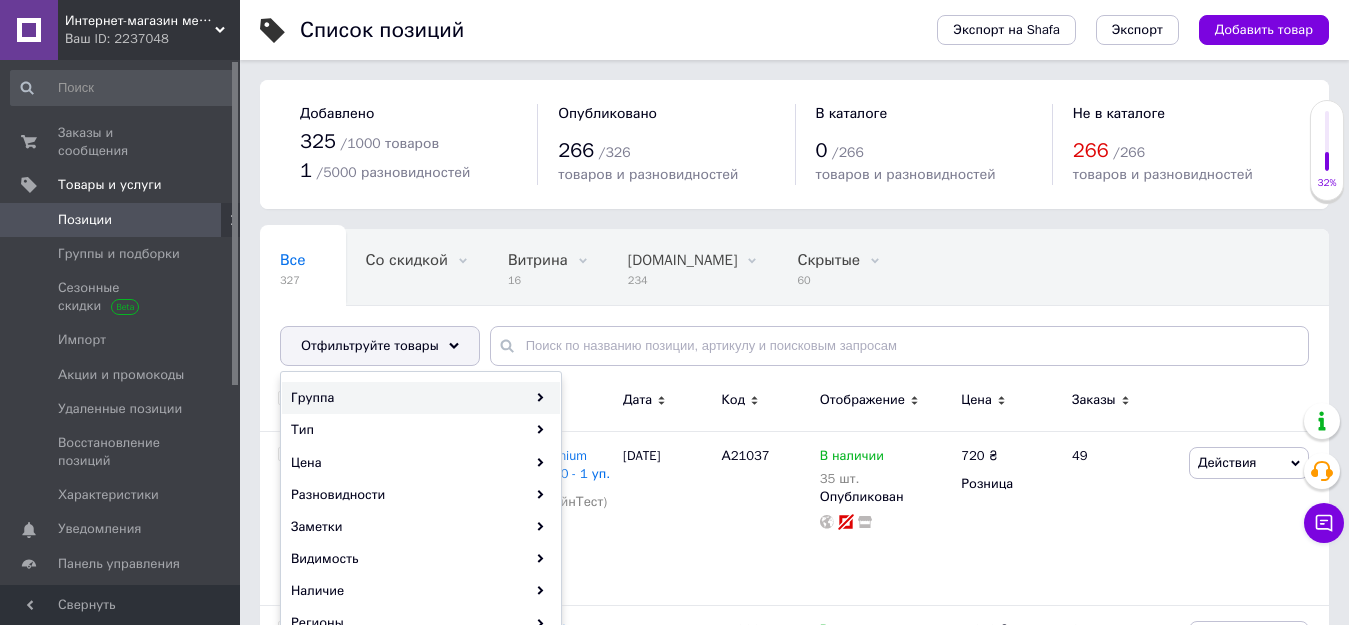 click 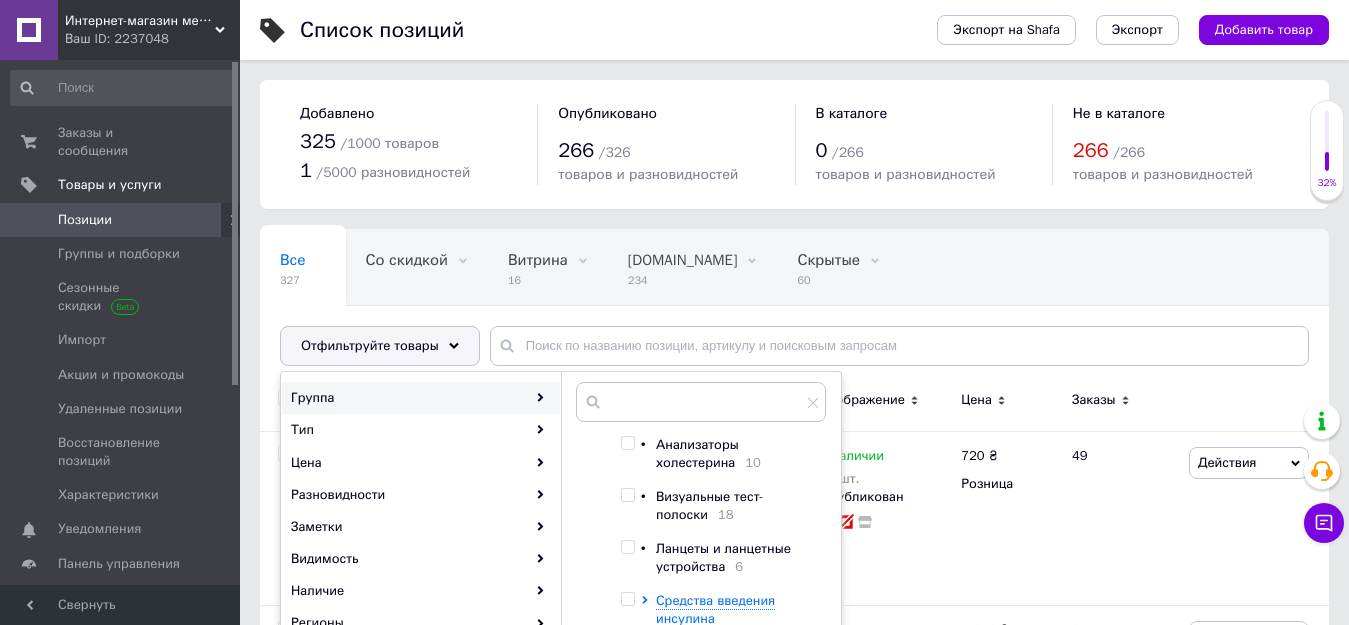 scroll, scrollTop: 257, scrollLeft: 0, axis: vertical 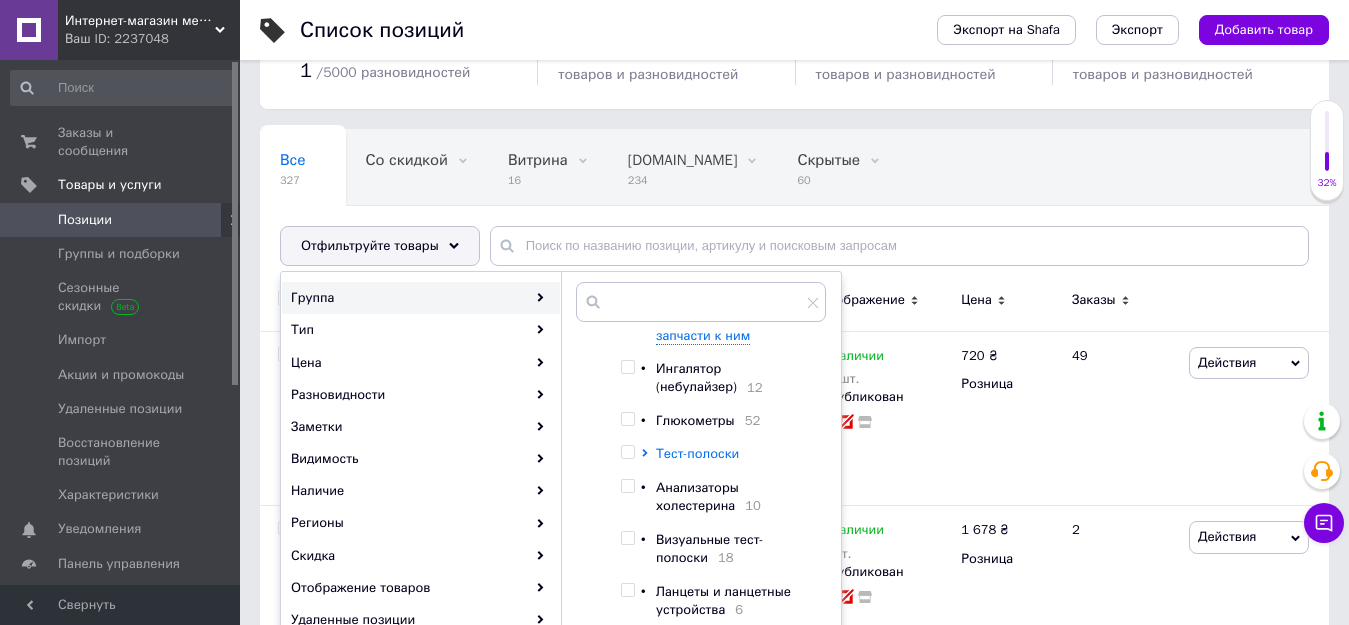 click 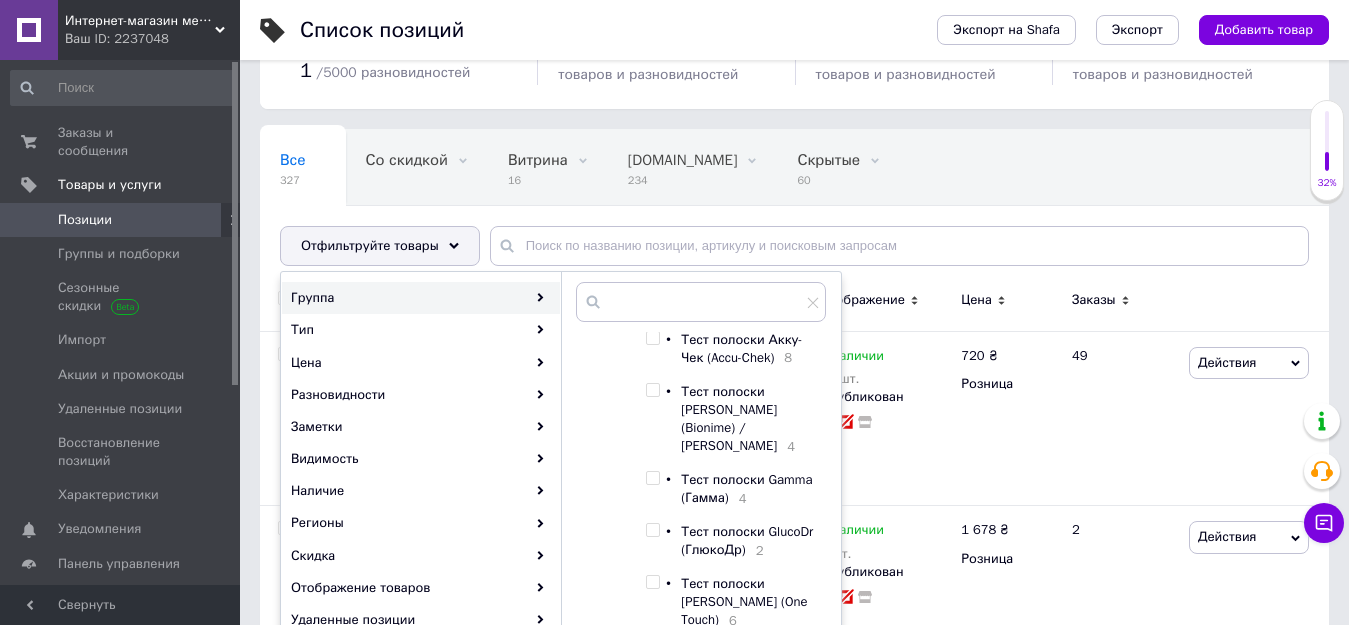 scroll, scrollTop: 357, scrollLeft: 0, axis: vertical 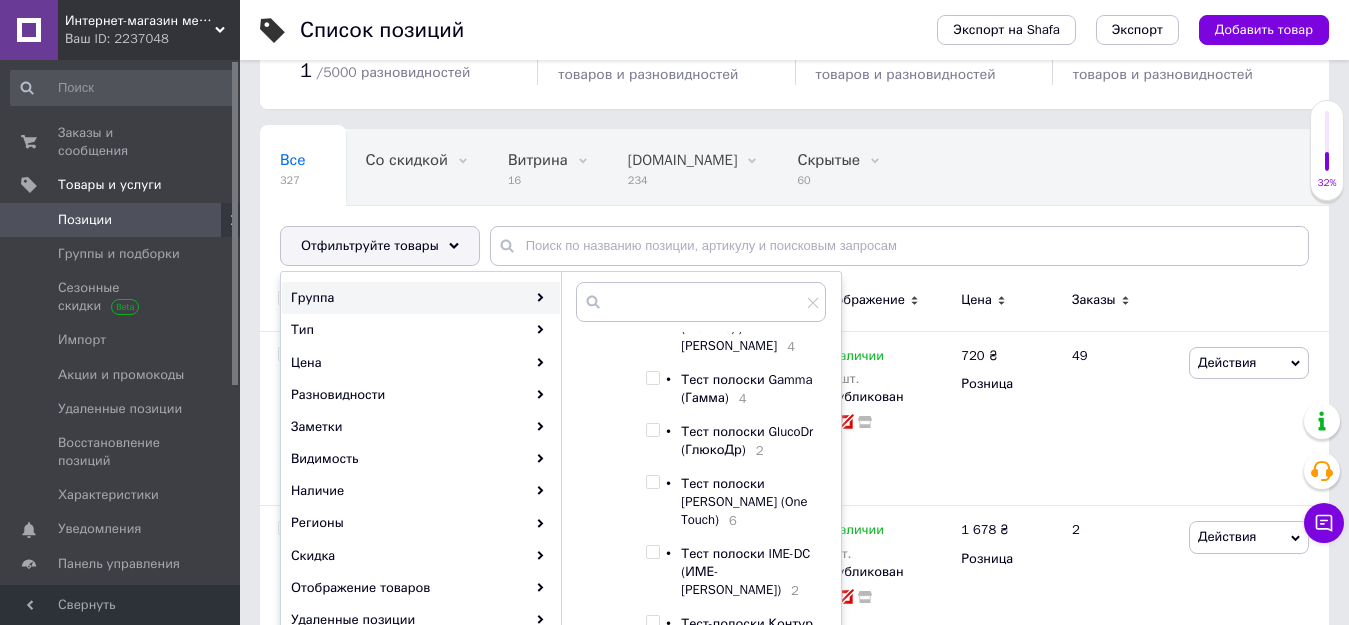 click at bounding box center [652, 430] 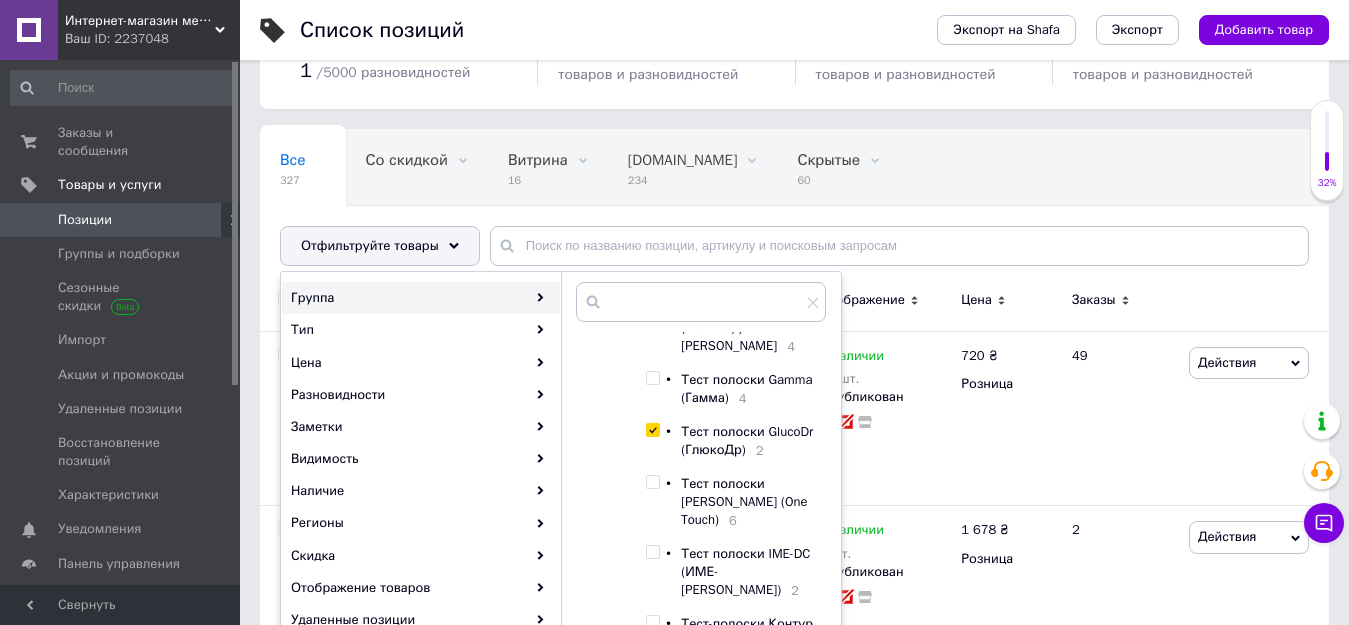 checkbox on "true" 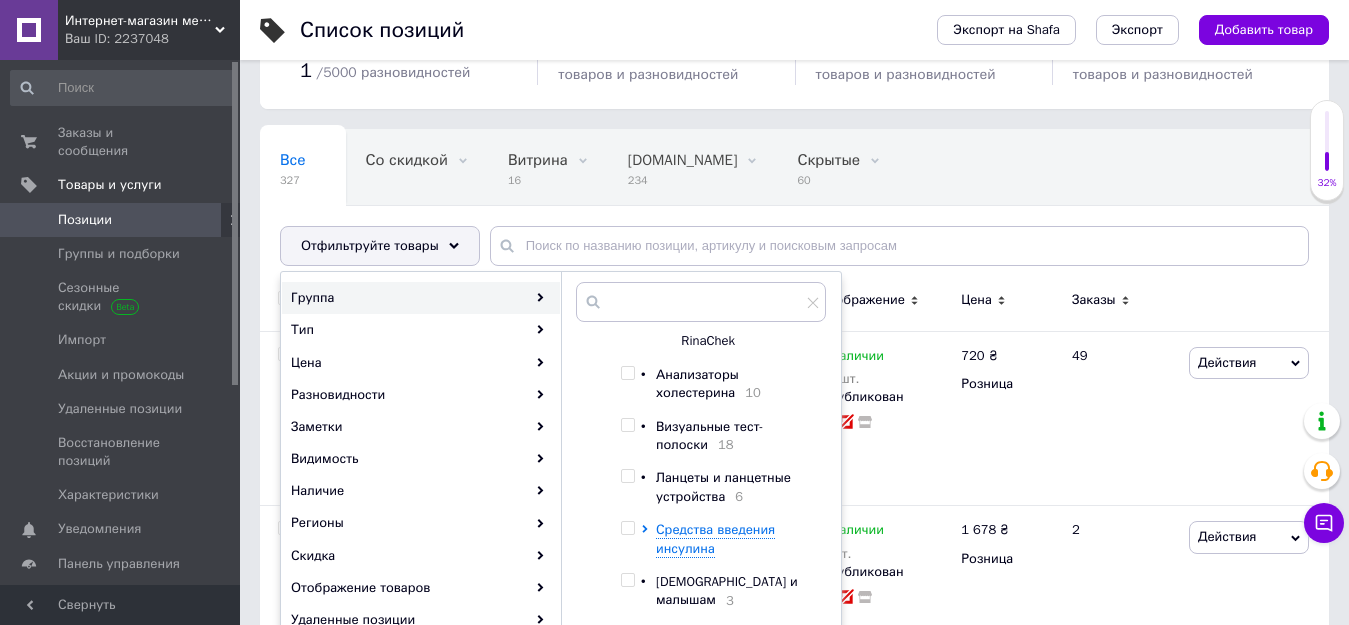 scroll, scrollTop: 1463, scrollLeft: 0, axis: vertical 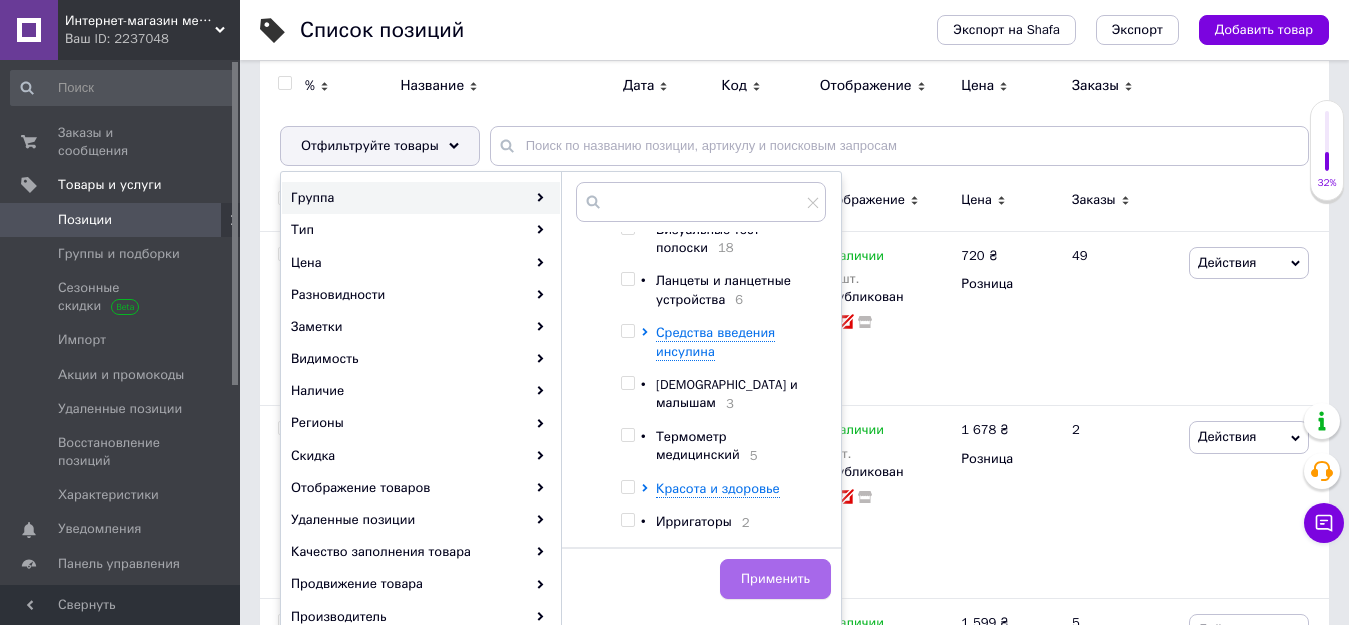 click on "Применить" at bounding box center [775, 579] 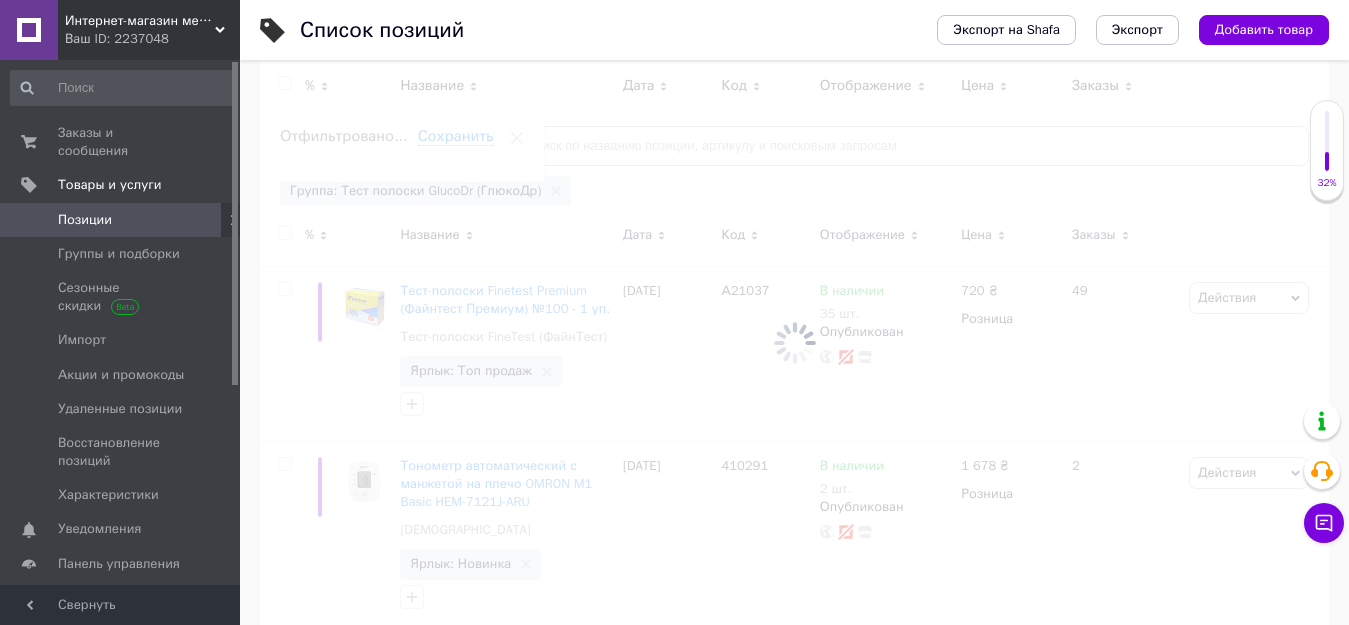 scroll, scrollTop: 0, scrollLeft: 128, axis: horizontal 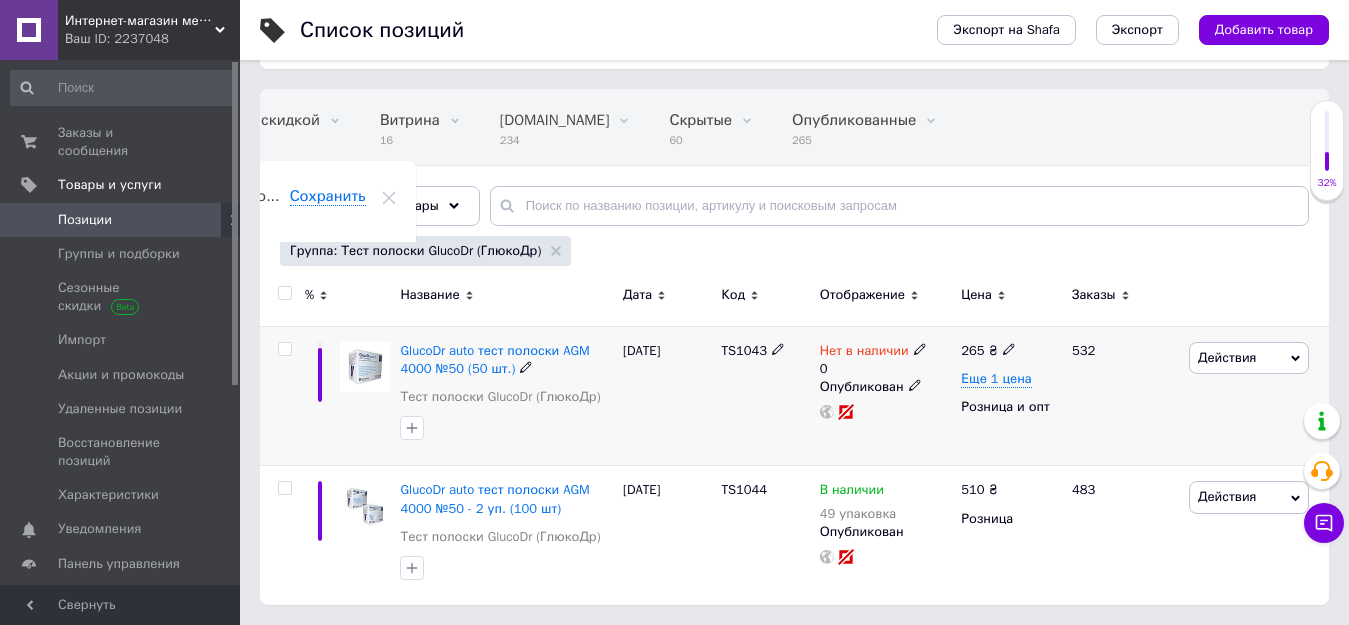 click 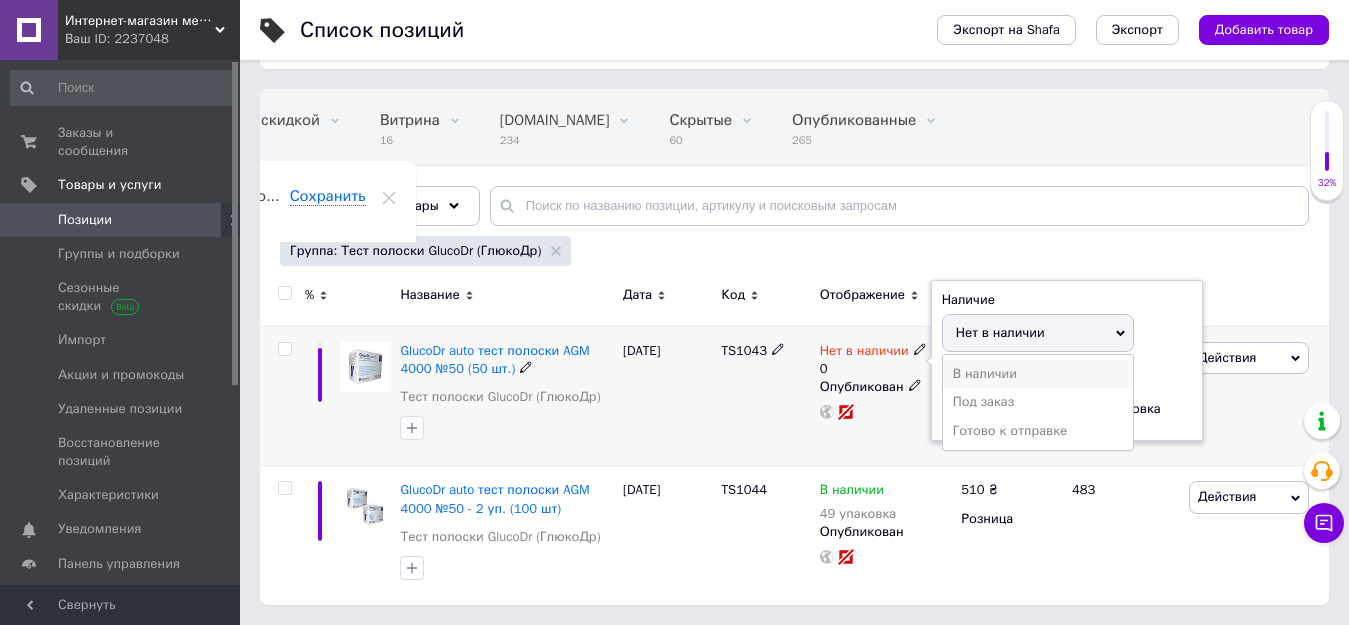 click on "В наличии" at bounding box center (1038, 374) 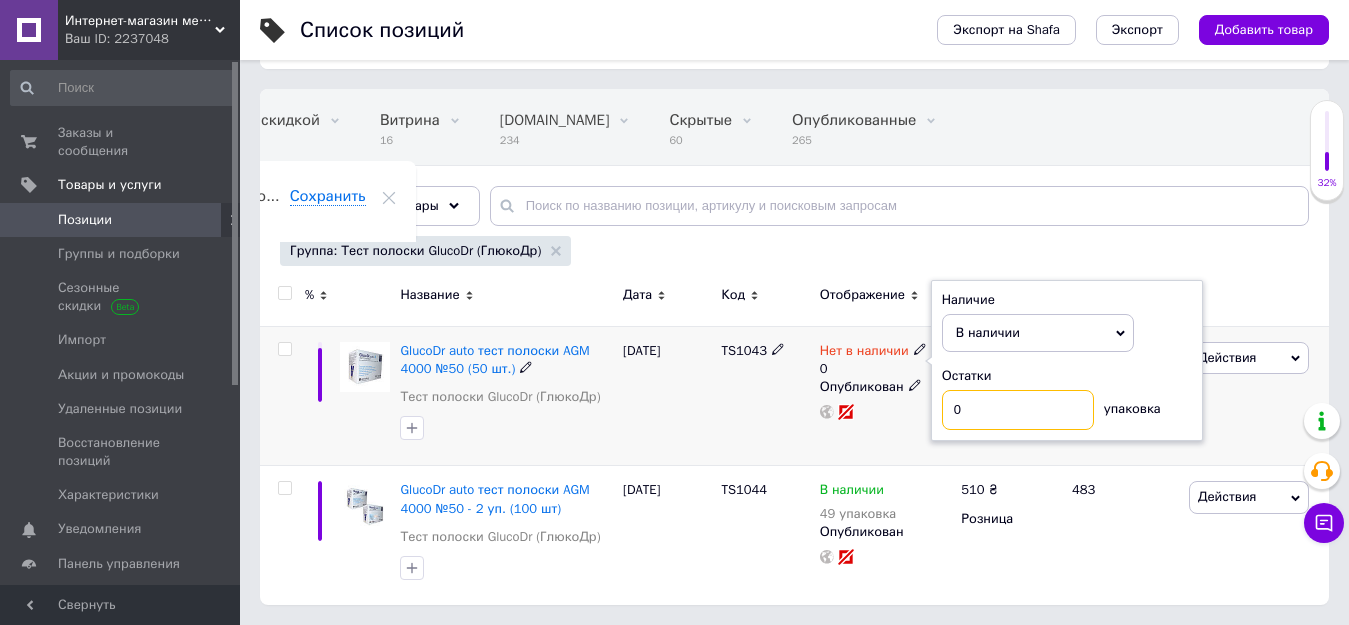 drag, startPoint x: 984, startPoint y: 410, endPoint x: 926, endPoint y: 401, distance: 58.694122 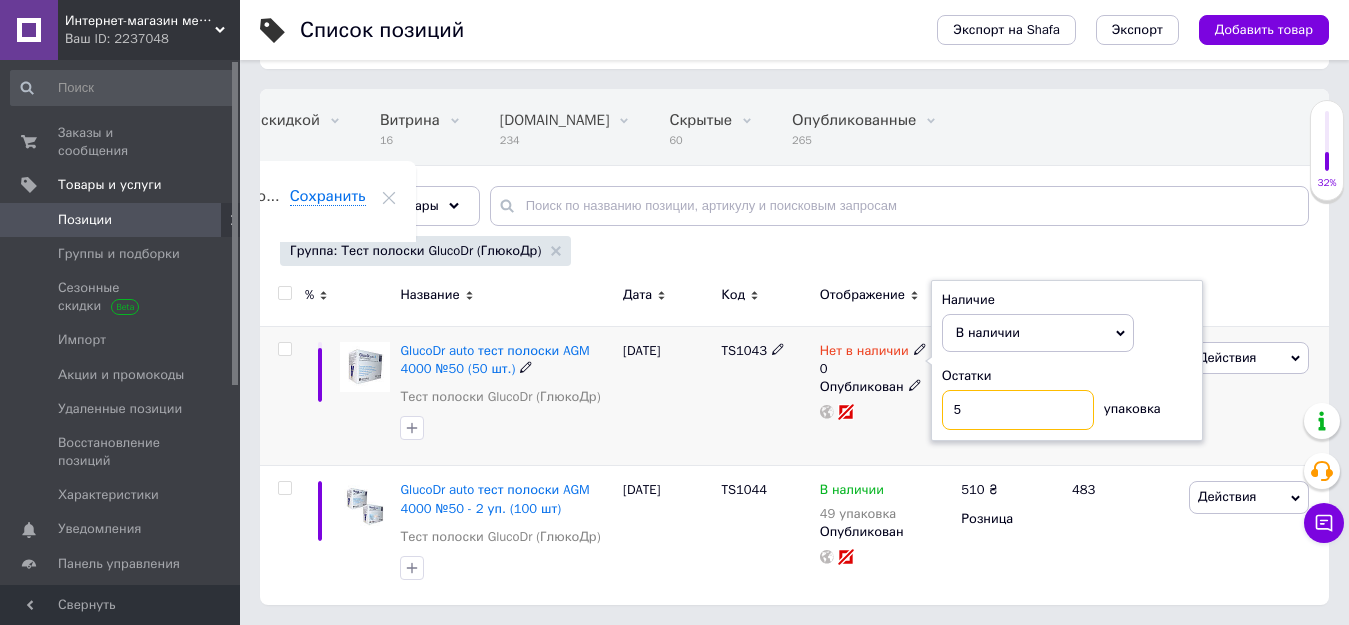 type on "50" 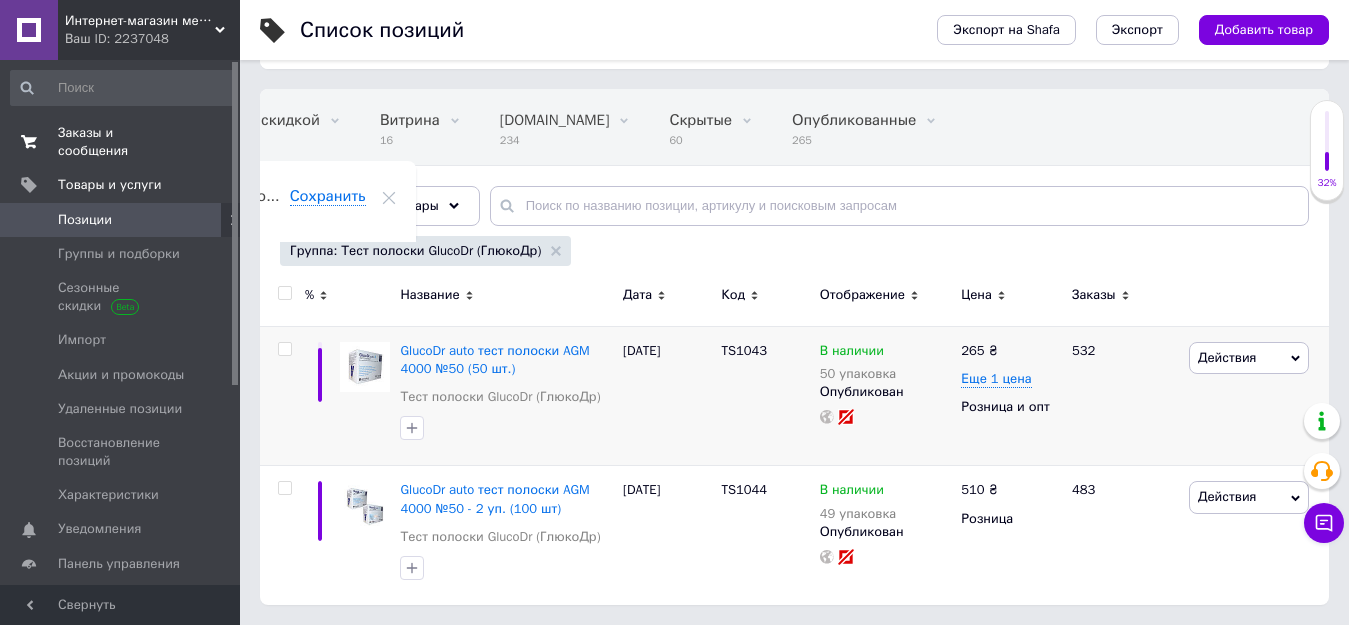 click on "Заказы и сообщения" at bounding box center (121, 142) 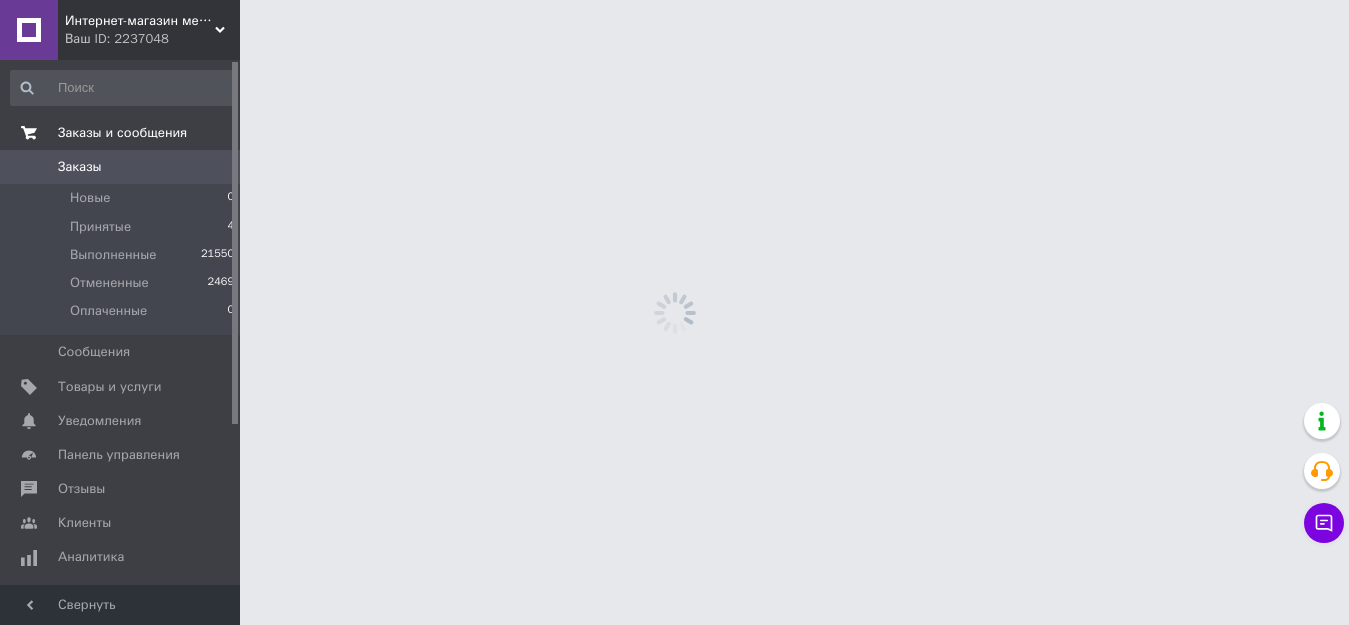 scroll, scrollTop: 0, scrollLeft: 0, axis: both 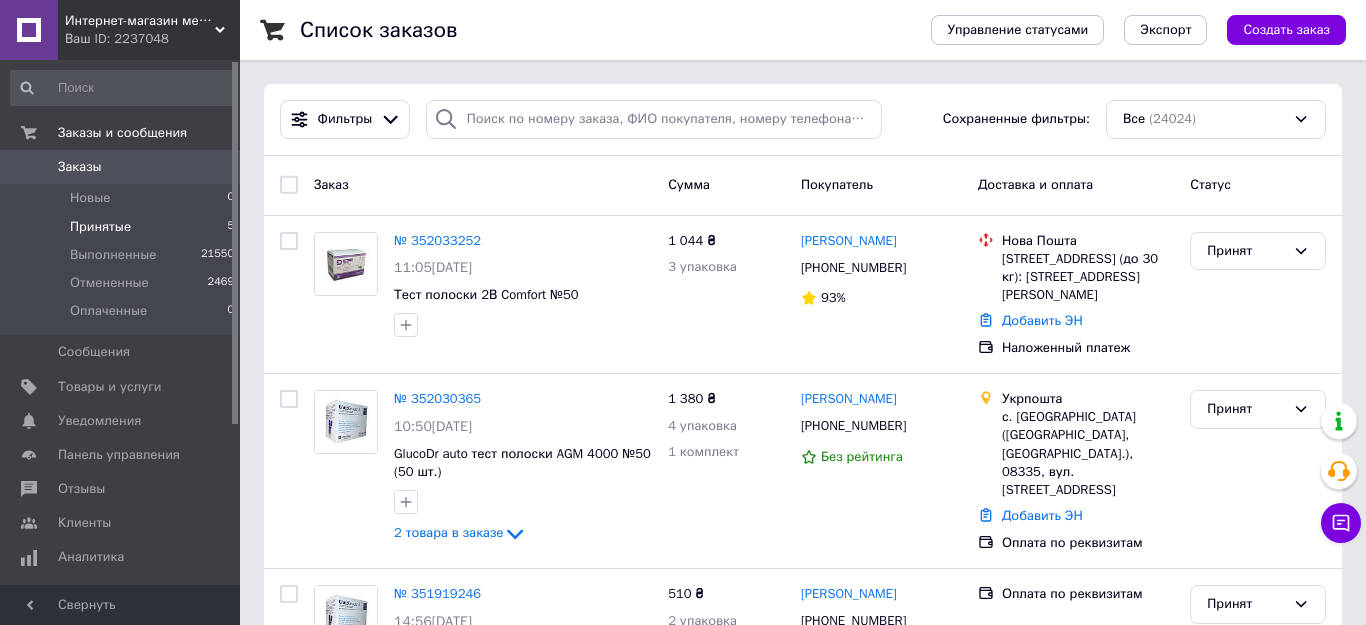 click on "Принятые" at bounding box center [100, 227] 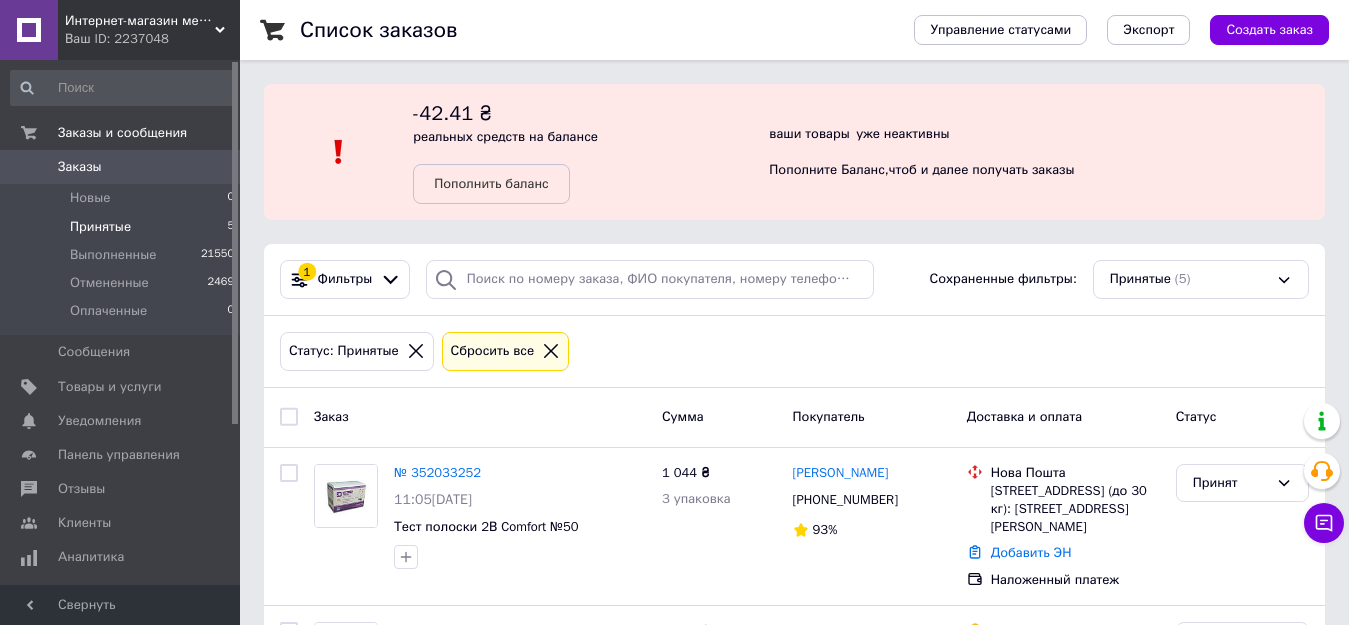 click on "Принятые" at bounding box center (100, 227) 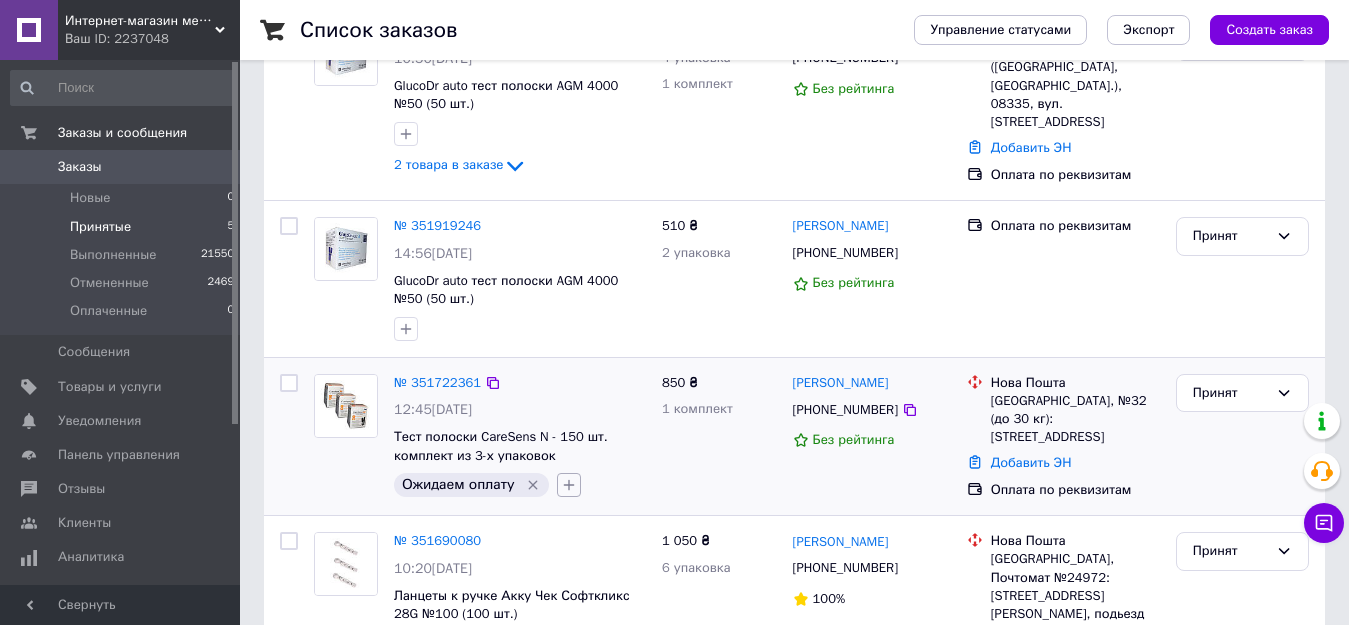 scroll, scrollTop: 683, scrollLeft: 0, axis: vertical 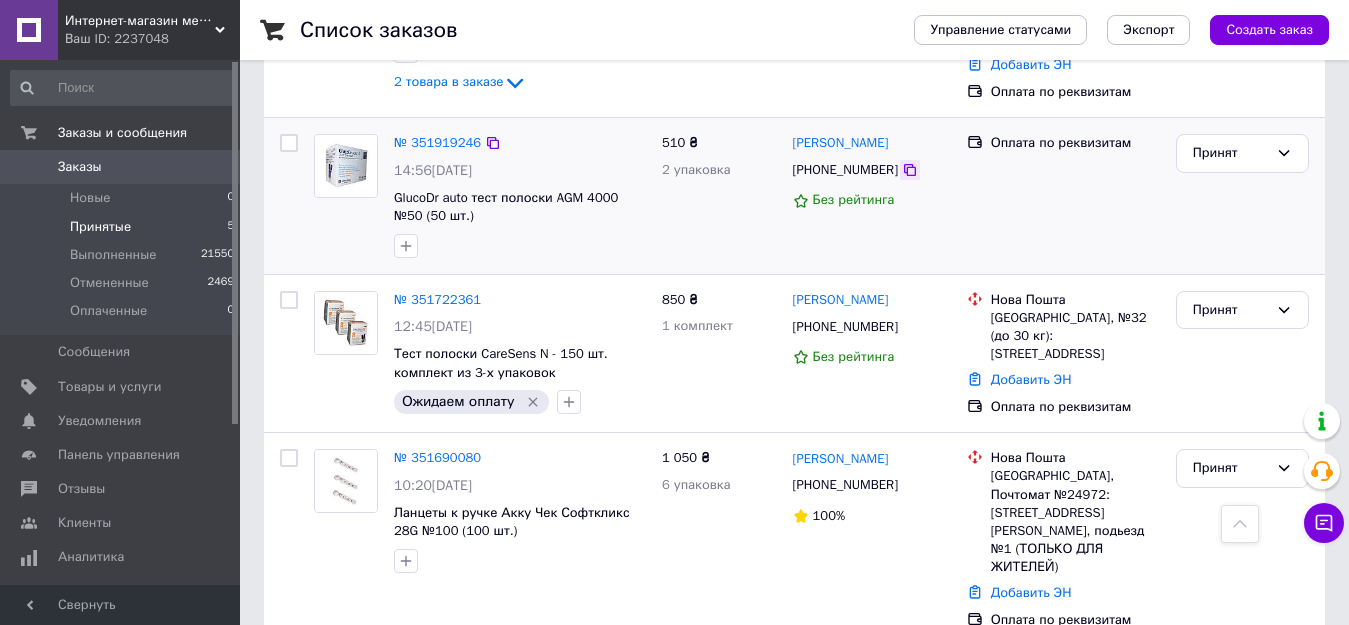 click 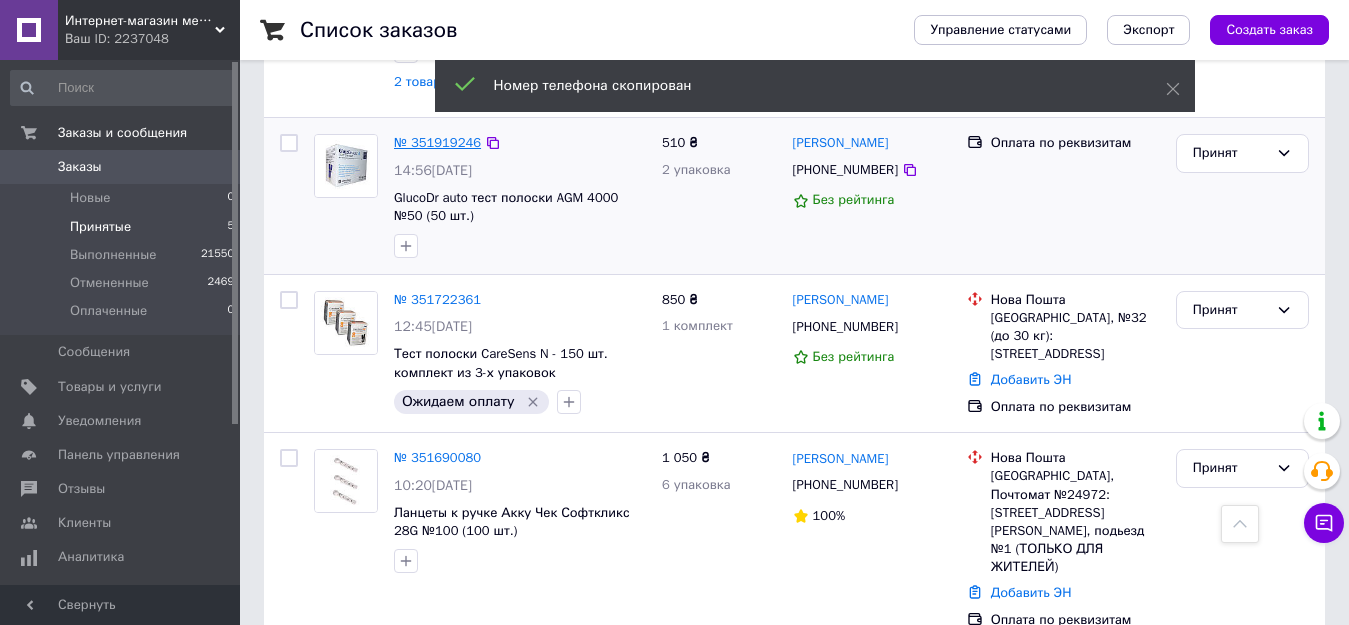 click on "№ 351919246" at bounding box center (437, 142) 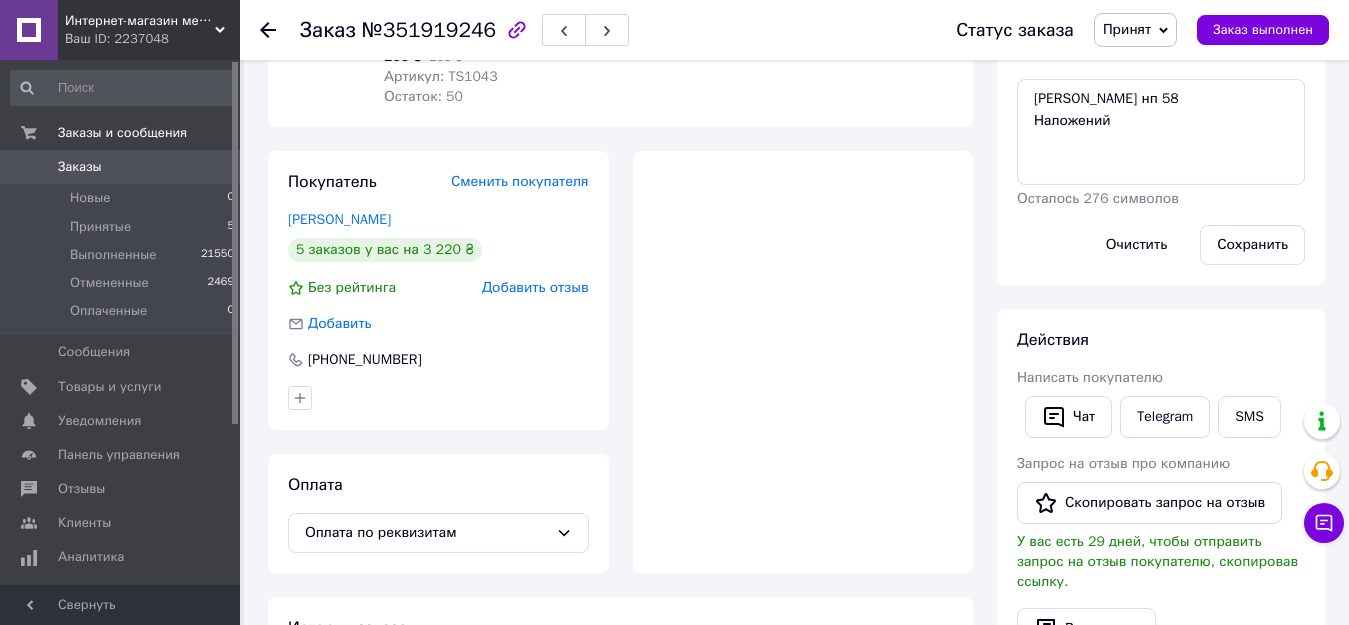 scroll, scrollTop: 658, scrollLeft: 0, axis: vertical 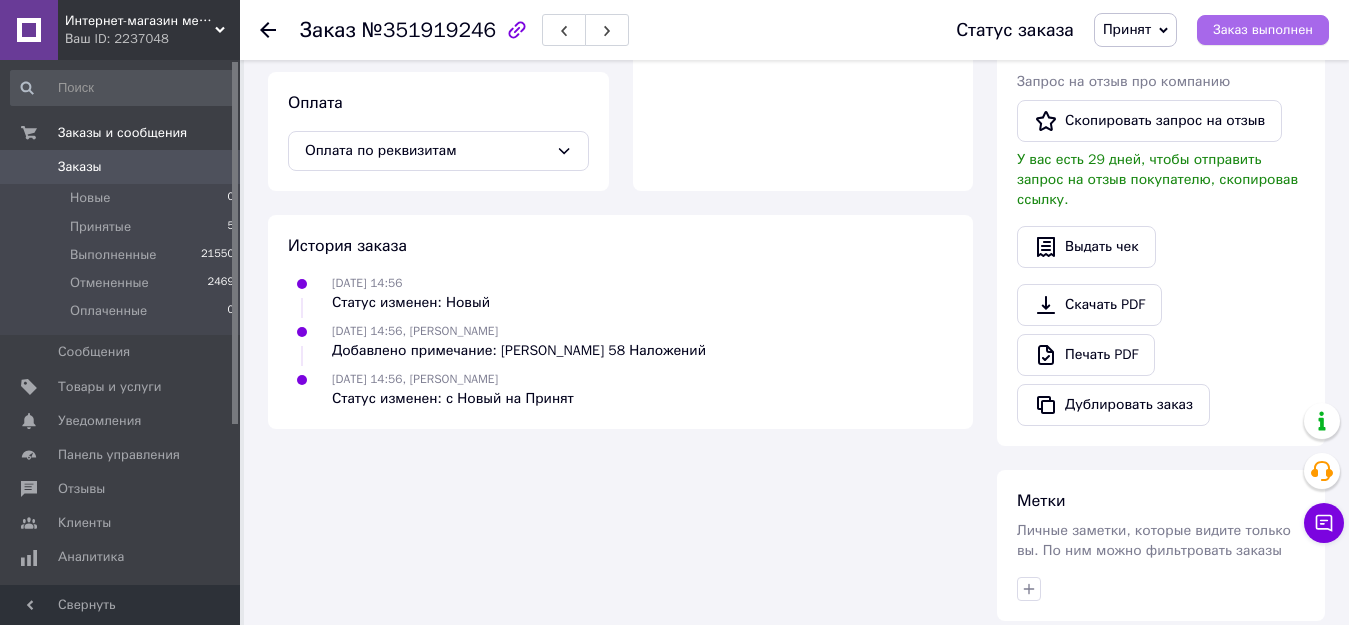 click on "Заказ выполнен" at bounding box center (1263, 30) 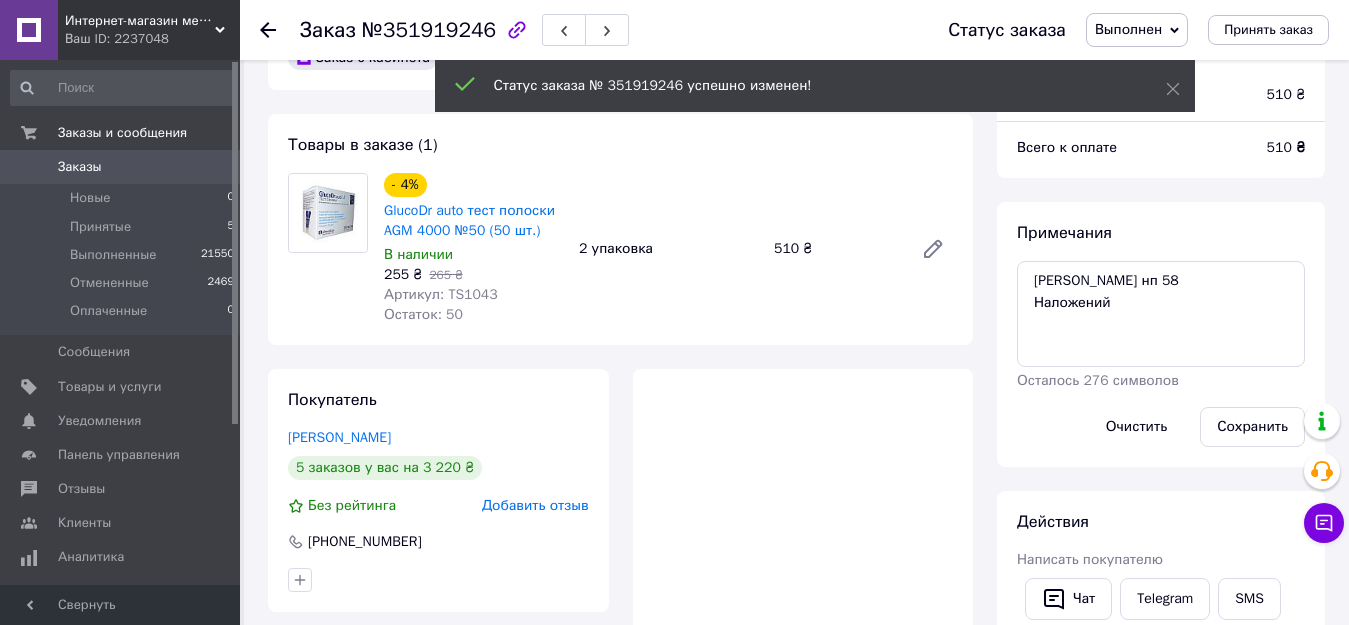 scroll, scrollTop: 0, scrollLeft: 0, axis: both 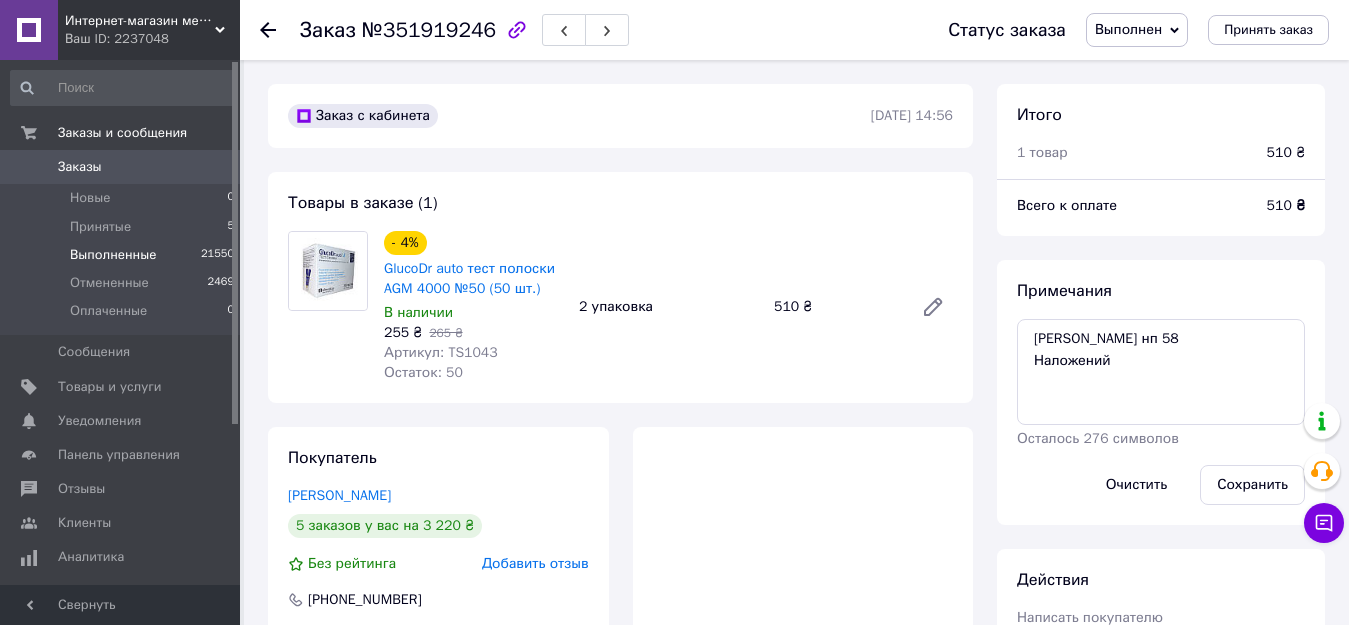 click on "Выполненные" at bounding box center (113, 255) 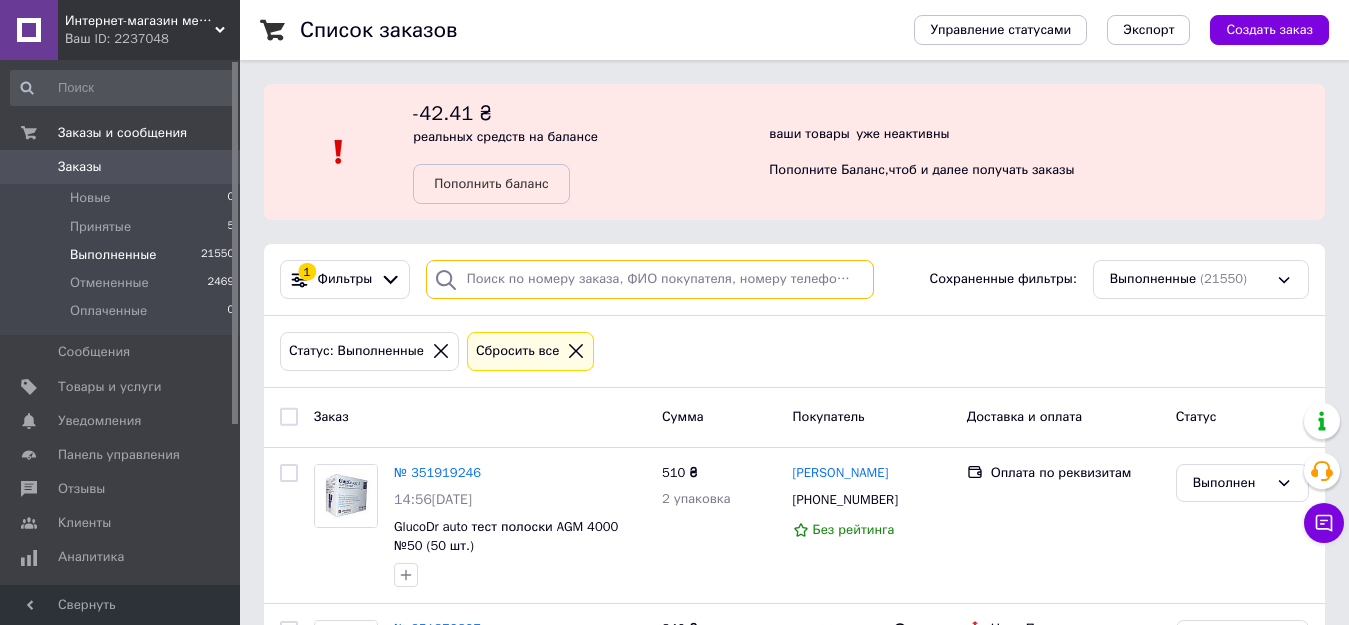 click at bounding box center [650, 279] 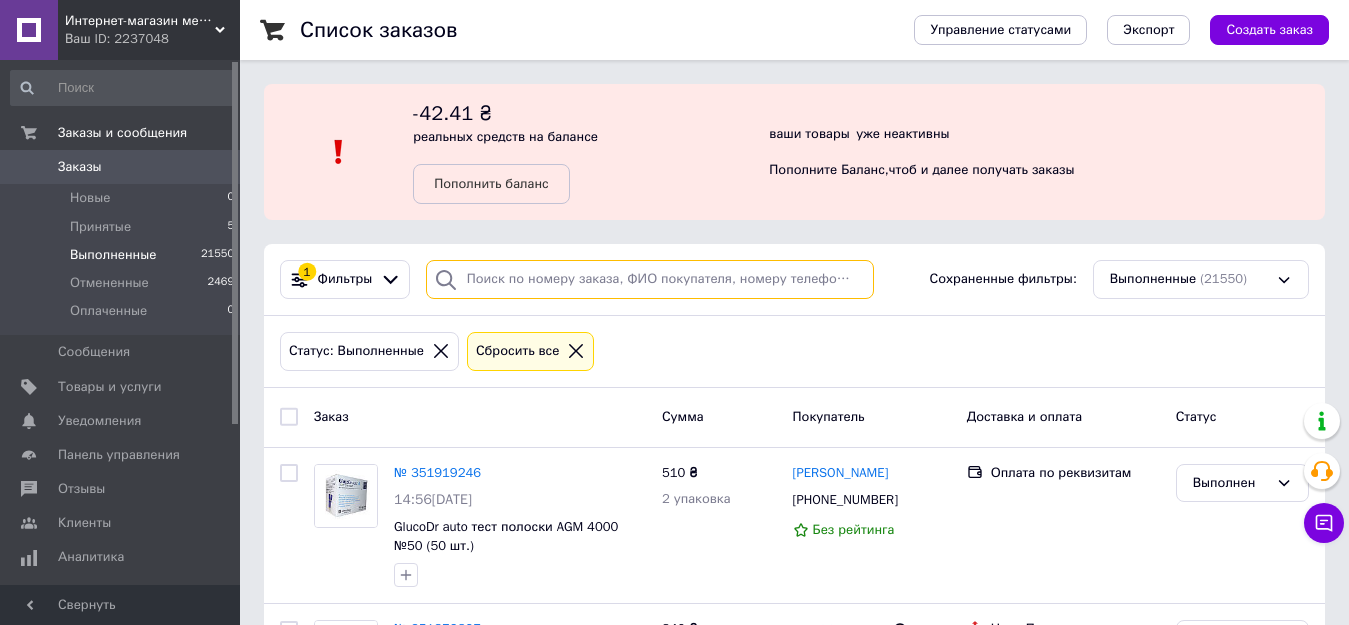 paste on "[PHONE_NUMBER]" 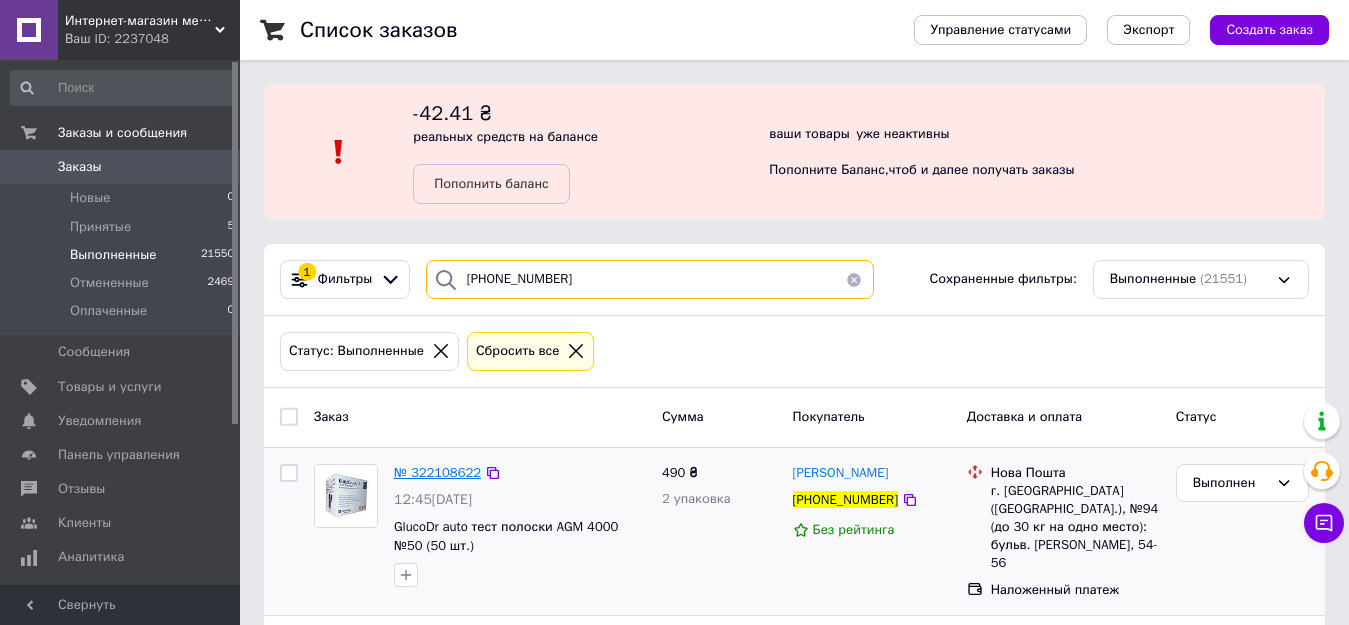 type on "[PHONE_NUMBER]" 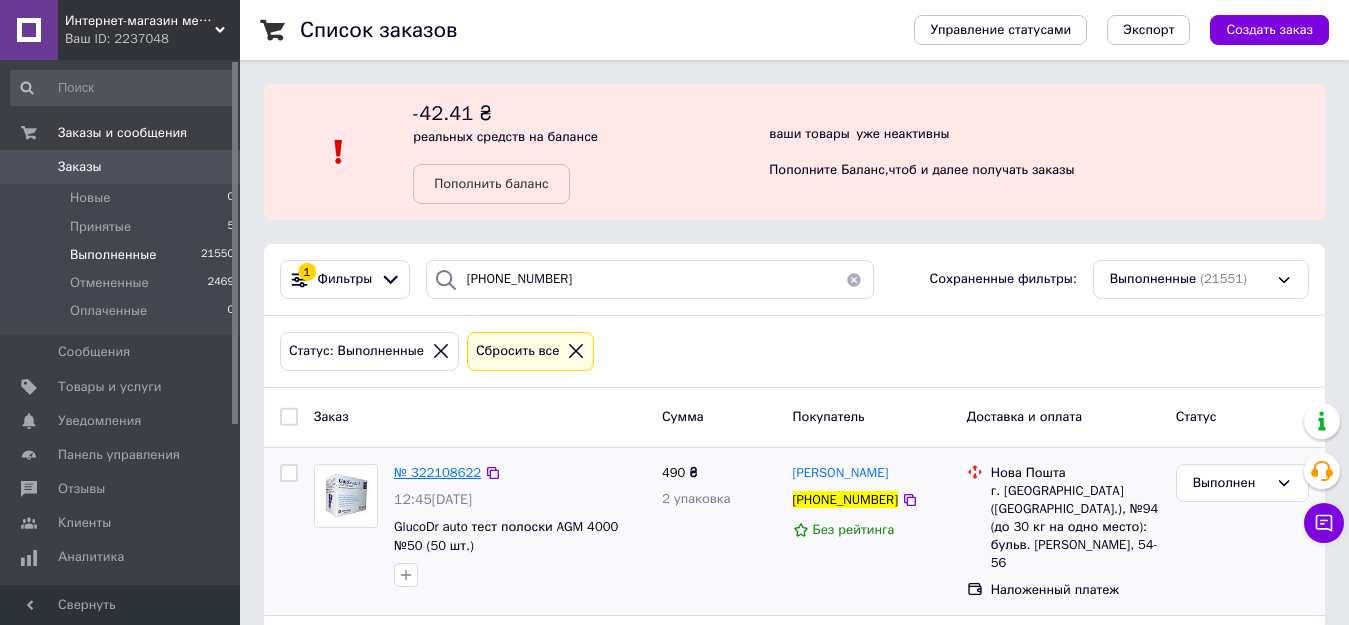 click on "№ 322108622" at bounding box center (437, 472) 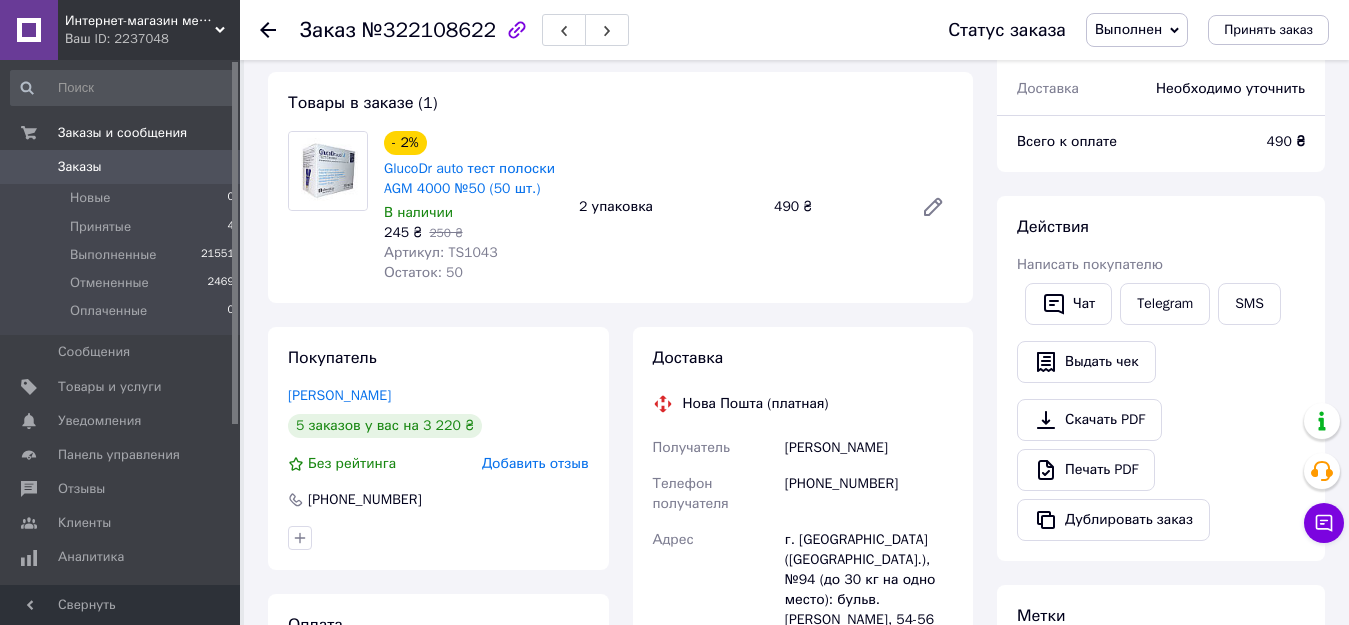 scroll, scrollTop: 200, scrollLeft: 0, axis: vertical 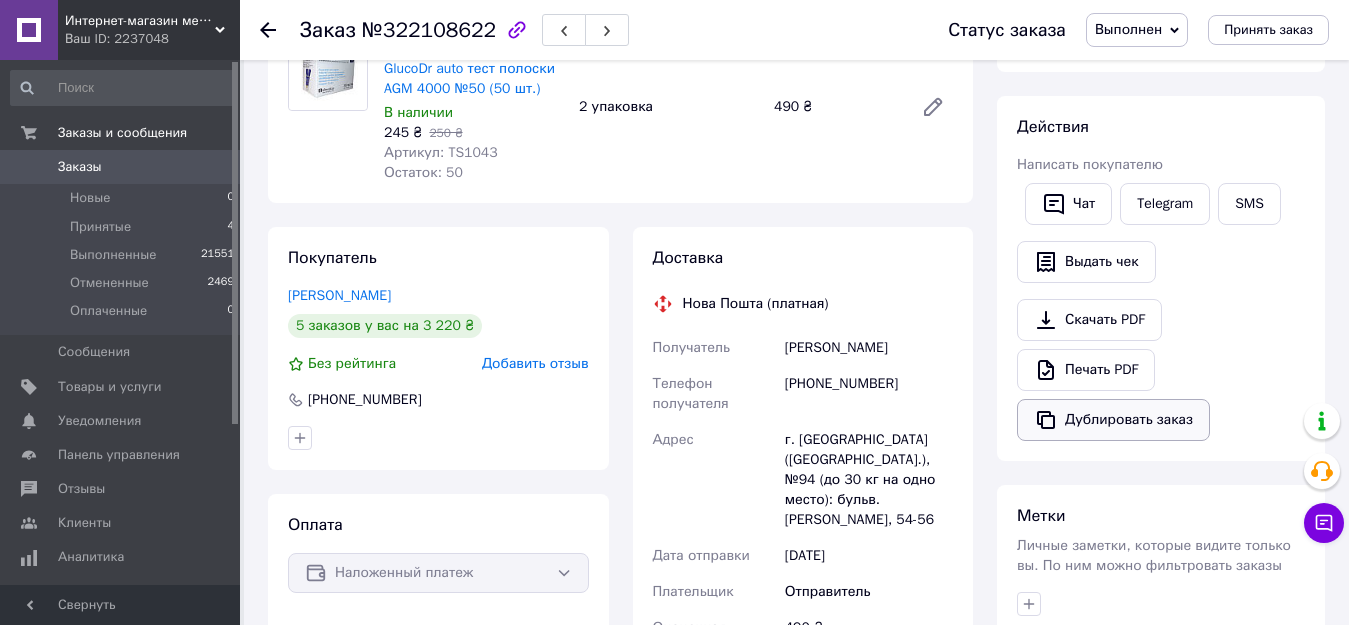 click on "Дублировать заказ" at bounding box center [1113, 420] 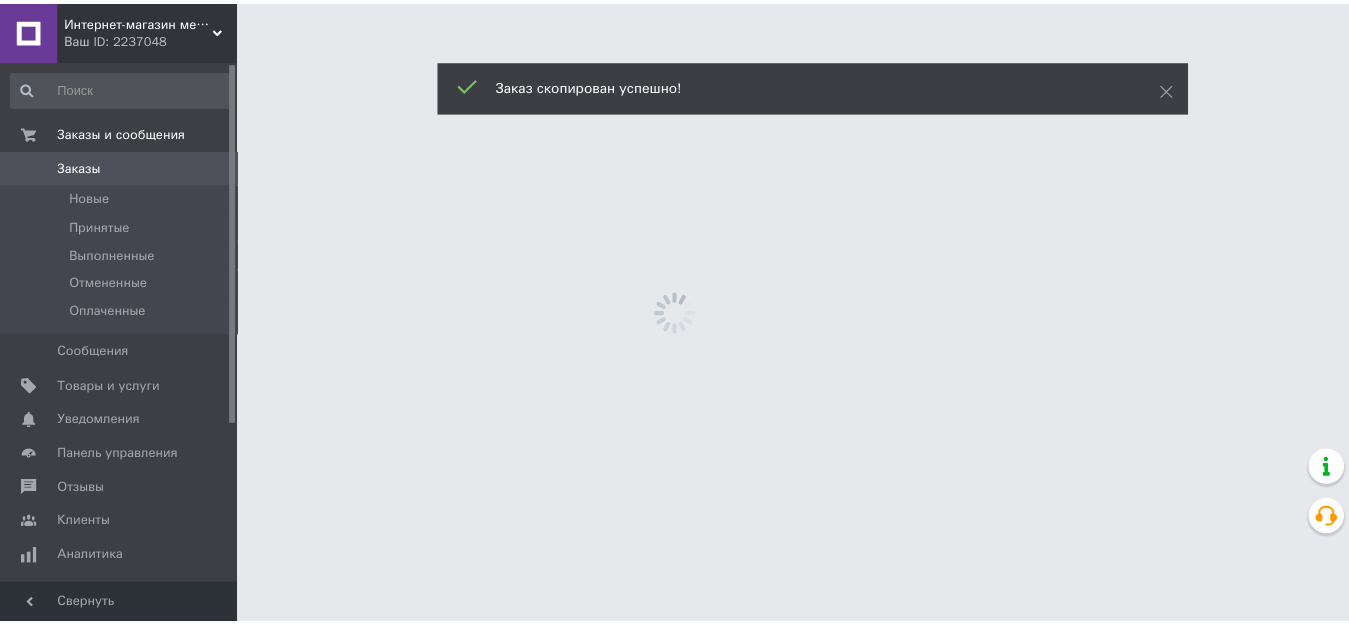 scroll, scrollTop: 0, scrollLeft: 0, axis: both 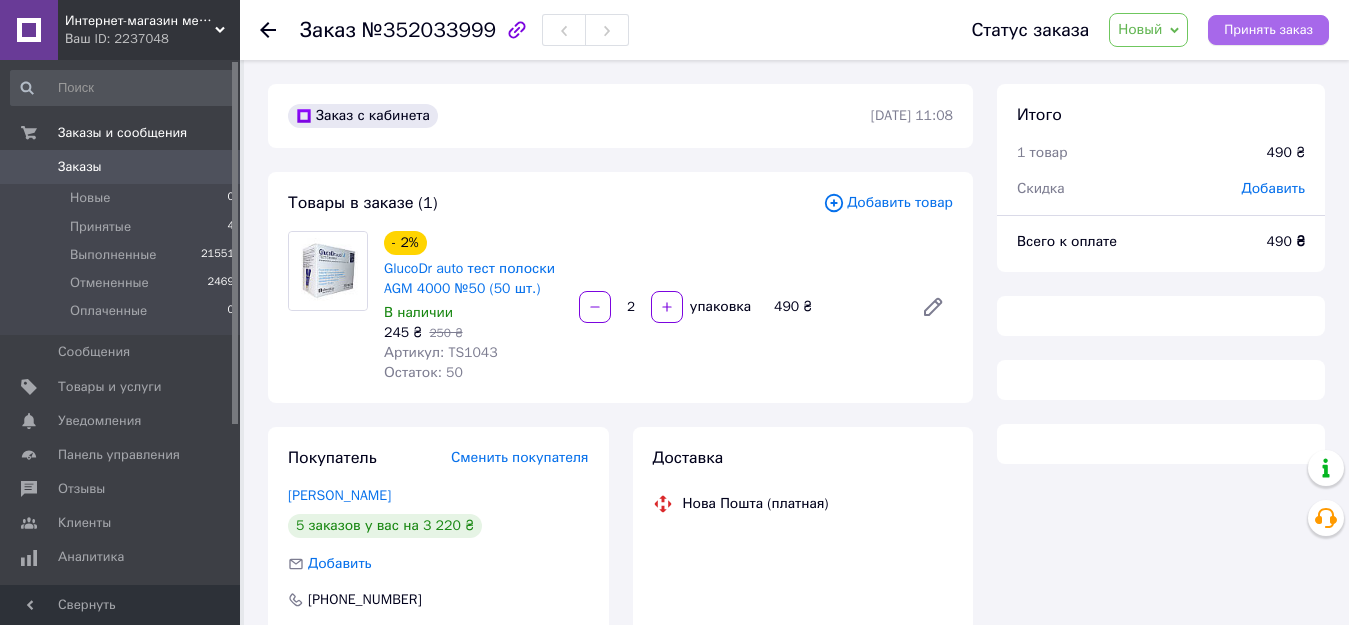 click on "Принять заказ" at bounding box center [1268, 30] 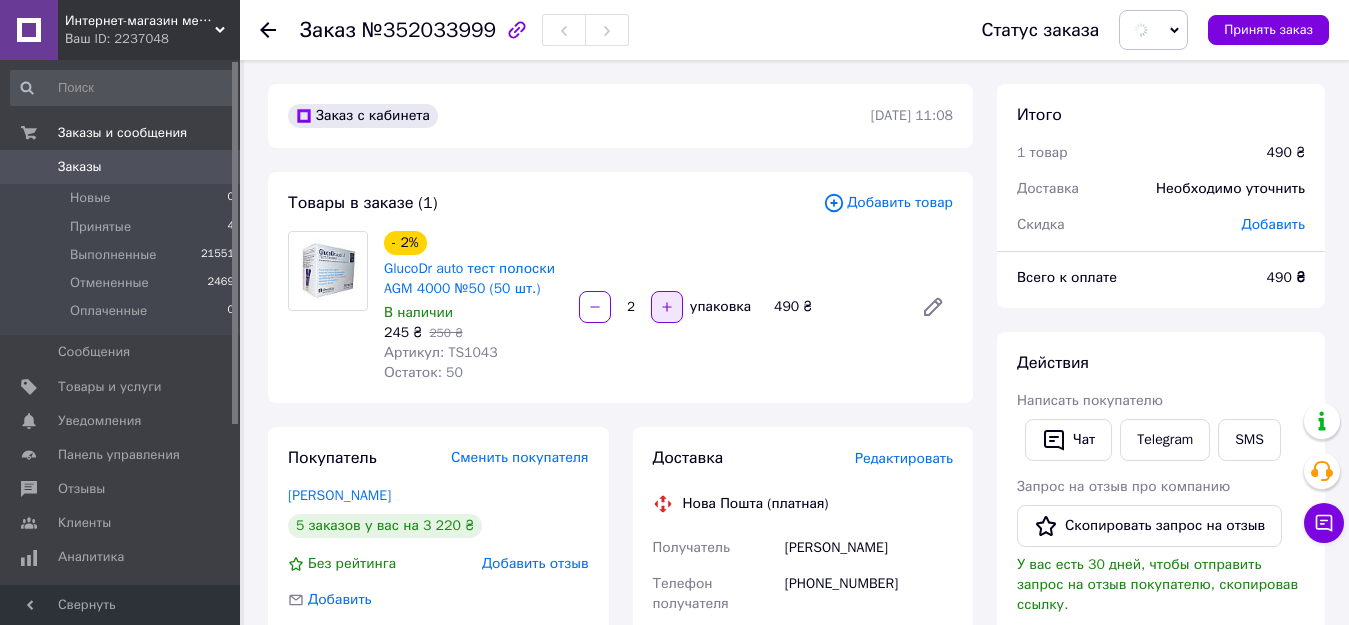 click 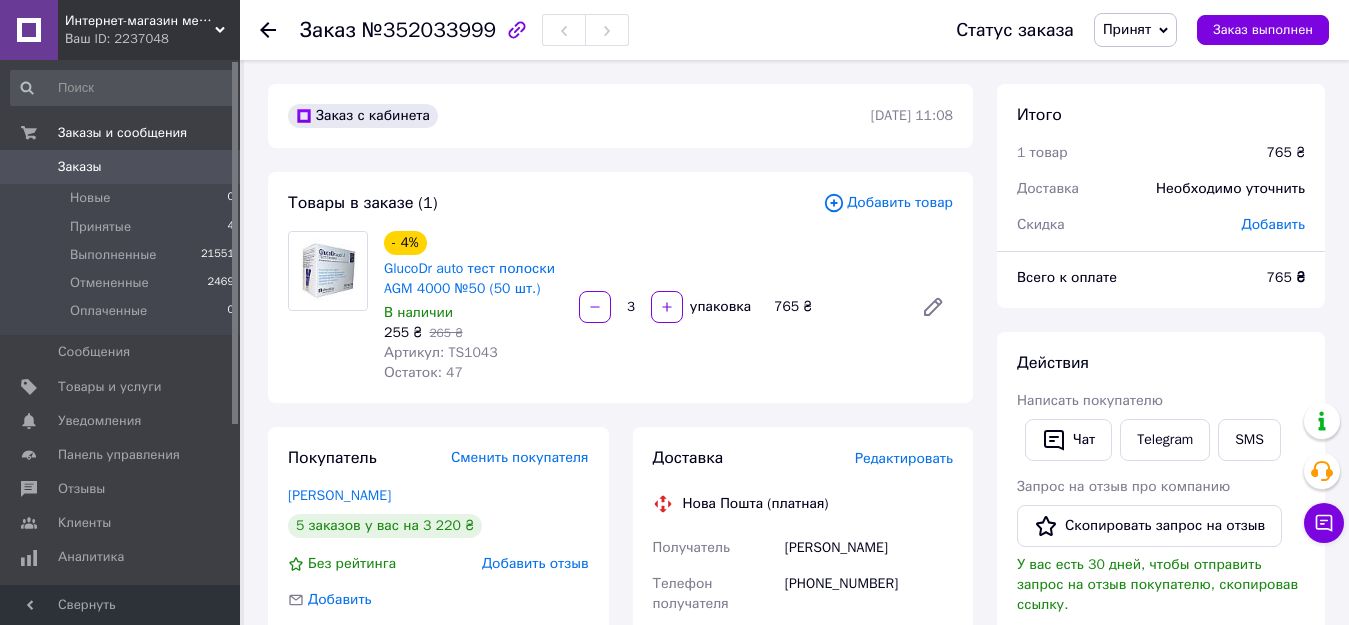click 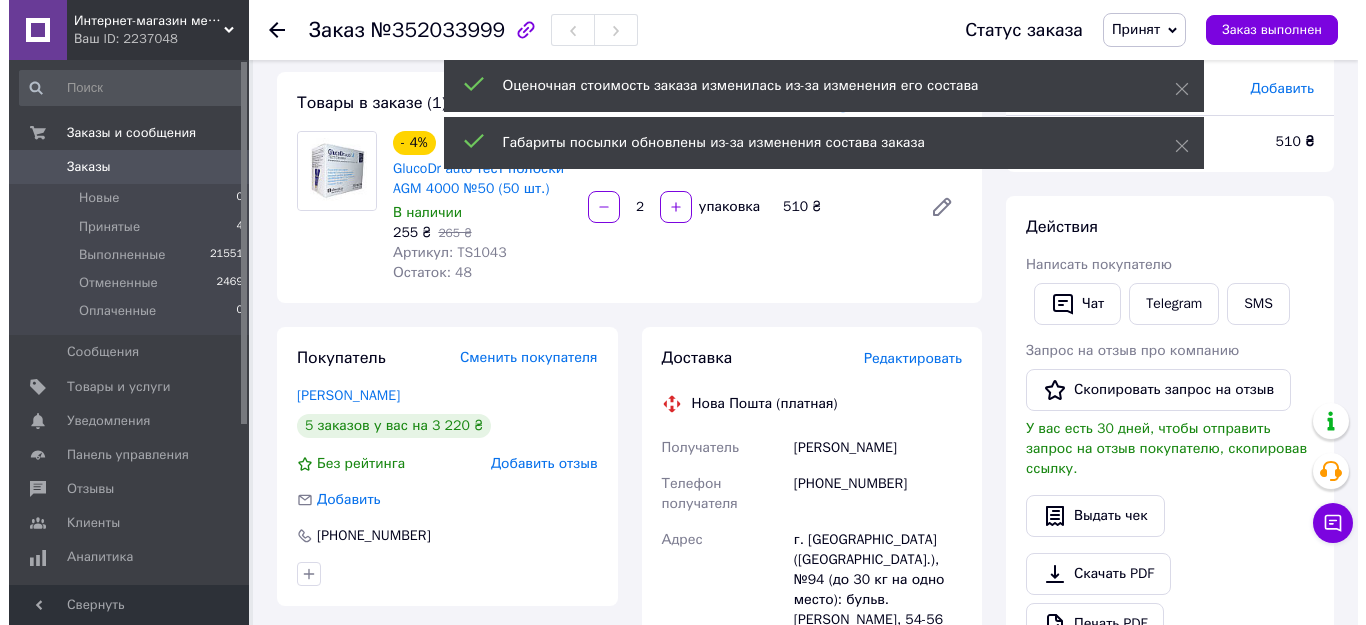 scroll, scrollTop: 200, scrollLeft: 0, axis: vertical 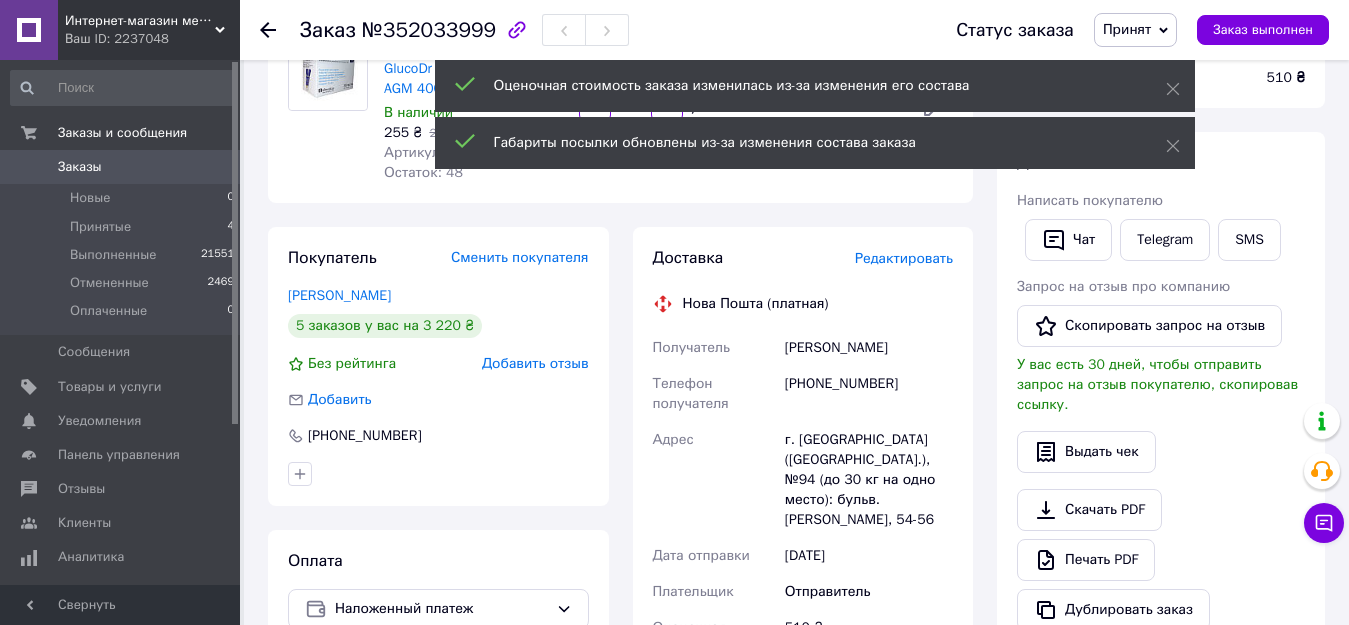 click on "Редактировать" at bounding box center (904, 258) 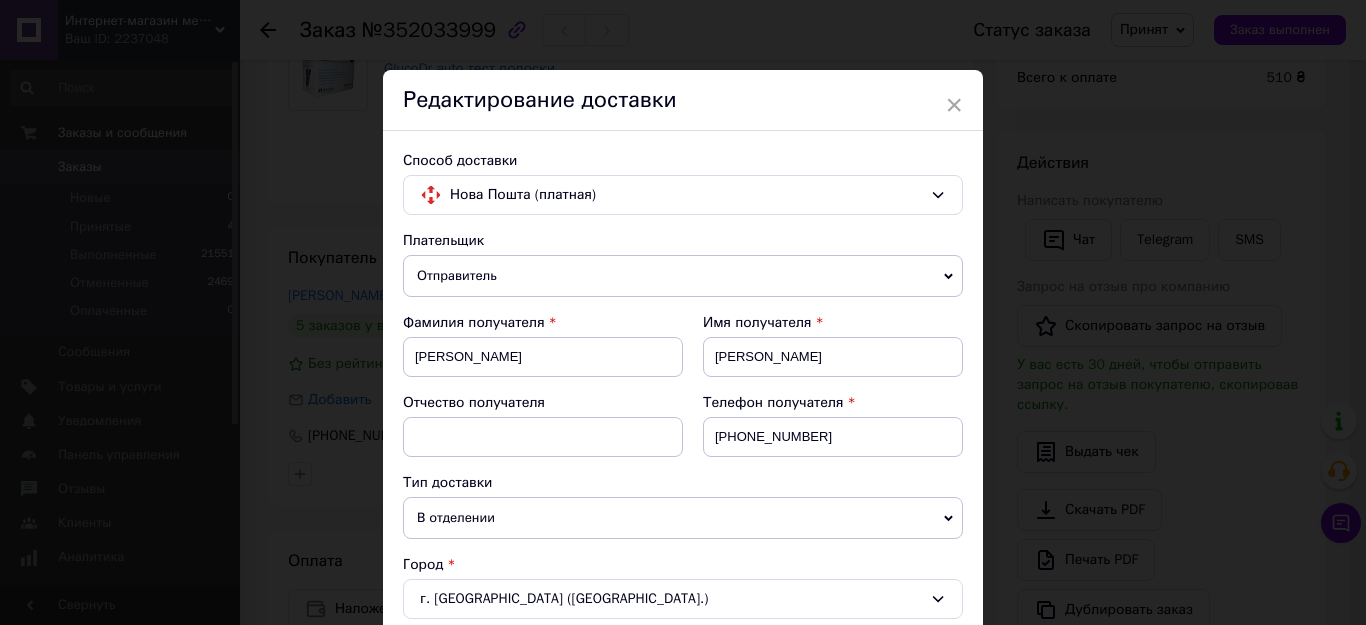 scroll, scrollTop: 300, scrollLeft: 0, axis: vertical 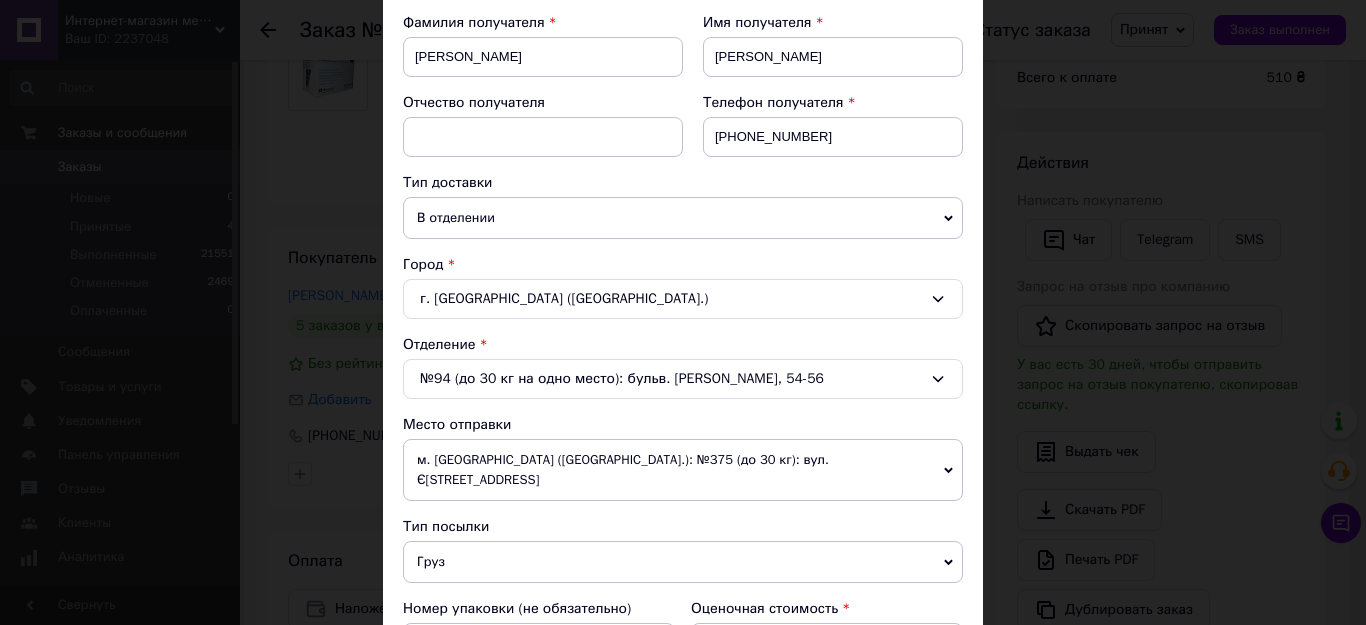 click on "№94 (до 30 кг на одно место): бульв. [PERSON_NAME], 54-56" at bounding box center (683, 379) 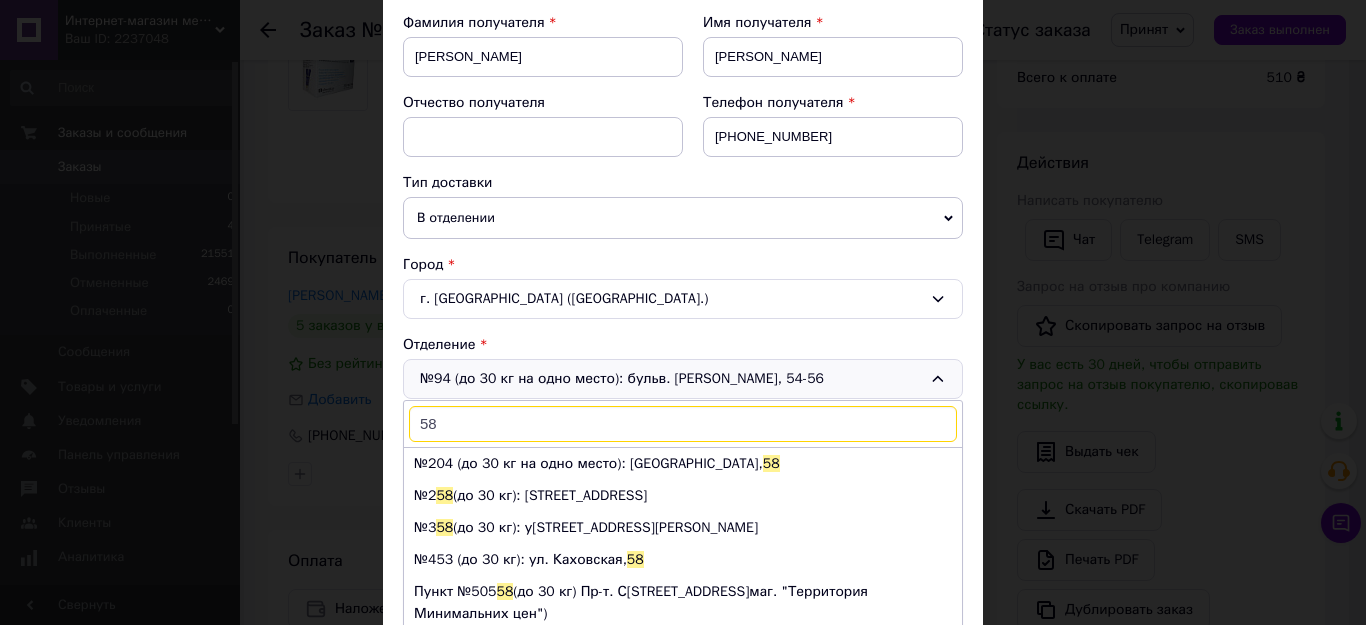 scroll, scrollTop: 0, scrollLeft: 0, axis: both 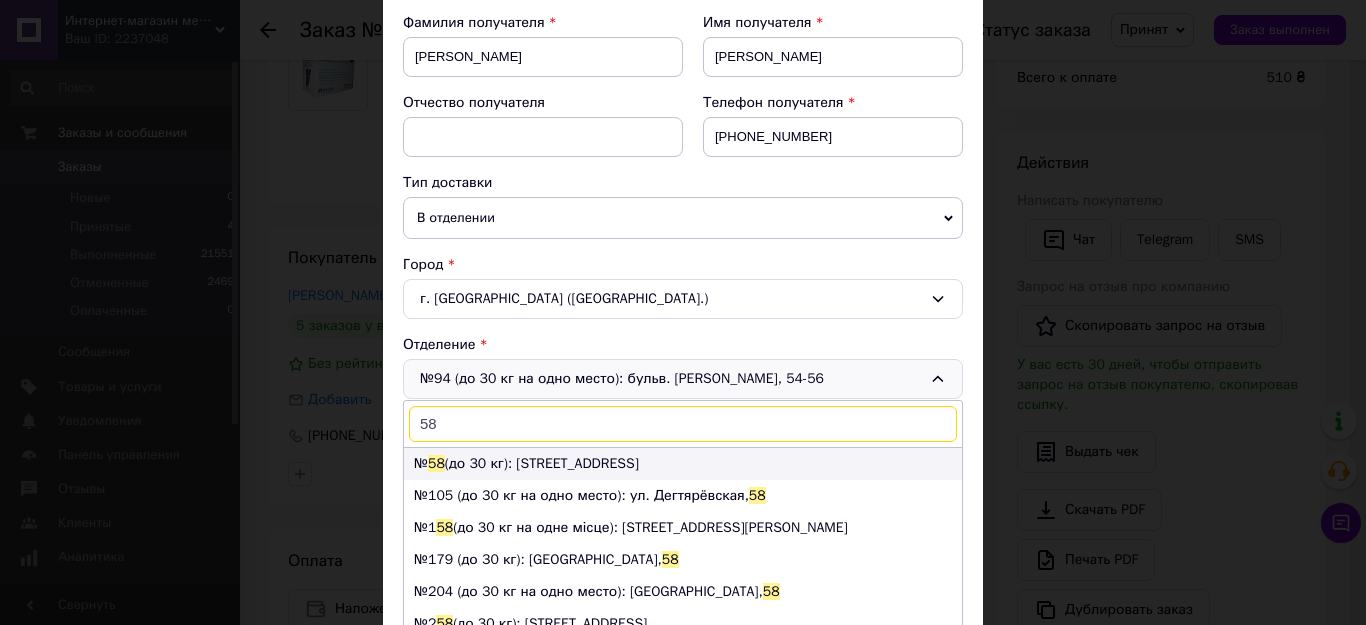 type on "58" 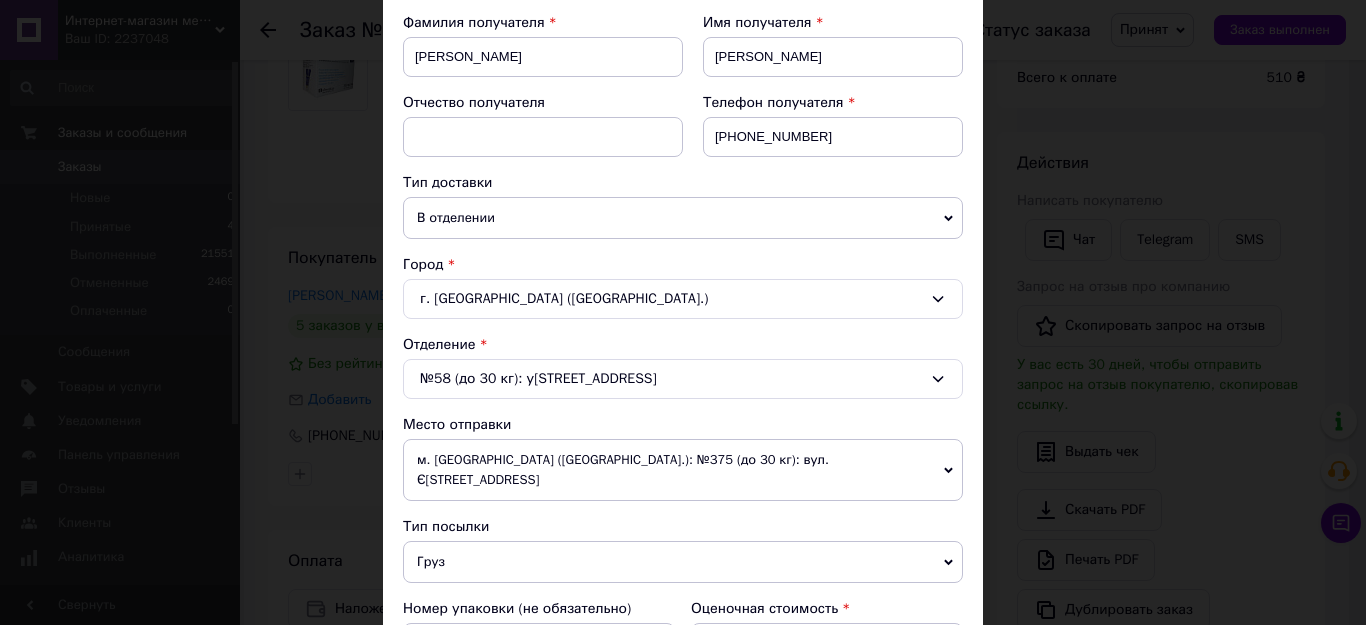 scroll, scrollTop: 500, scrollLeft: 0, axis: vertical 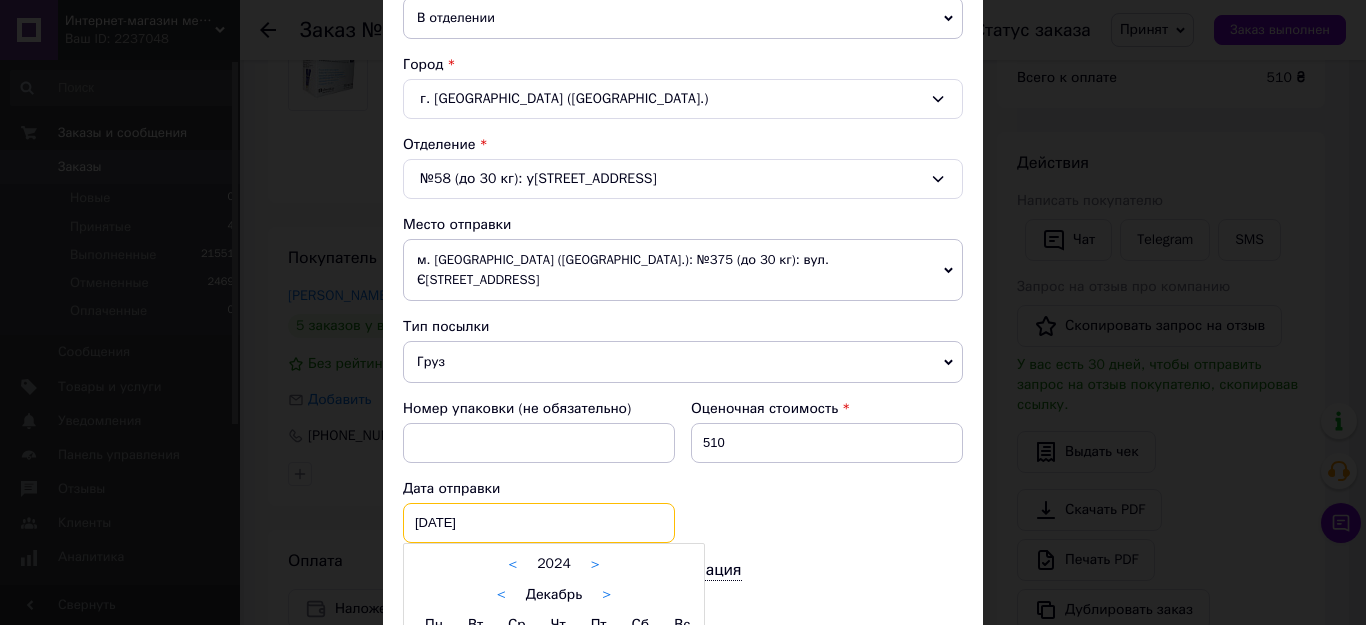 click on "[DATE] < 2024 > < Декабрь > Пн Вт Ср Чт Пт Сб Вс 25 26 27 28 29 30 1 2 3 4 5 6 7 8 9 10 11 12 13 14 15 16 17 18 19 20 21 22 23 24 25 26 27 28 29 30 31 1 2 3 4 5" at bounding box center (539, 523) 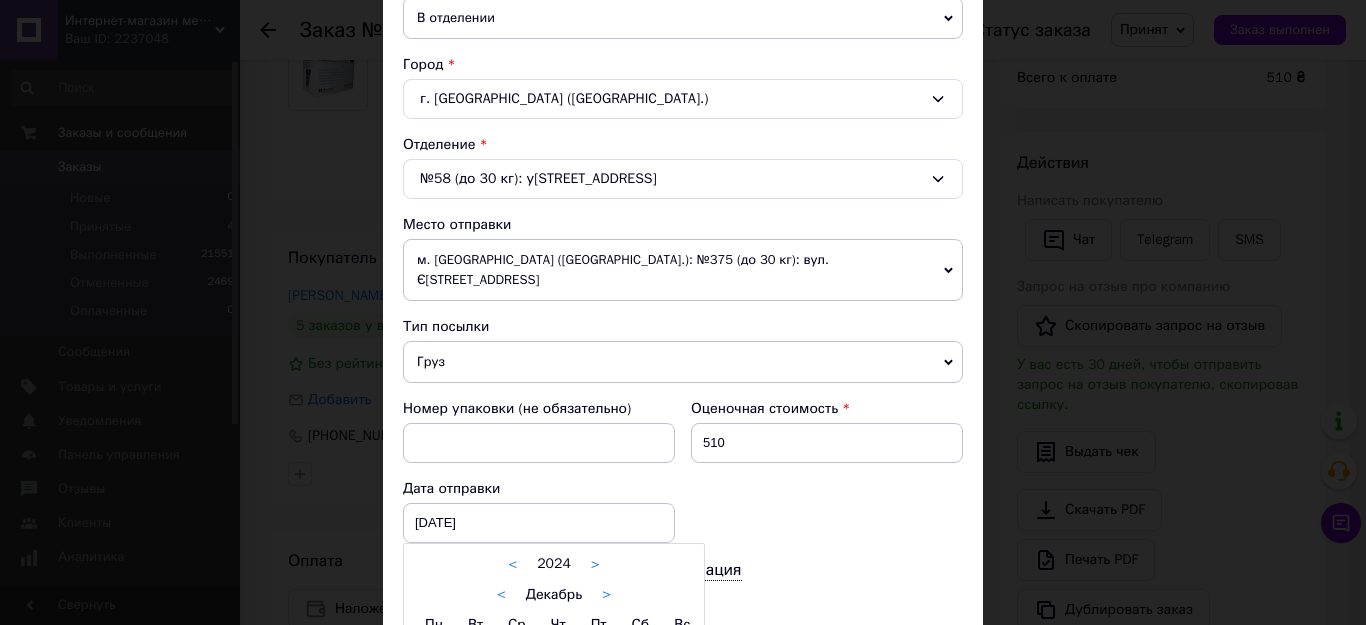 click on ">" at bounding box center [606, 595] 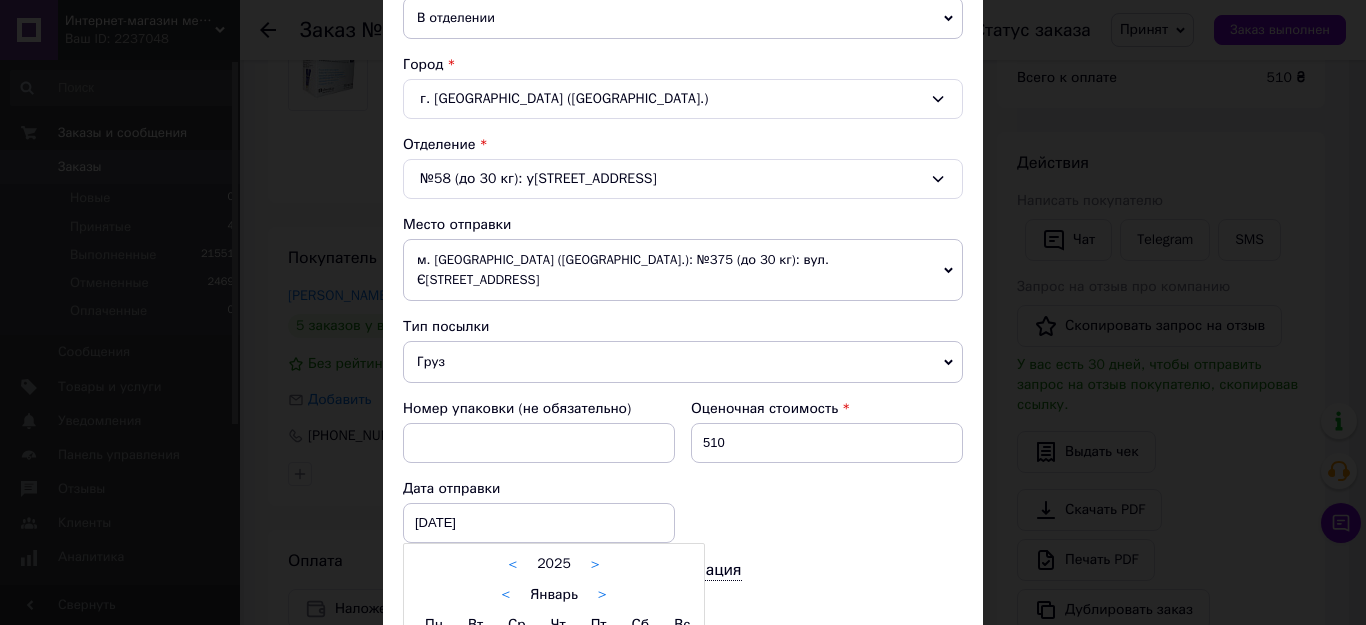 click on ">" at bounding box center (602, 595) 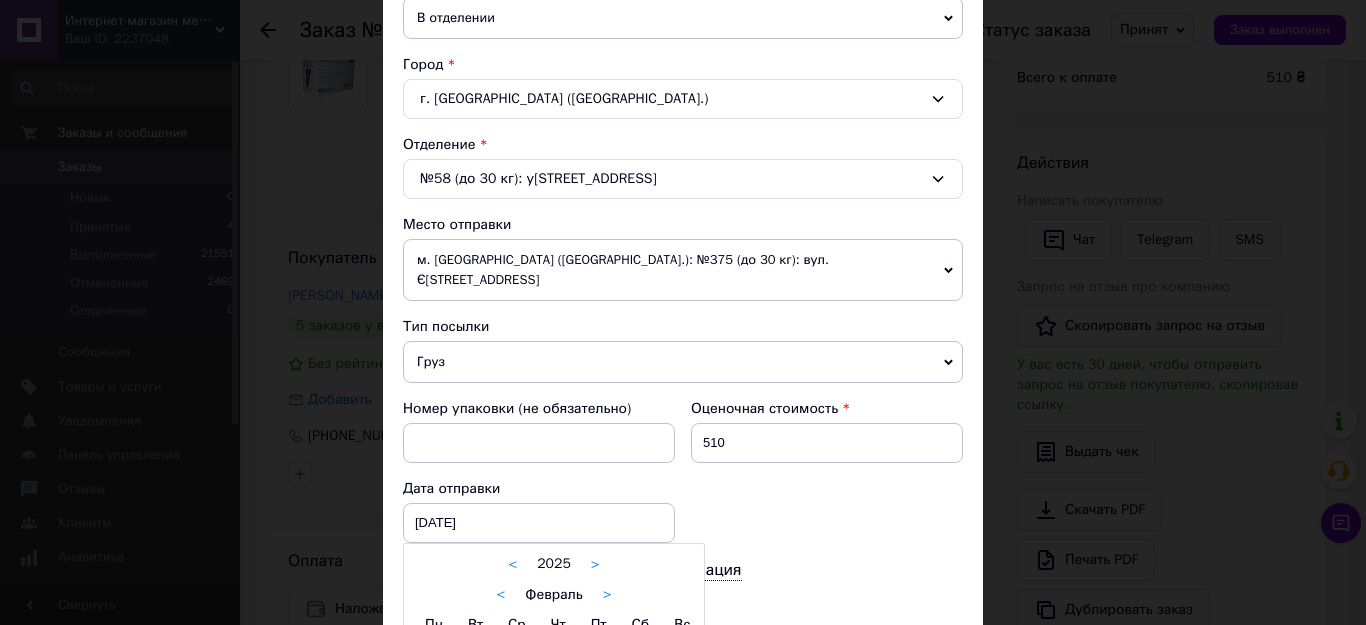 click on ">" at bounding box center (607, 595) 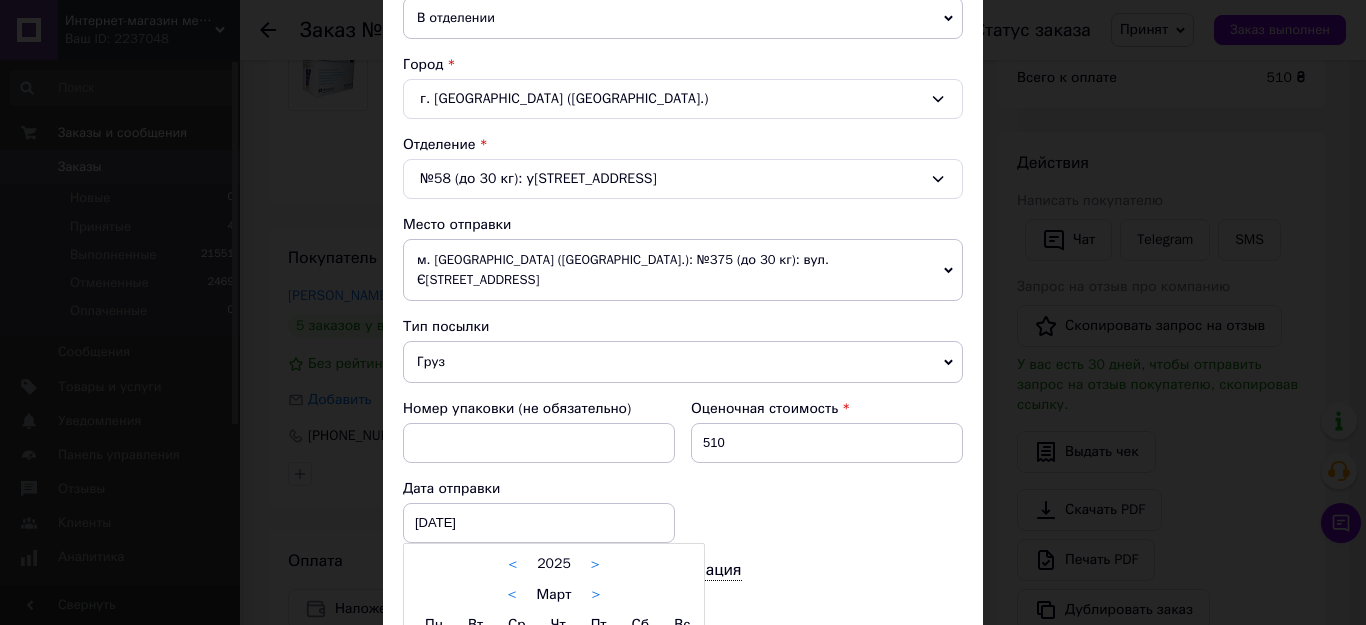 click on "< Март >" at bounding box center [554, 594] 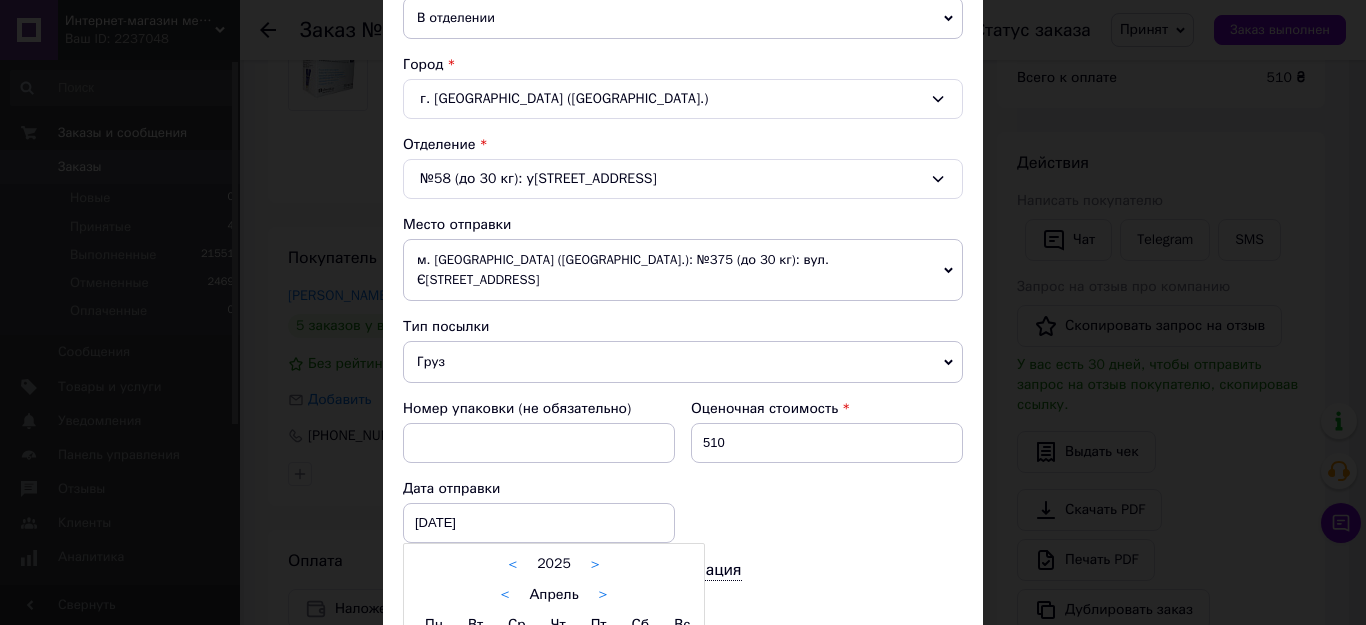 click on ">" at bounding box center [603, 595] 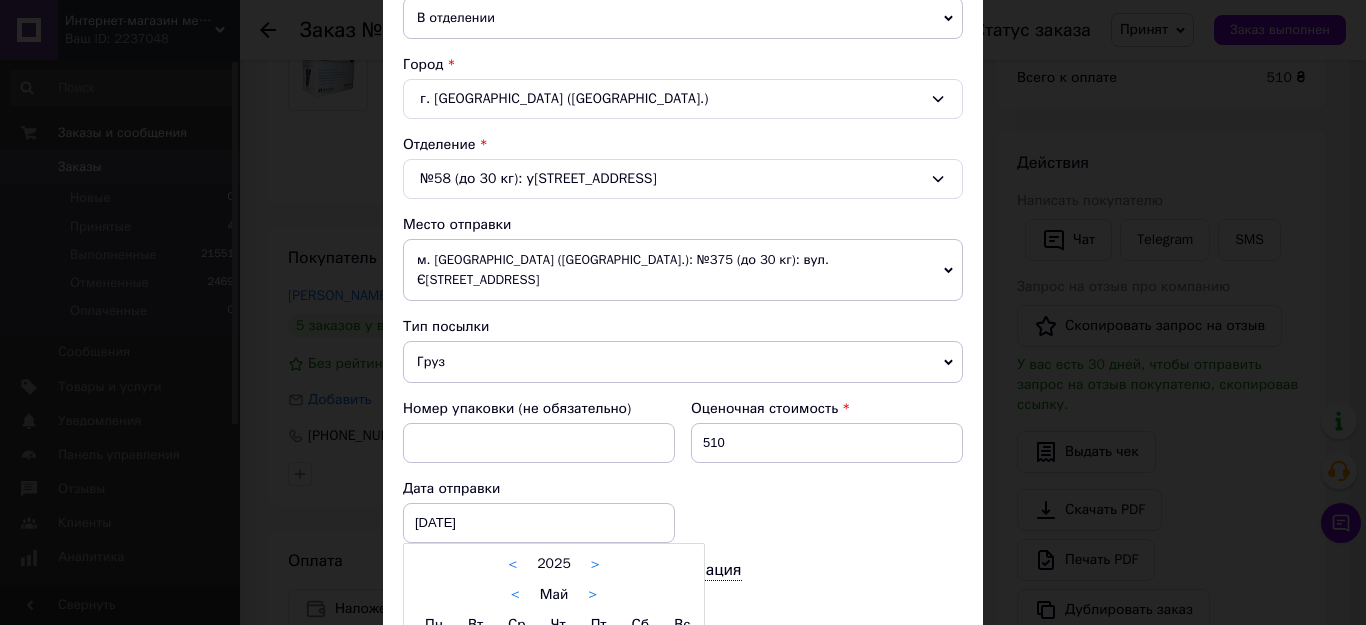 click on ">" at bounding box center [592, 595] 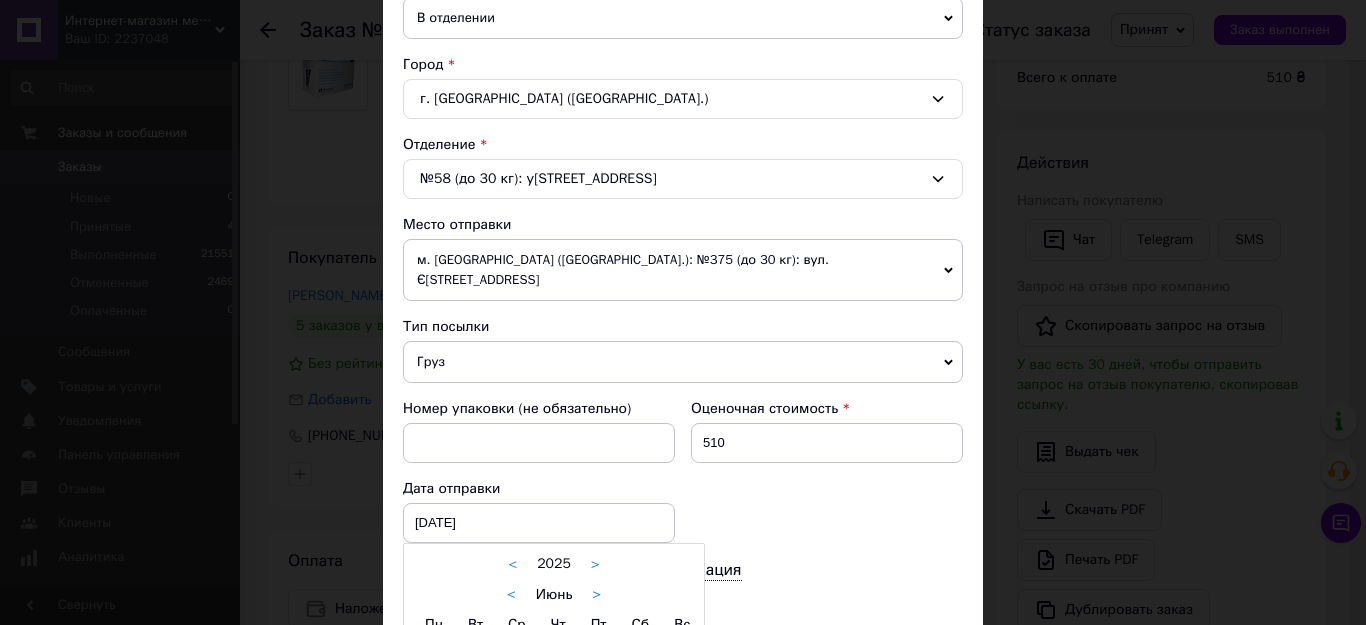 click on ">" at bounding box center (596, 595) 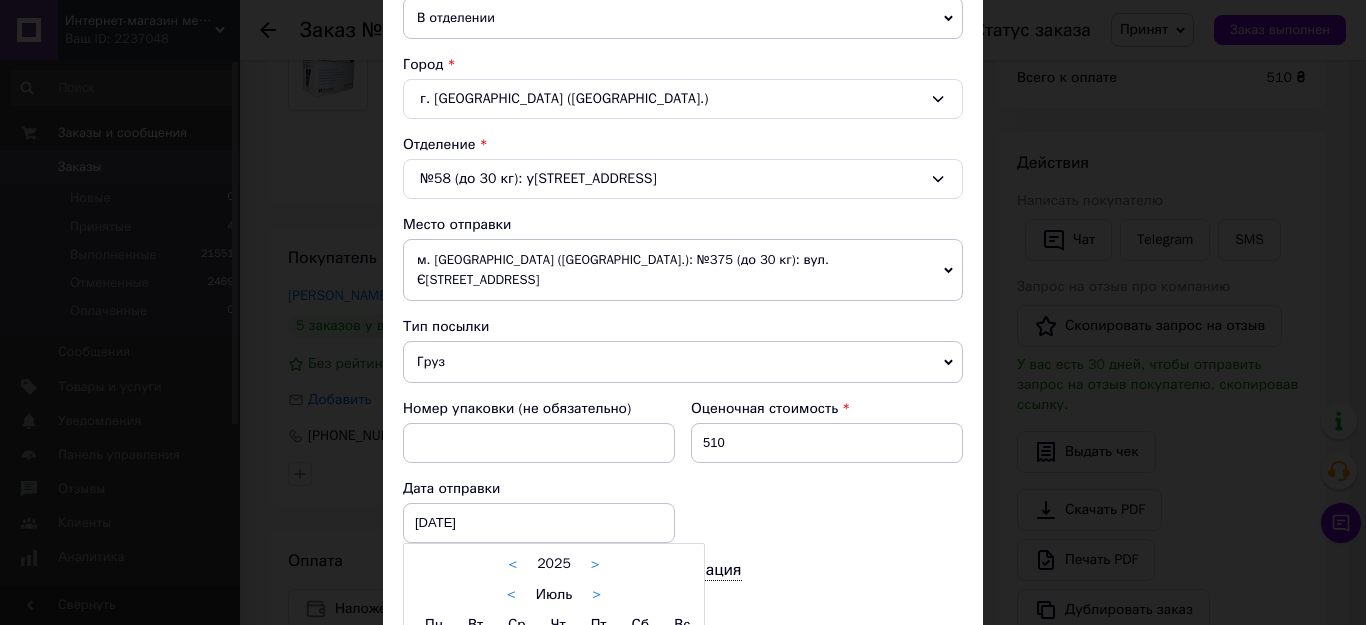 click at bounding box center [683, 312] 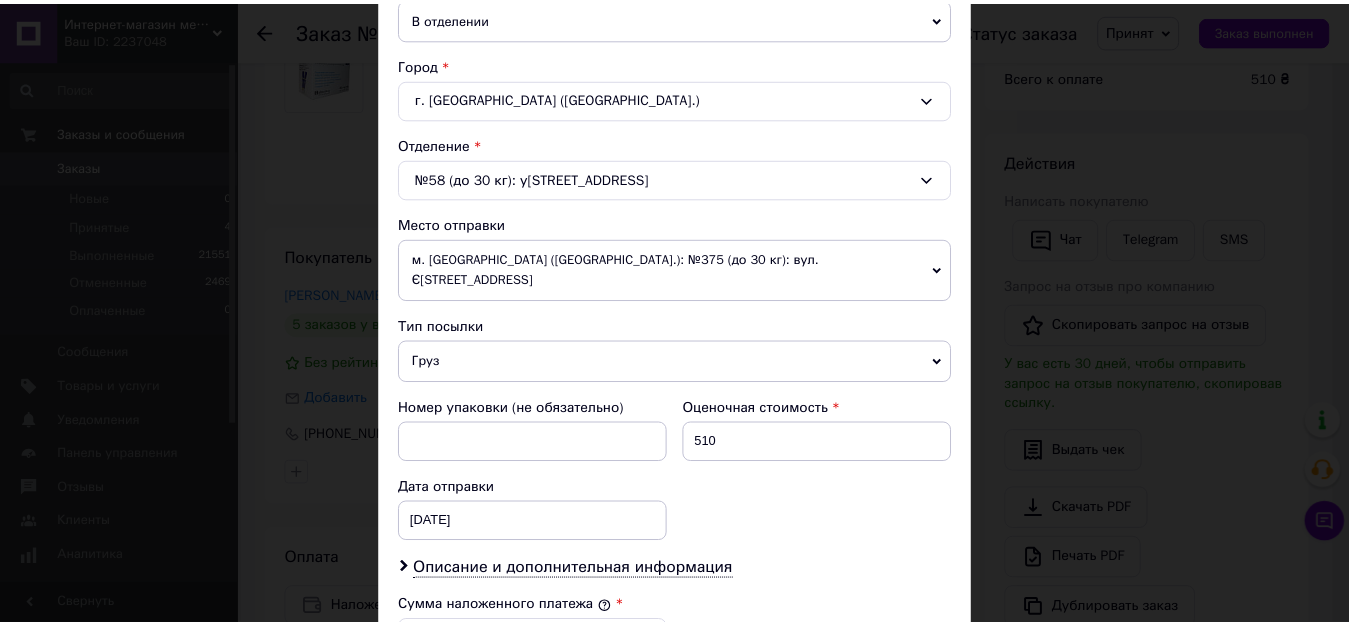 scroll, scrollTop: 800, scrollLeft: 0, axis: vertical 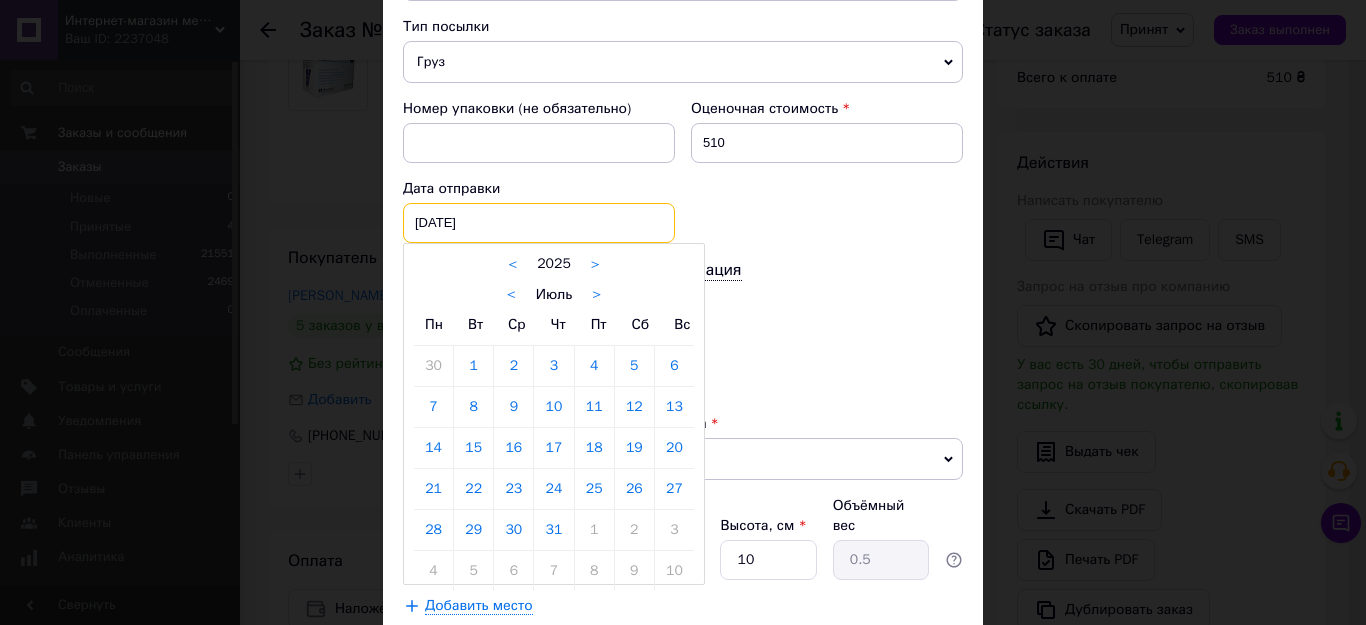 click on "[DATE] < 2025 > < Июль > Пн Вт Ср Чт Пт Сб Вс 30 1 2 3 4 5 6 7 8 9 10 11 12 13 14 15 16 17 18 19 20 21 22 23 24 25 26 27 28 29 30 31 1 2 3 4 5 6 7 8 9 10" at bounding box center [539, 223] 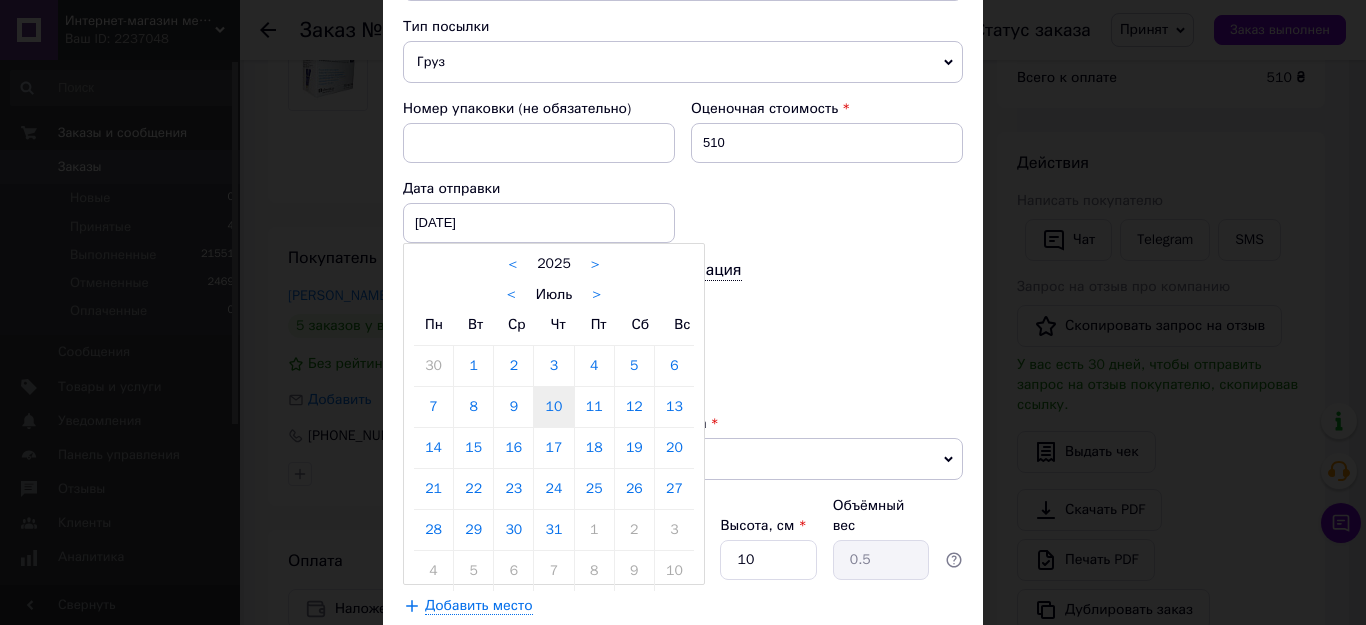 click on "10" at bounding box center (553, 407) 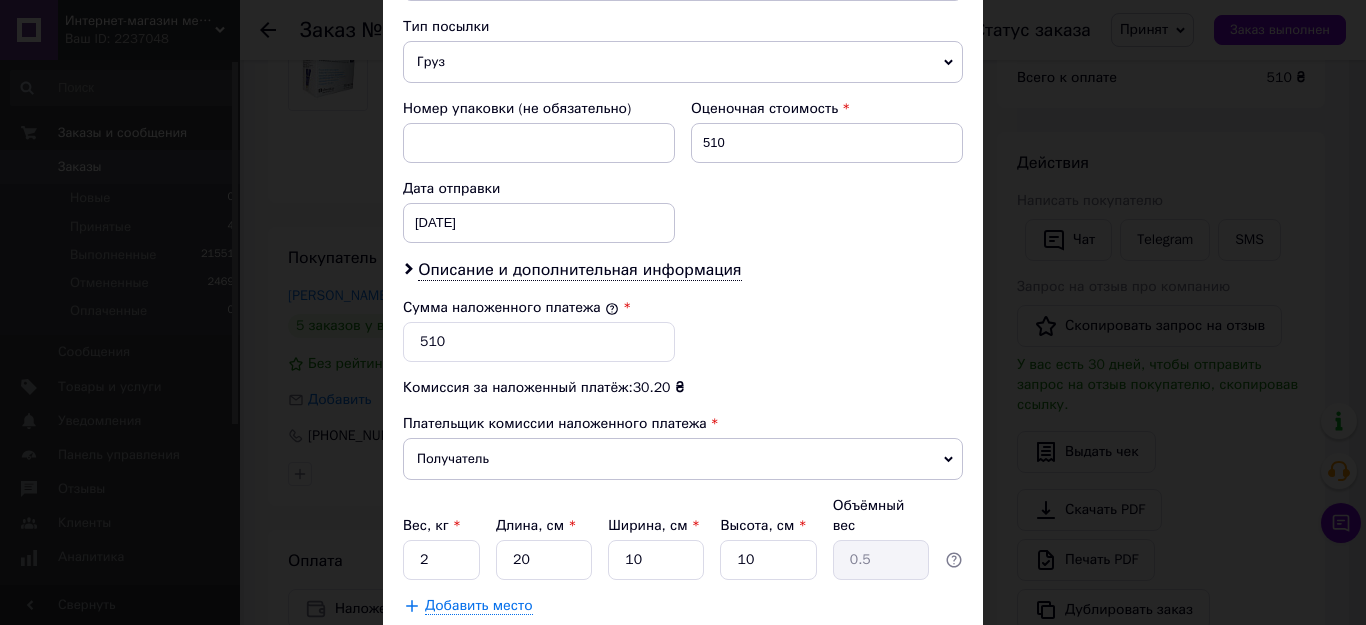 click on "Сохранить" at bounding box center (909, 656) 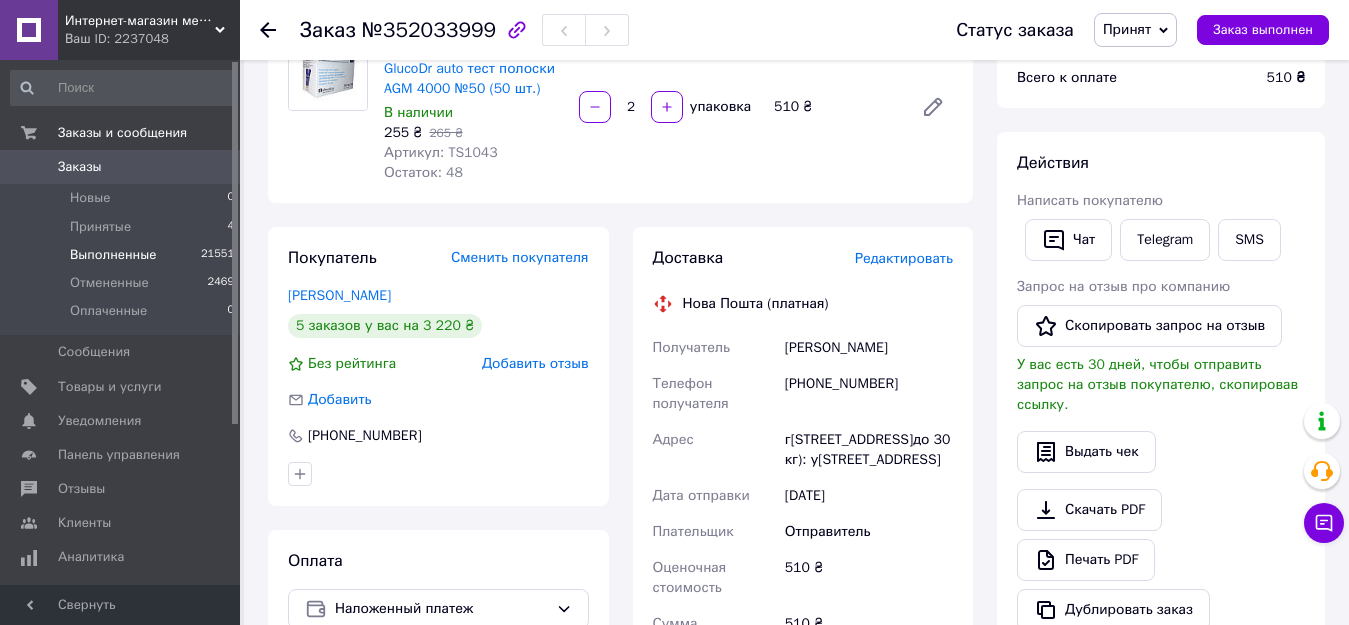 click on "Выполненные" at bounding box center (113, 255) 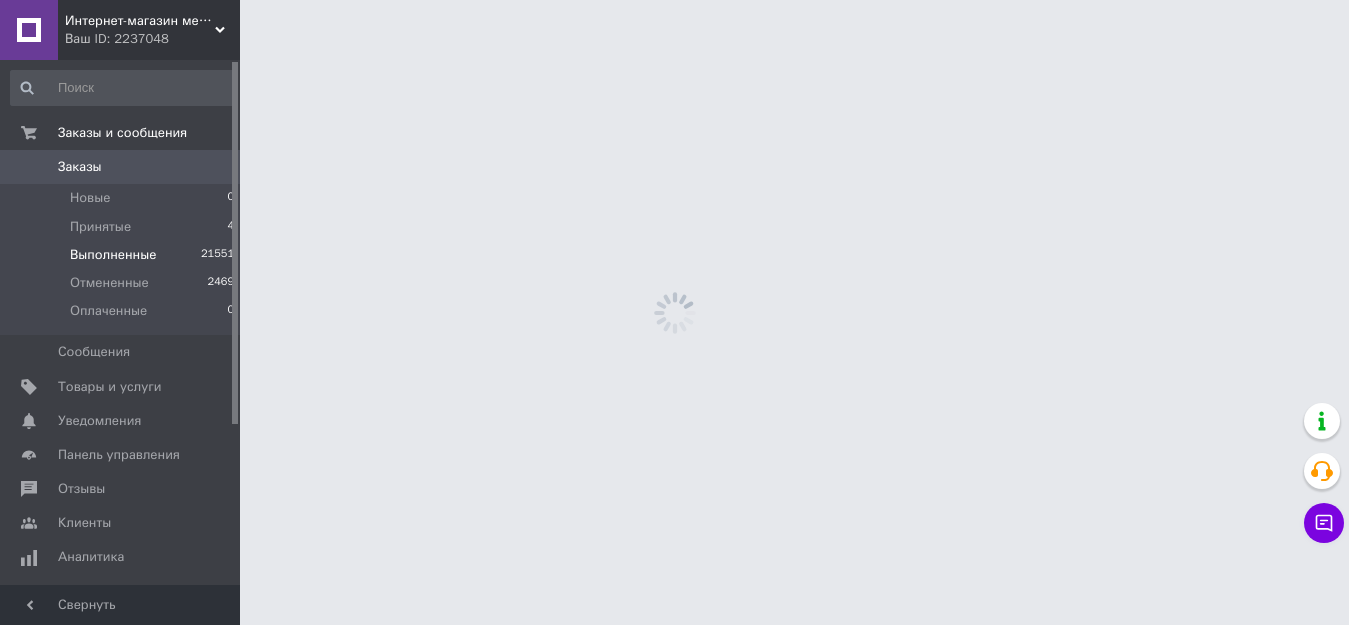 scroll, scrollTop: 0, scrollLeft: 0, axis: both 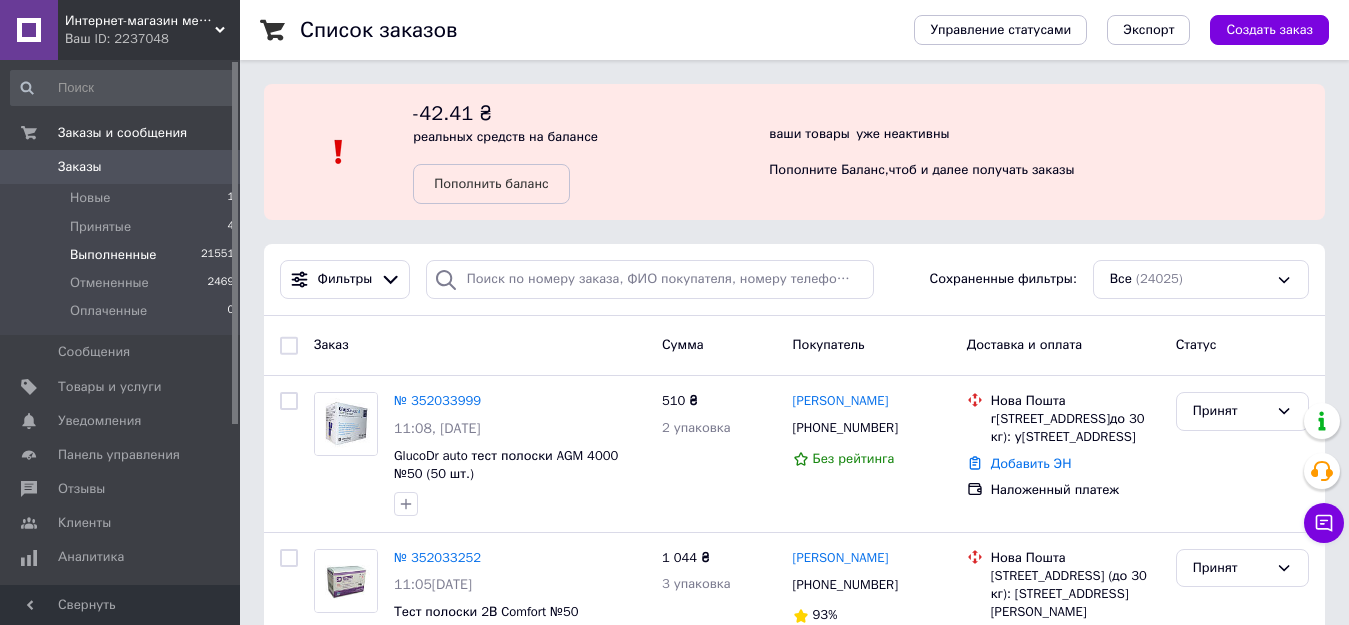 click on "Выполненные" at bounding box center [113, 255] 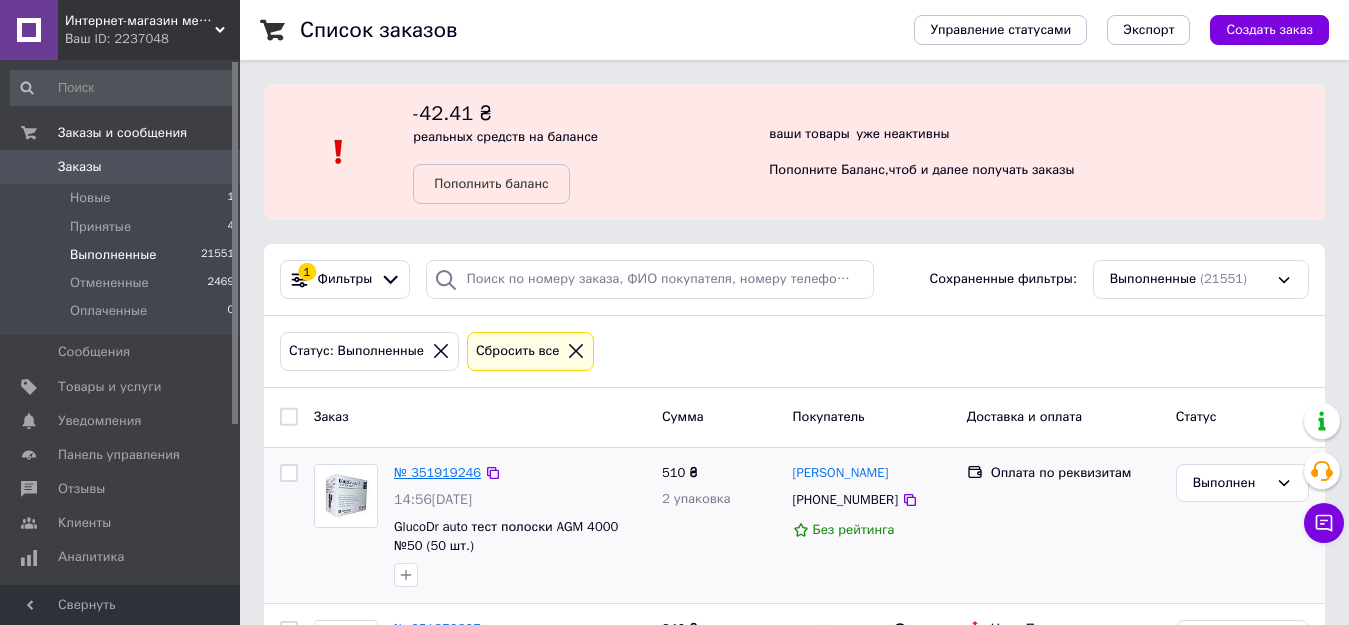 click on "№ 351919246" at bounding box center (437, 472) 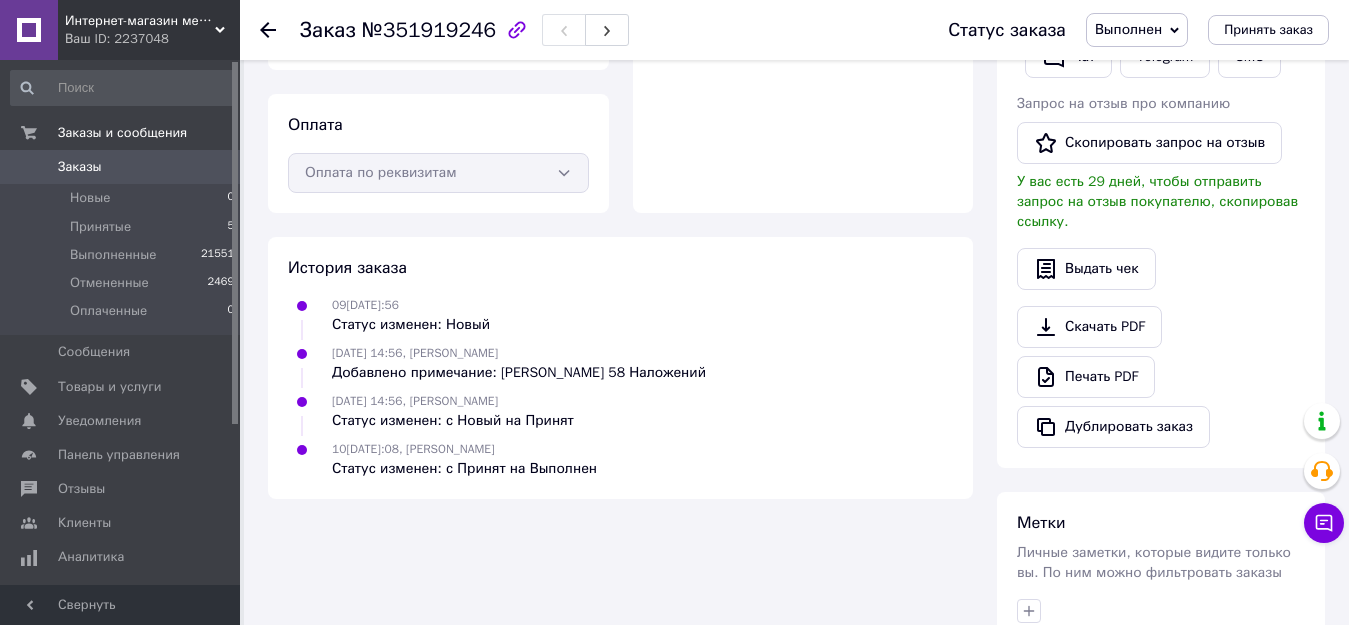 scroll, scrollTop: 622, scrollLeft: 0, axis: vertical 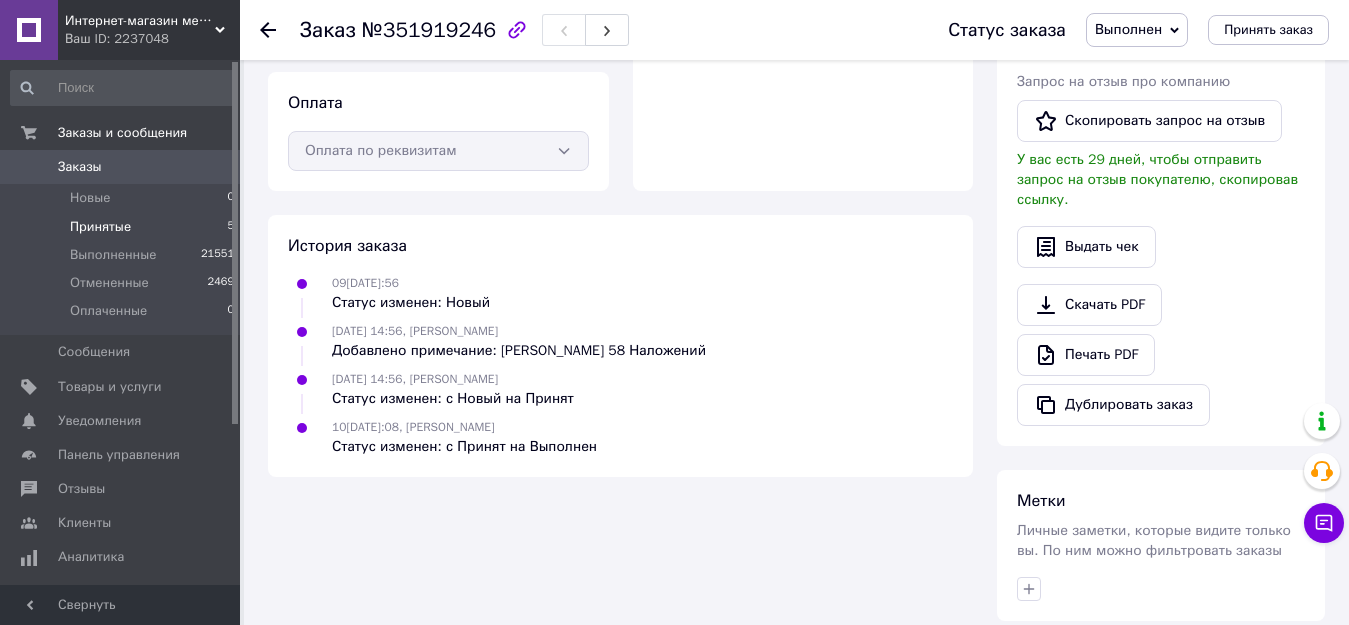 click on "Принятые" at bounding box center [100, 227] 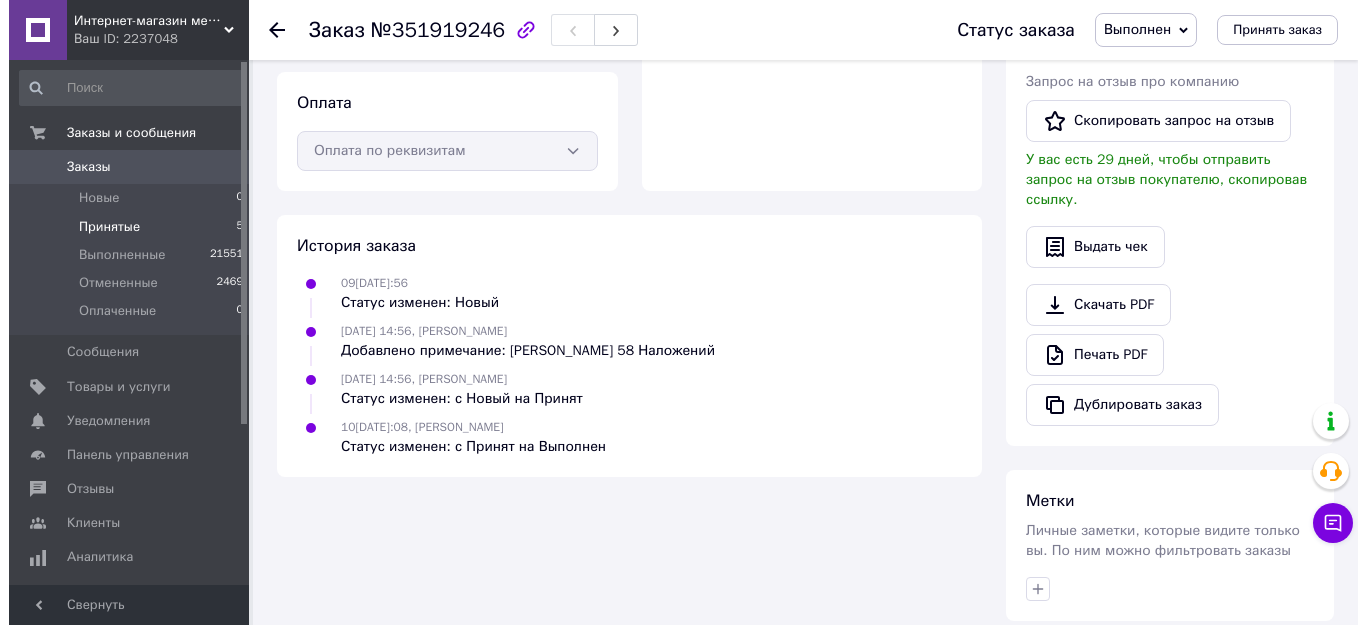 scroll, scrollTop: 0, scrollLeft: 0, axis: both 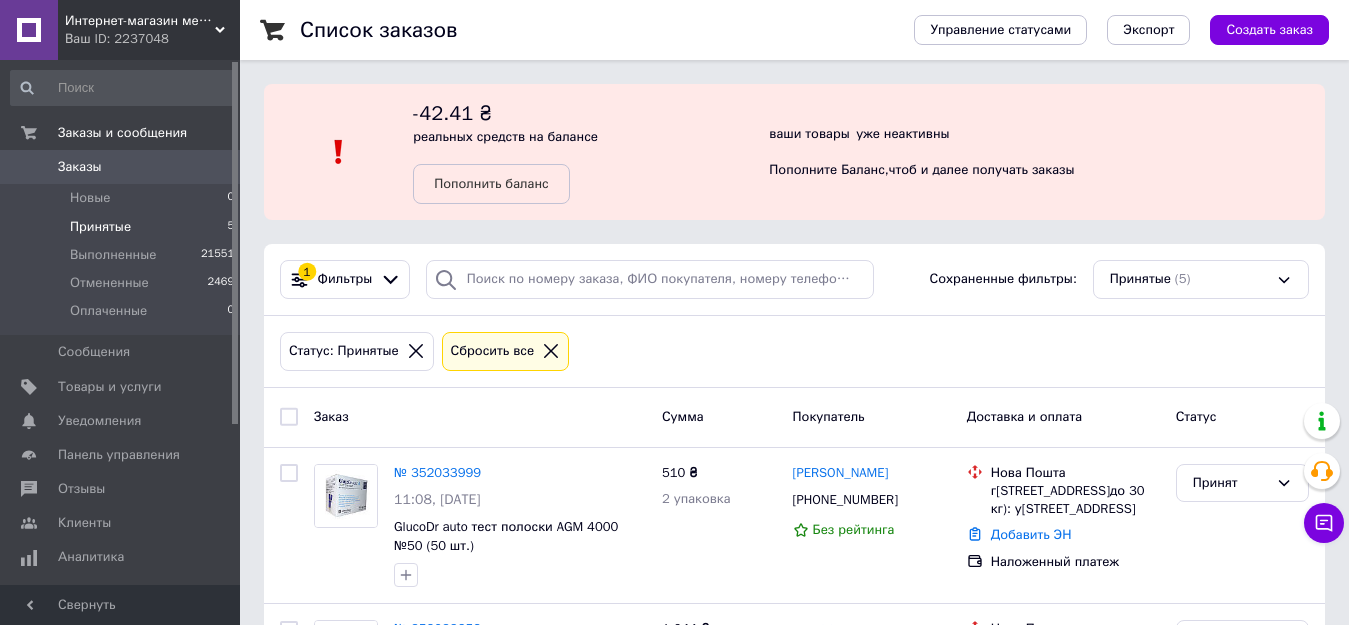 click on "Принятые" at bounding box center [100, 227] 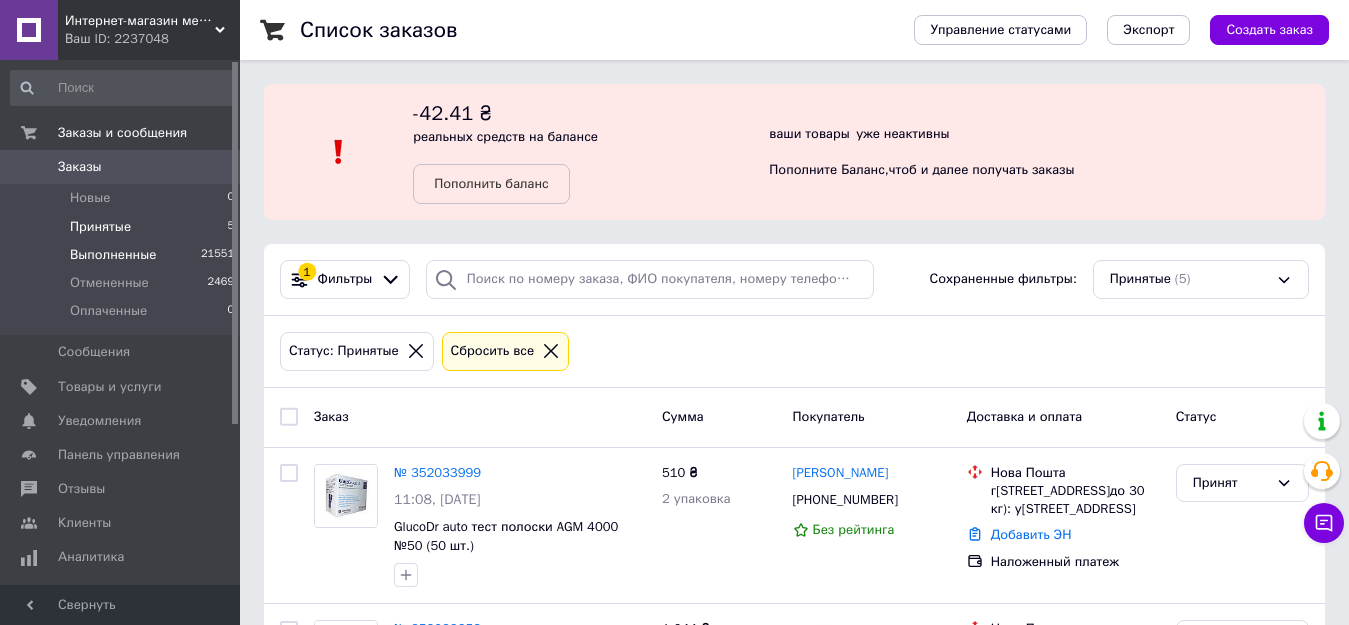 click on "Выполненные" at bounding box center [113, 255] 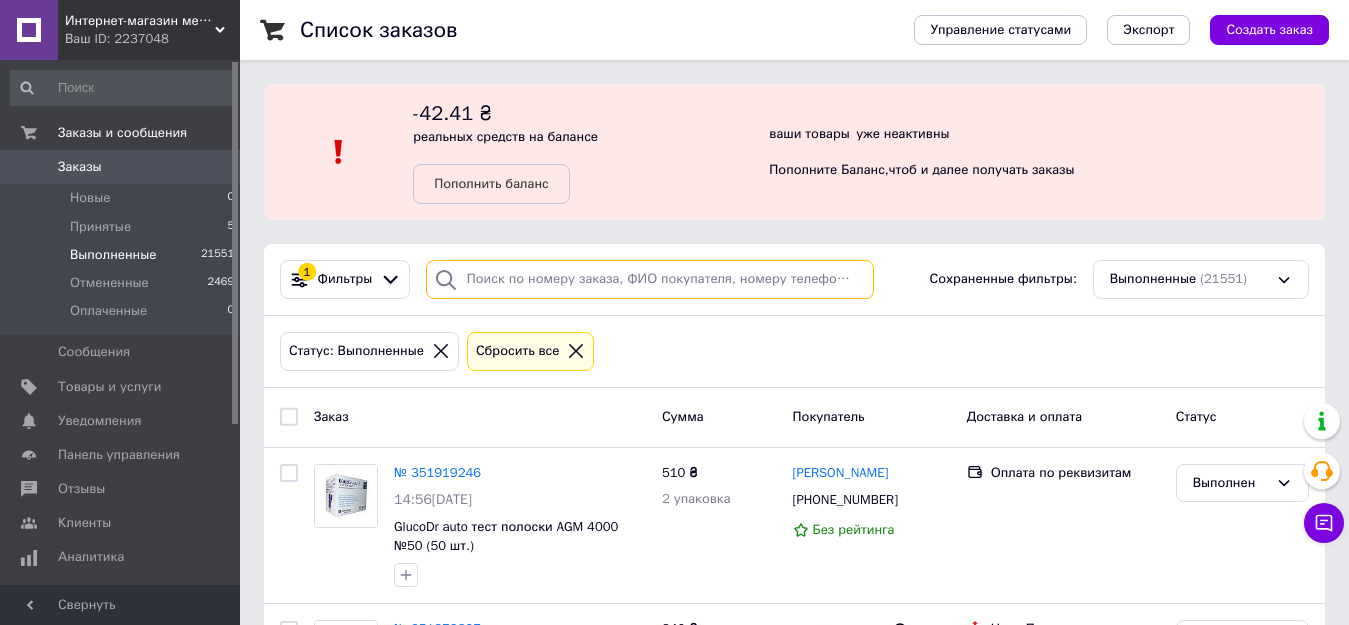 click at bounding box center (650, 279) 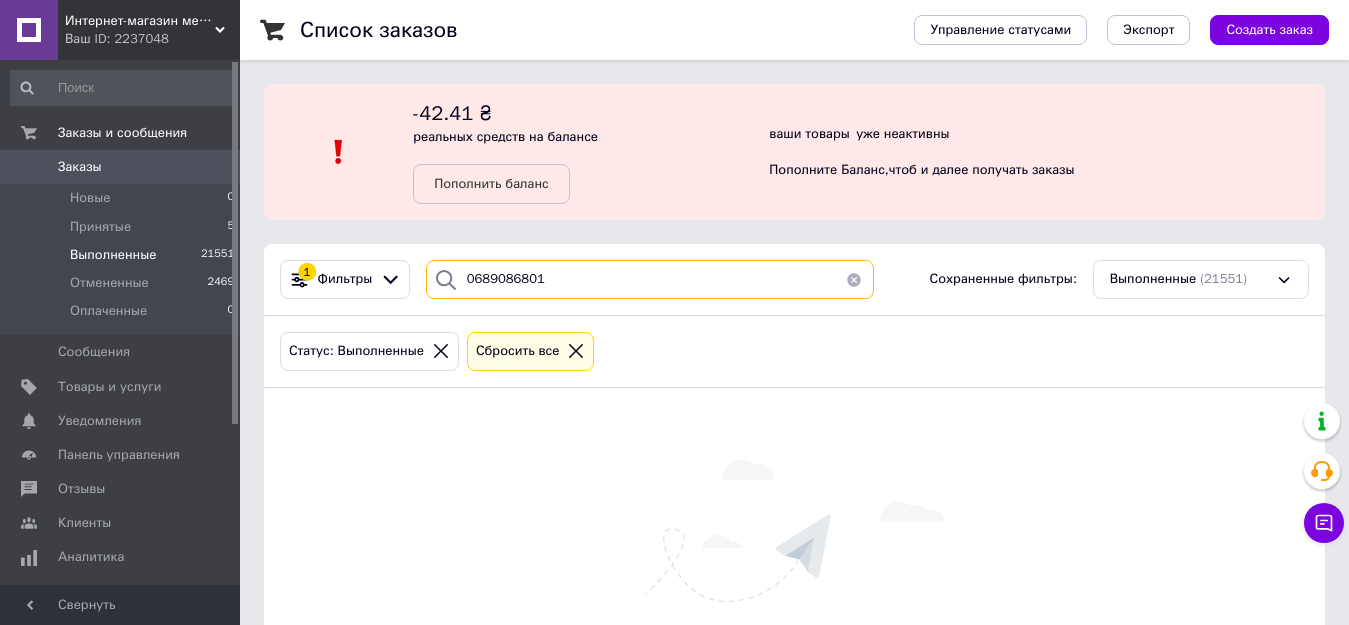 drag, startPoint x: 542, startPoint y: 281, endPoint x: 451, endPoint y: 269, distance: 91.787796 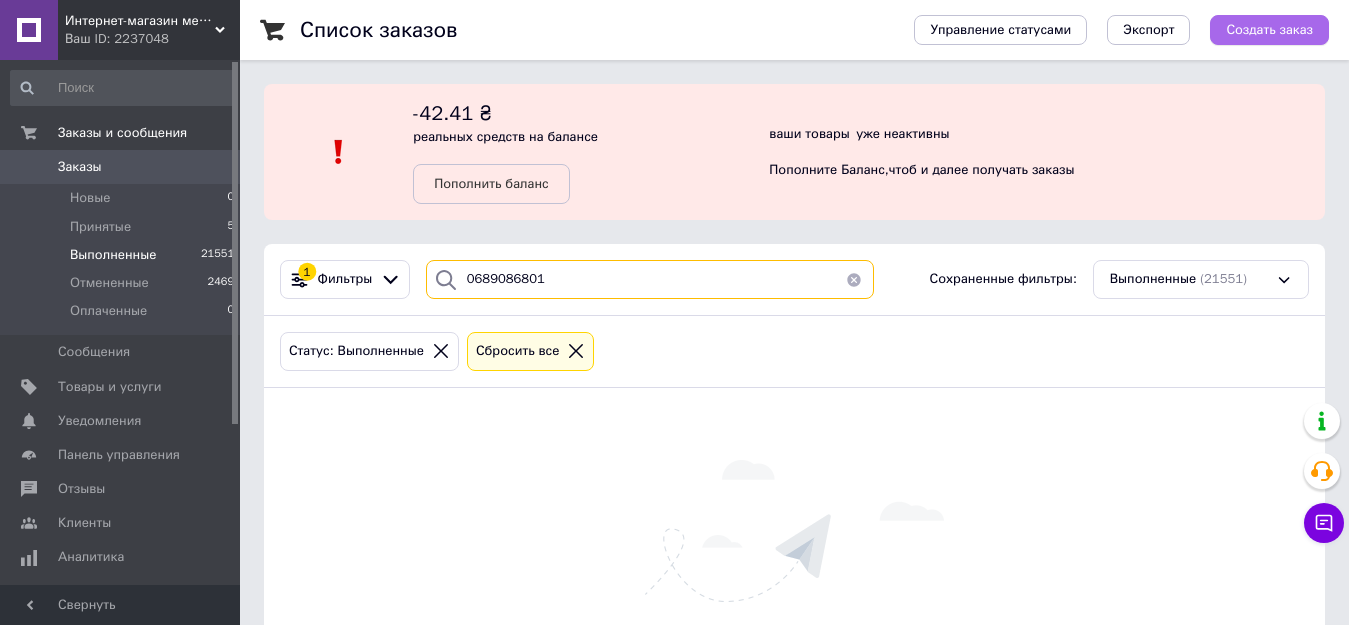 type on "0689086801" 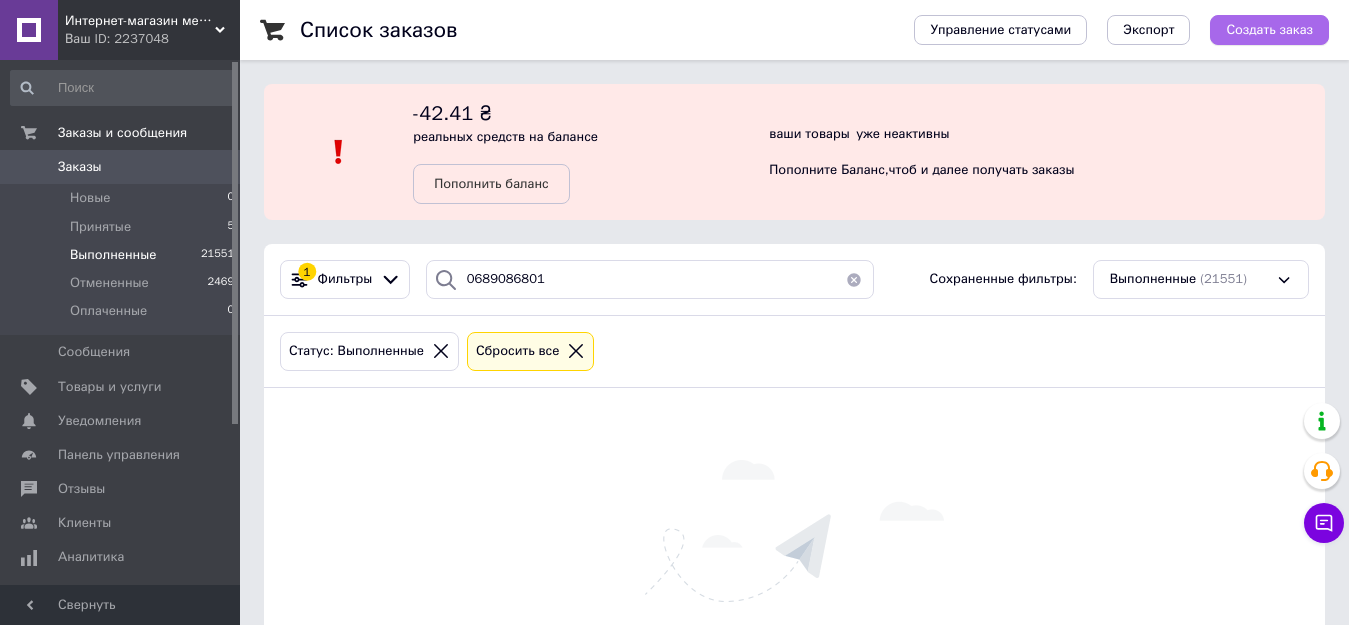click on "Создать заказ" at bounding box center [1269, 30] 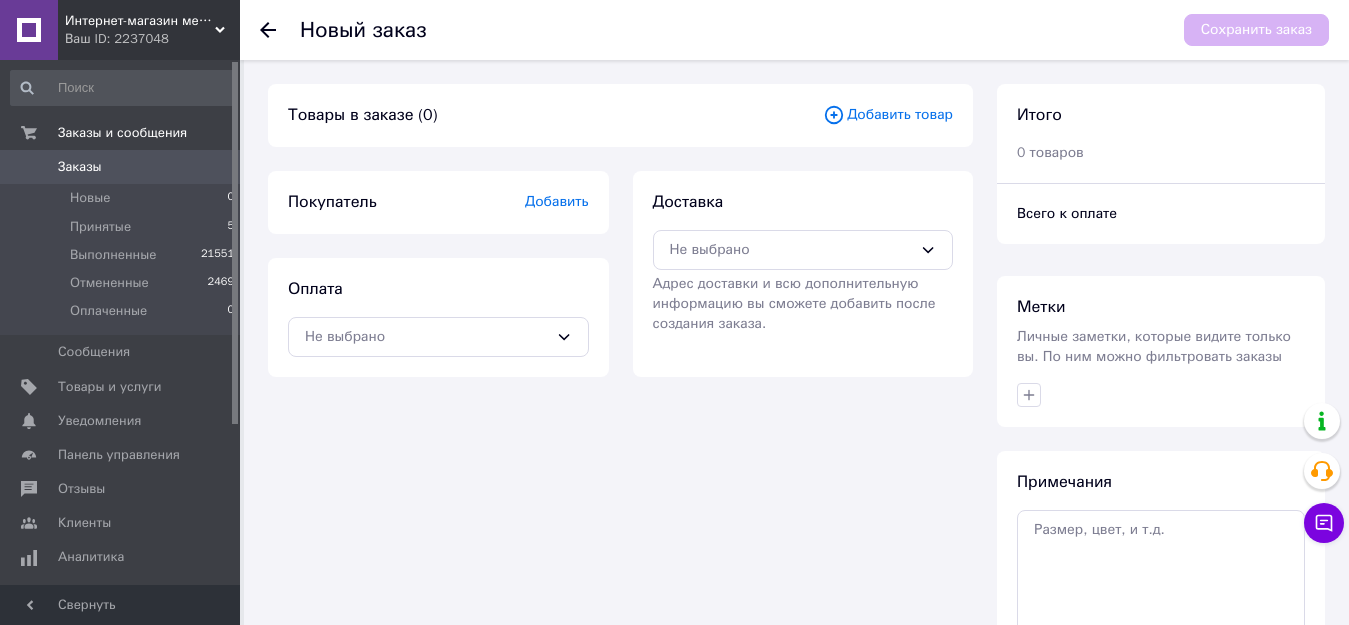 click on "Добавить товар" at bounding box center (888, 115) 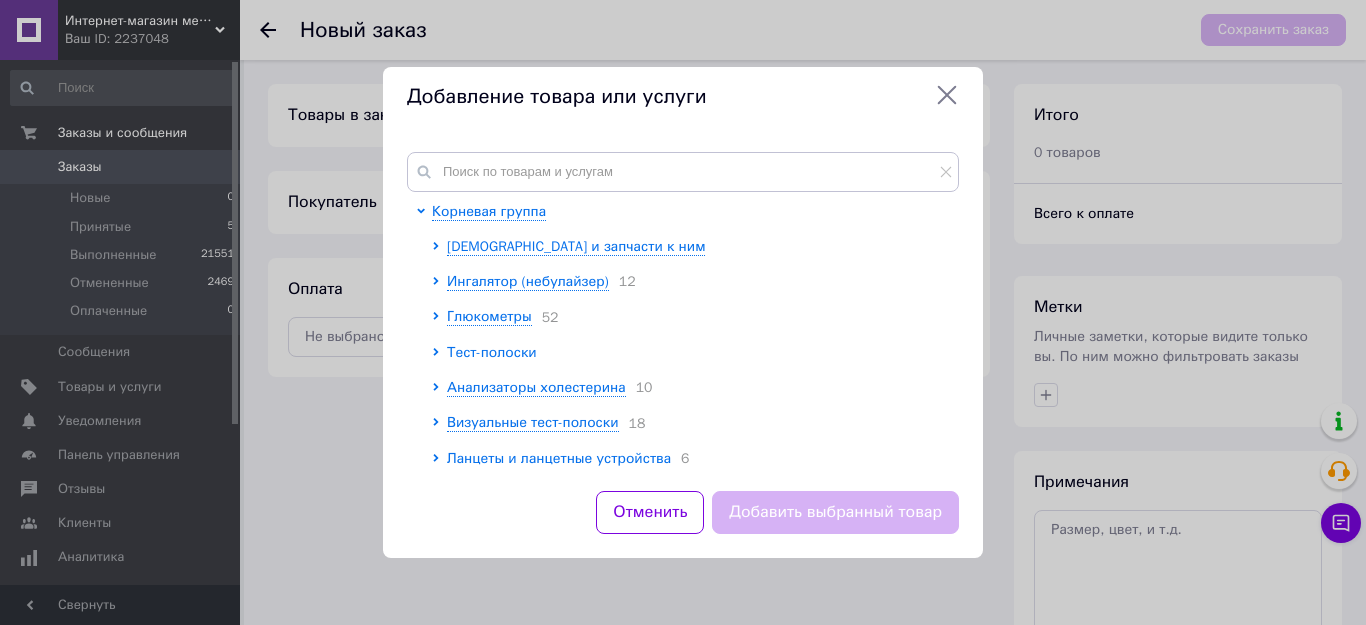 click on "Тест-полоски" at bounding box center (492, 352) 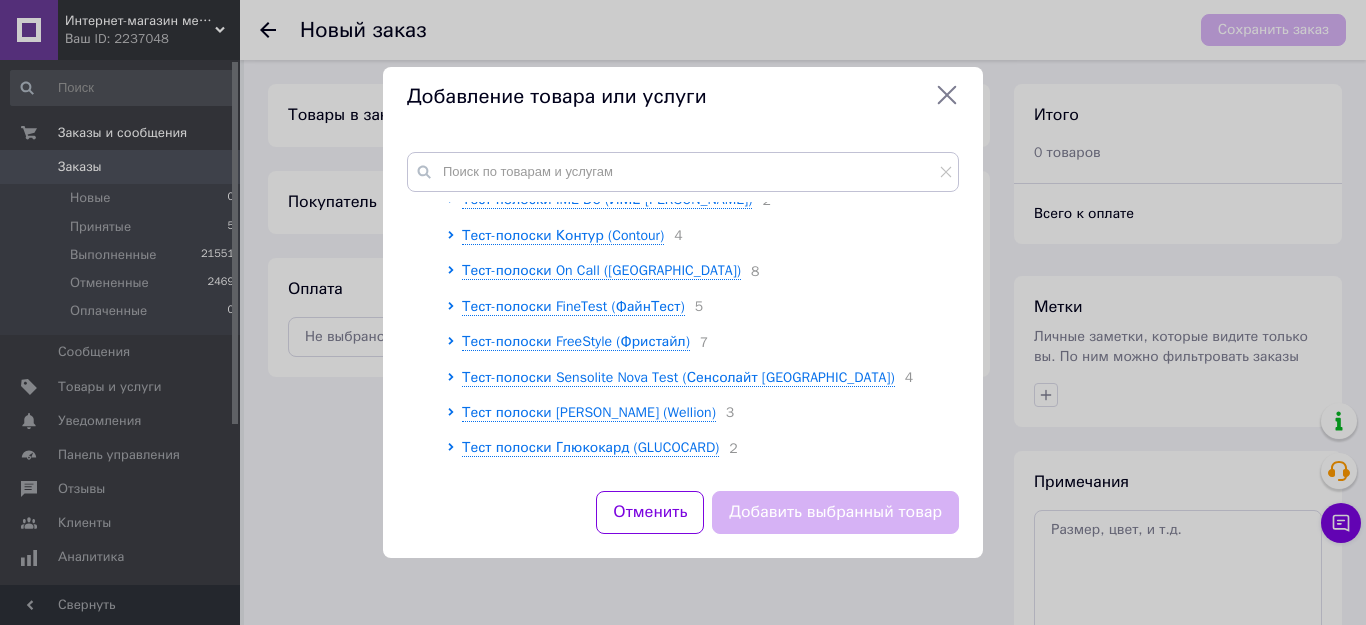 scroll, scrollTop: 600, scrollLeft: 0, axis: vertical 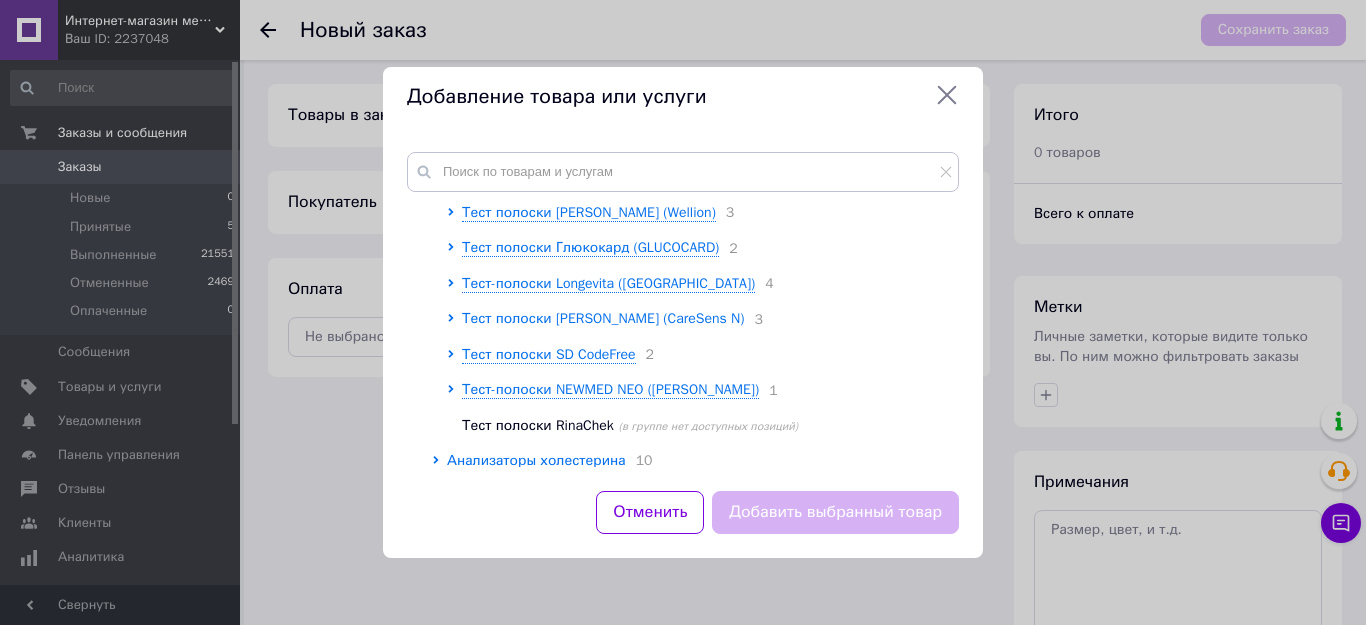 click on "Тест полоски [PERSON_NAME] (CareSens N)" at bounding box center [603, 318] 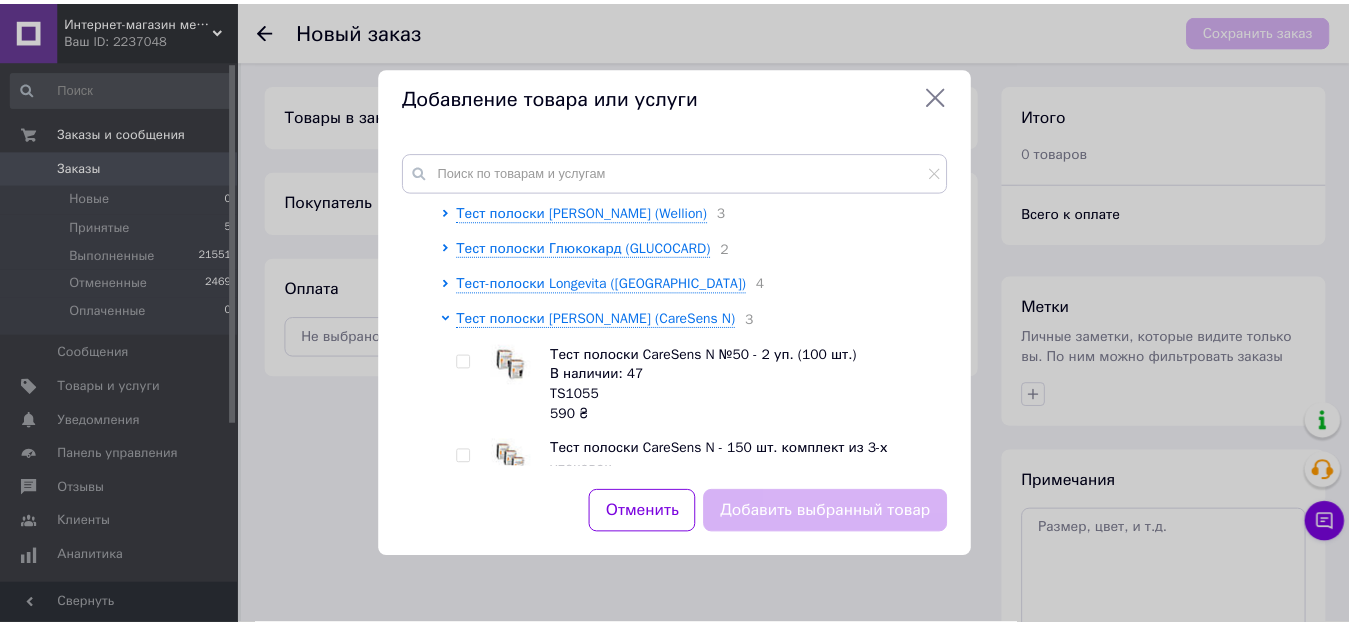 scroll, scrollTop: 800, scrollLeft: 0, axis: vertical 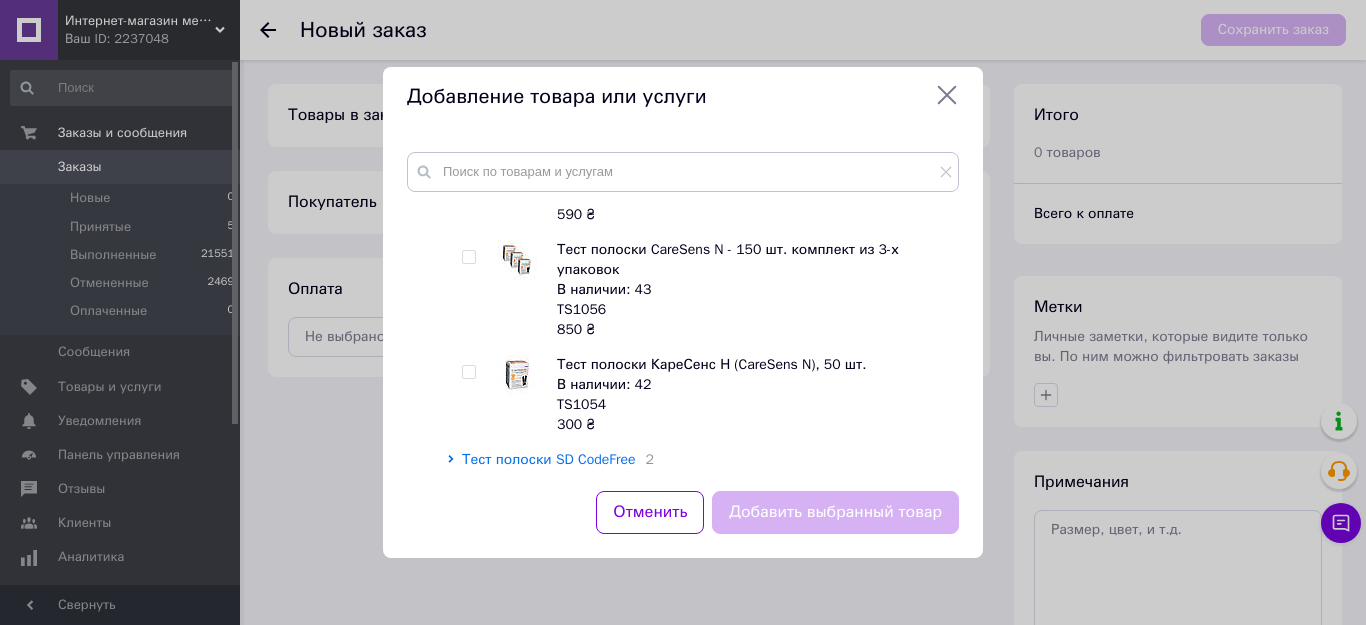 click at bounding box center [468, 257] 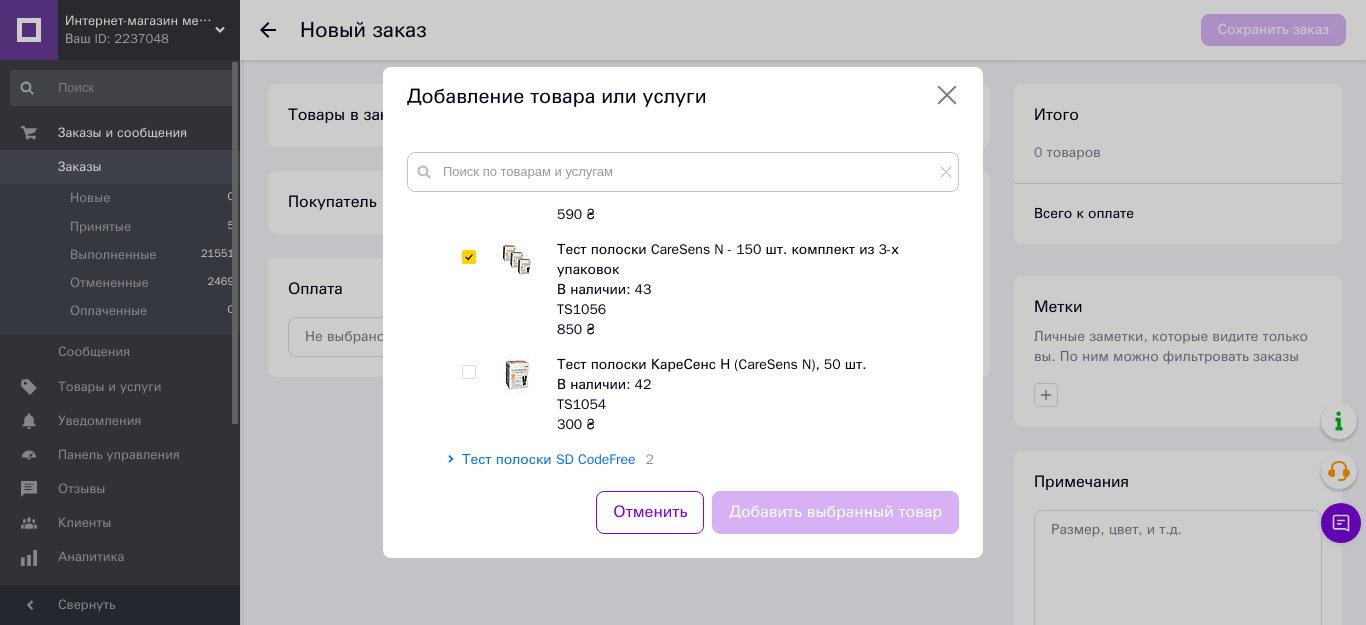 checkbox on "true" 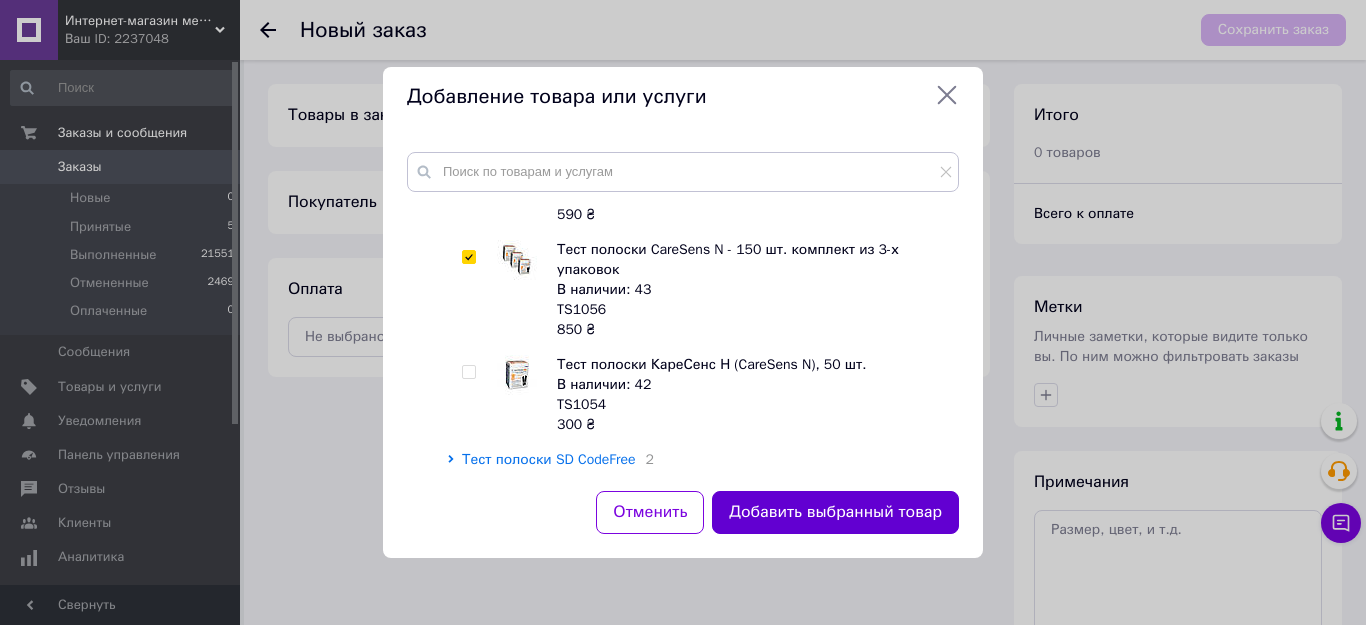 click on "Добавить выбранный товар" at bounding box center [835, 512] 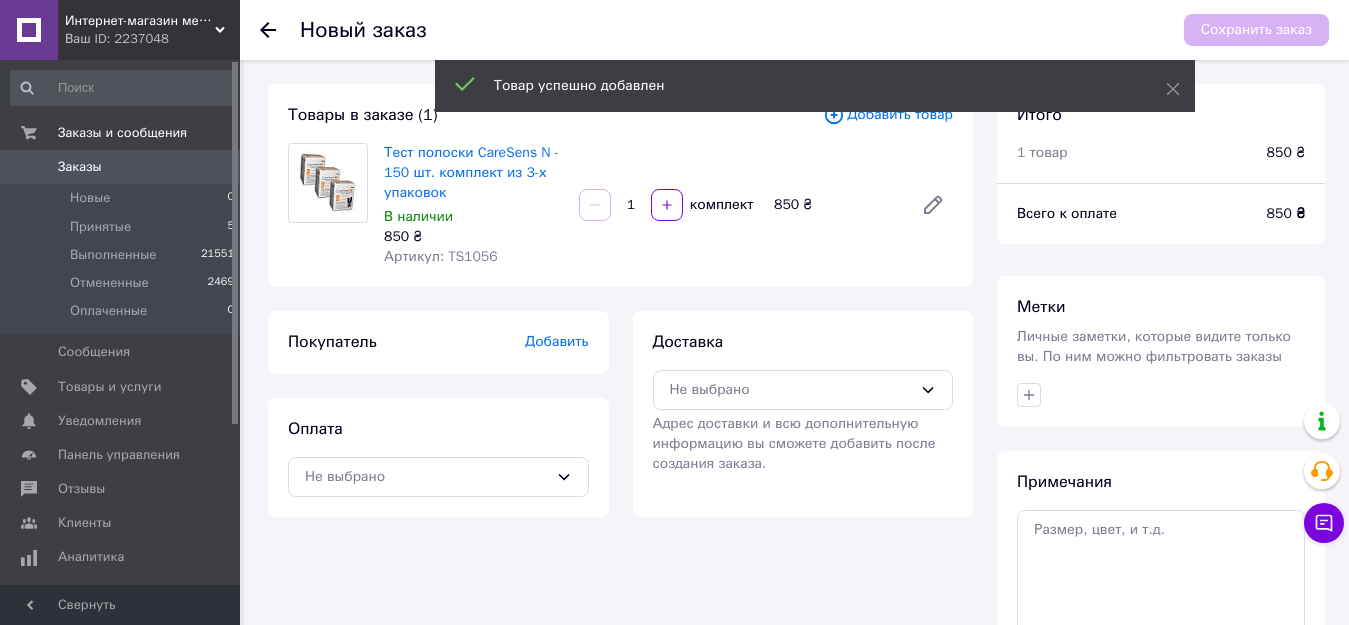 click on "Добавить" at bounding box center [557, 341] 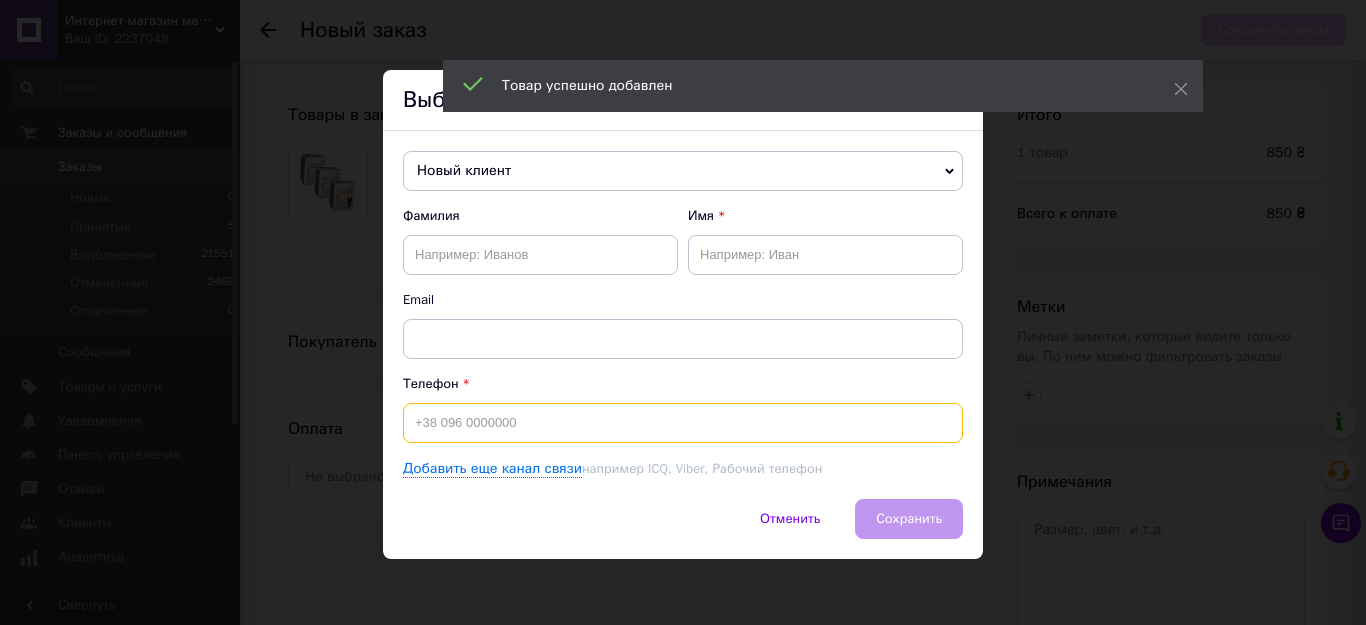 click at bounding box center [683, 423] 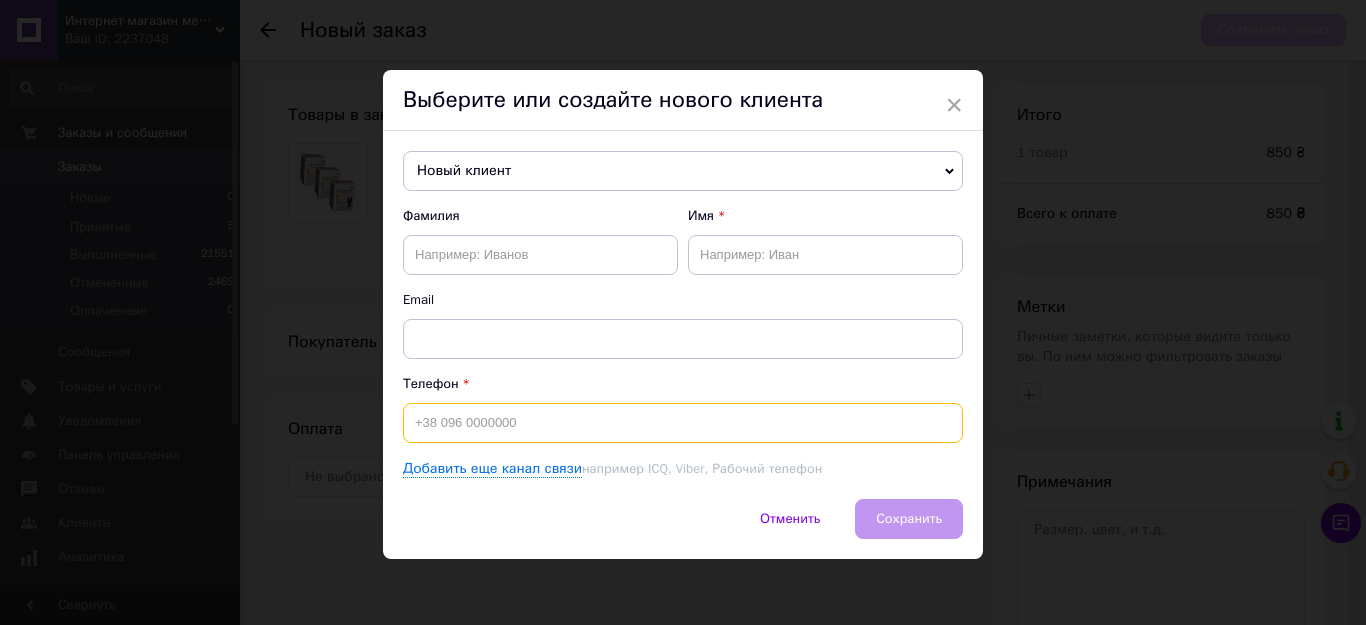 paste on "0689086801" 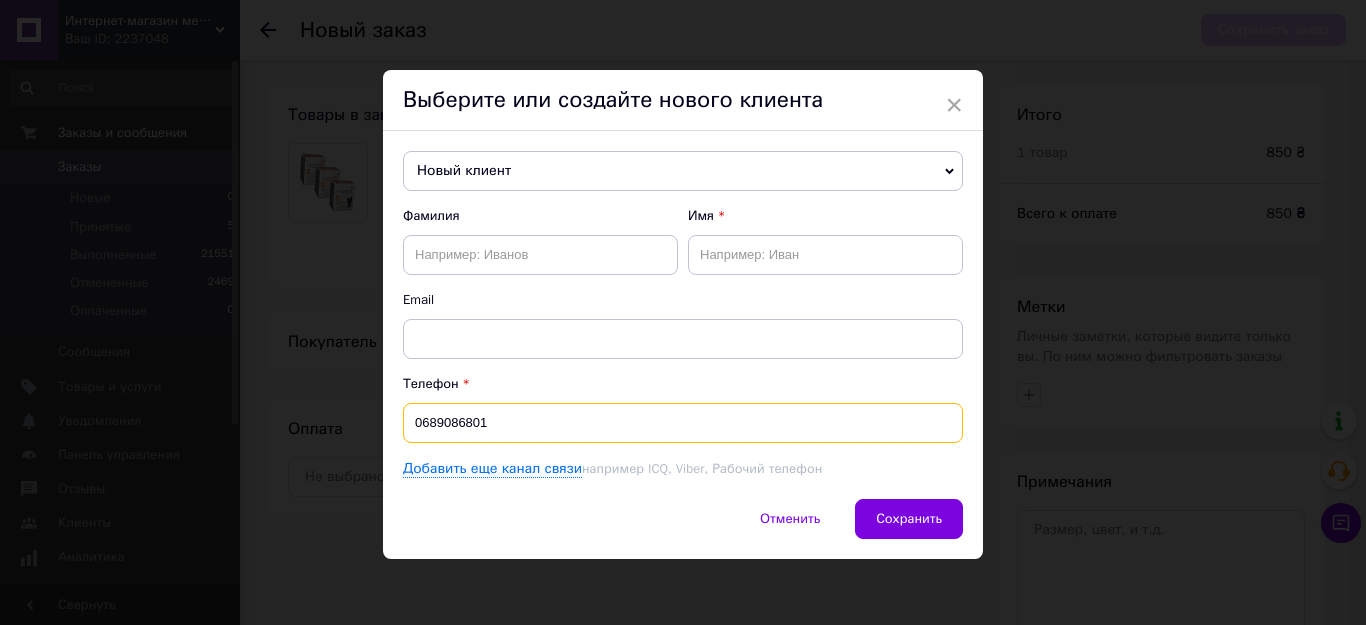 click on "0689086801" at bounding box center [683, 423] 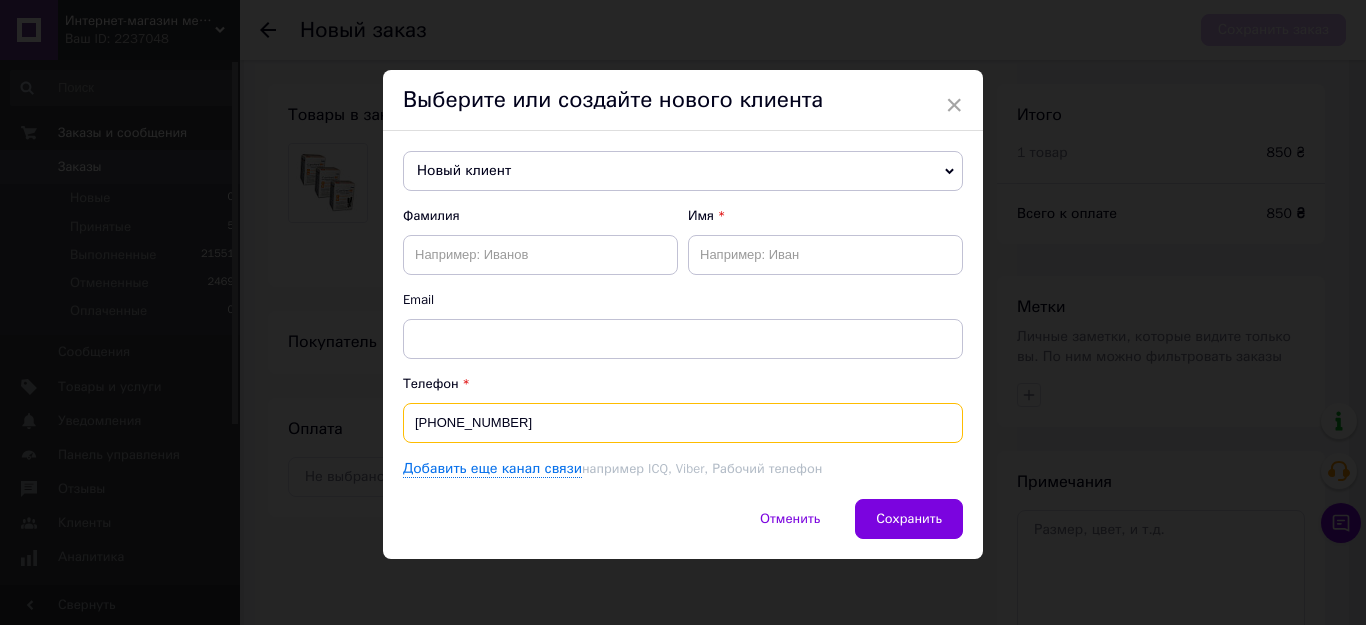 type on "[PHONE_NUMBER]" 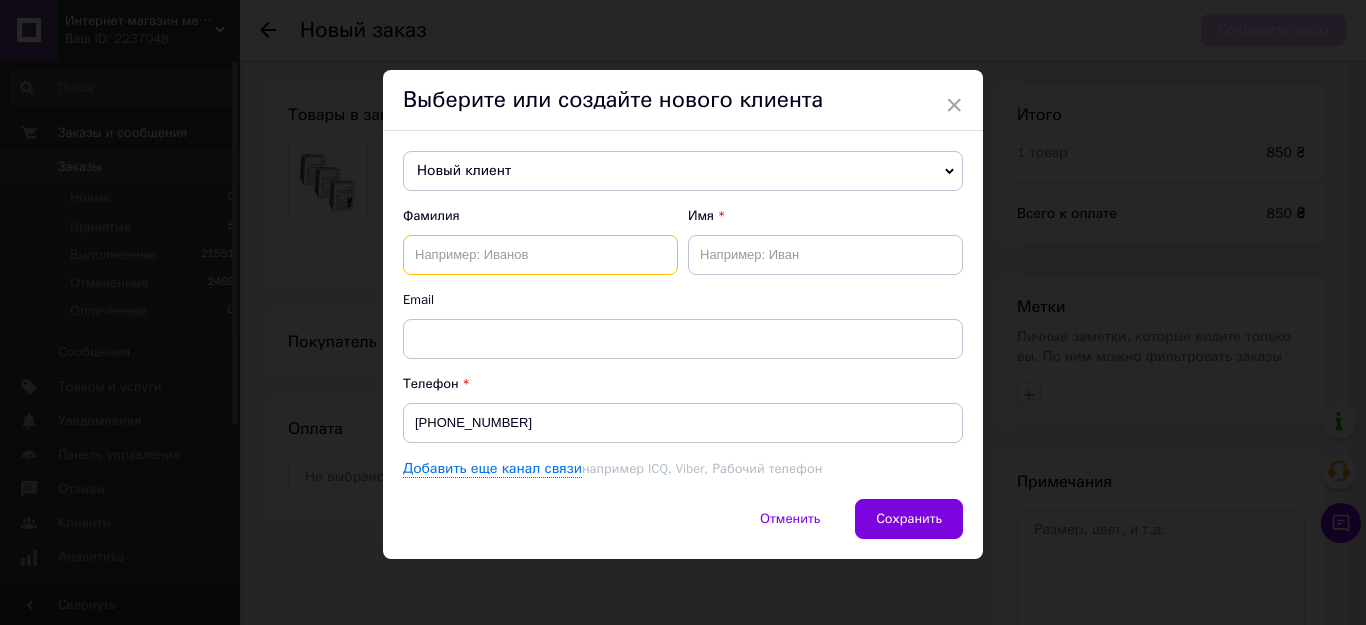 click at bounding box center (540, 255) 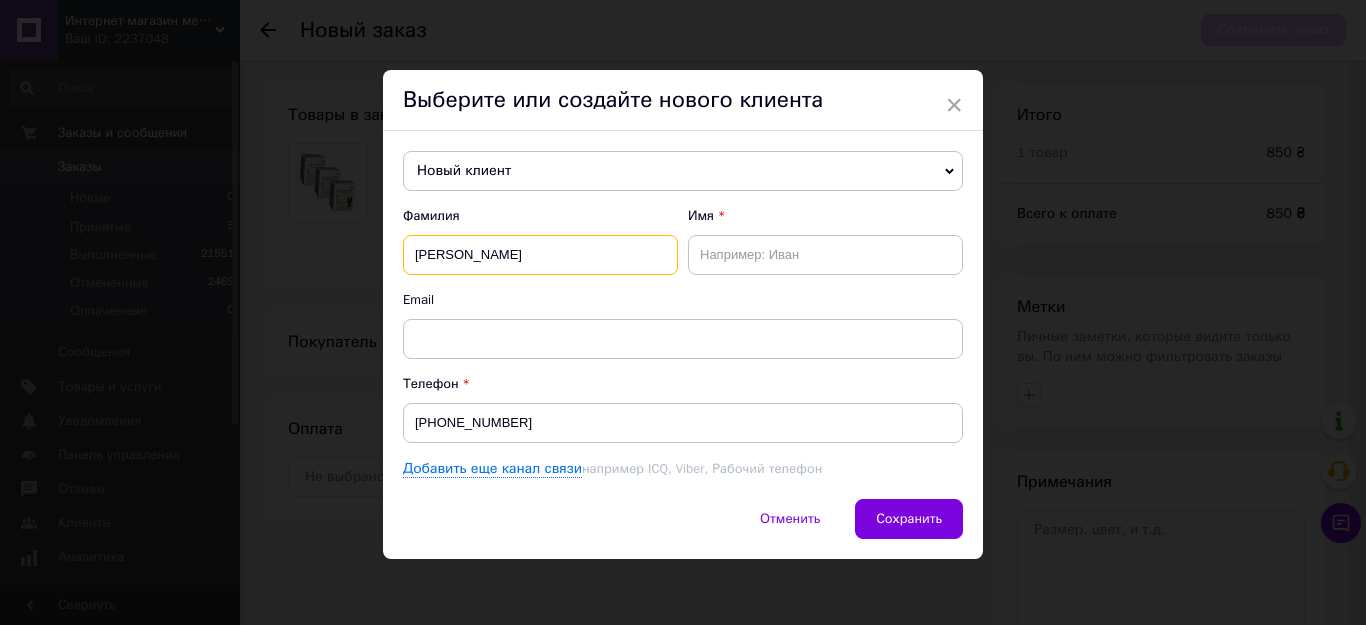 type on "[PERSON_NAME]" 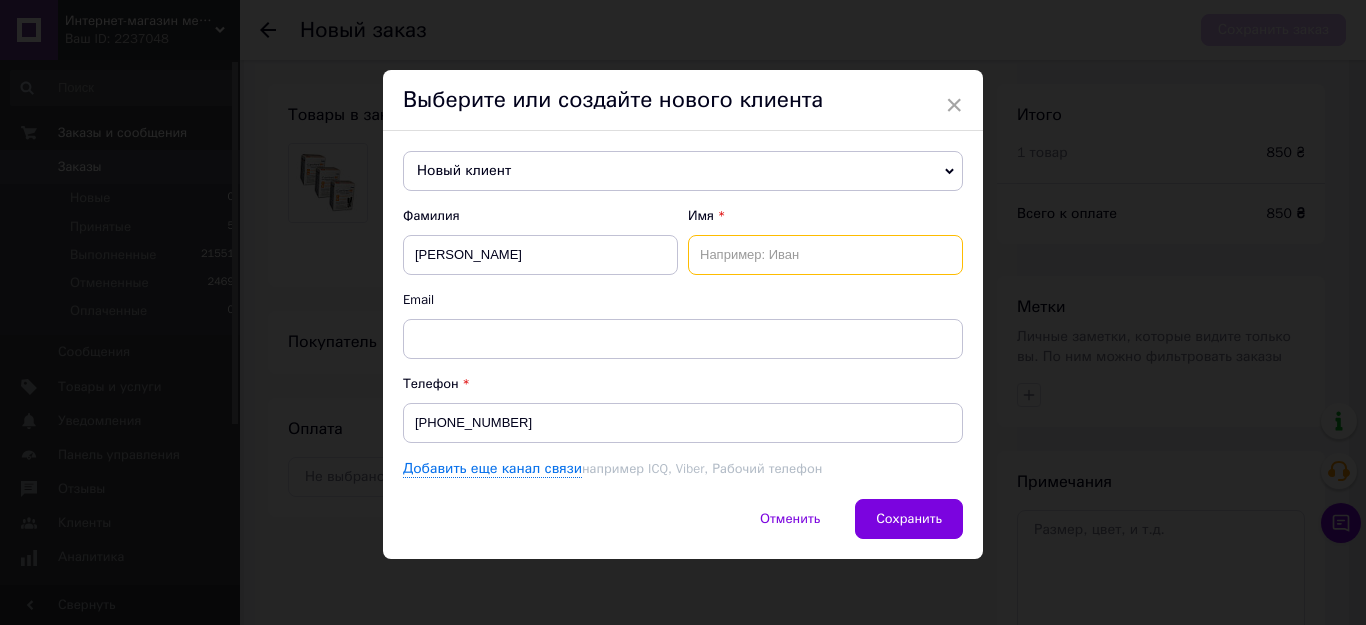 click at bounding box center [825, 255] 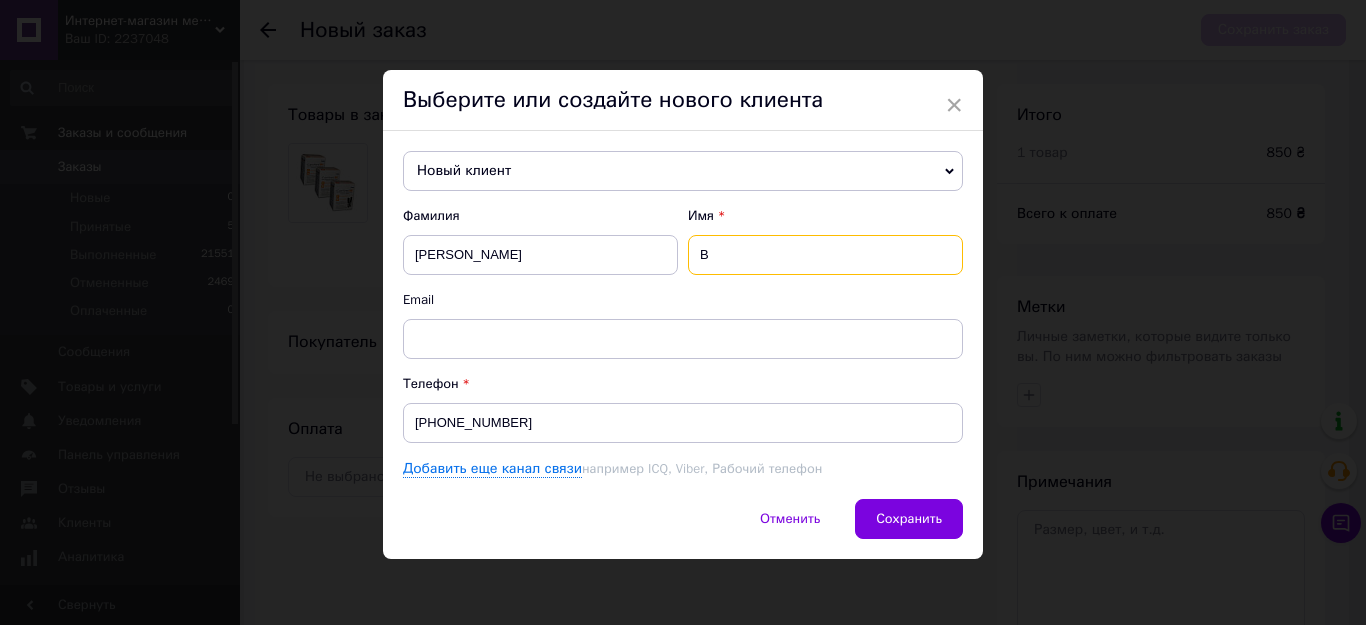 click on "В" at bounding box center (825, 255) 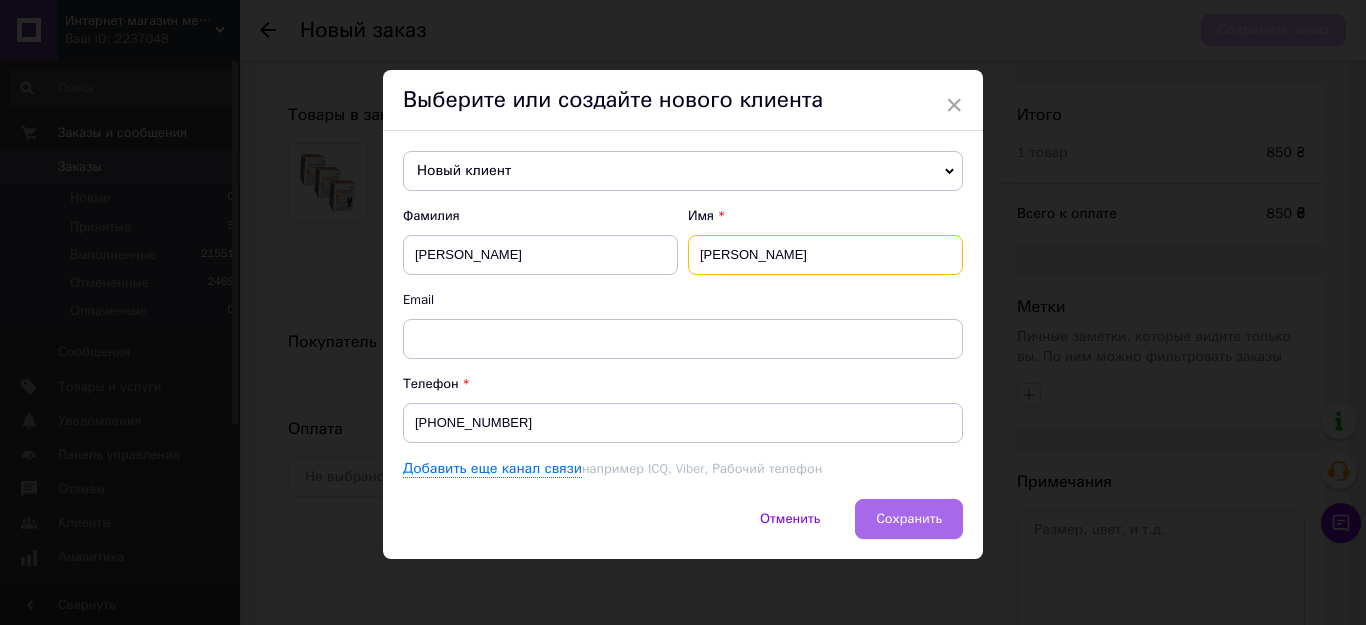 type on "[PERSON_NAME]" 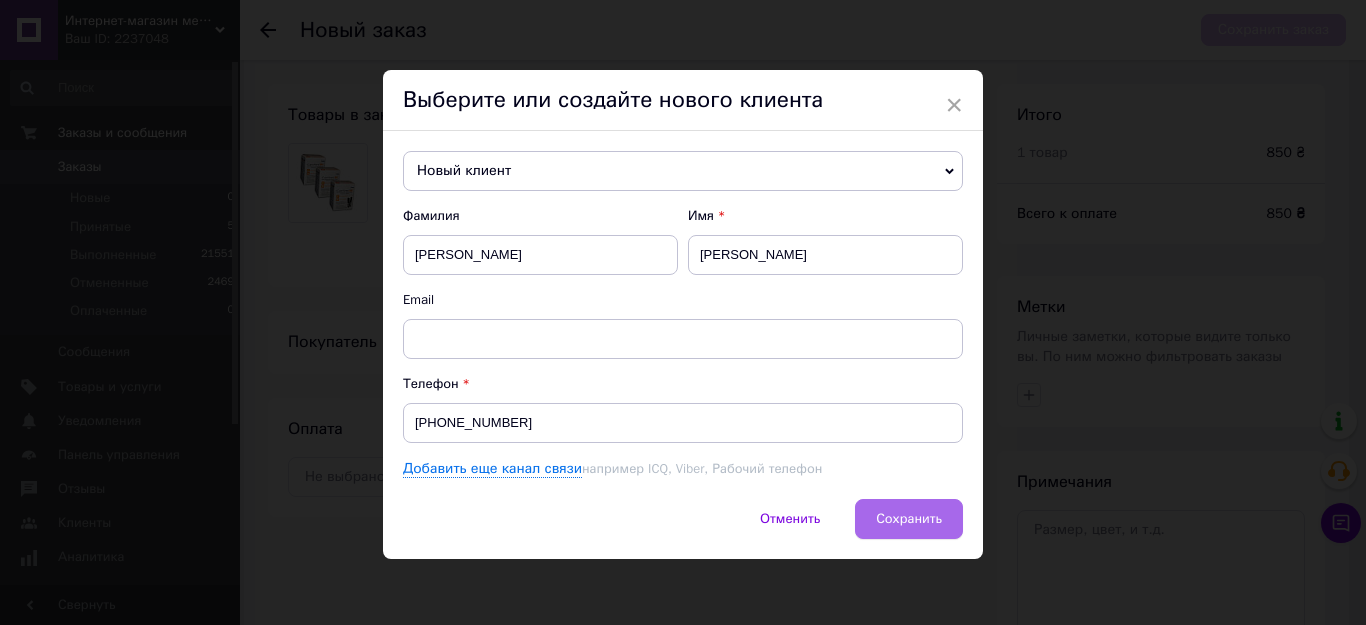 click on "Сохранить" at bounding box center (909, 518) 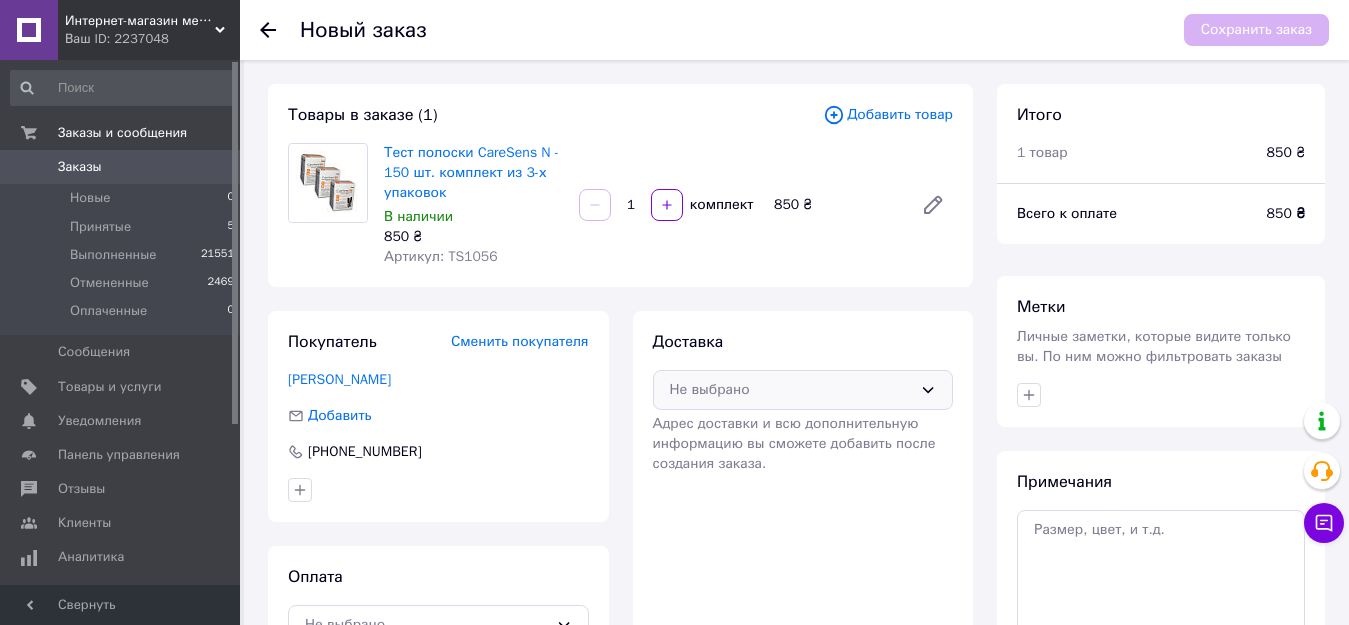 click on "Не выбрано" at bounding box center (791, 390) 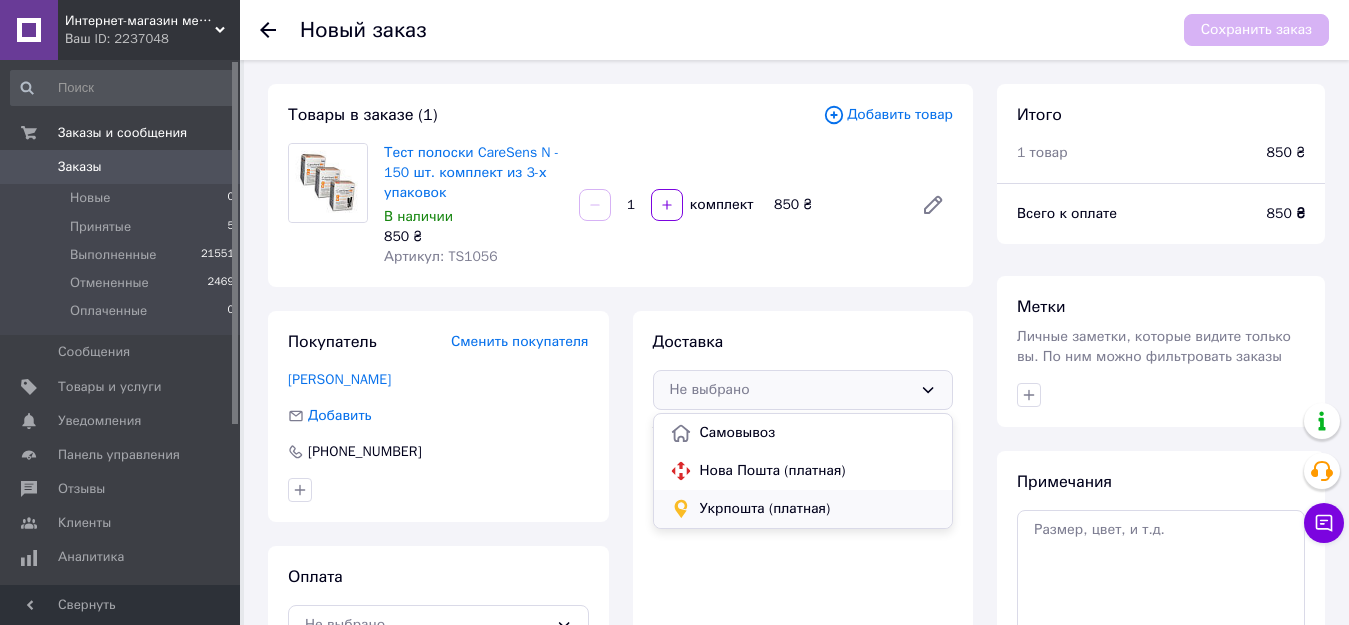 click on "Укрпошта (платная)" at bounding box center [818, 509] 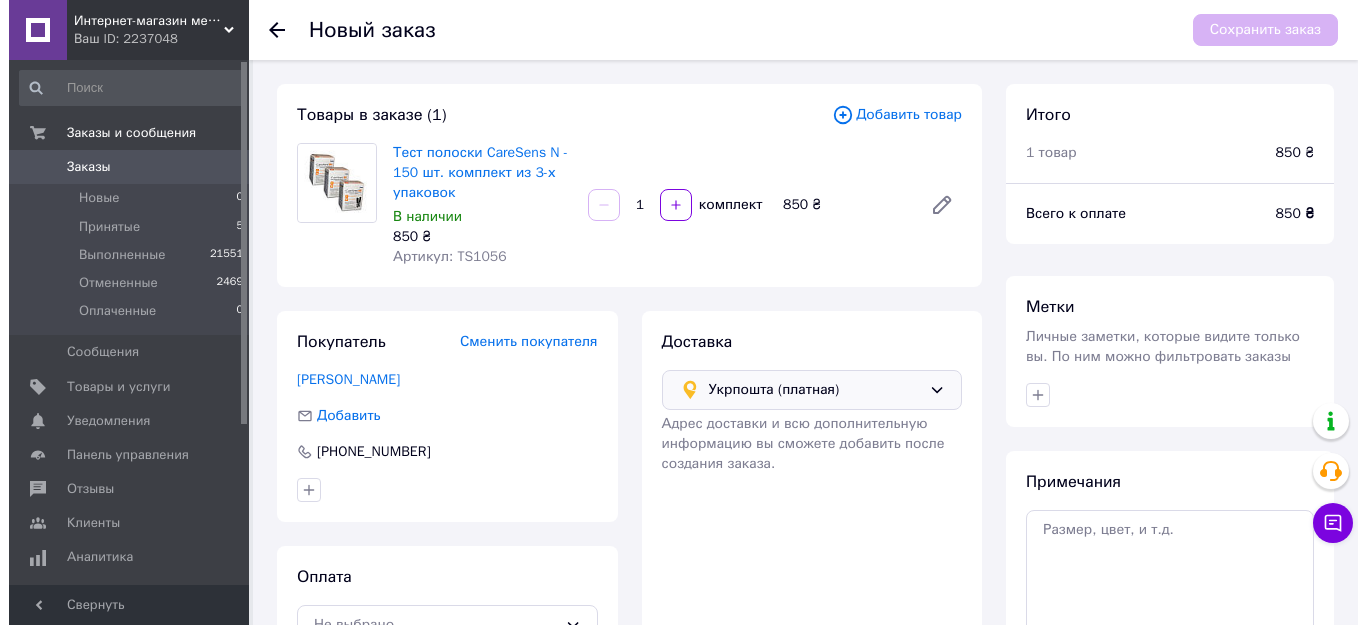 scroll, scrollTop: 199, scrollLeft: 0, axis: vertical 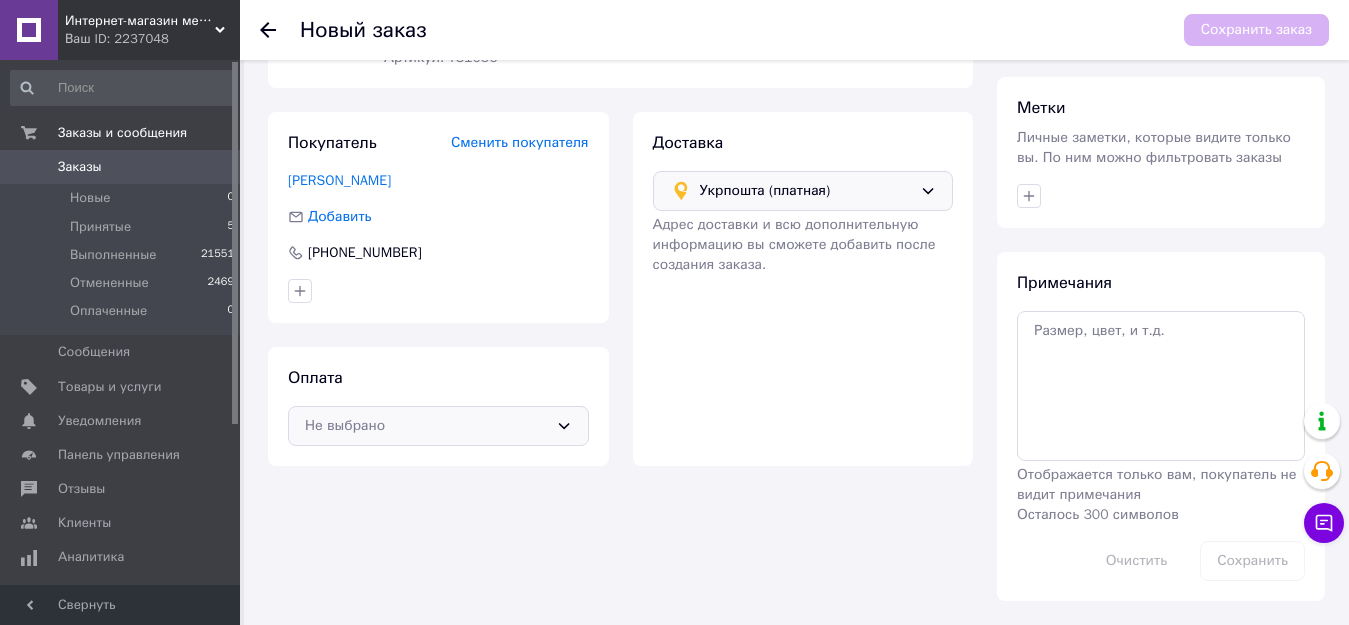 click on "Не выбрано" at bounding box center (426, 426) 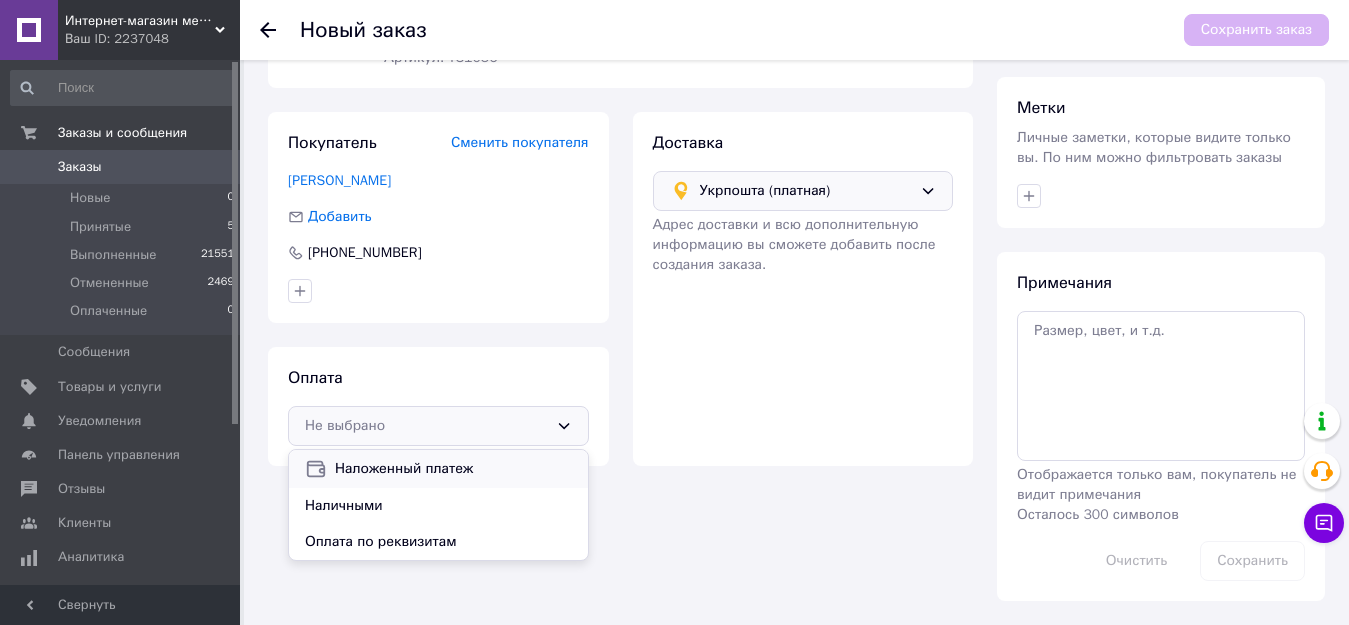 click on "Наложенный платеж" at bounding box center [453, 469] 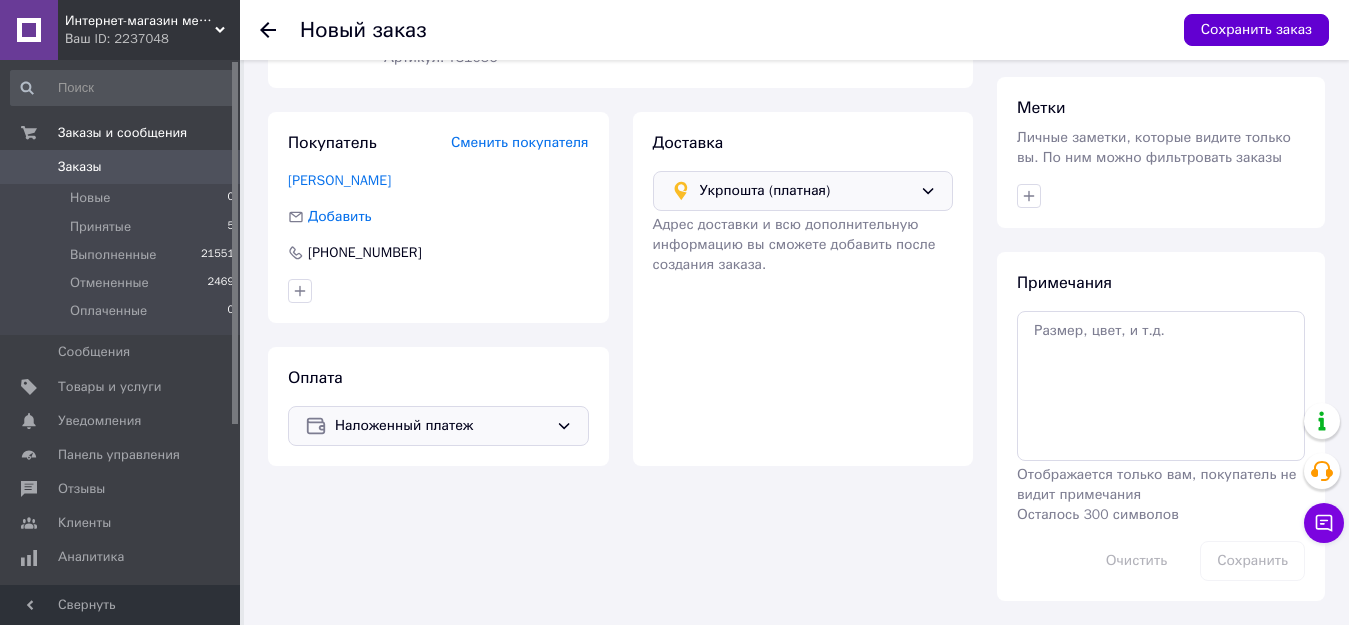 click on "Сохранить заказ" at bounding box center [1256, 30] 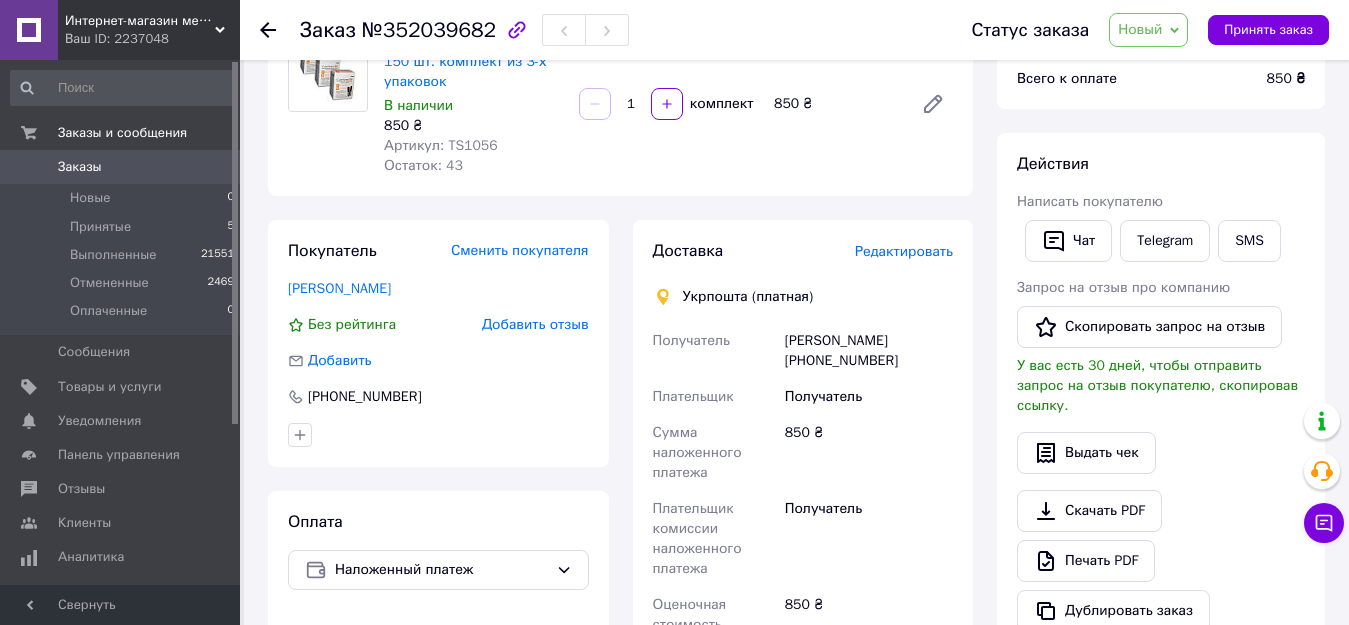 click on "Редактировать" at bounding box center (904, 251) 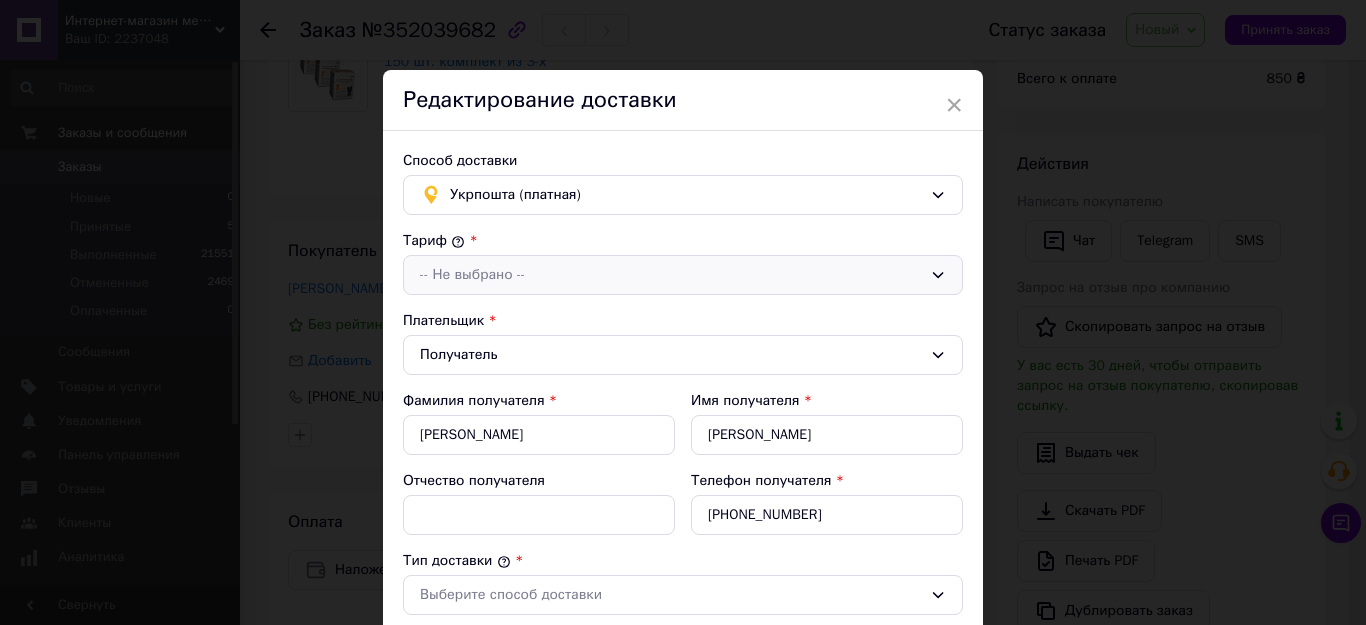 click on "-- Не выбрано --" at bounding box center [671, 275] 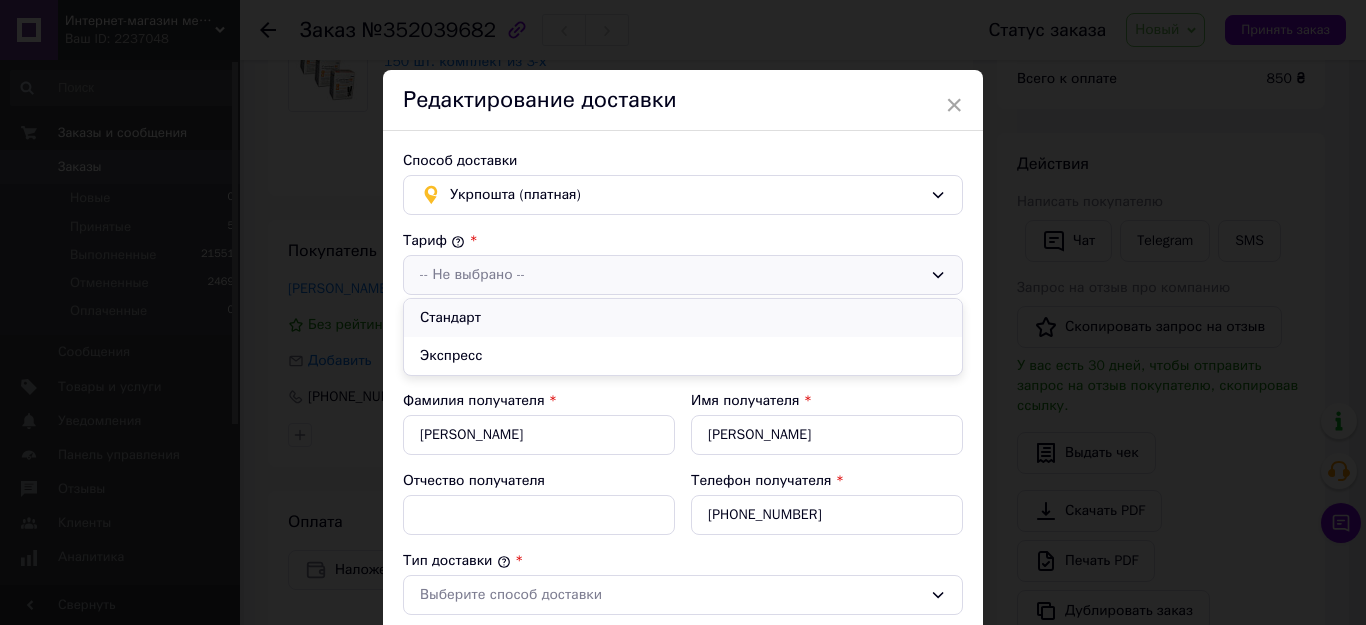 click on "Стандарт" at bounding box center [683, 318] 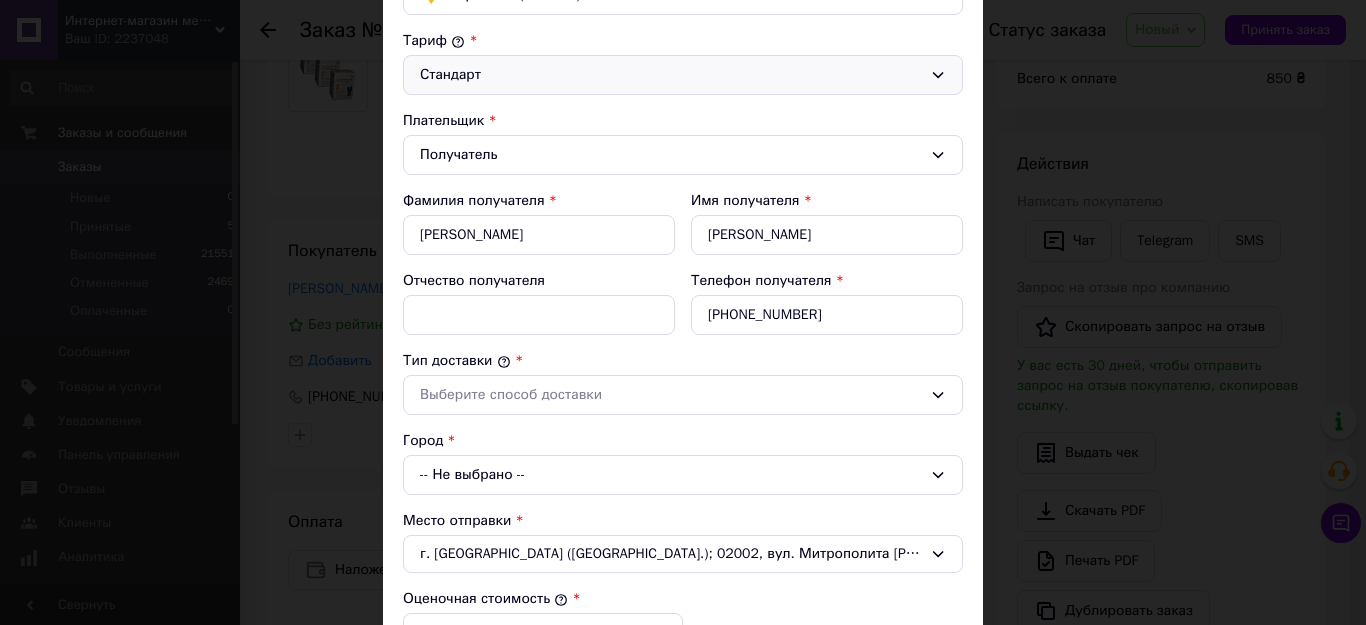 scroll, scrollTop: 300, scrollLeft: 0, axis: vertical 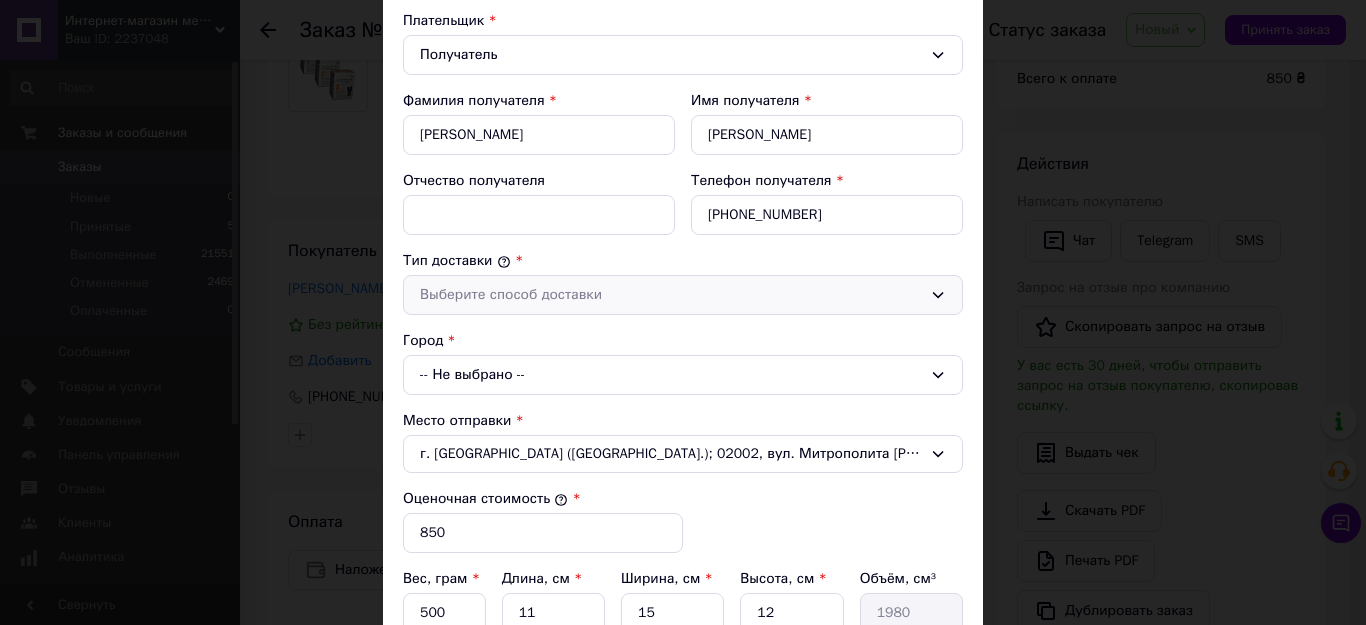 click on "Выберите способ доставки" at bounding box center [671, 295] 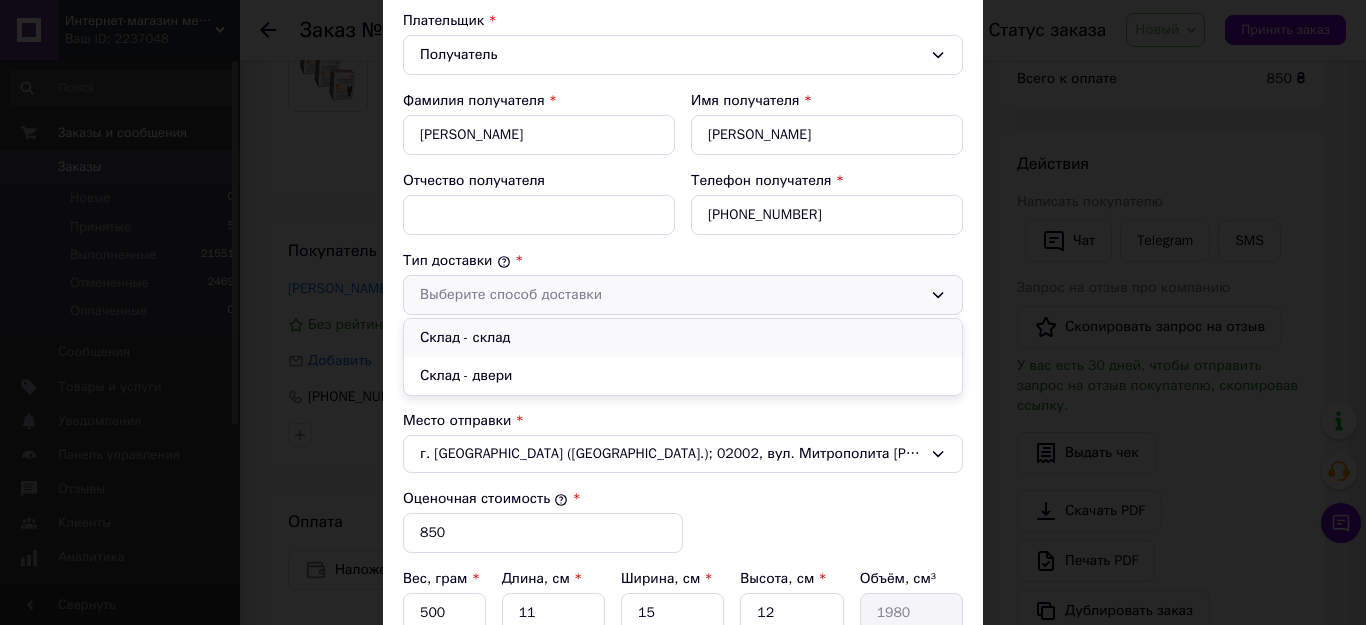 click on "Склад - склад" at bounding box center [683, 338] 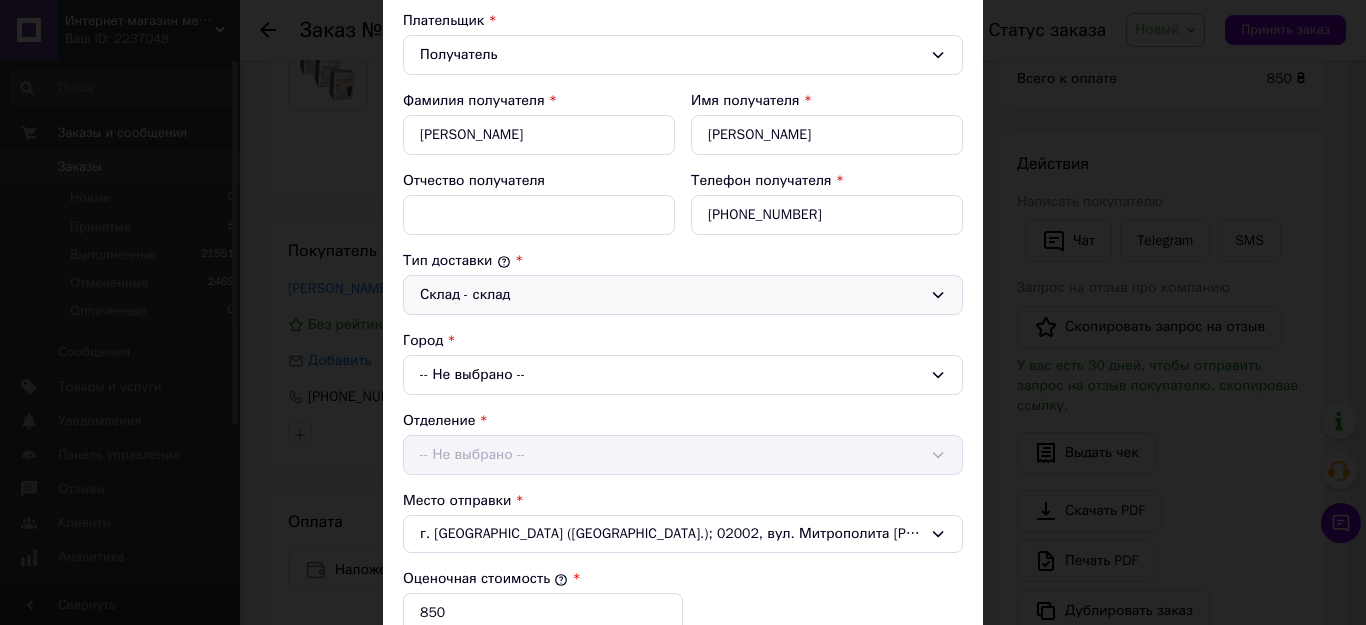scroll, scrollTop: 500, scrollLeft: 0, axis: vertical 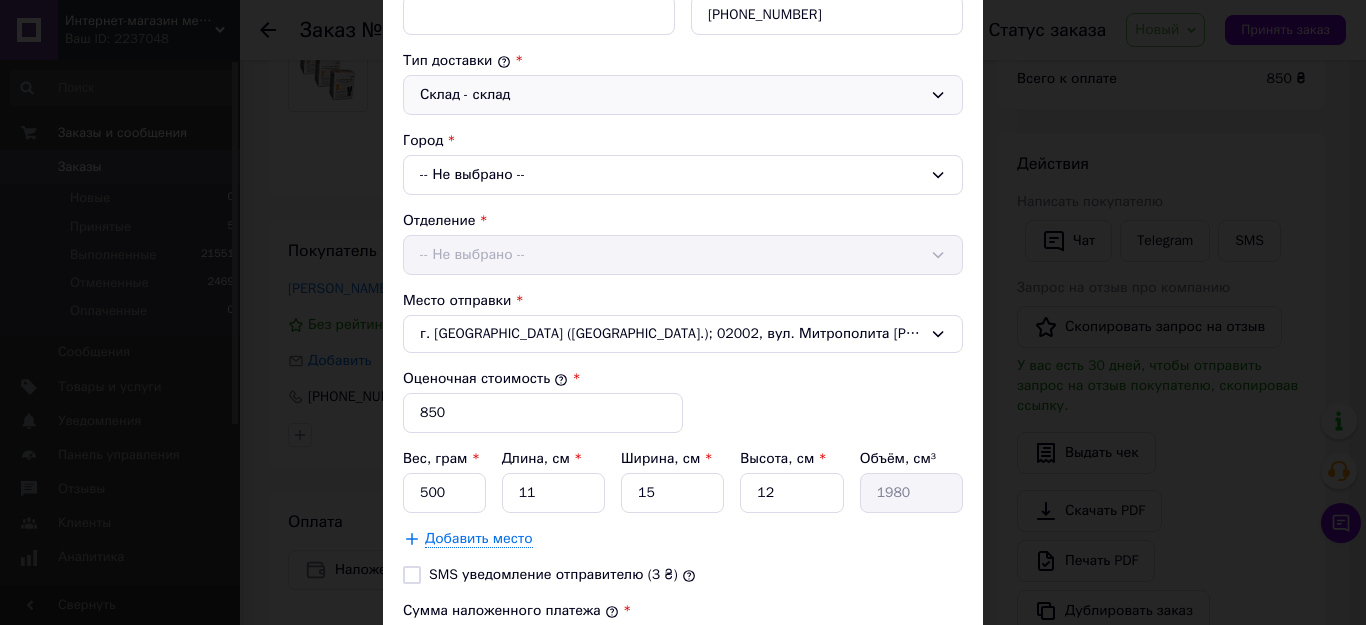 click on "-- Не выбрано --" at bounding box center [683, 175] 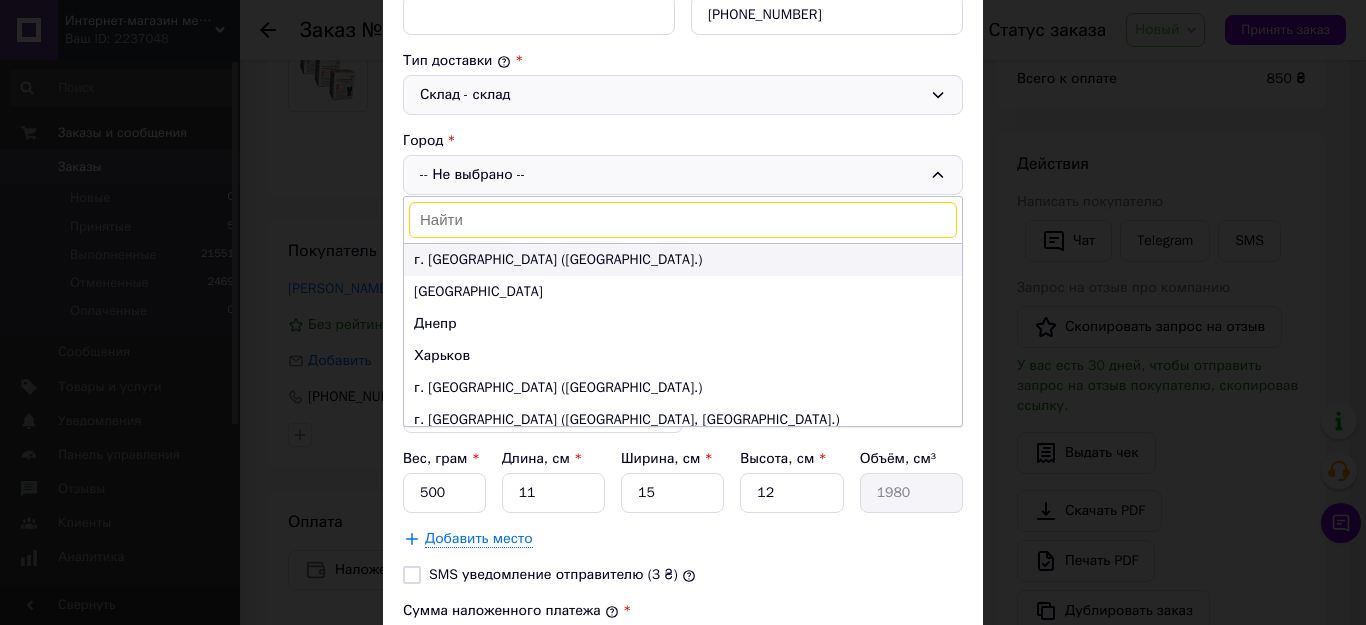 click on "г. [GEOGRAPHIC_DATA] ([GEOGRAPHIC_DATA].)" at bounding box center [683, 260] 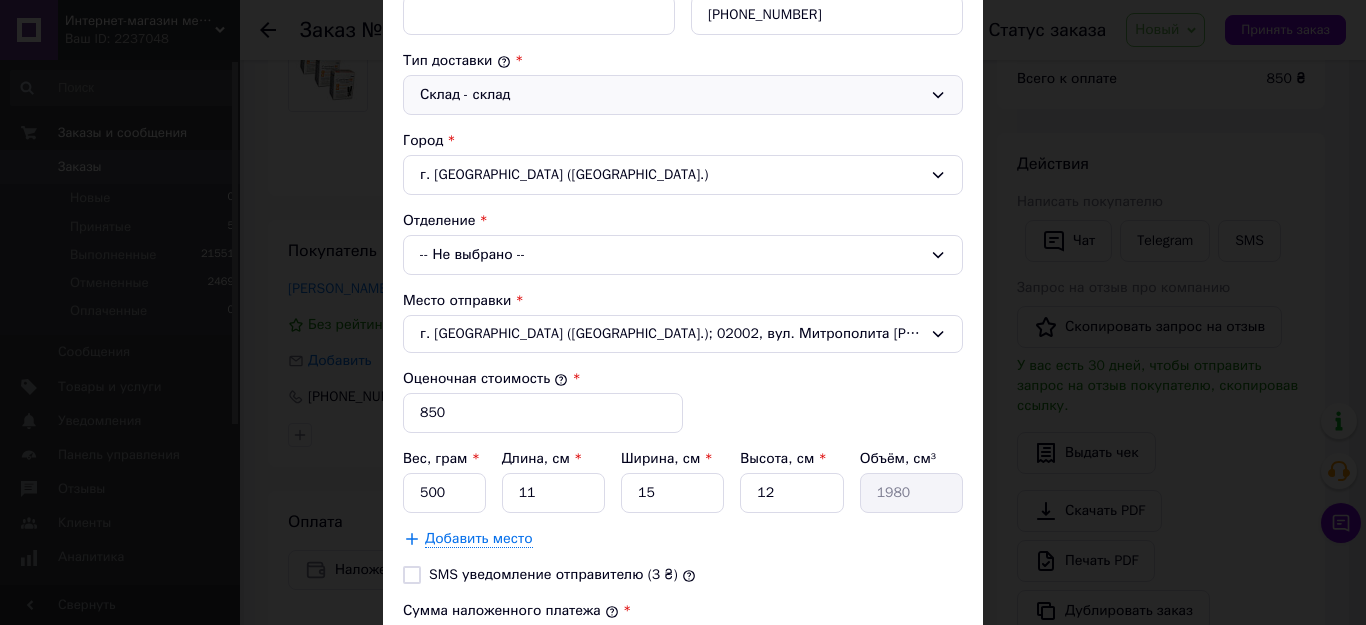 click on "-- Не выбрано --" at bounding box center [683, 255] 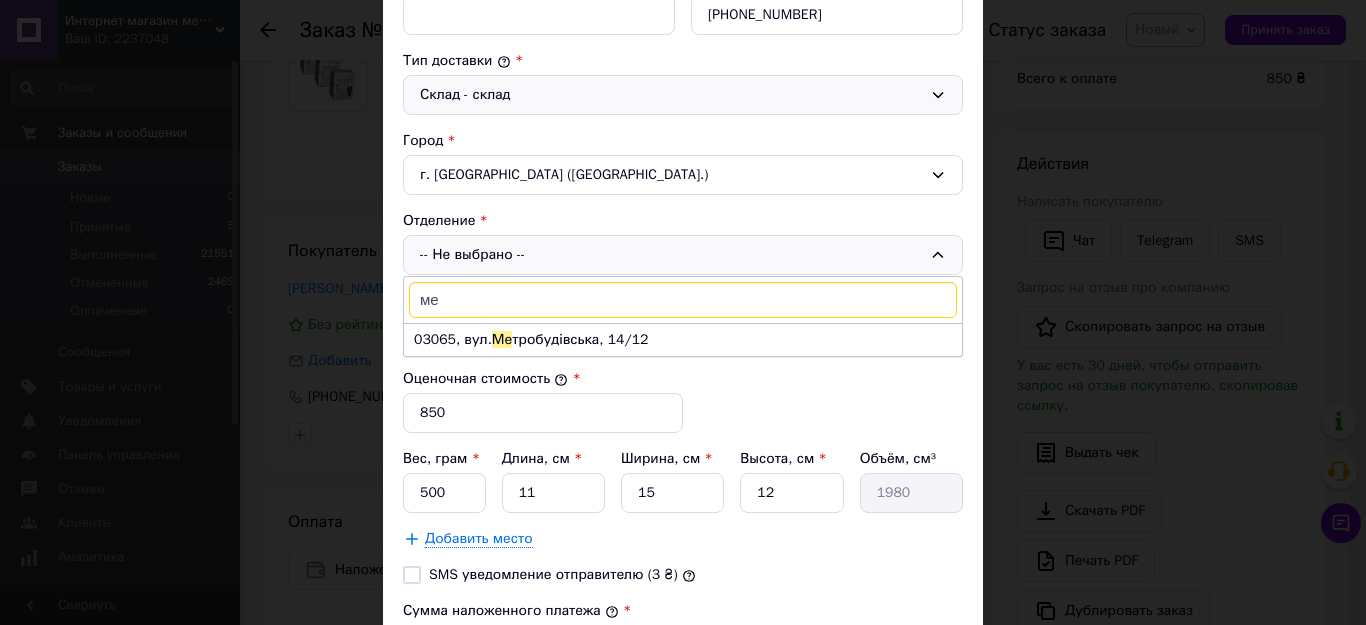 type on "м" 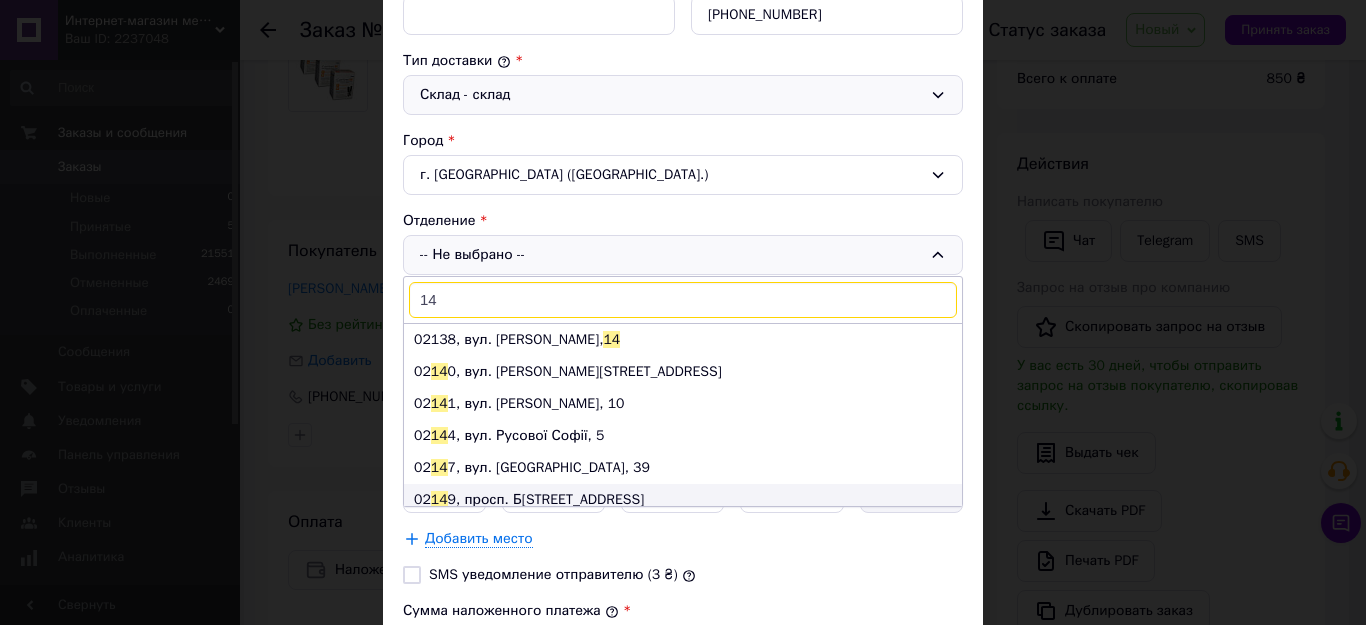 scroll, scrollTop: 600, scrollLeft: 0, axis: vertical 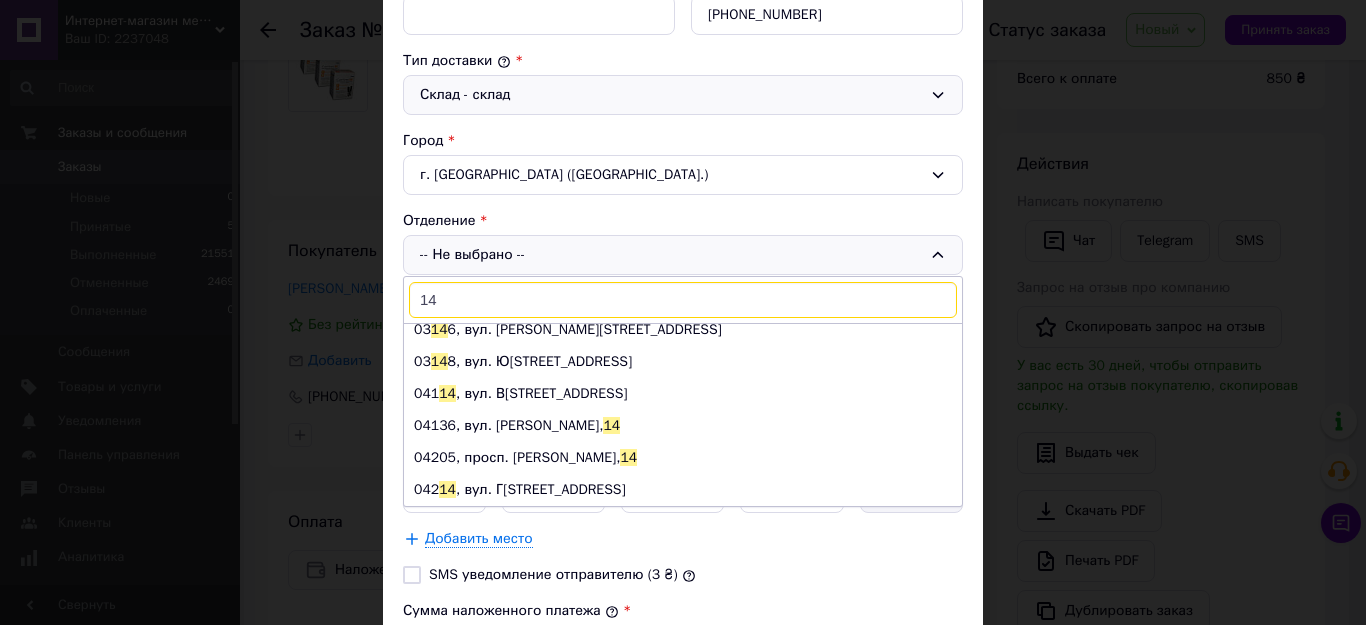 drag, startPoint x: 449, startPoint y: 298, endPoint x: 401, endPoint y: 293, distance: 48.259712 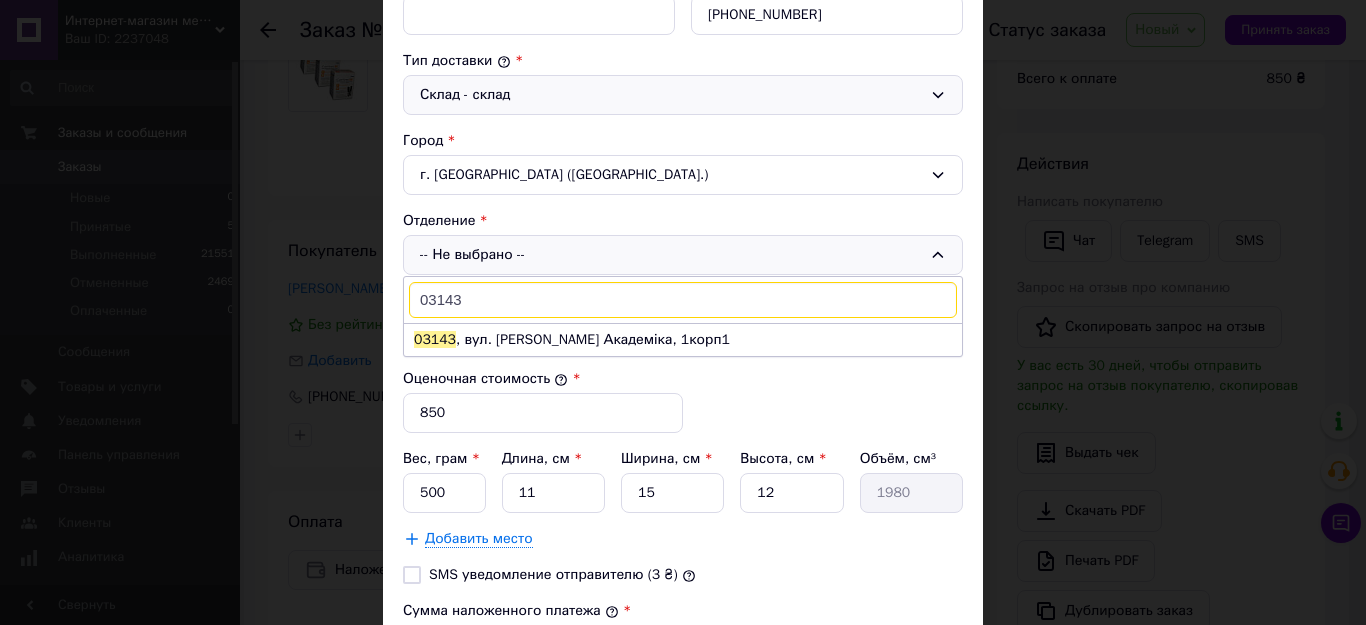 scroll, scrollTop: 0, scrollLeft: 0, axis: both 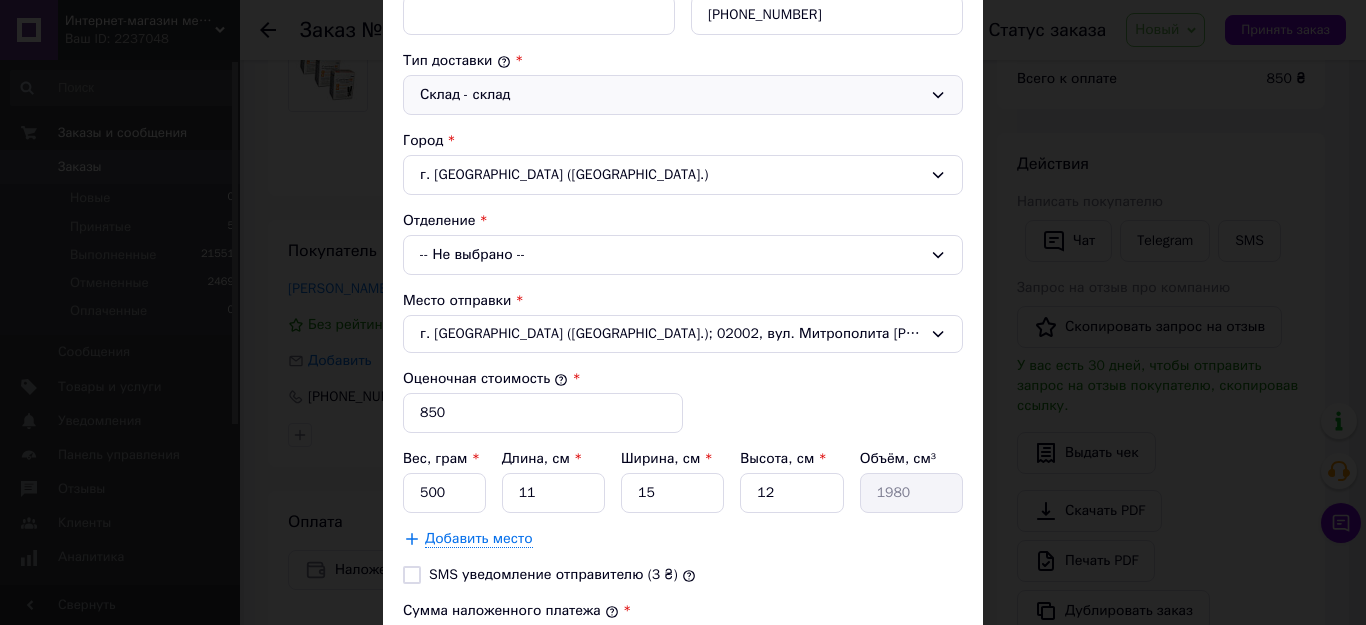 click on "-- Не выбрано --" at bounding box center (683, 255) 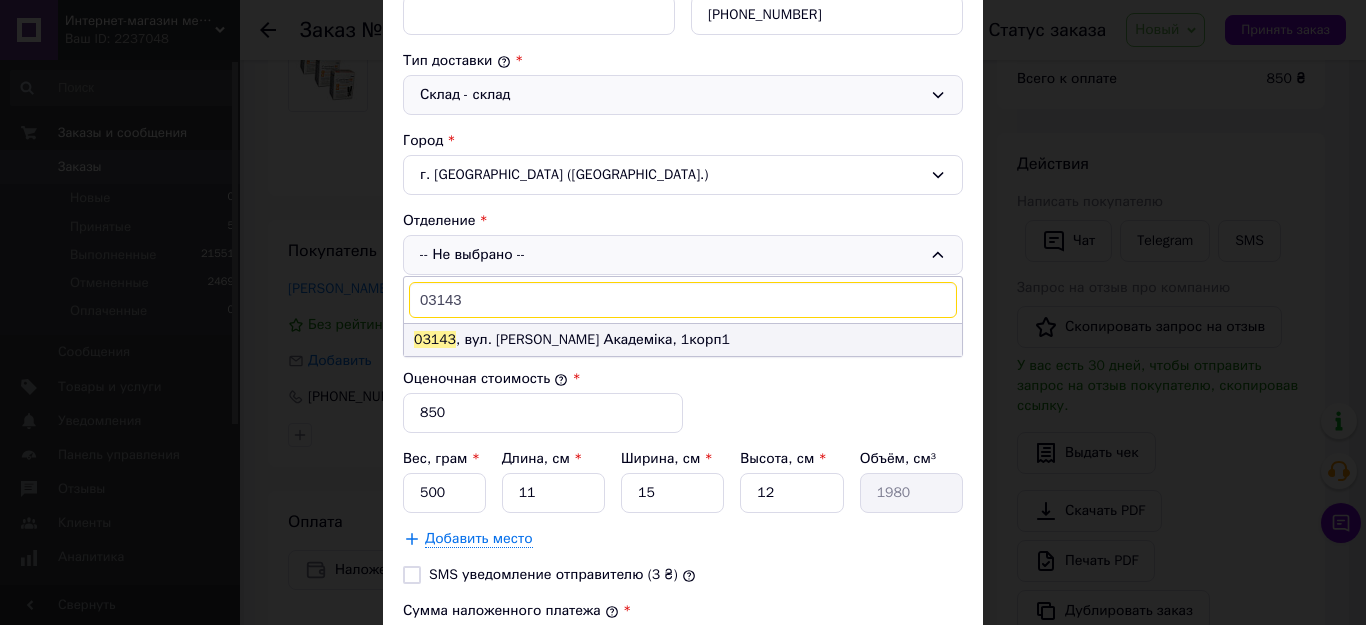 type on "03143" 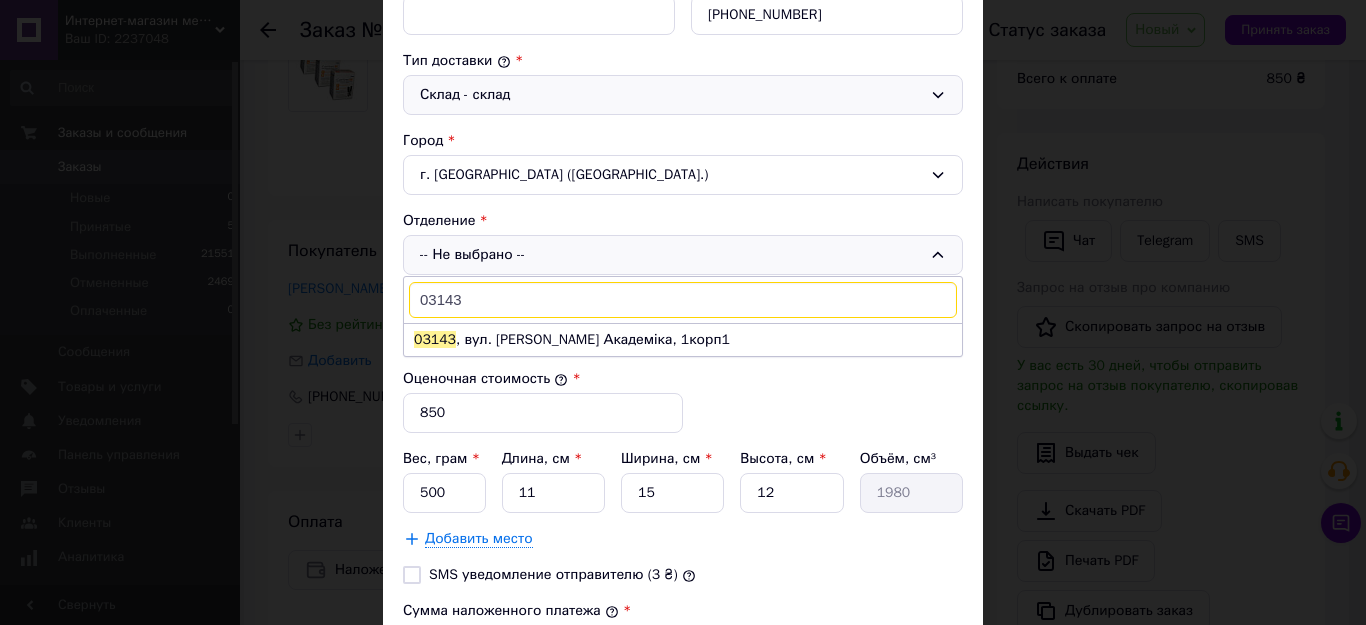 click on "03143 , вул. [PERSON_NAME] Академіка, 1корп1" at bounding box center [683, 340] 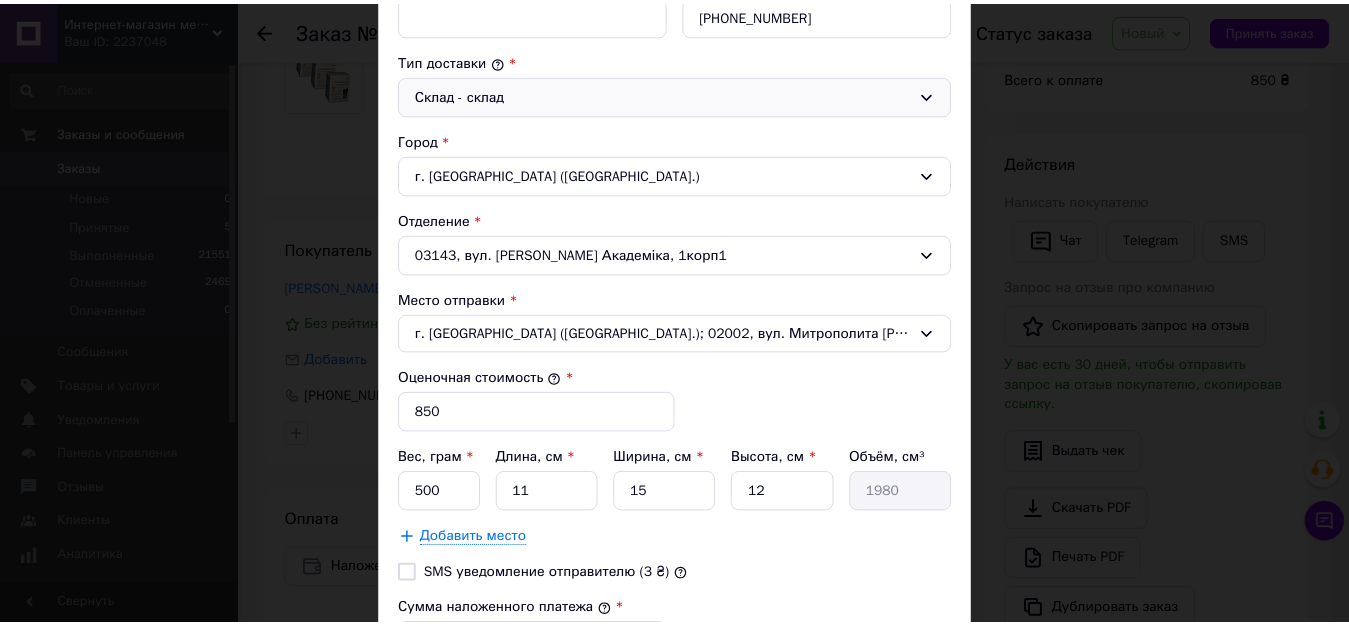 scroll, scrollTop: 788, scrollLeft: 0, axis: vertical 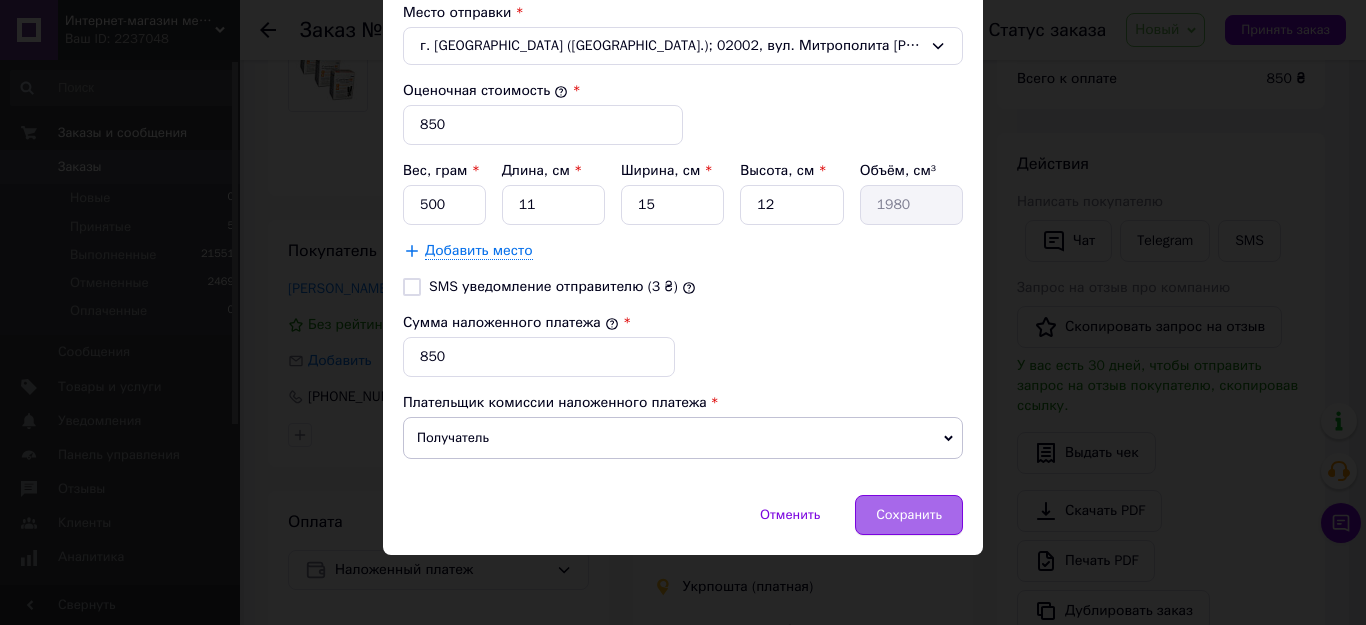 click on "Сохранить" at bounding box center [909, 515] 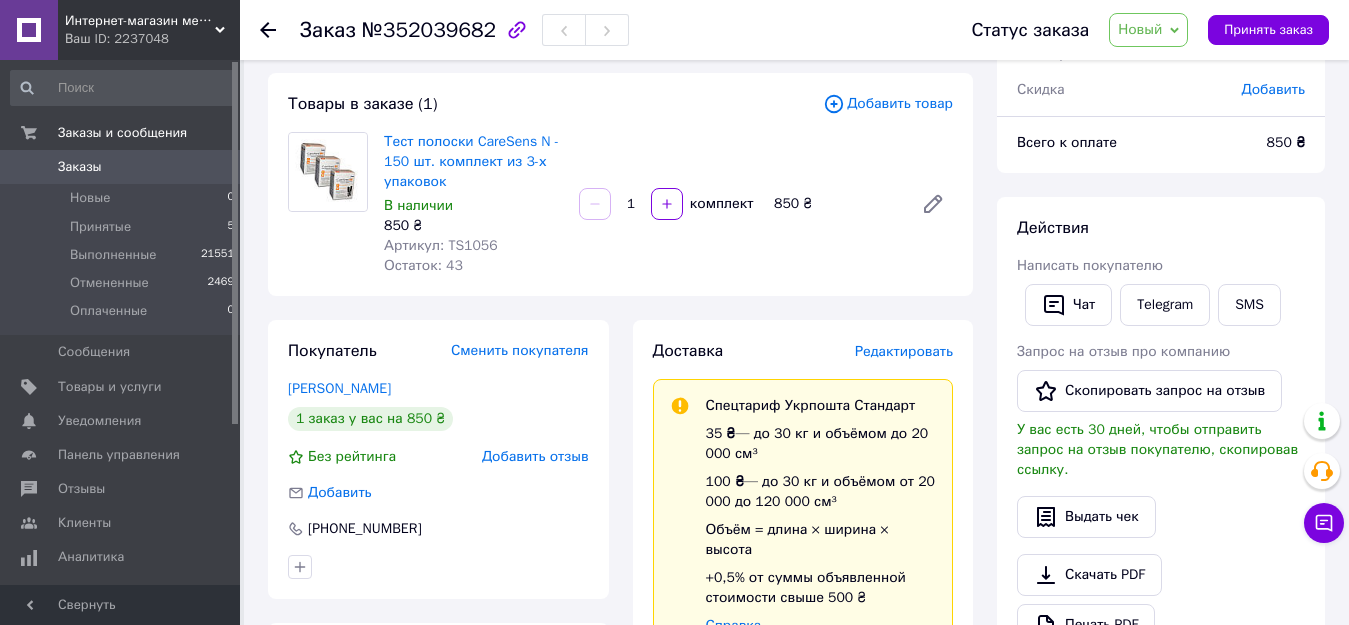 scroll, scrollTop: 0, scrollLeft: 0, axis: both 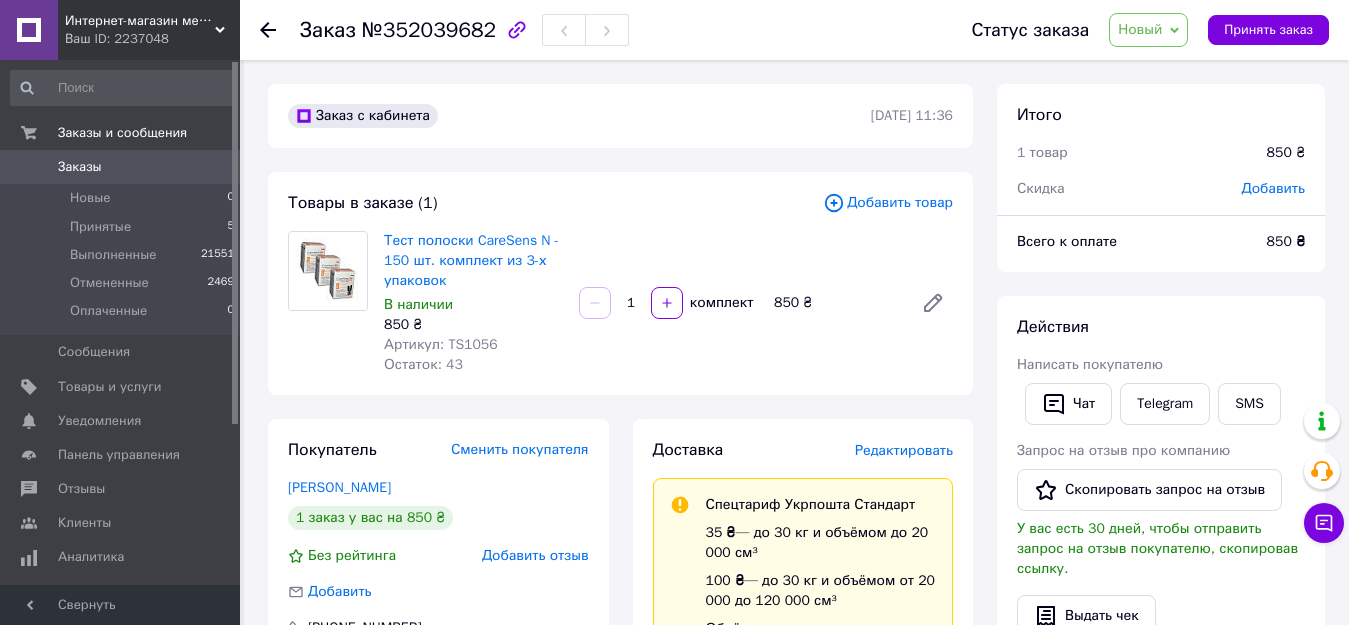 click on "Добавить" at bounding box center [1273, 188] 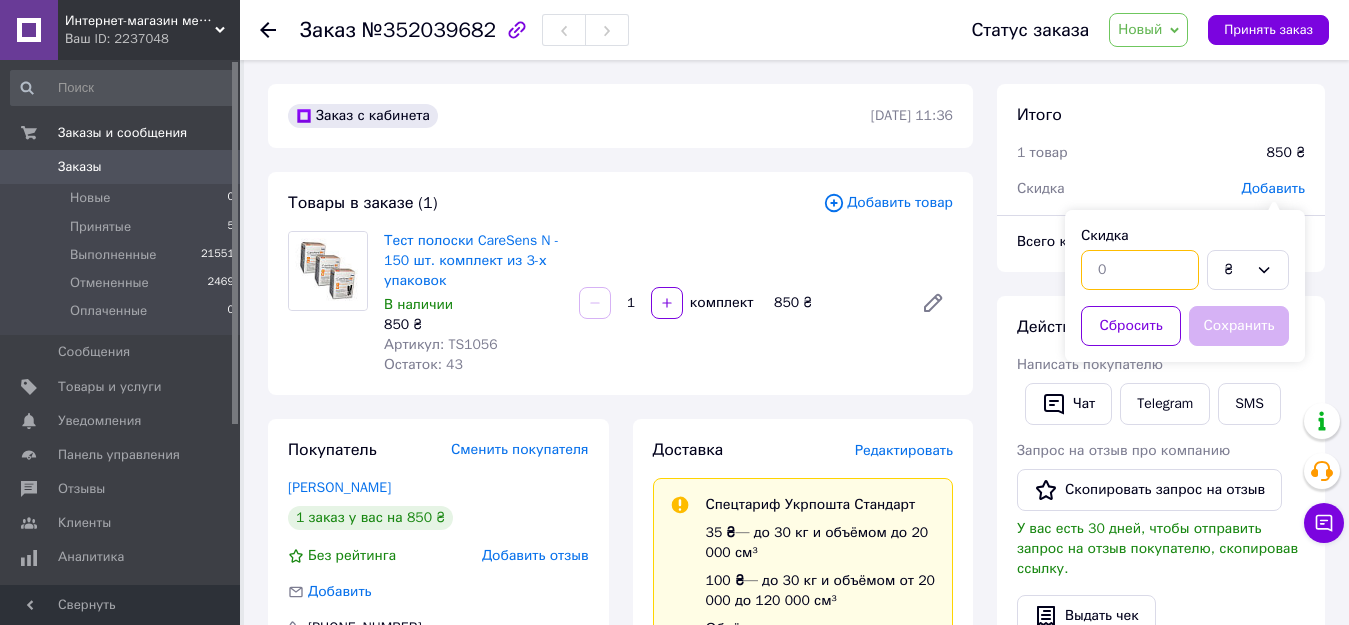 click at bounding box center [1140, 270] 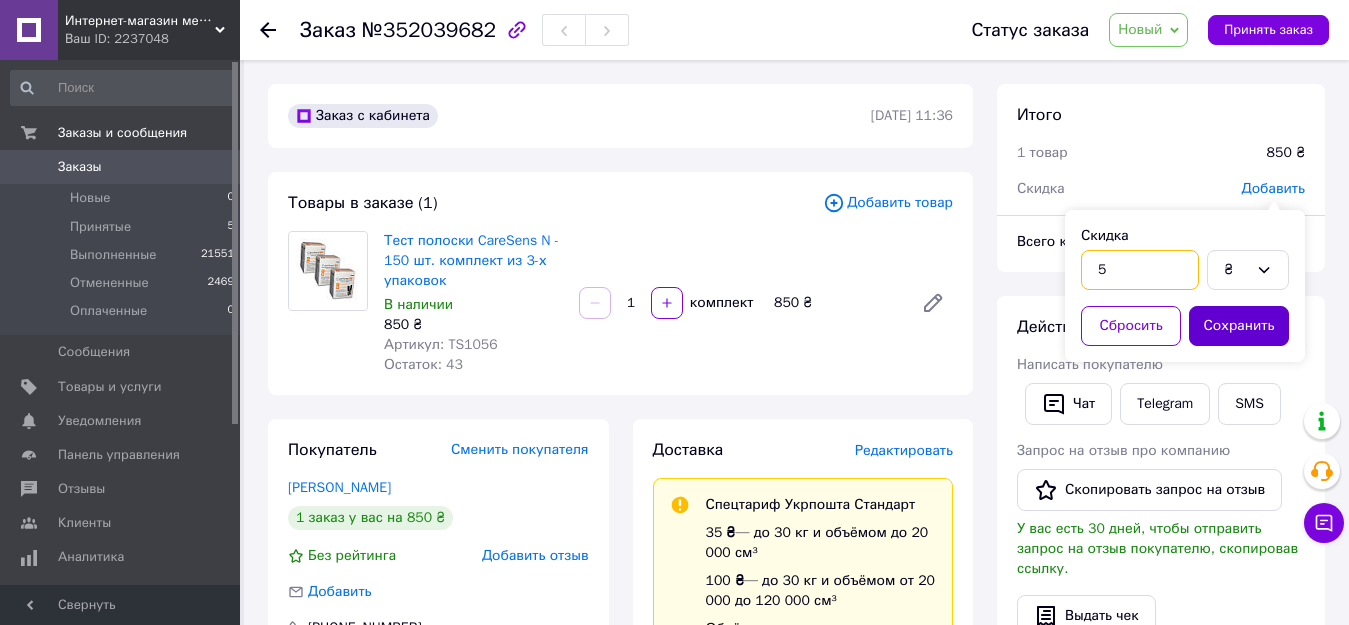 type on "5" 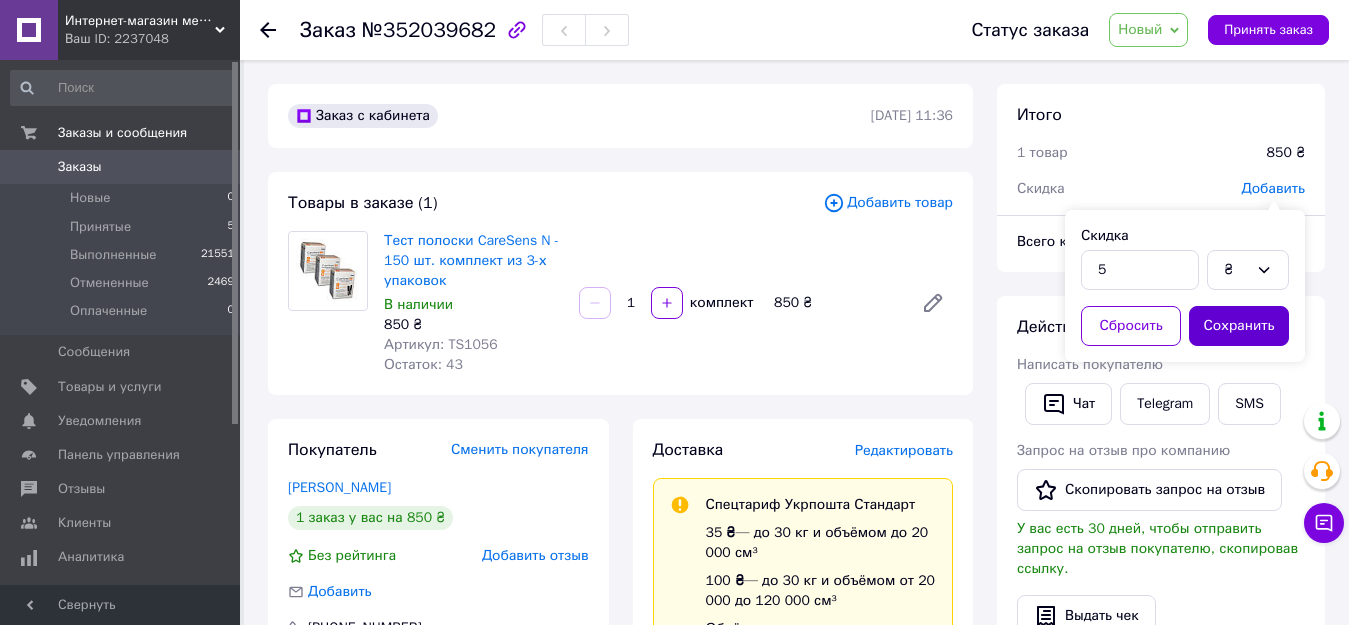 click on "Сохранить" at bounding box center [1239, 326] 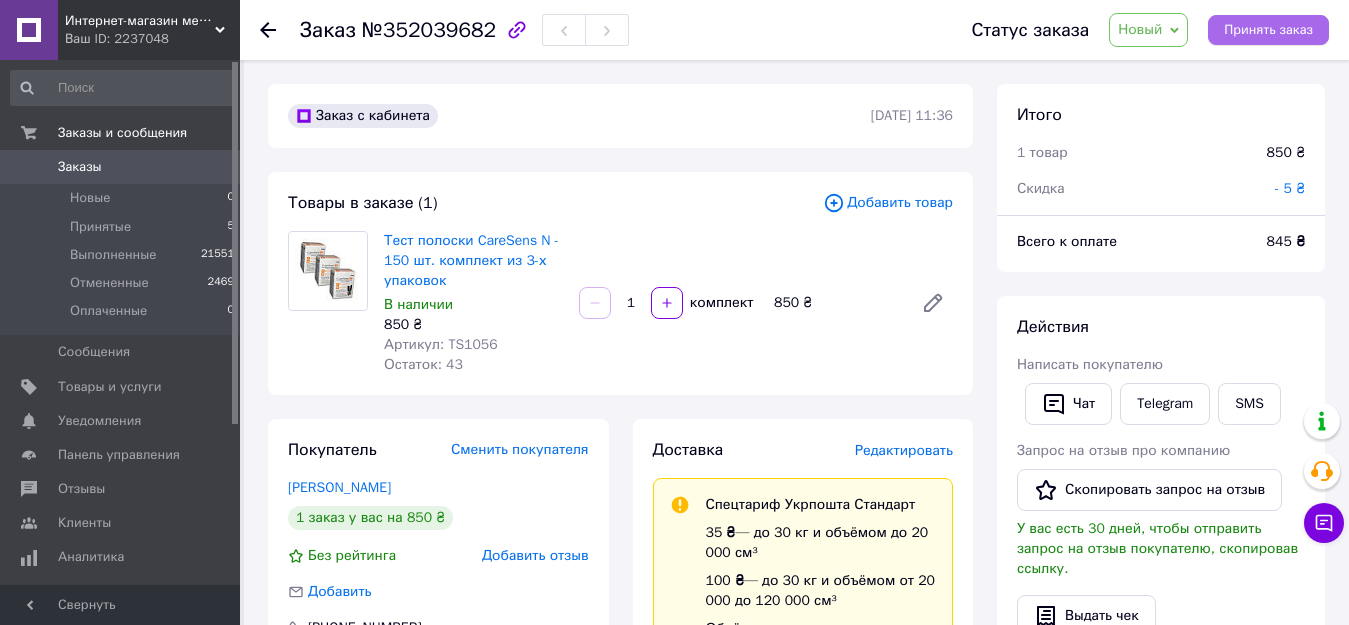 click on "Принять заказ" at bounding box center [1268, 30] 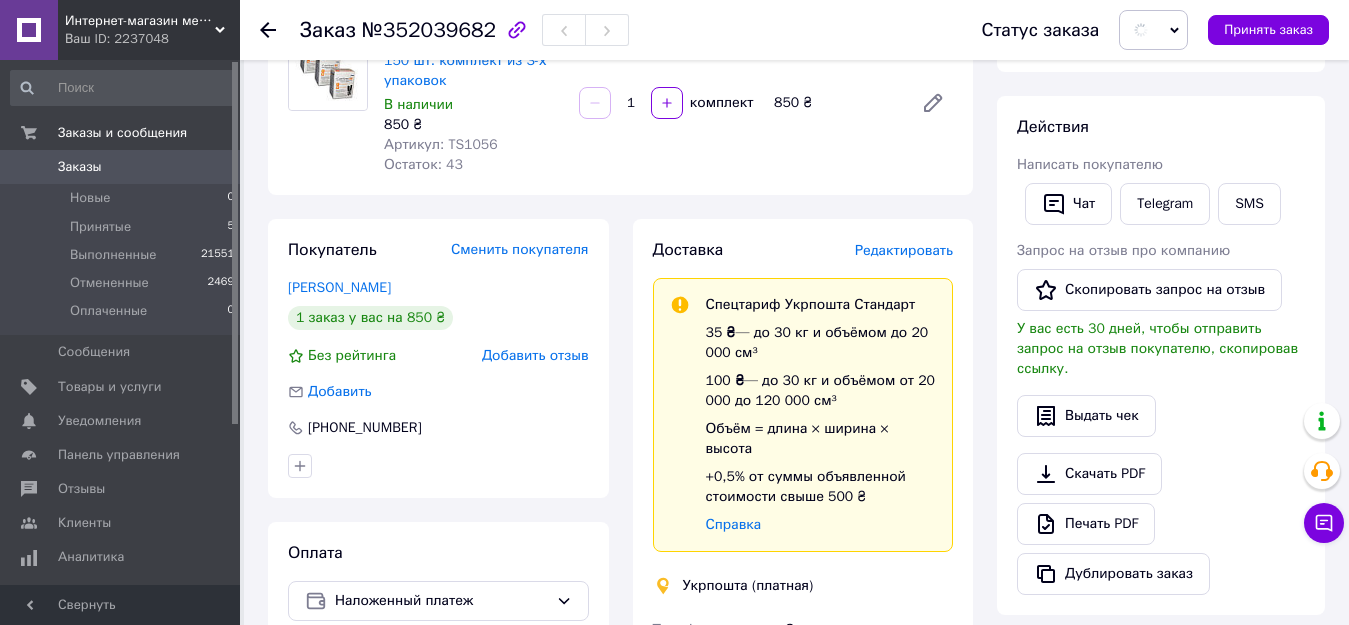 scroll, scrollTop: 400, scrollLeft: 0, axis: vertical 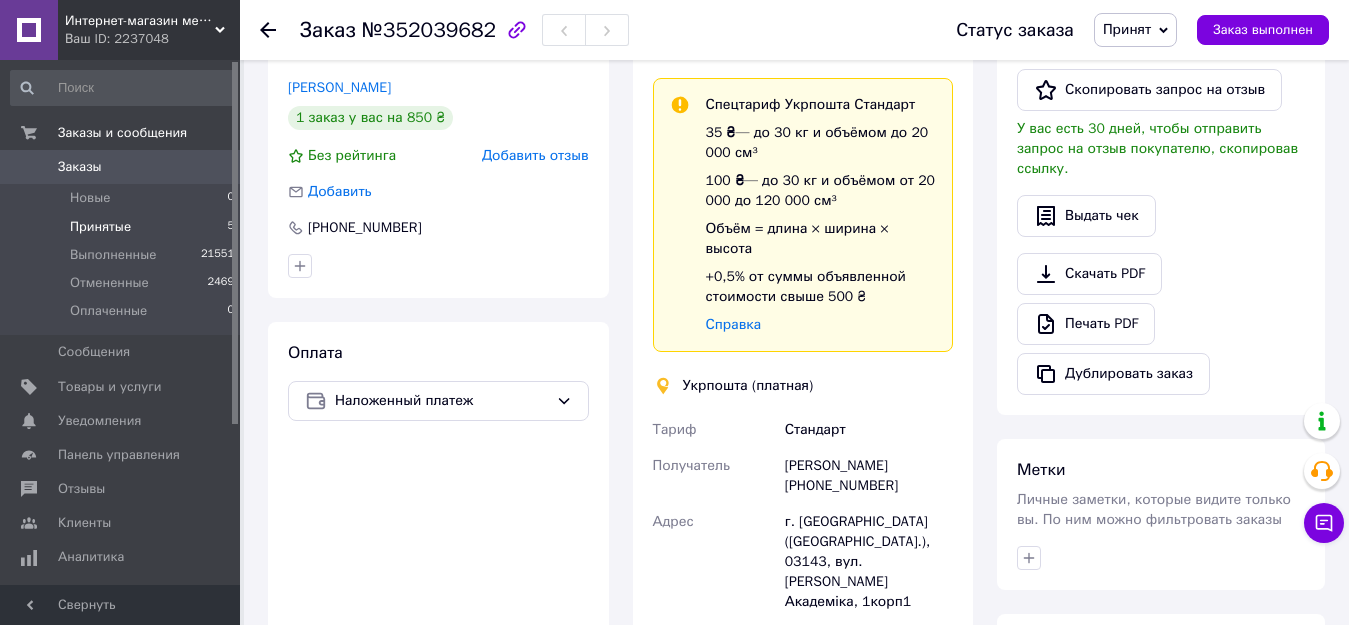 click on "Принятые" at bounding box center (100, 227) 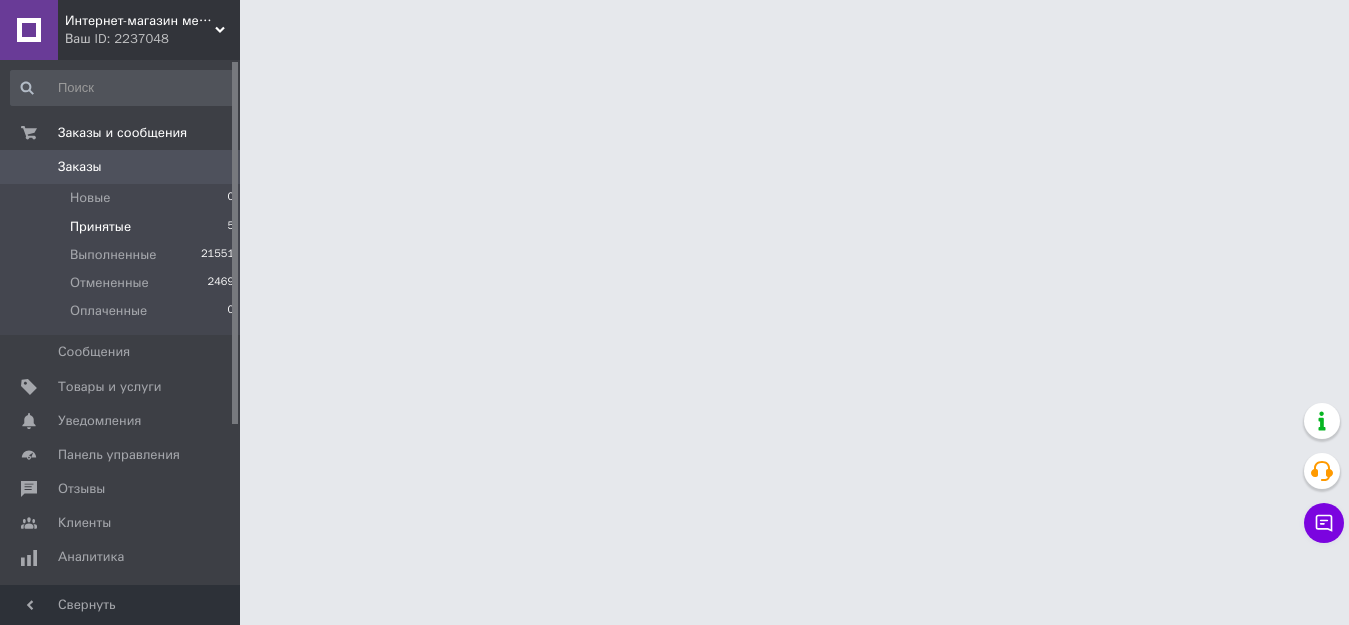 scroll, scrollTop: 0, scrollLeft: 0, axis: both 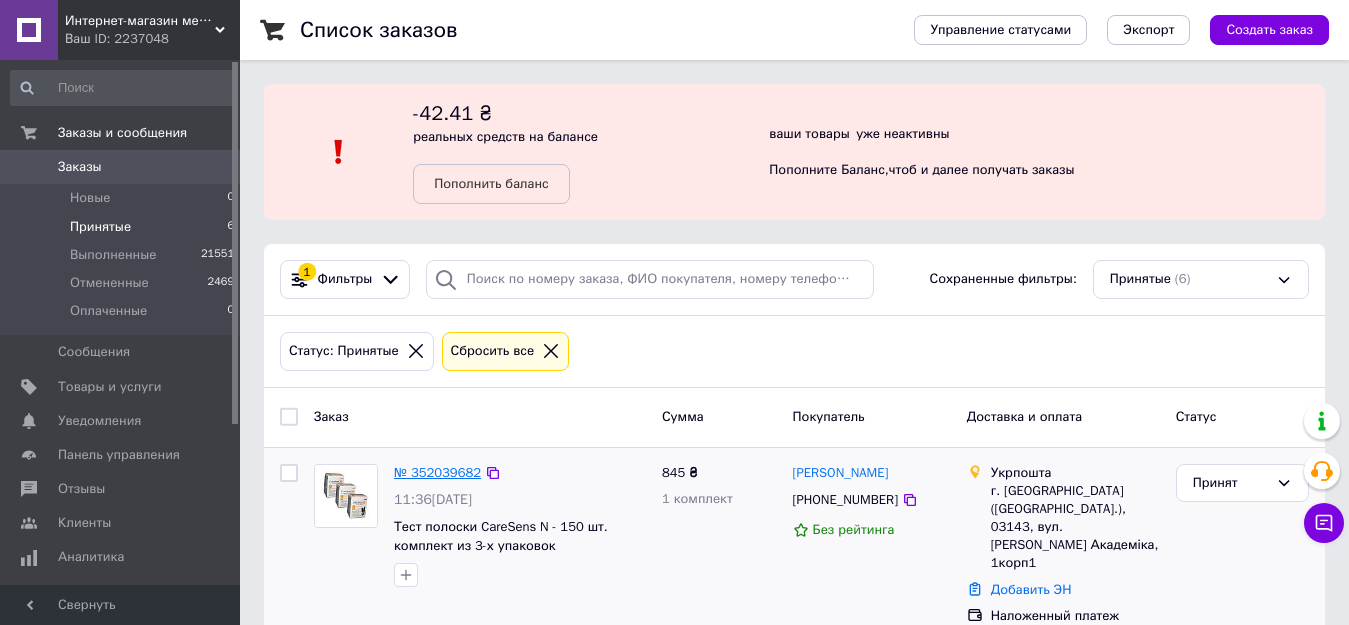 click on "№ 352039682" at bounding box center (437, 472) 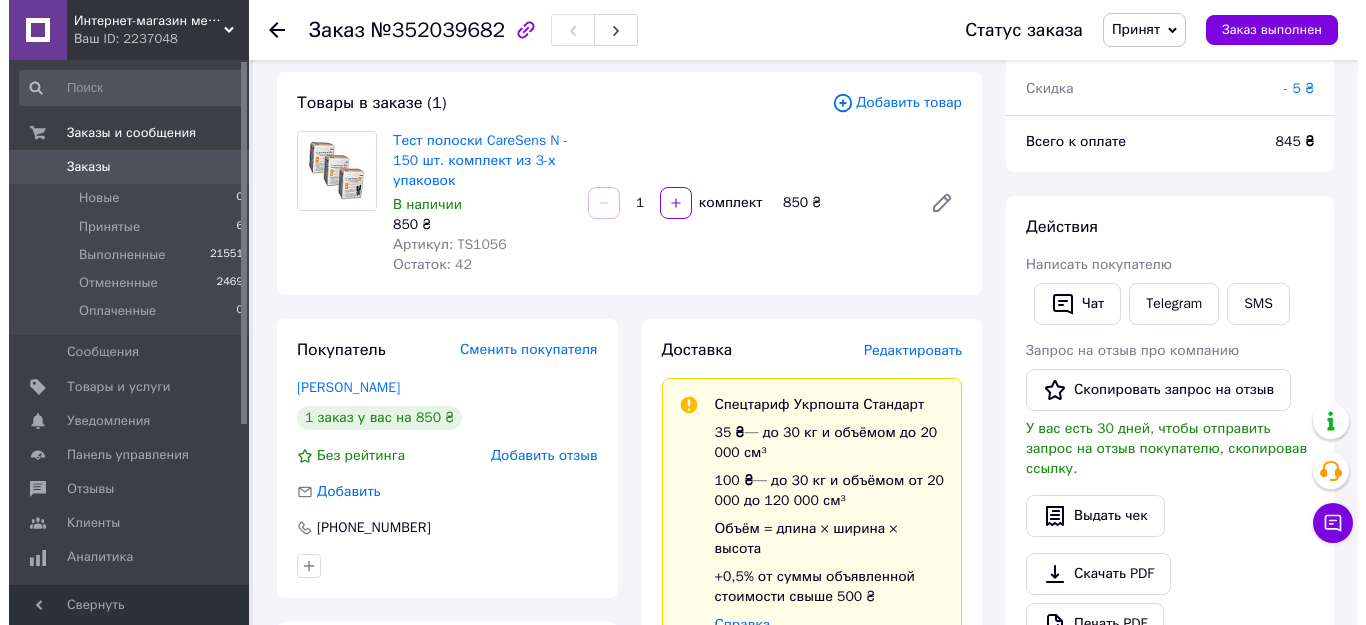 scroll, scrollTop: 200, scrollLeft: 0, axis: vertical 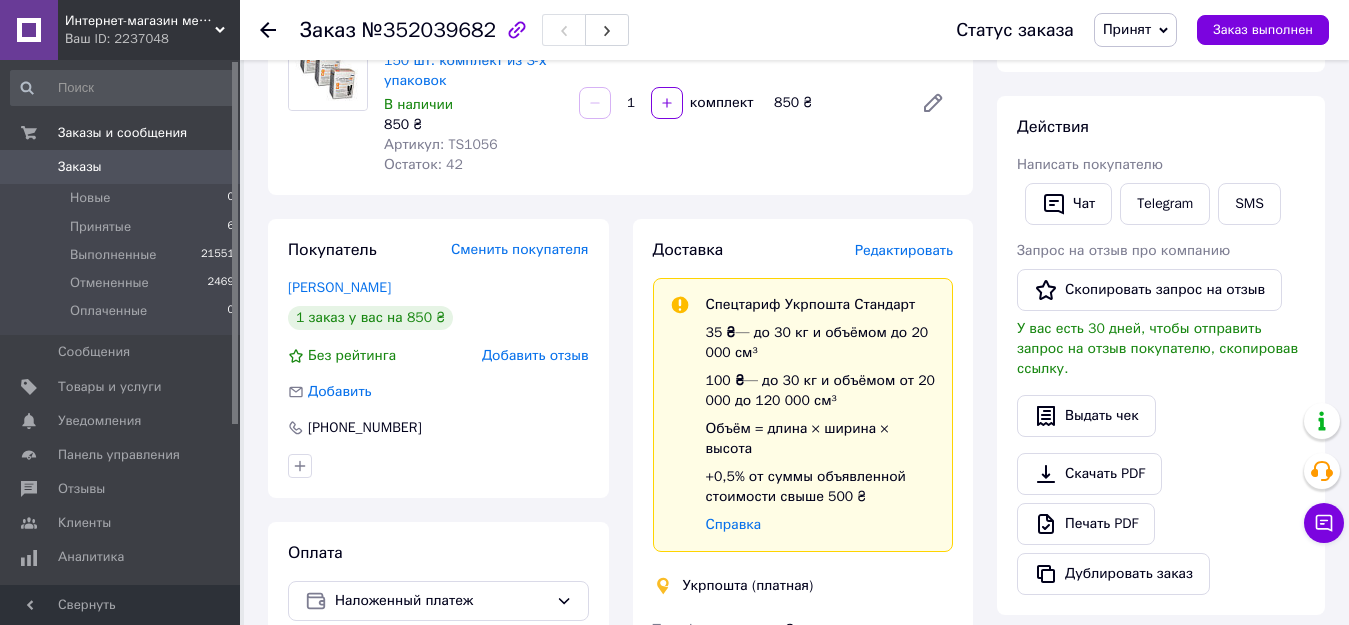 click on "Редактировать" at bounding box center [904, 250] 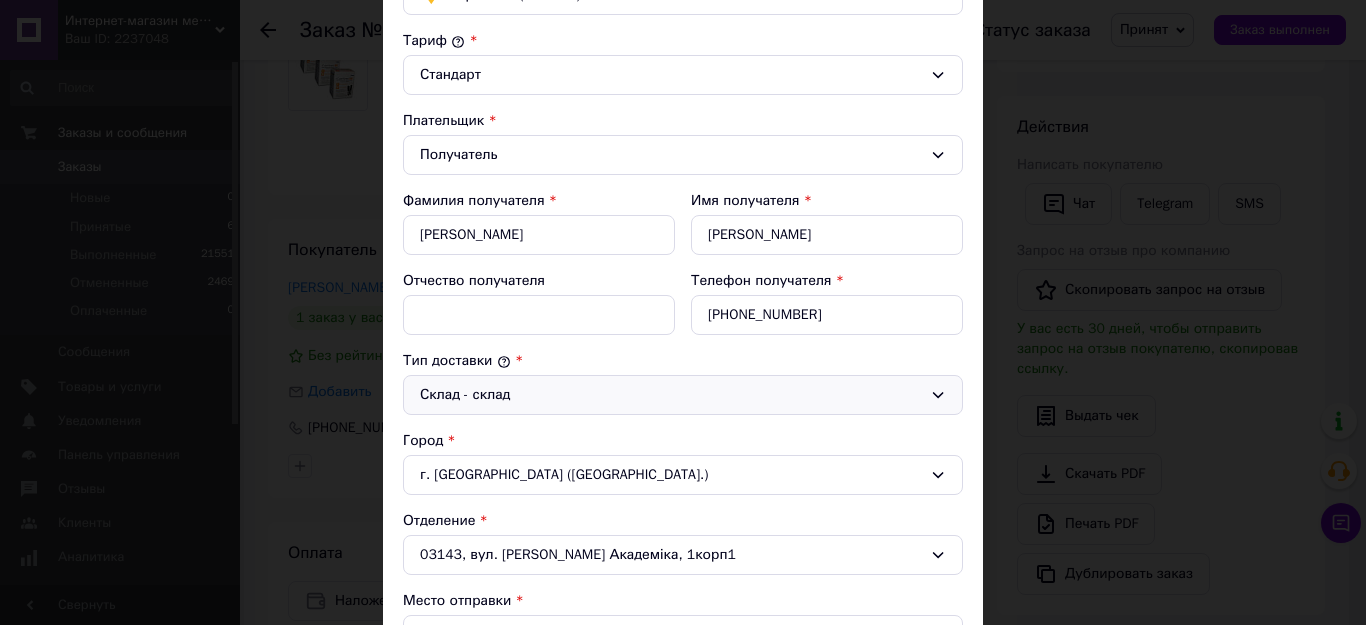 scroll, scrollTop: 400, scrollLeft: 0, axis: vertical 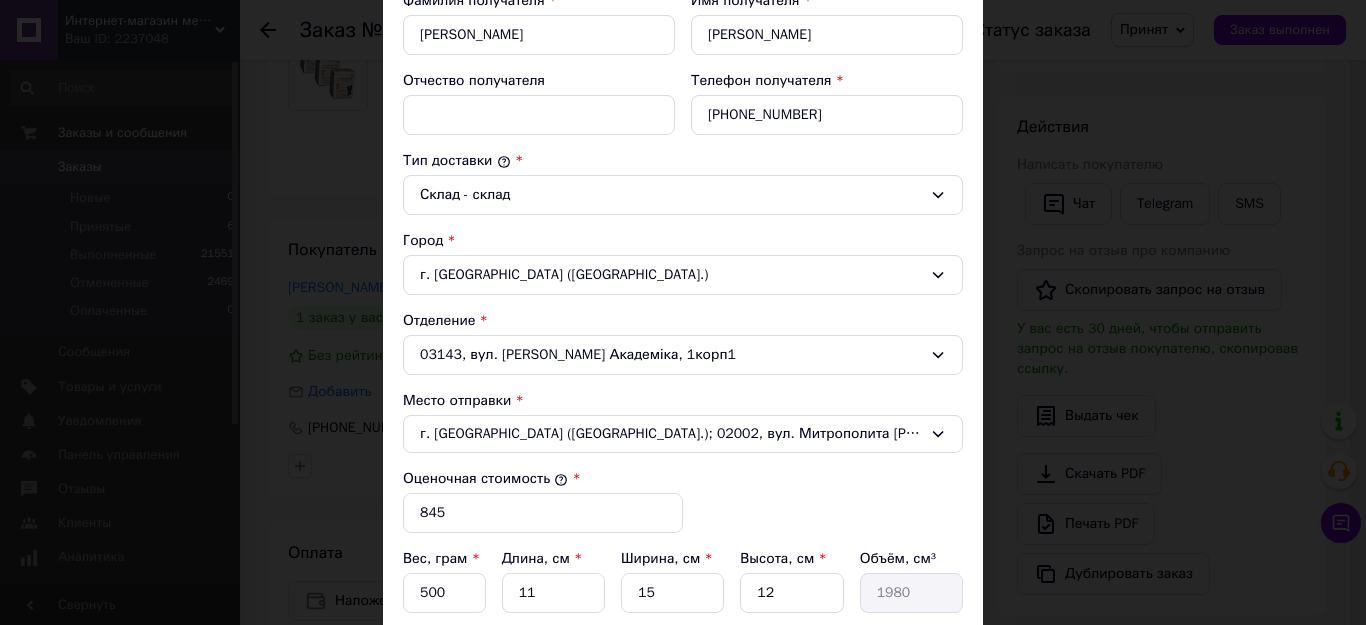 click on "г. [GEOGRAPHIC_DATA] ([GEOGRAPHIC_DATA].)" at bounding box center [683, 275] 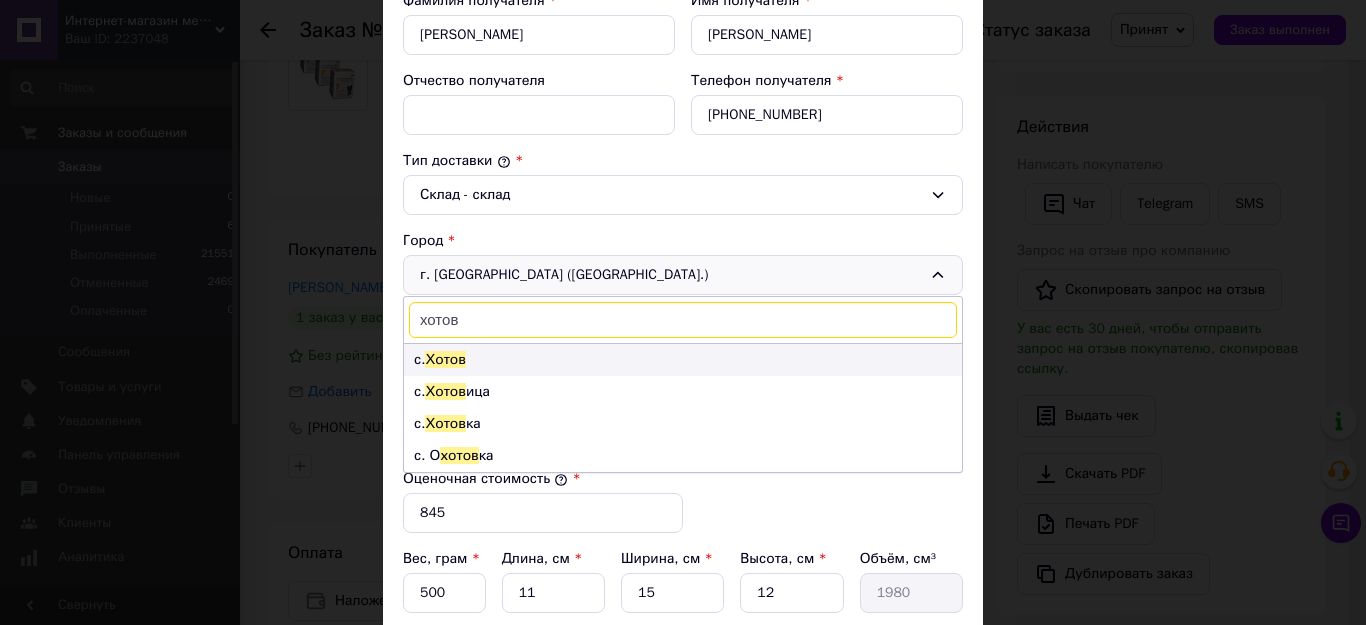 type on "хотов" 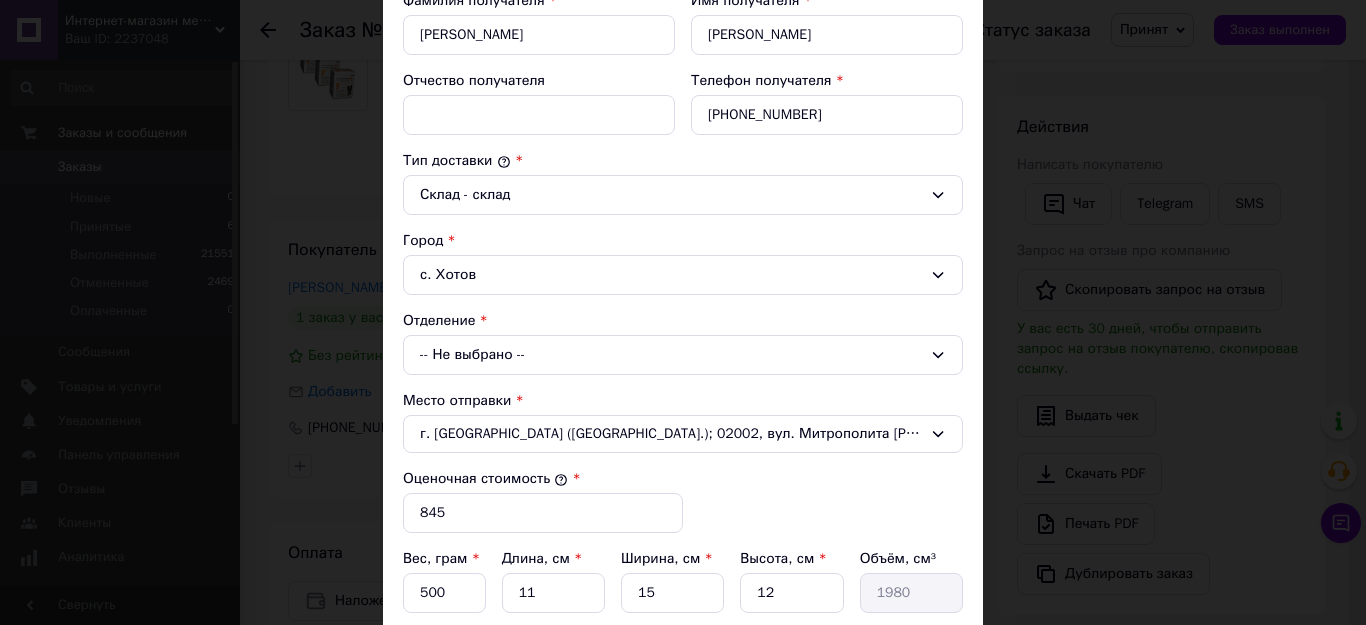 click on "-- Не выбрано --" at bounding box center (683, 355) 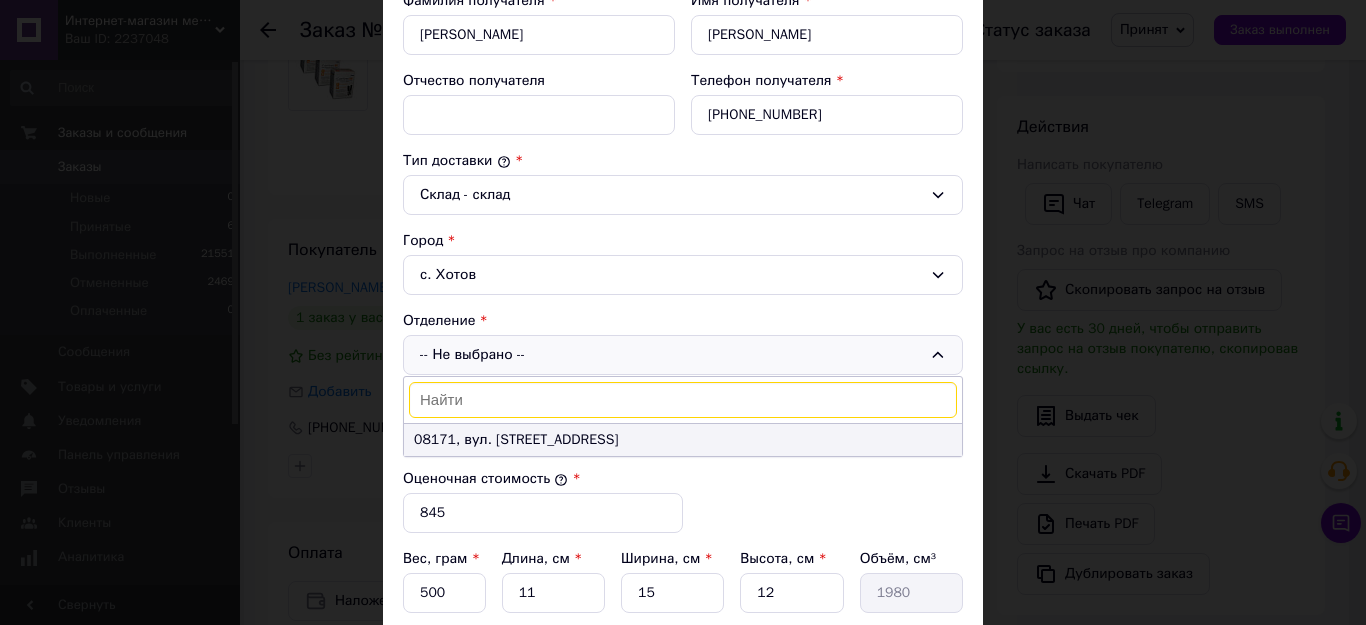 click on "08171, вул. [STREET_ADDRESS]" at bounding box center (683, 440) 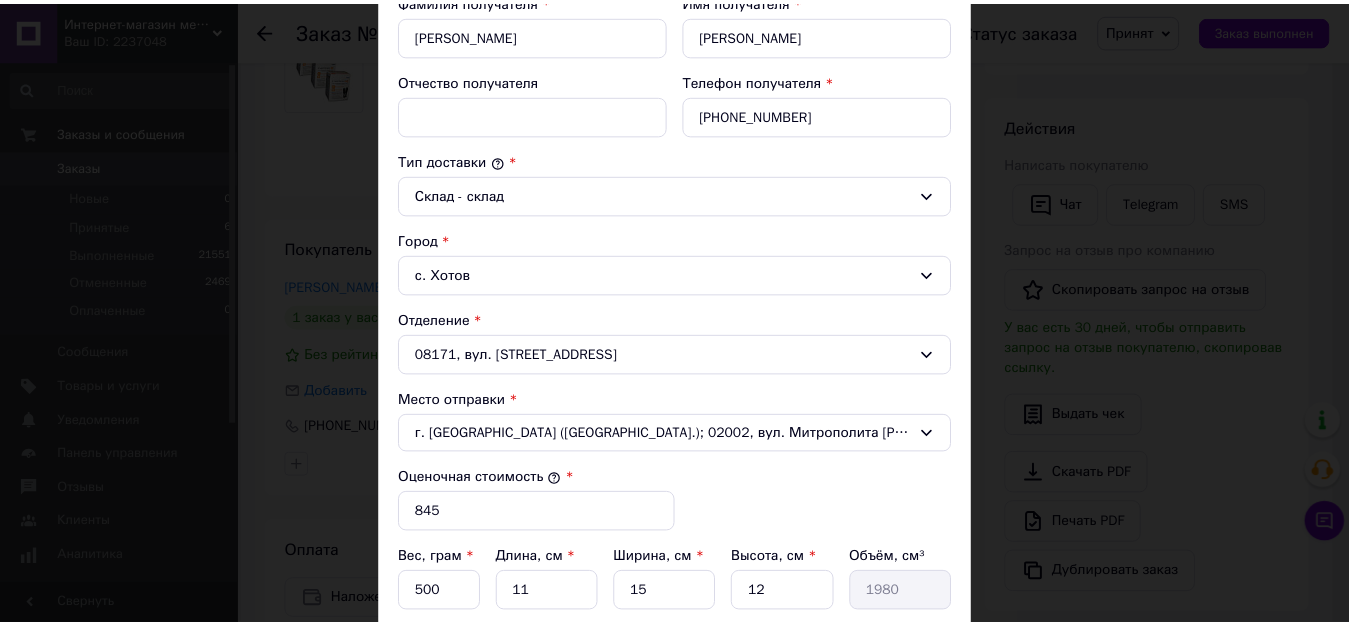 scroll, scrollTop: 788, scrollLeft: 0, axis: vertical 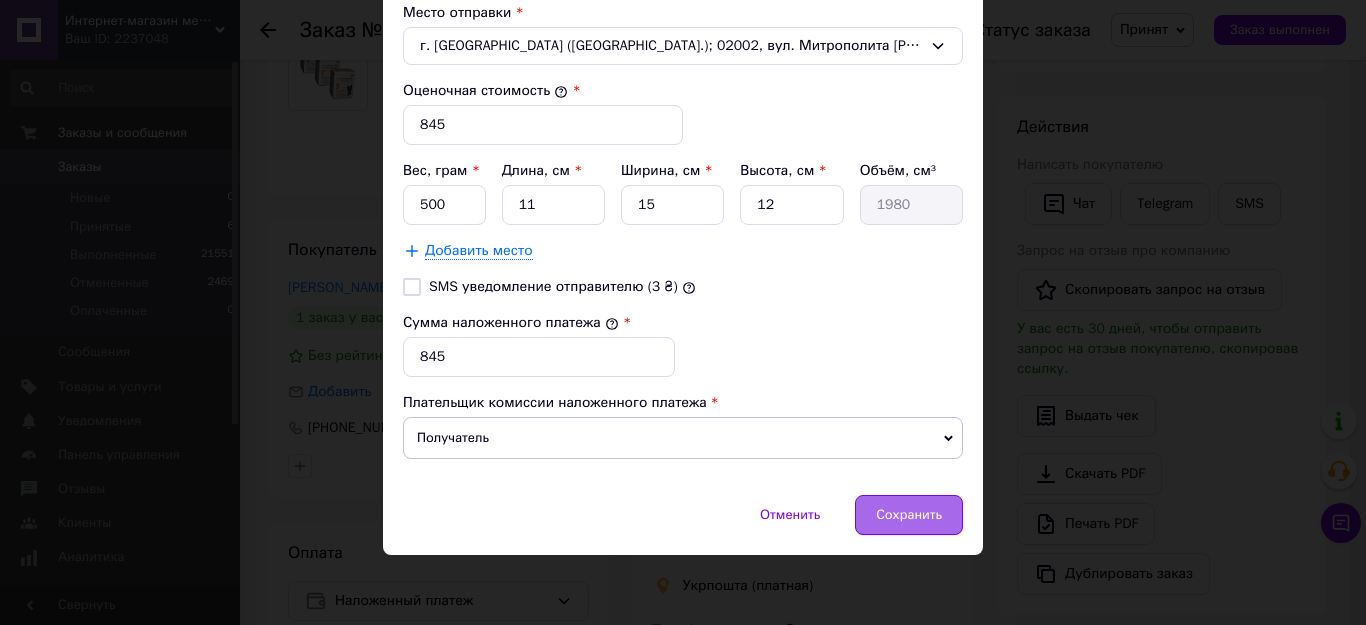 click on "Сохранить" at bounding box center (909, 515) 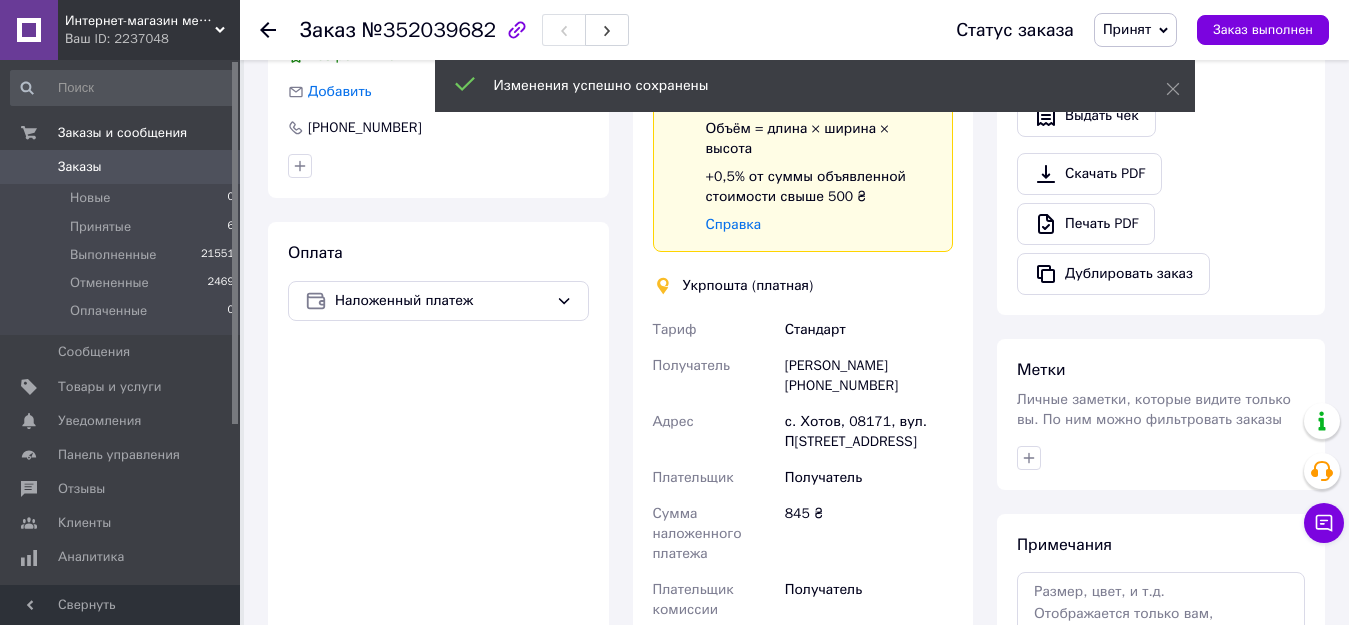scroll, scrollTop: 800, scrollLeft: 0, axis: vertical 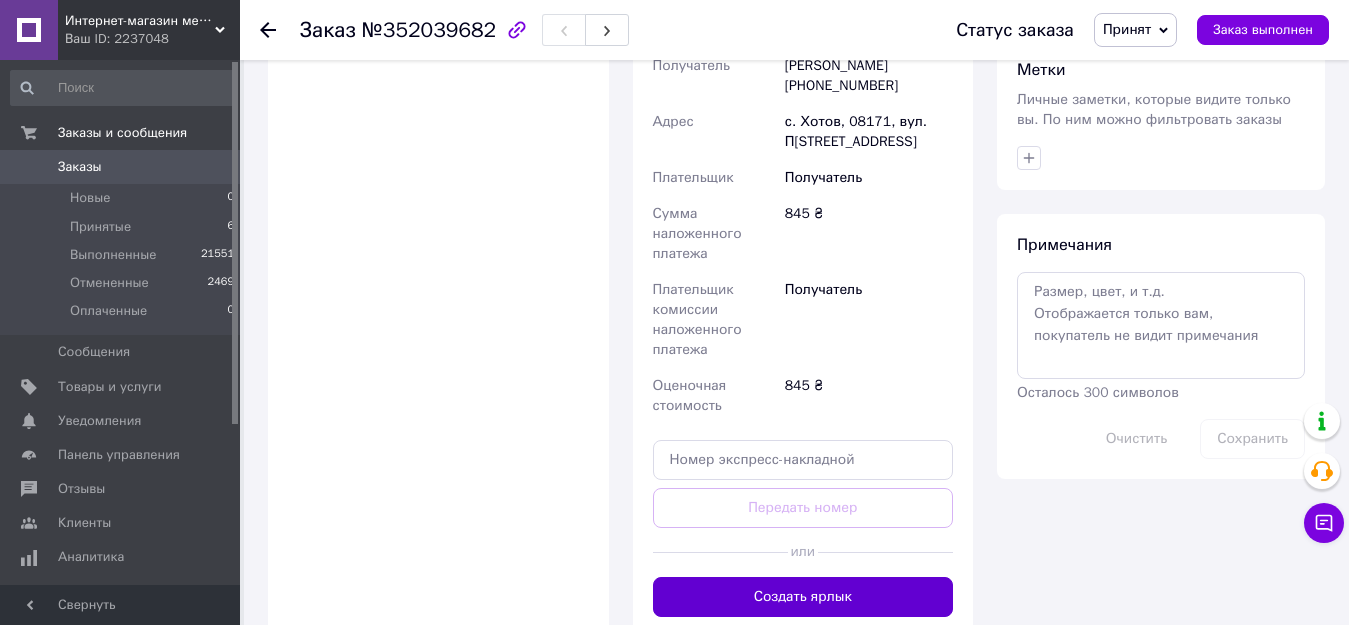 click on "Создать ярлык" at bounding box center [803, 597] 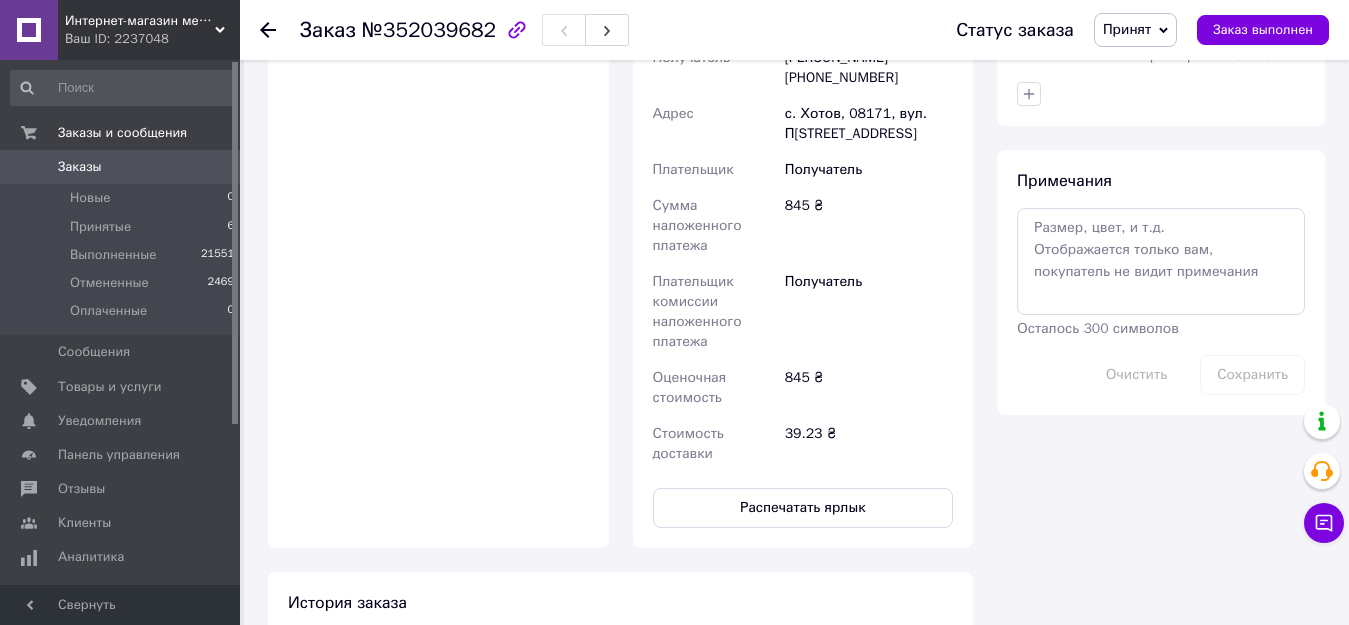 scroll, scrollTop: 1100, scrollLeft: 0, axis: vertical 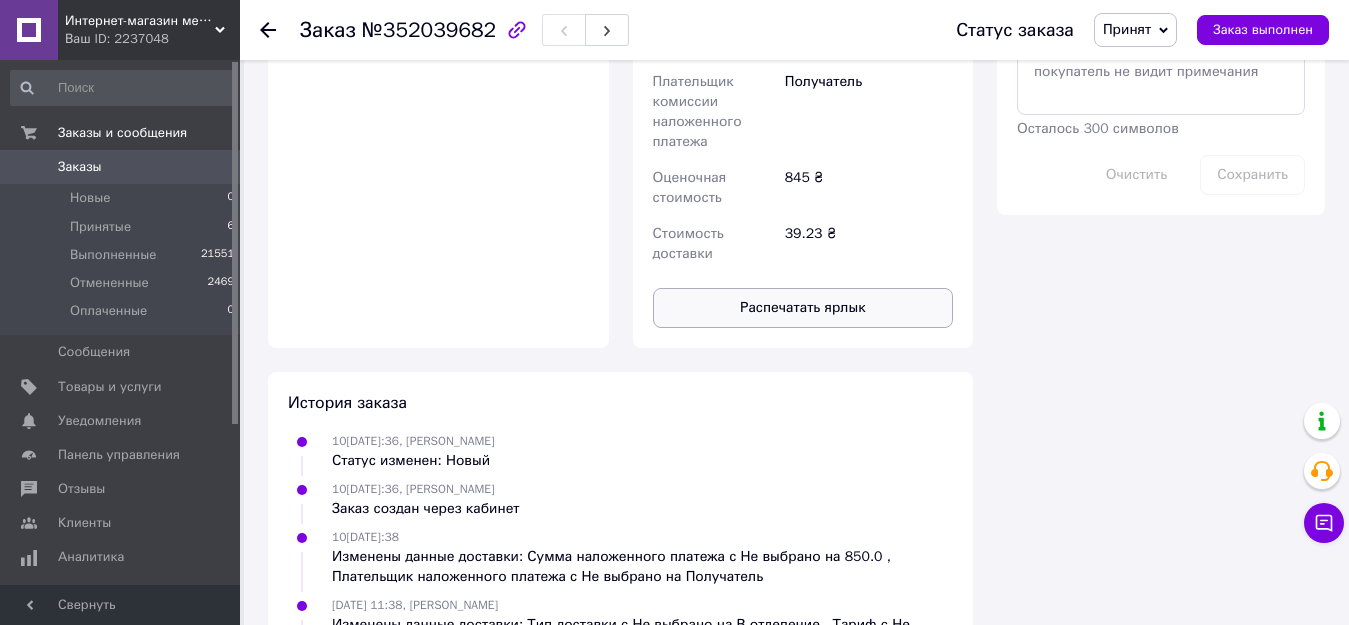 click on "Распечатать ярлык" at bounding box center (803, 308) 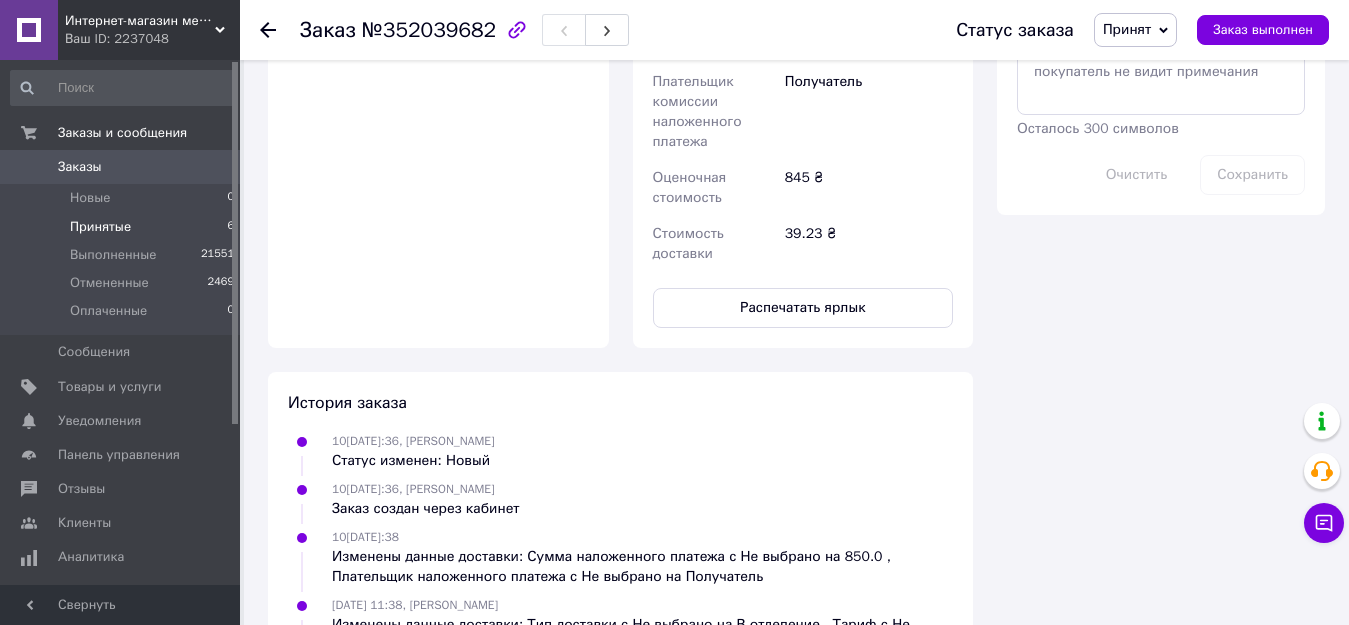 click on "Принятые" at bounding box center (100, 227) 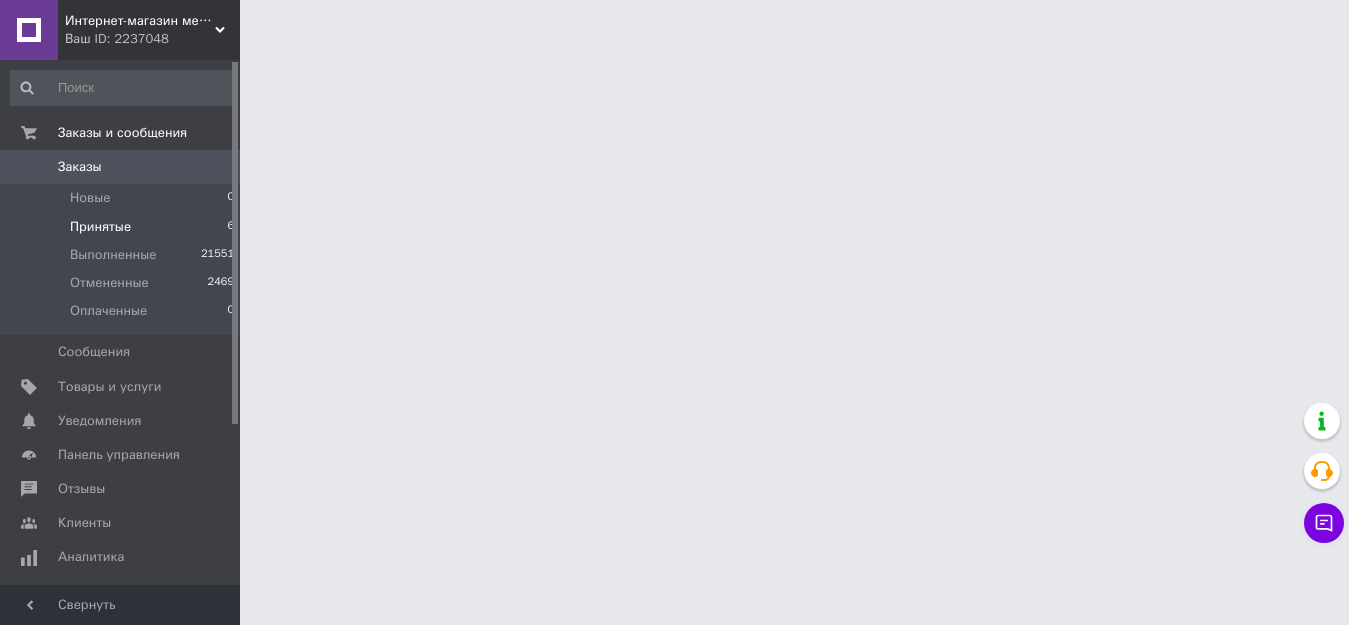 scroll, scrollTop: 0, scrollLeft: 0, axis: both 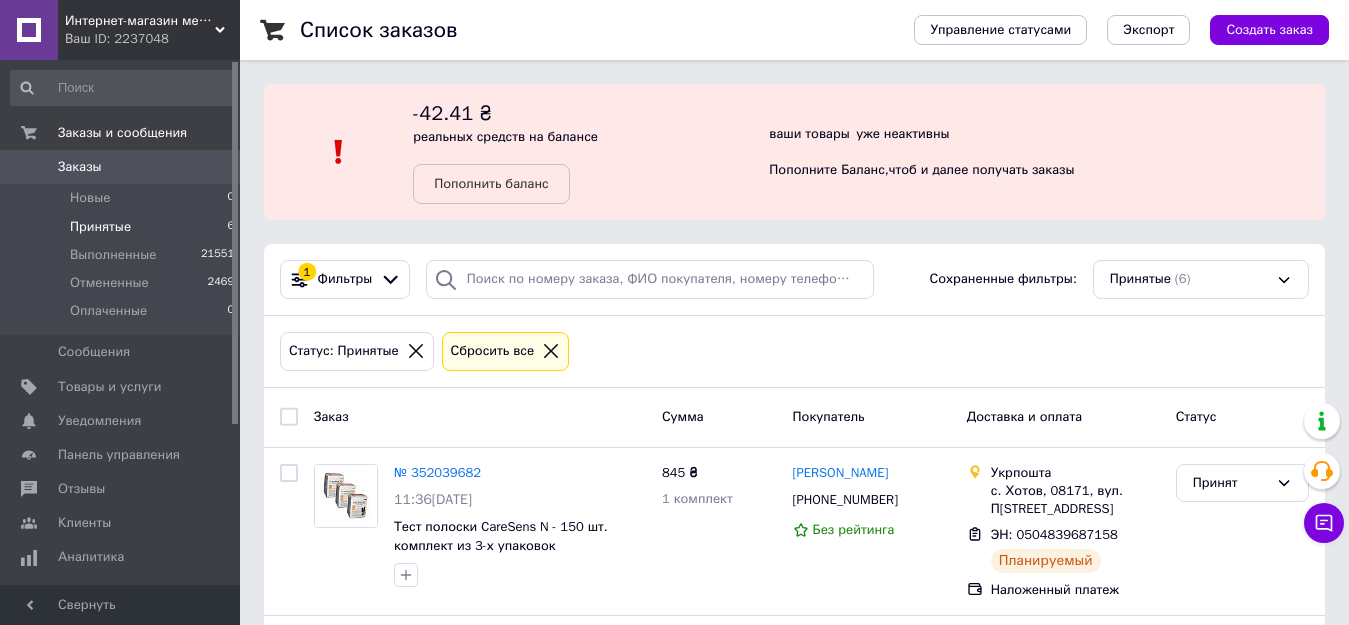 click on "Принятые" at bounding box center (100, 227) 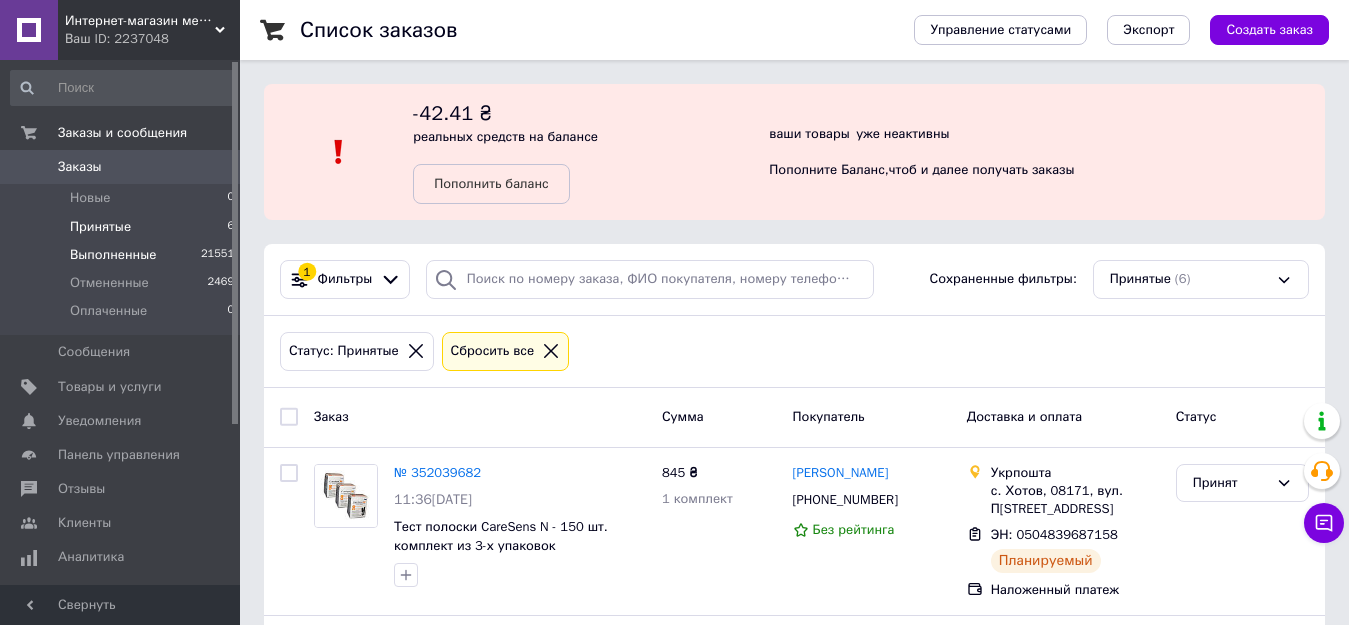 click on "Выполненные" at bounding box center [113, 255] 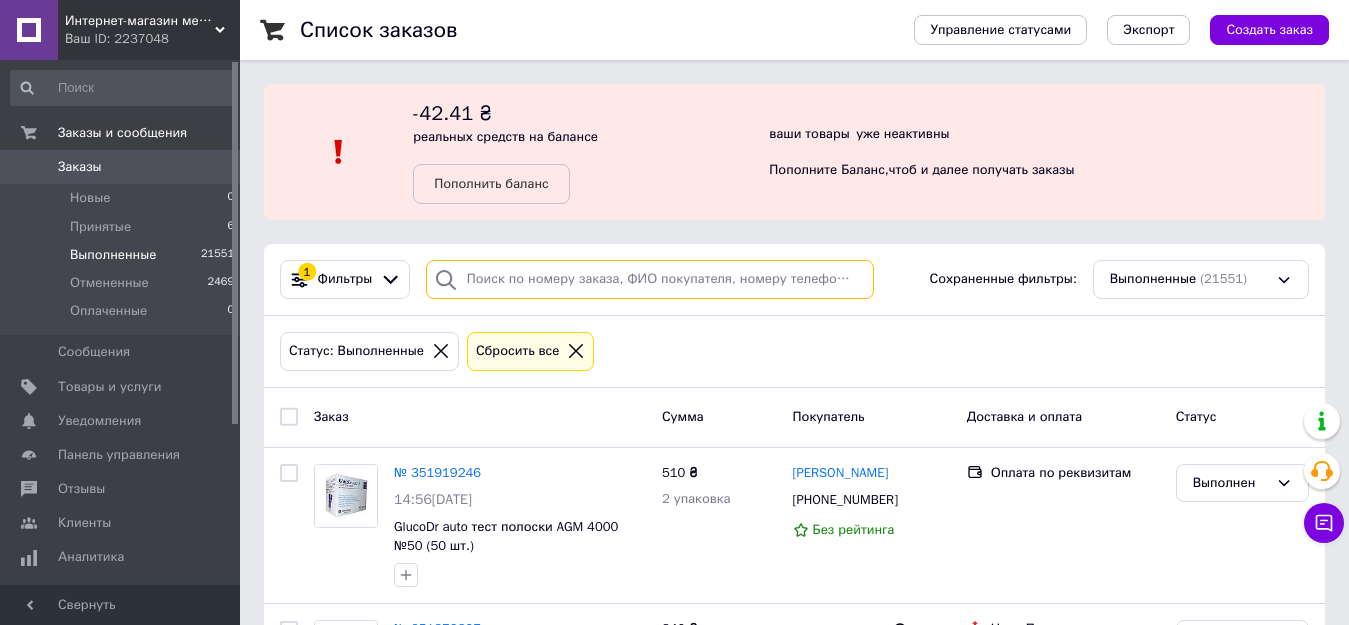 click at bounding box center (650, 279) 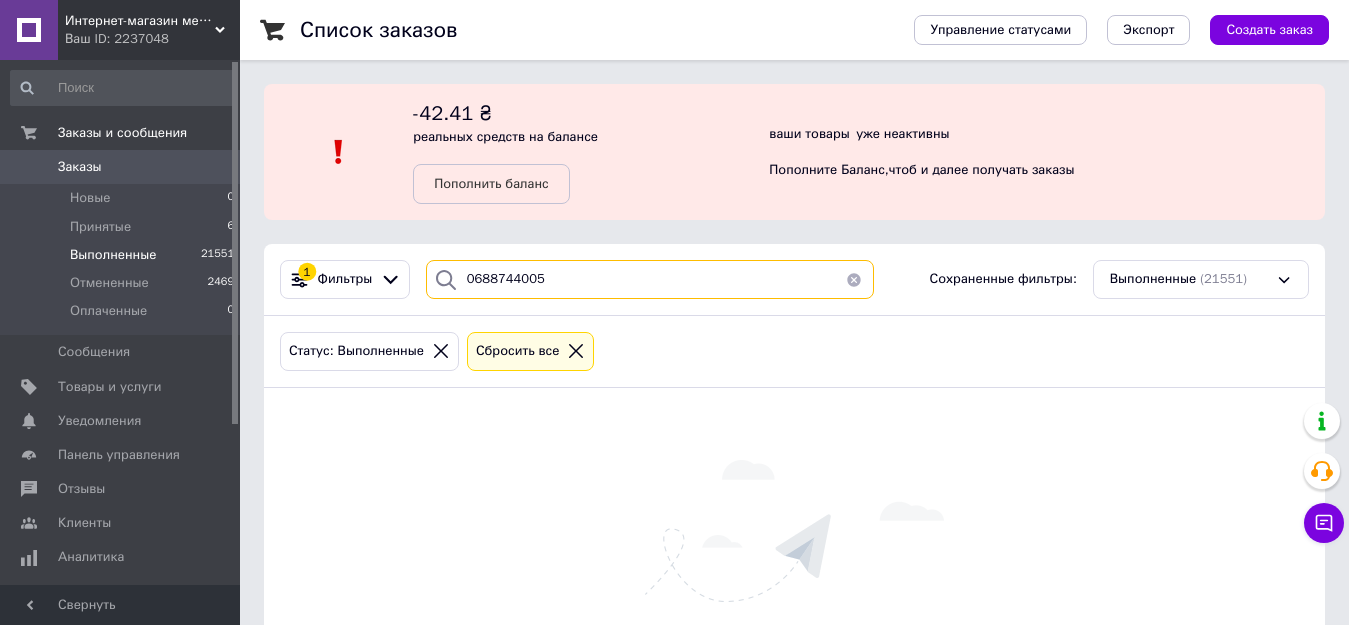 drag, startPoint x: 538, startPoint y: 283, endPoint x: 460, endPoint y: 287, distance: 78.10249 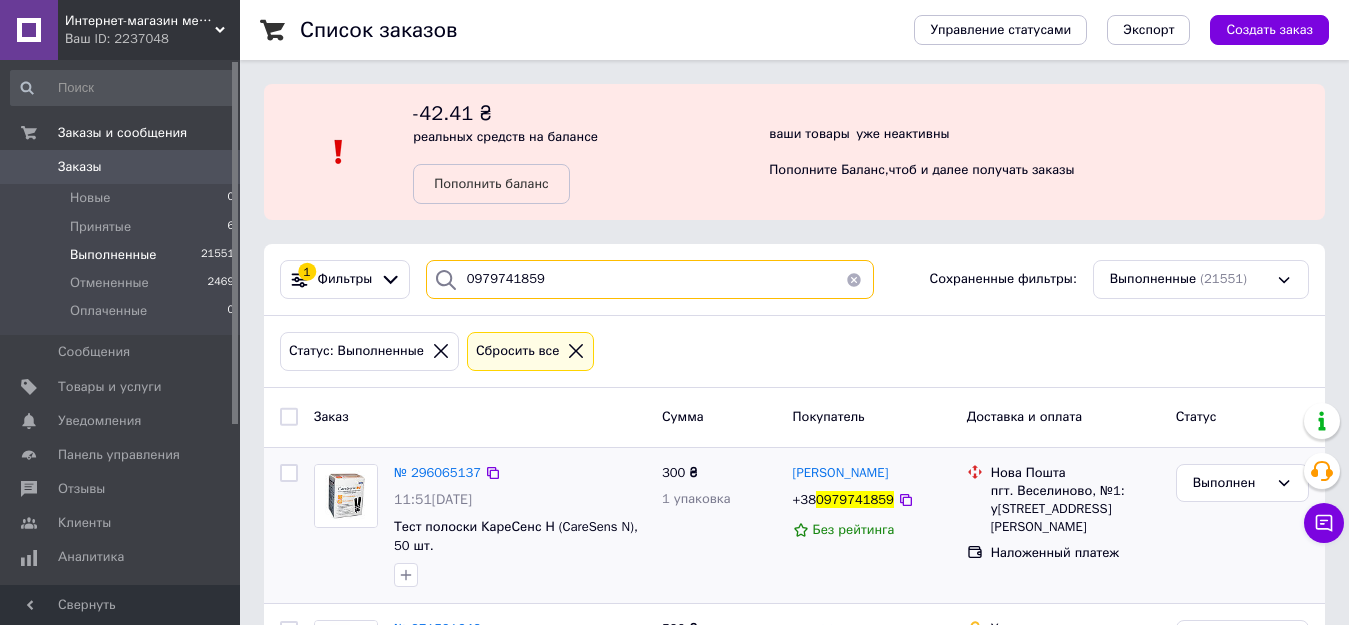 scroll, scrollTop: 171, scrollLeft: 0, axis: vertical 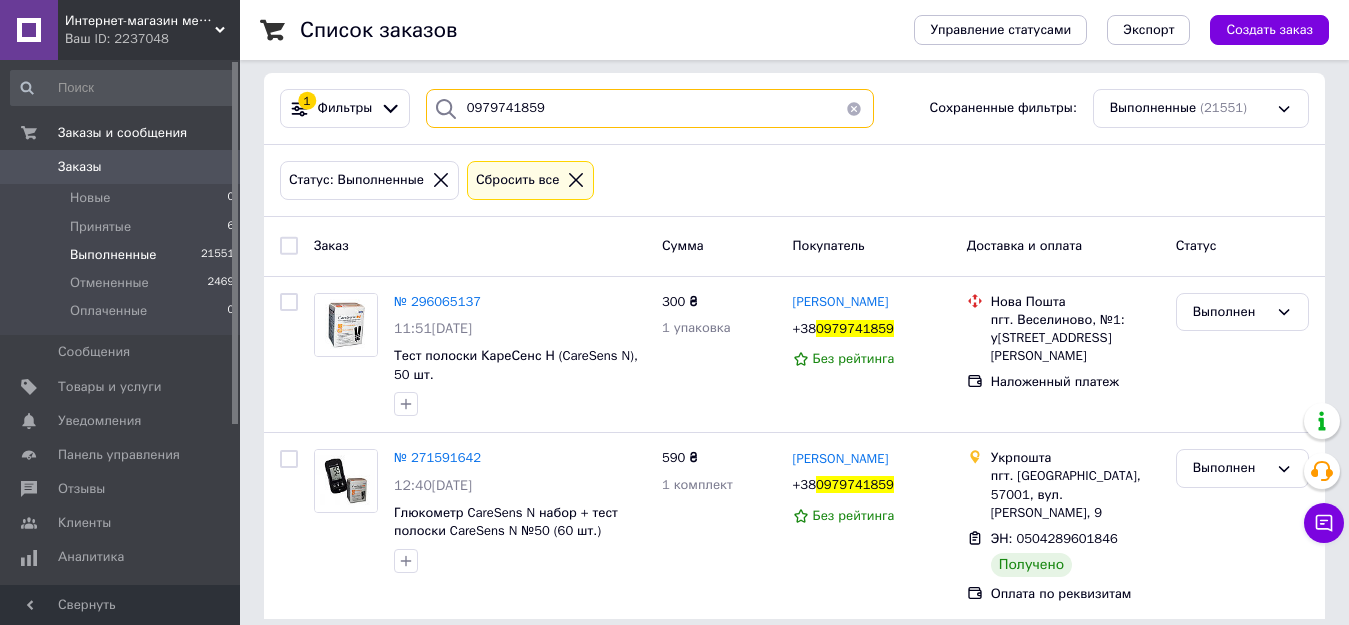 drag, startPoint x: 533, startPoint y: 107, endPoint x: 458, endPoint y: 90, distance: 76.902534 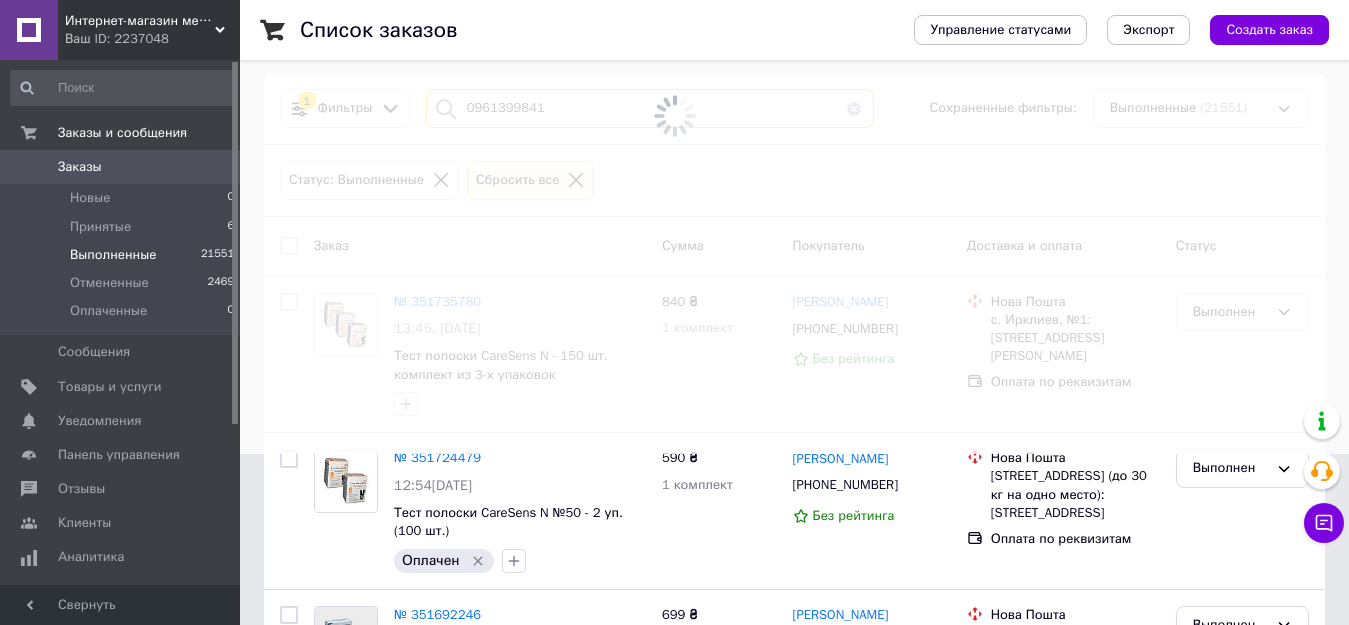 scroll, scrollTop: 0, scrollLeft: 0, axis: both 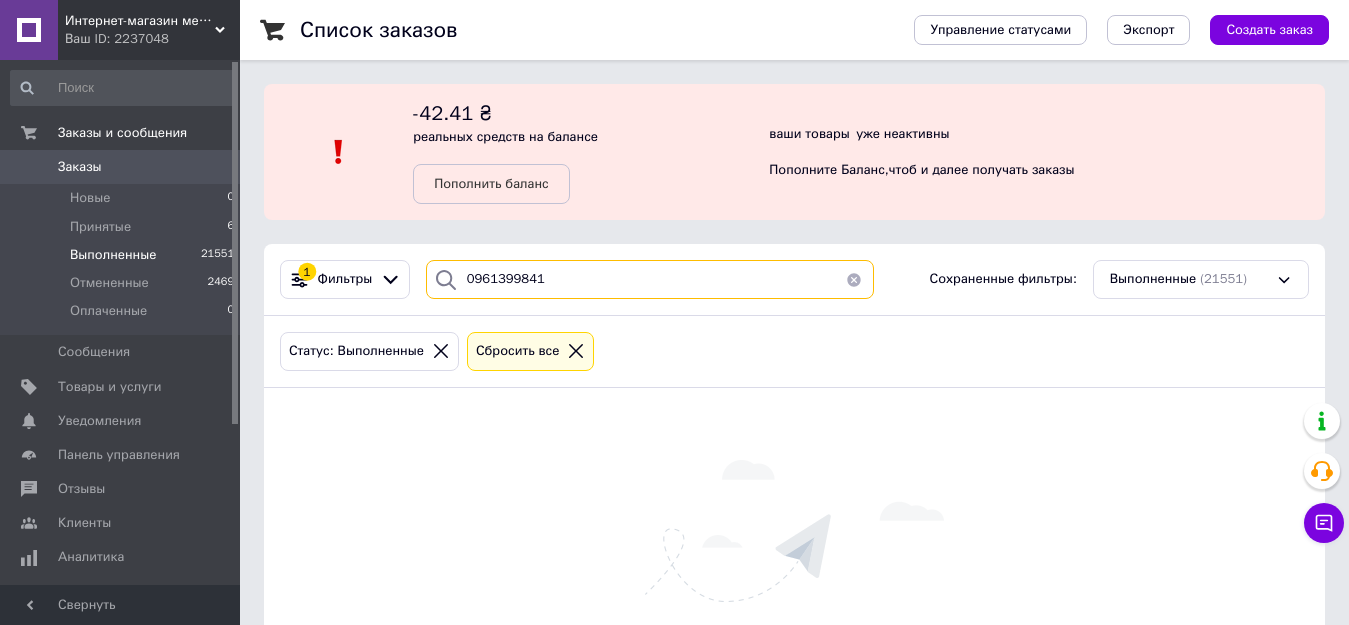 drag, startPoint x: 542, startPoint y: 284, endPoint x: 463, endPoint y: 281, distance: 79.05694 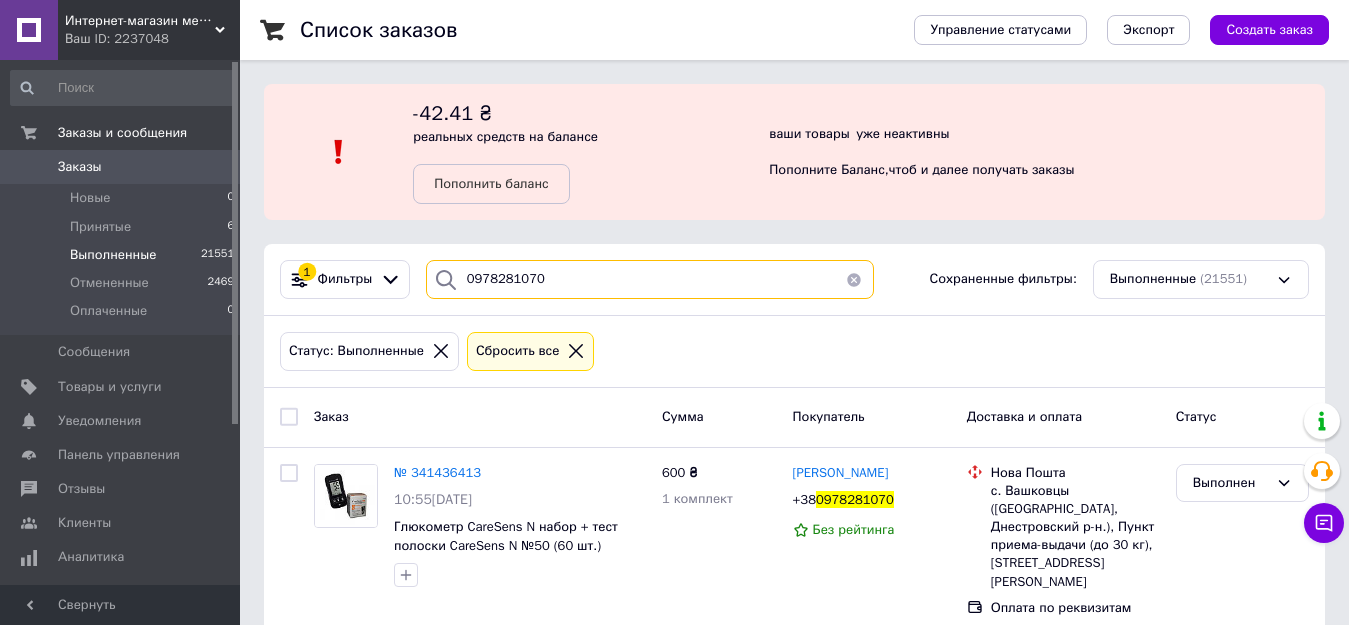 scroll, scrollTop: 2, scrollLeft: 0, axis: vertical 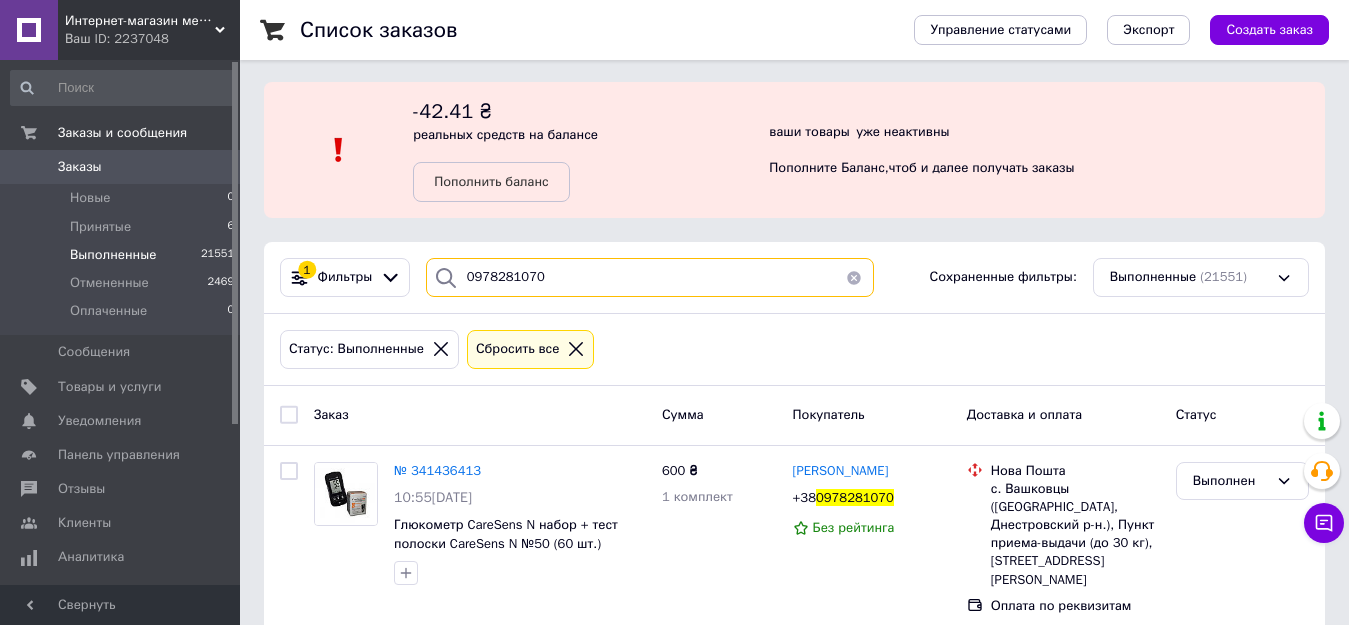 type on "0978281070" 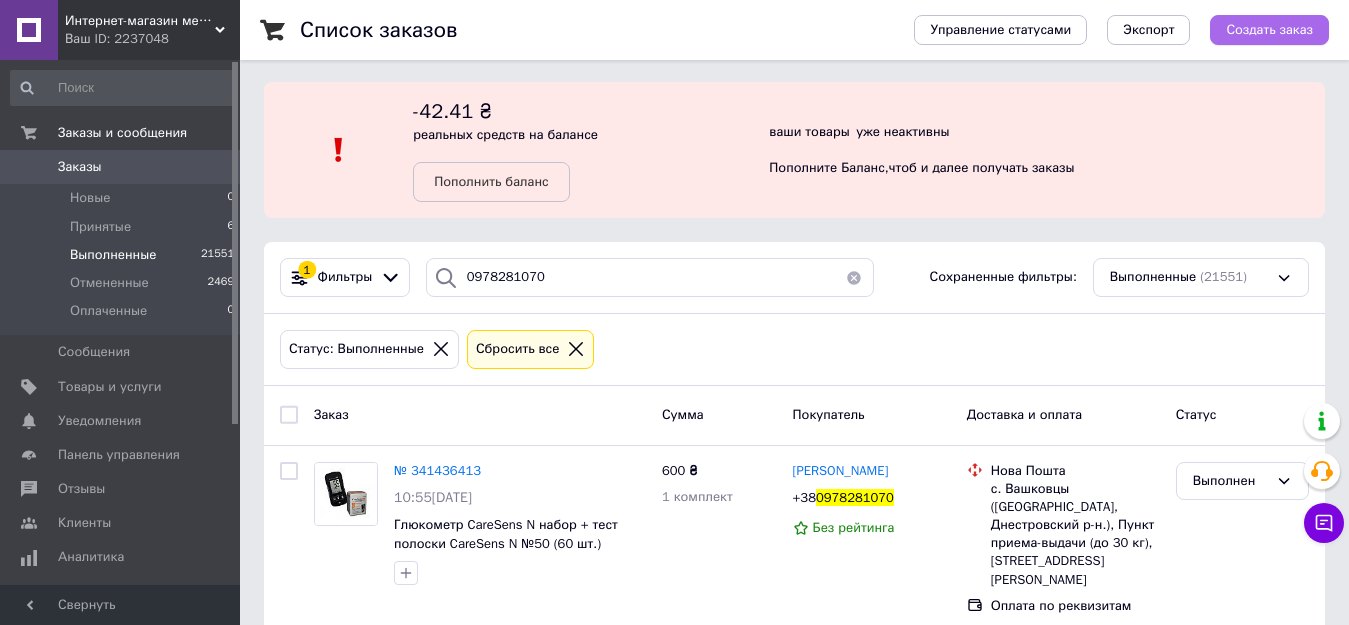 click on "Создать заказ" at bounding box center [1269, 30] 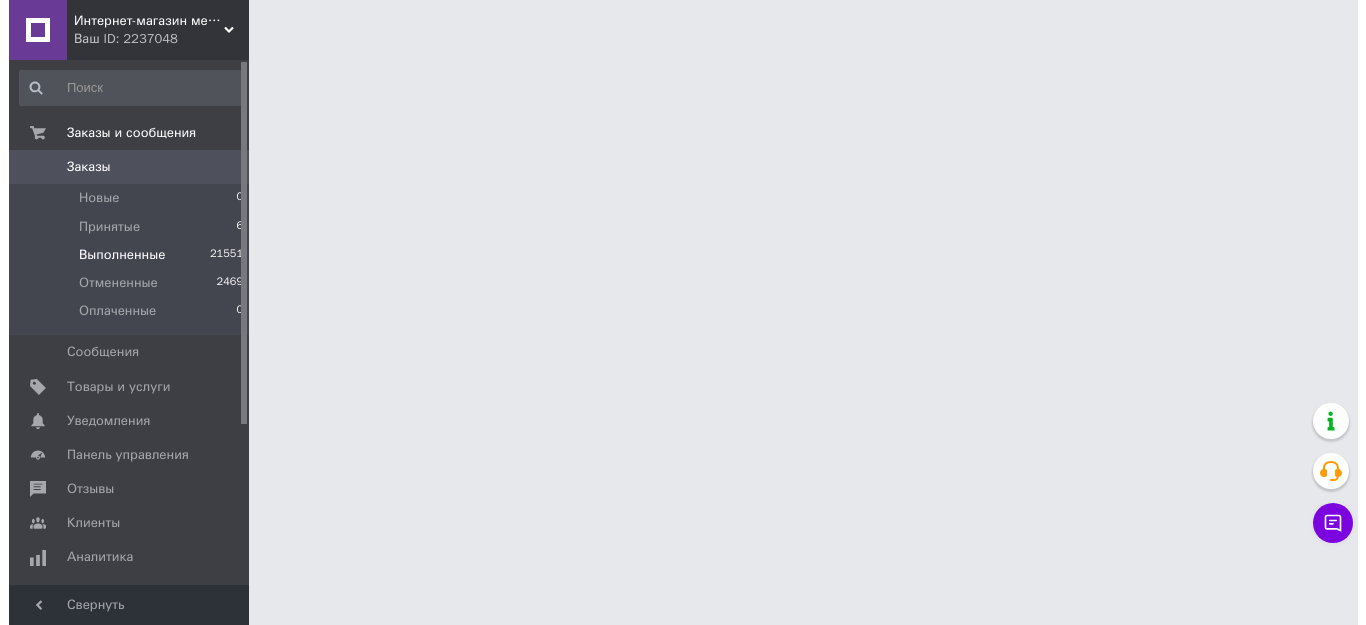 scroll, scrollTop: 0, scrollLeft: 0, axis: both 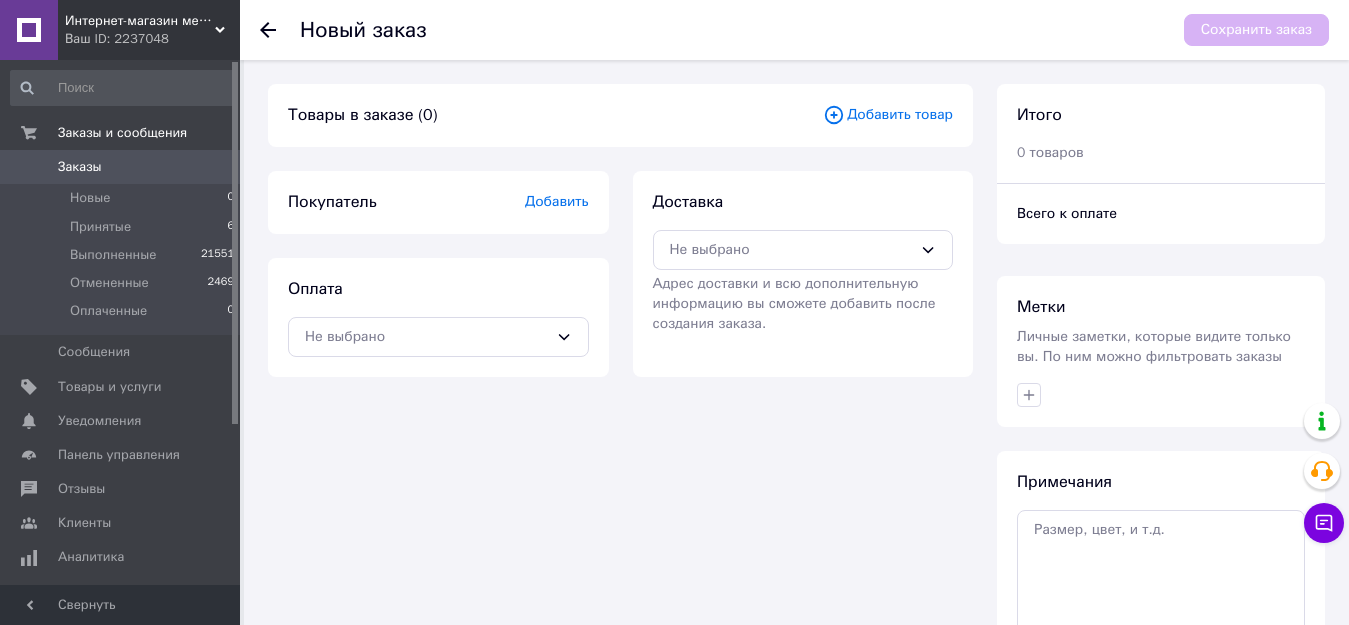 click on "Добавить товар" at bounding box center [888, 115] 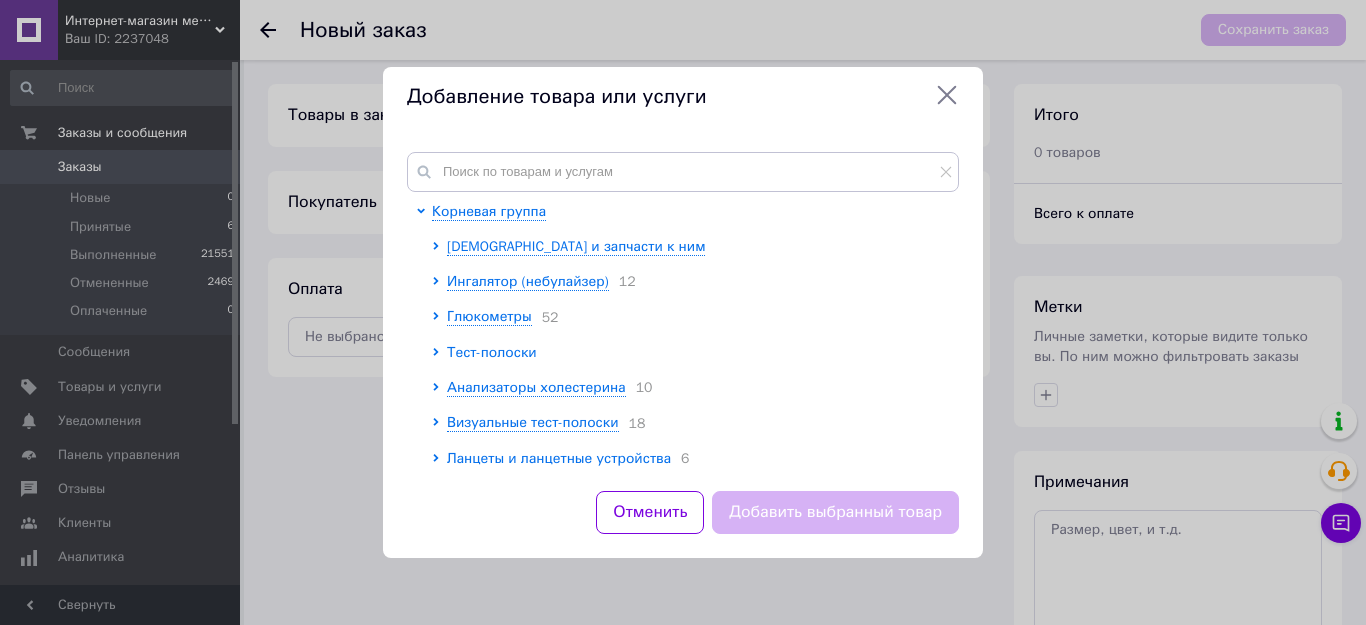 click on "Тест-полоски" at bounding box center [492, 352] 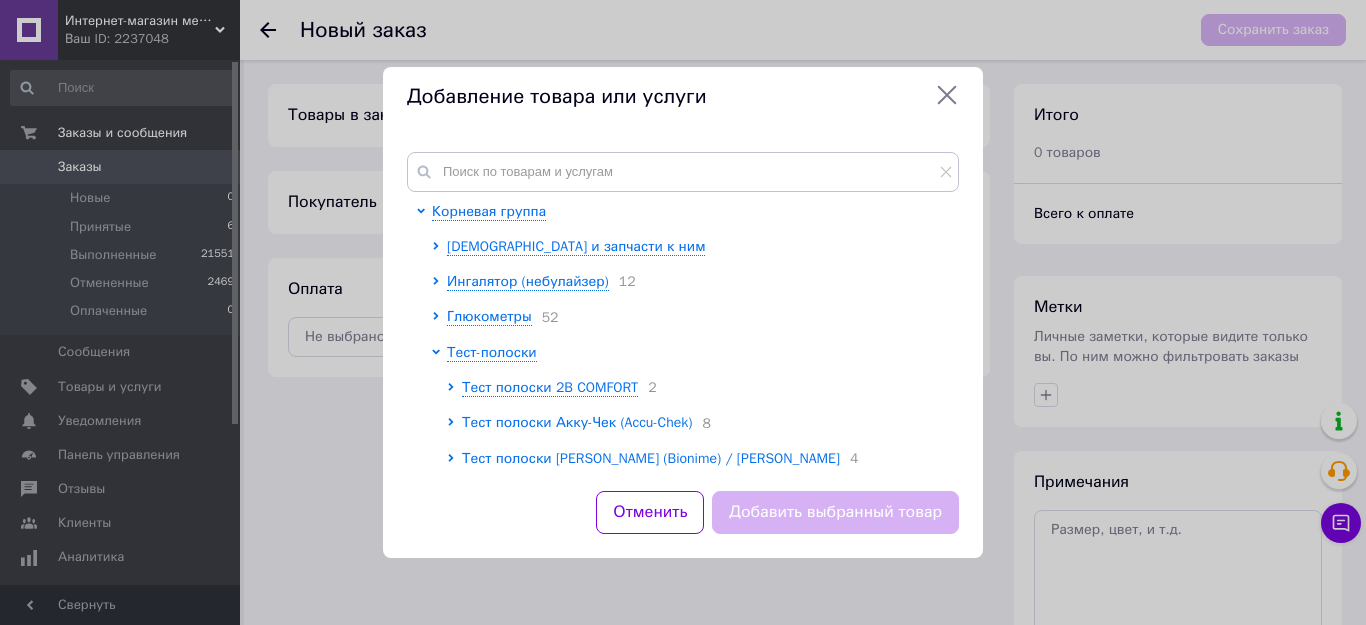 click on "Тест полоски Акку-Чек (Accu-Chek)" at bounding box center [577, 422] 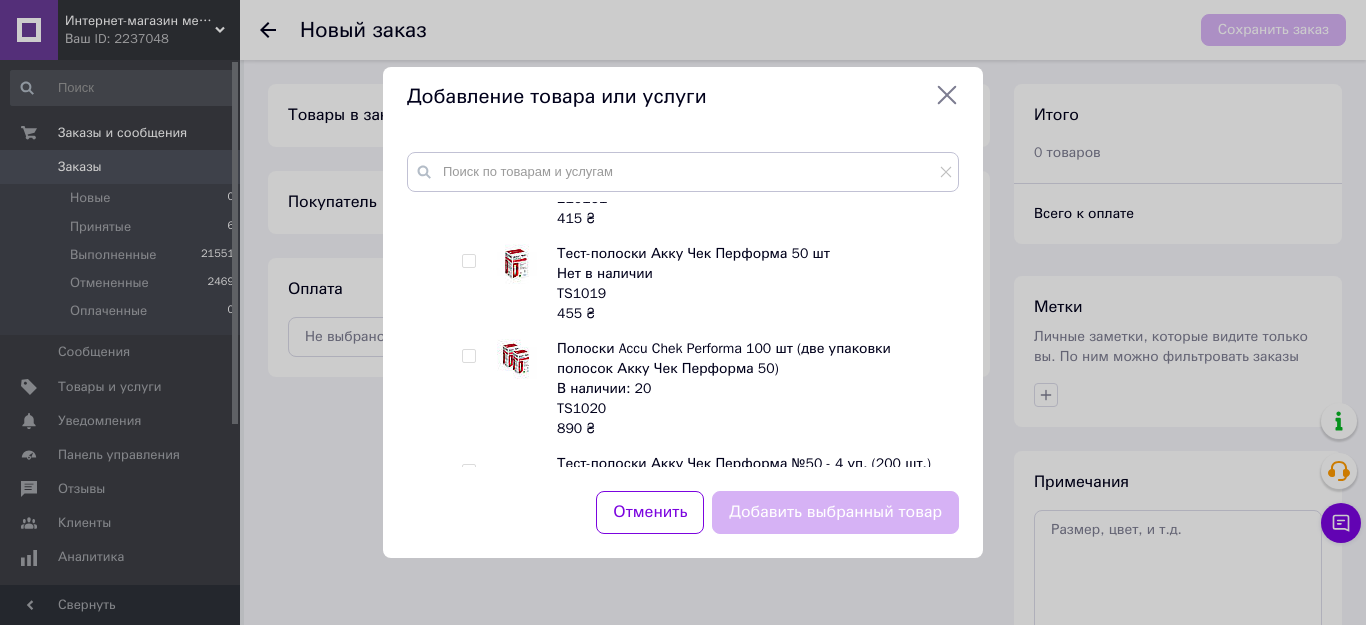 scroll, scrollTop: 400, scrollLeft: 0, axis: vertical 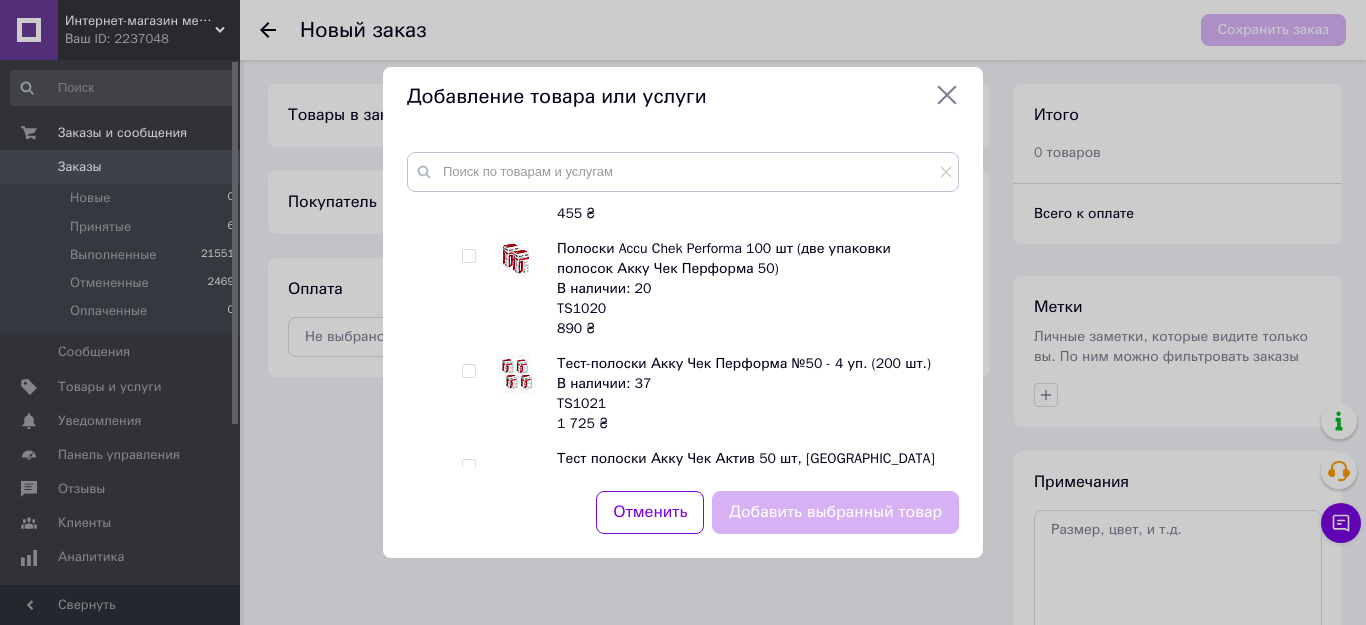 click at bounding box center (468, 256) 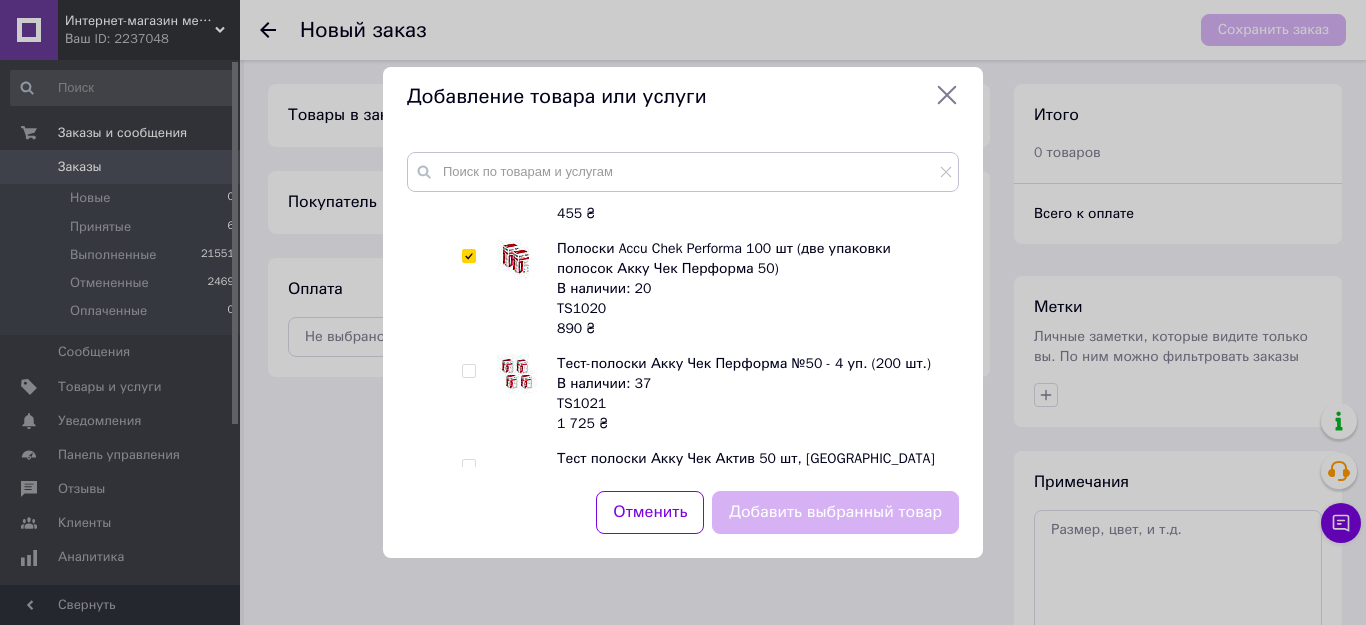 checkbox on "true" 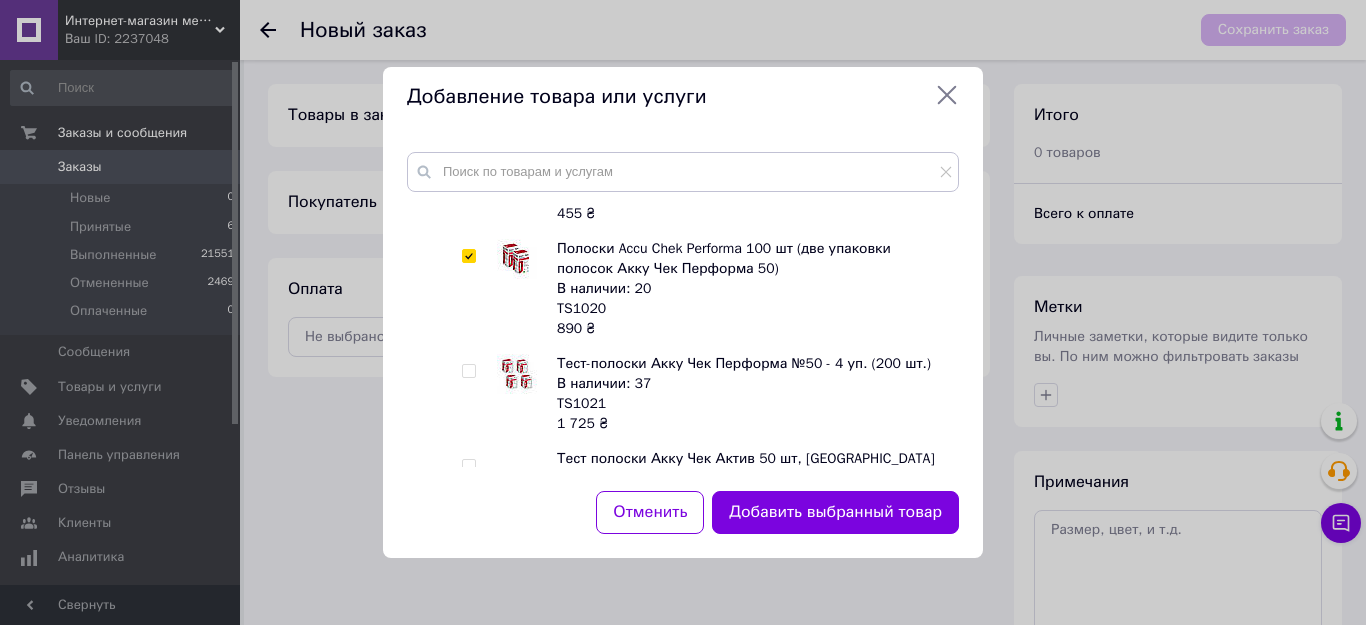 scroll, scrollTop: 600, scrollLeft: 0, axis: vertical 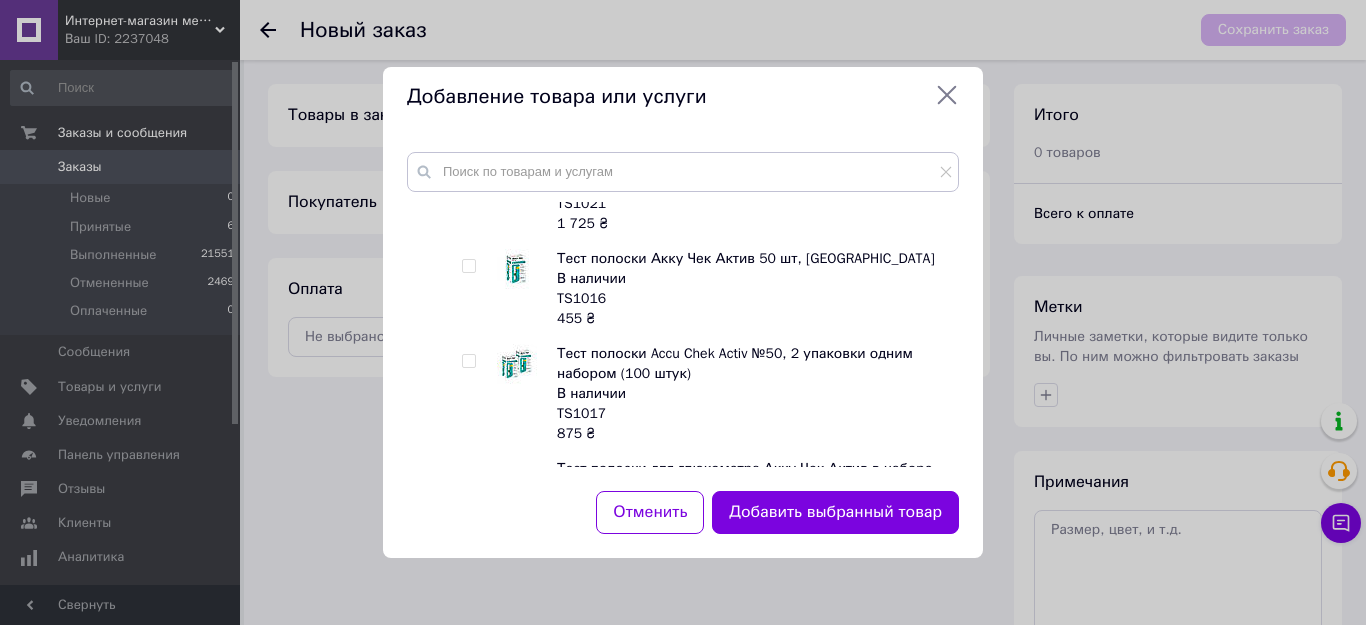 click 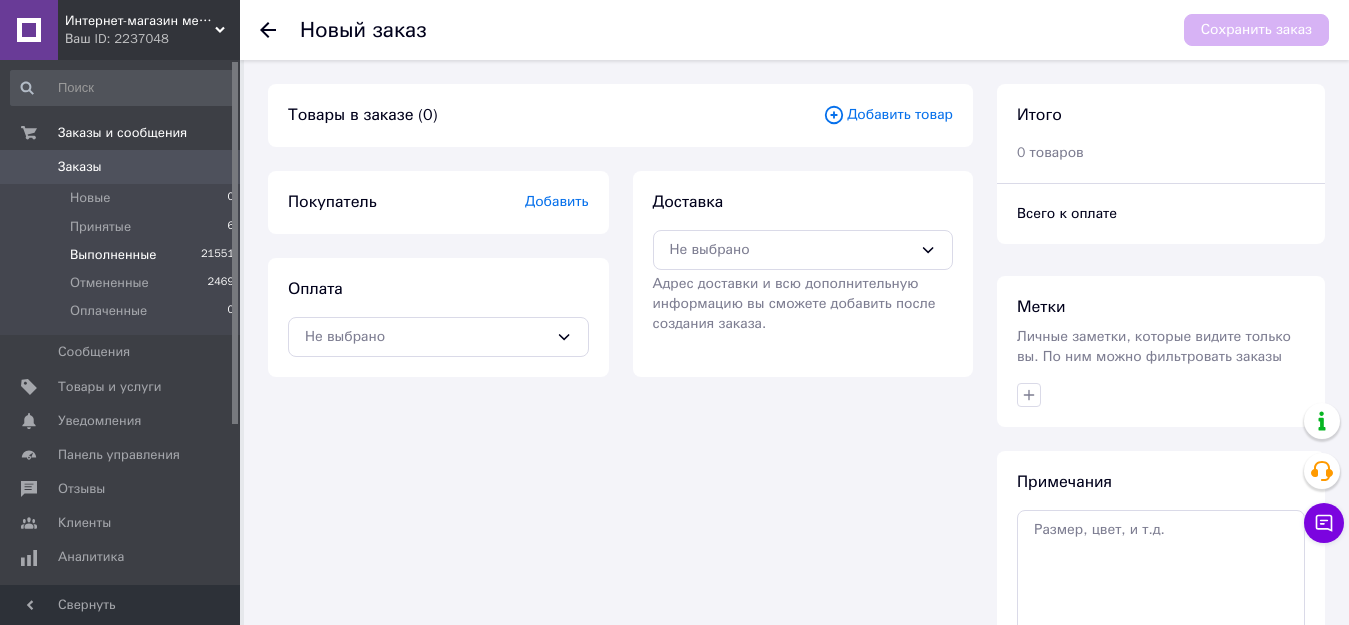 click on "Выполненные" at bounding box center [113, 255] 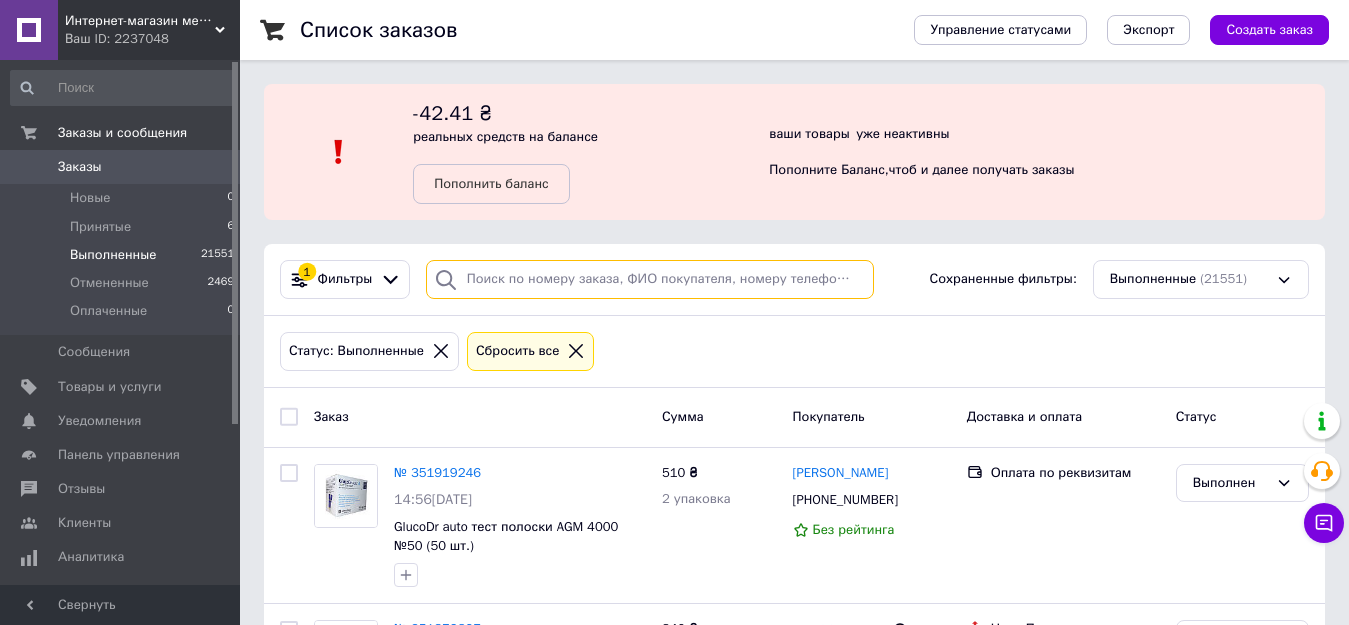 click at bounding box center [650, 279] 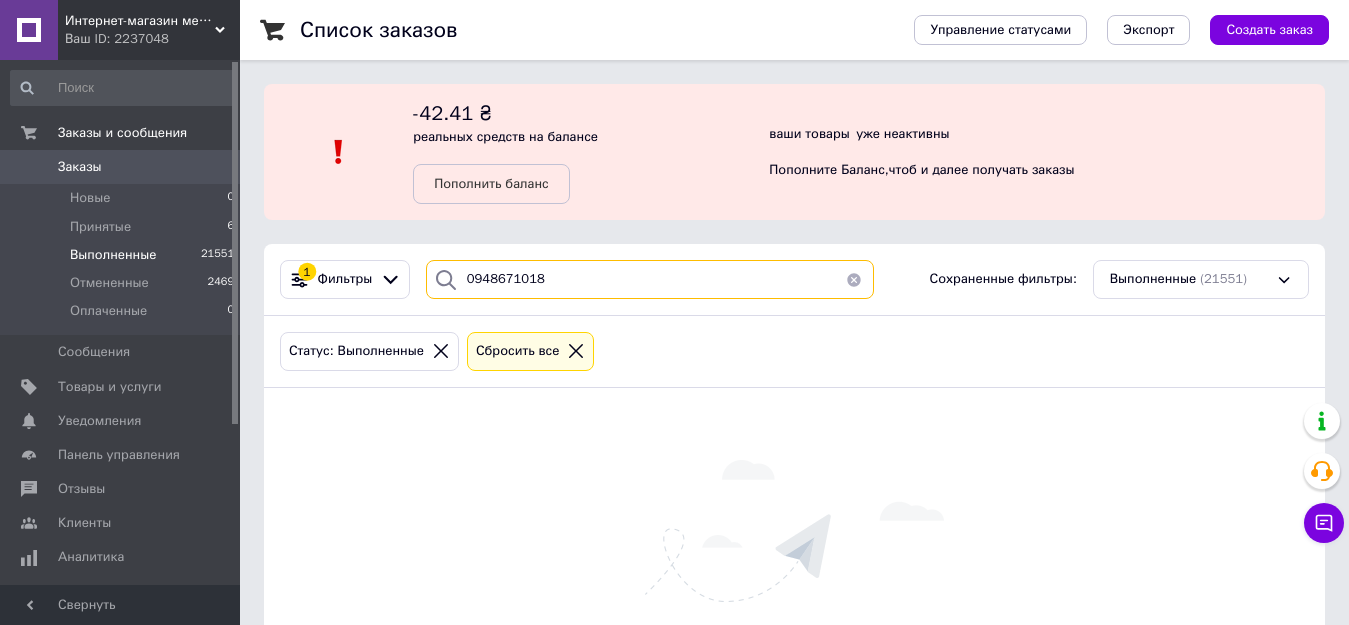 drag, startPoint x: 555, startPoint y: 280, endPoint x: 464, endPoint y: 268, distance: 91.787796 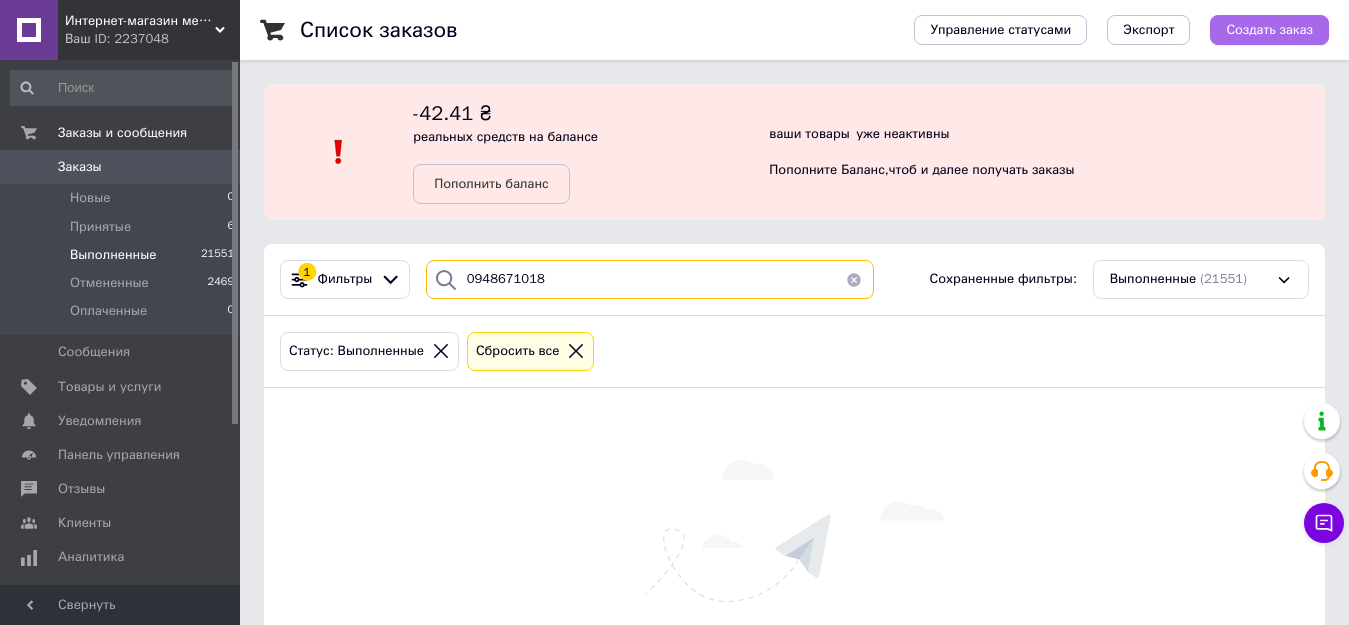 type on "0948671018" 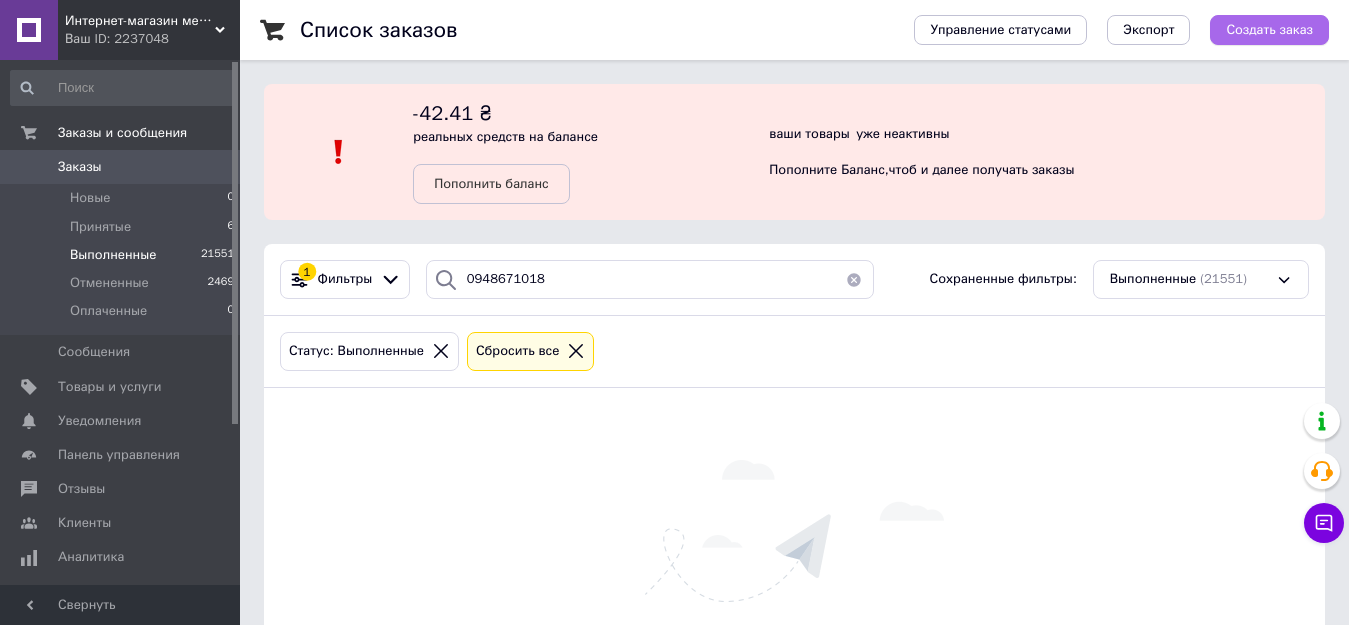 click on "Создать заказ" at bounding box center (1269, 30) 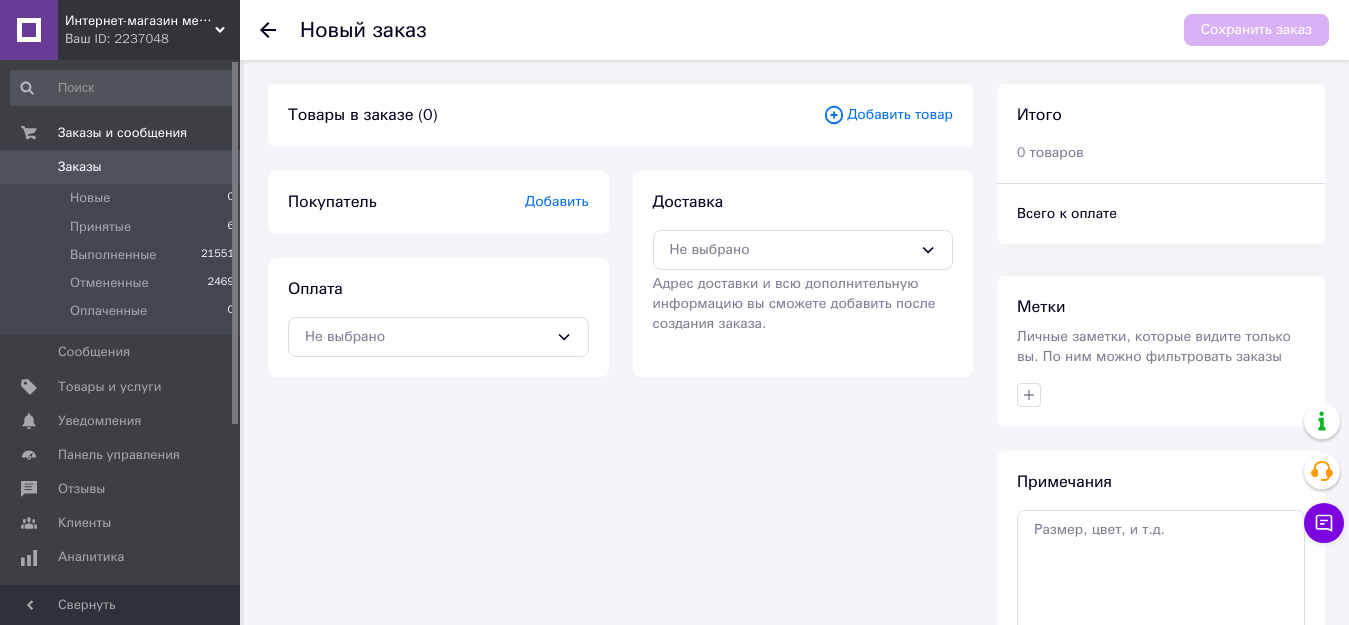 click on "Добавить товар" at bounding box center (888, 115) 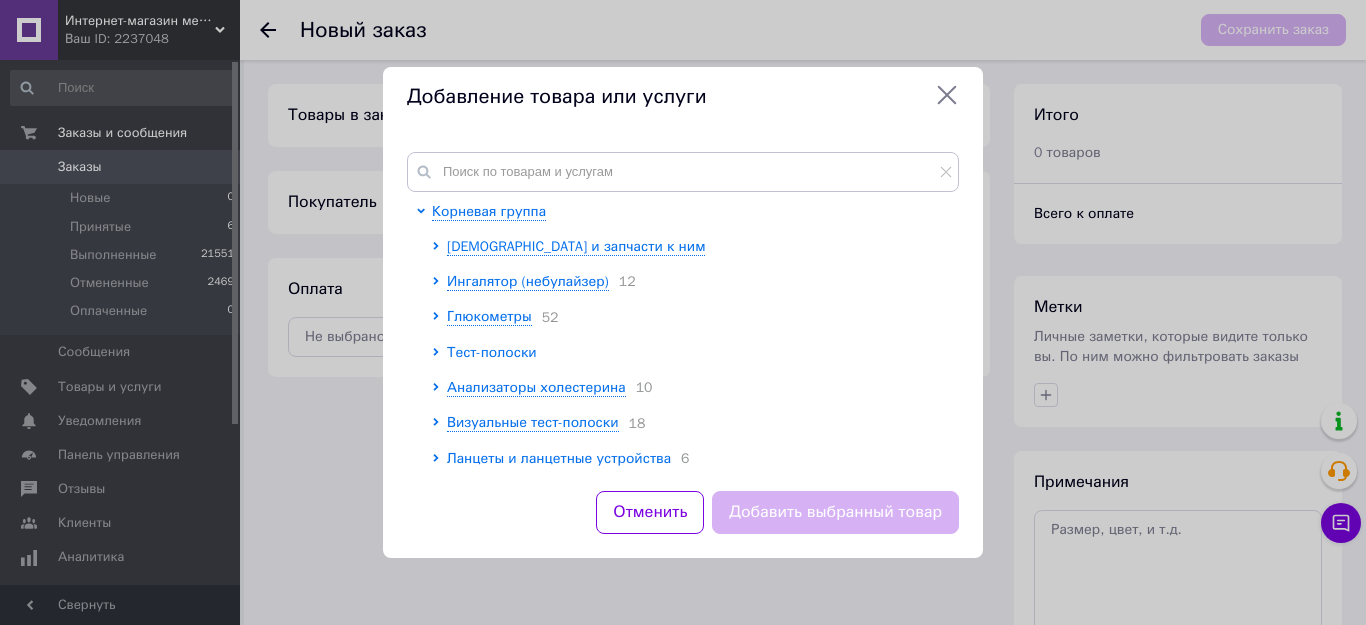 click on "Тест-полоски" at bounding box center (492, 352) 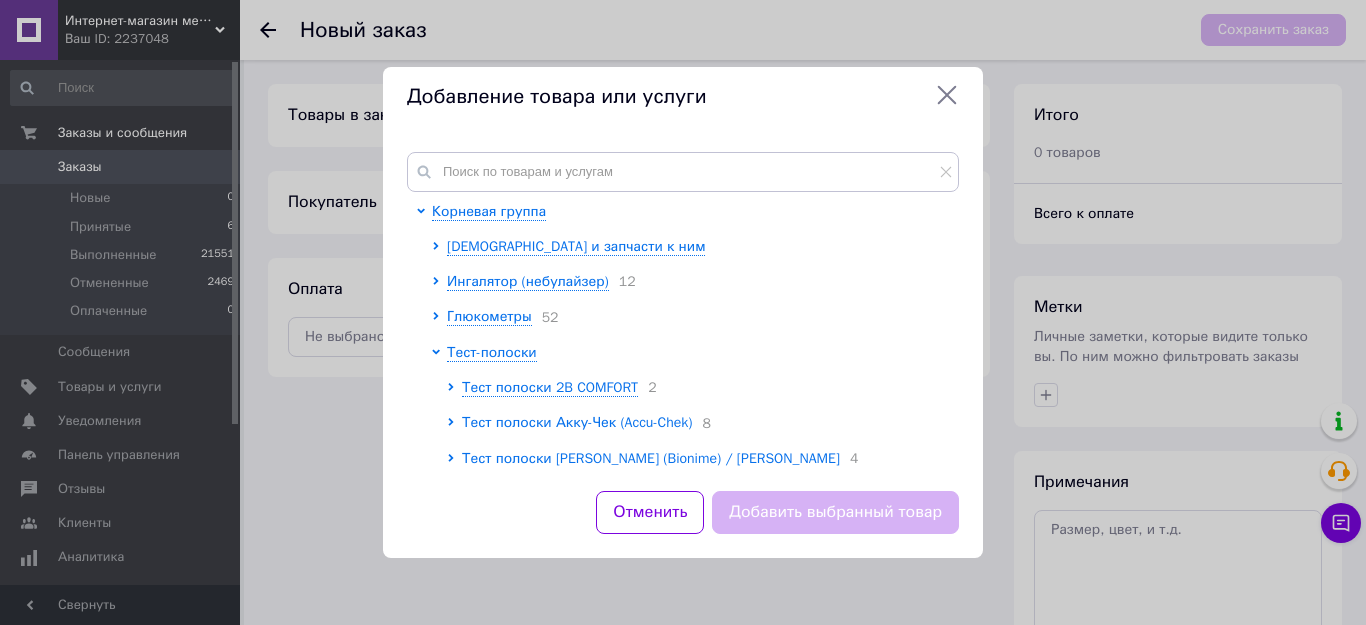 click on "Тест полоски Акку-Чек (Accu-Chek)" at bounding box center [577, 422] 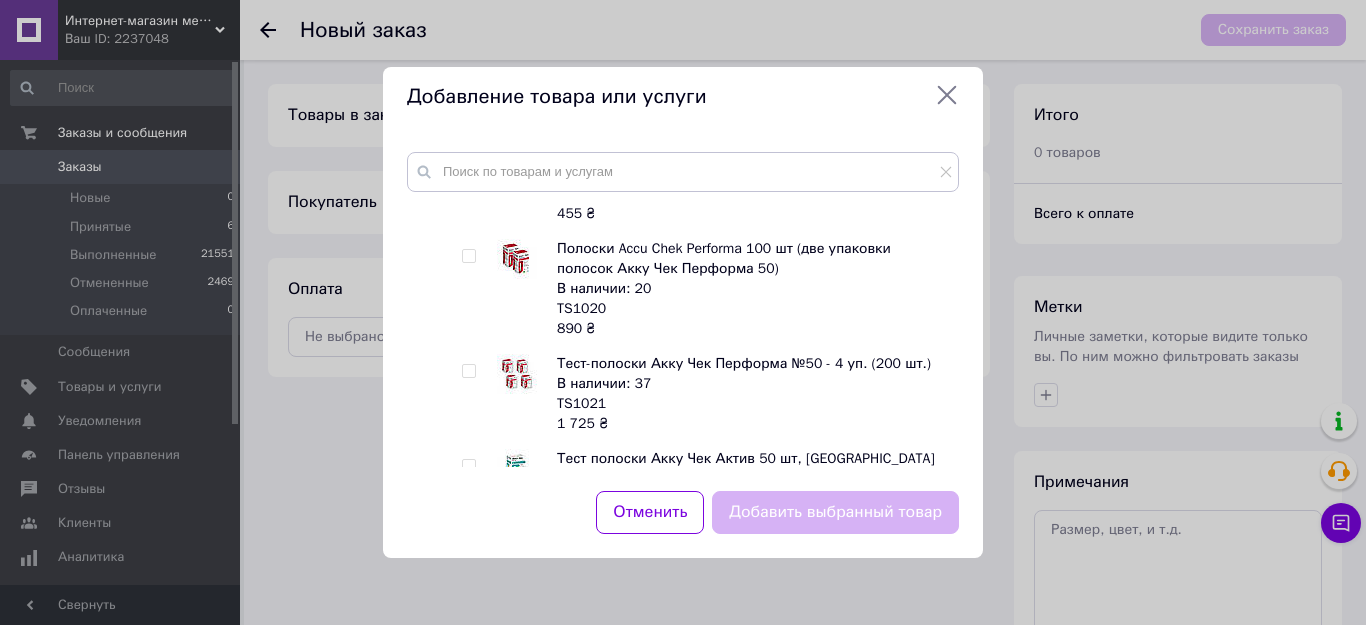 scroll, scrollTop: 500, scrollLeft: 0, axis: vertical 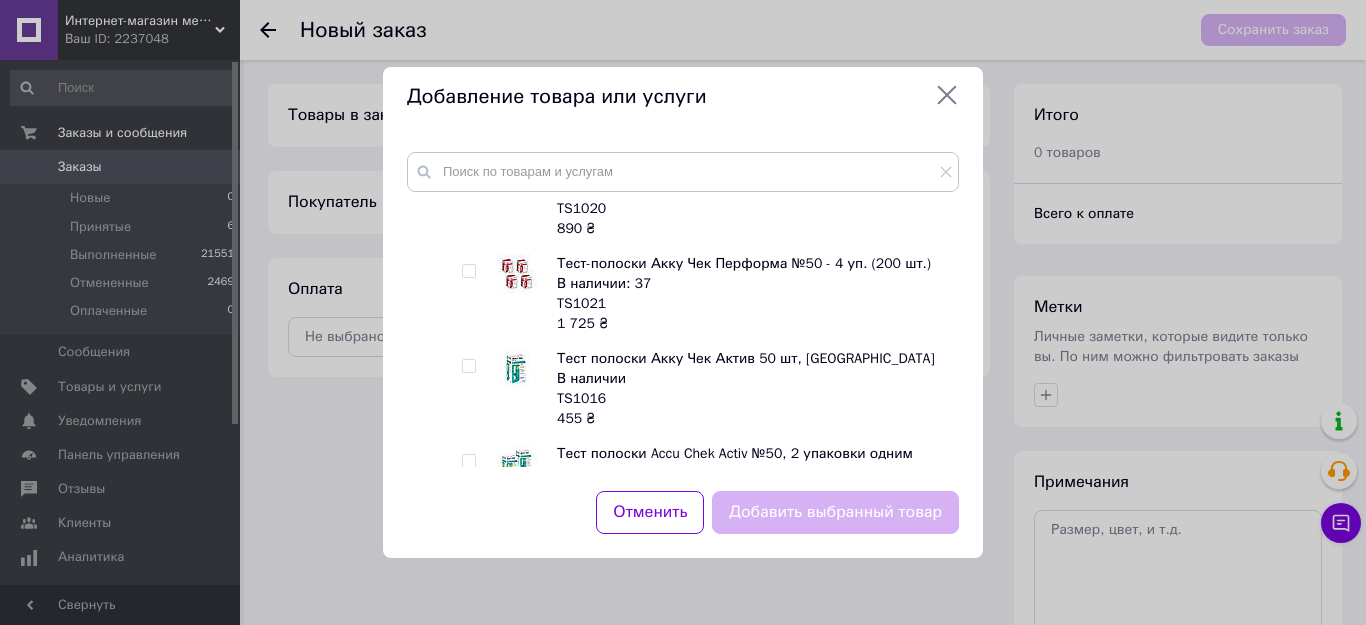 click at bounding box center [468, 271] 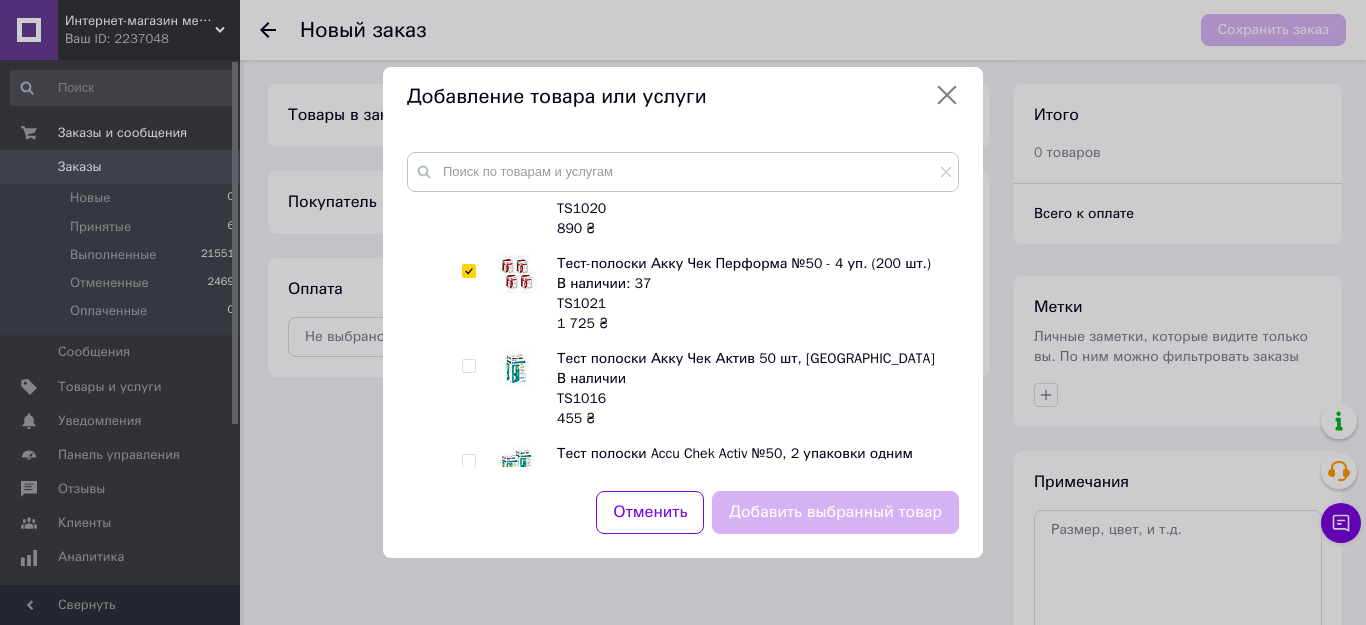 checkbox on "true" 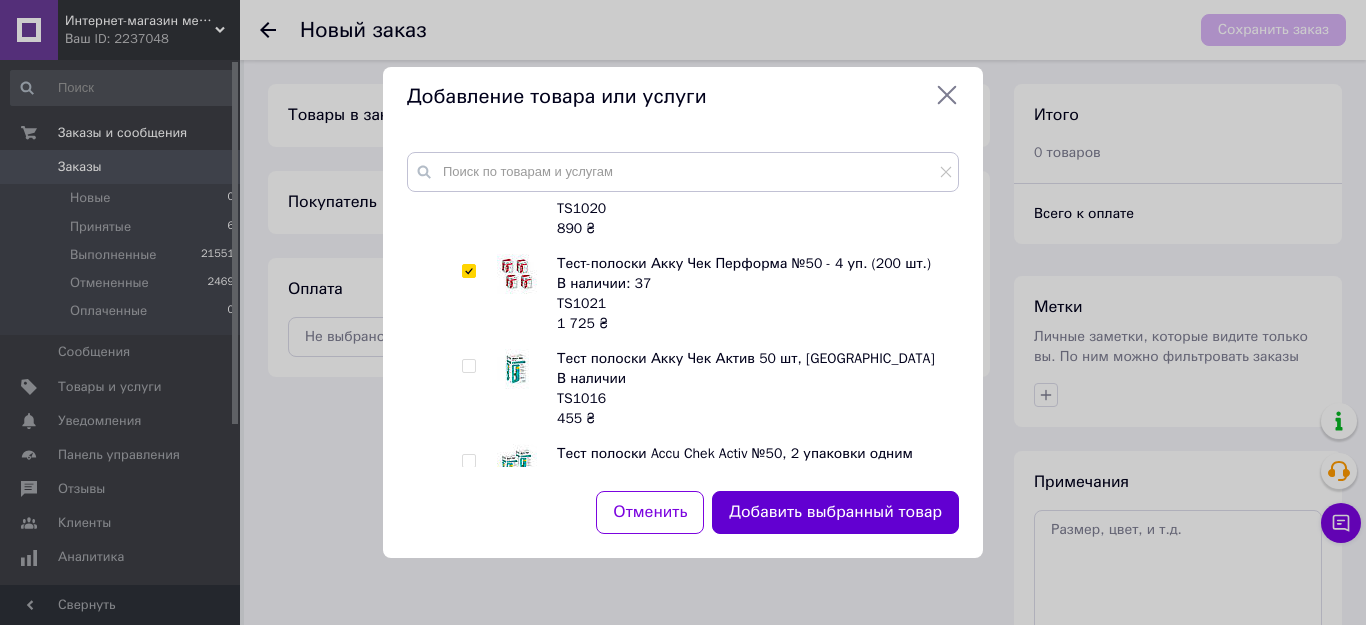 click on "Добавить выбранный товар" at bounding box center (835, 512) 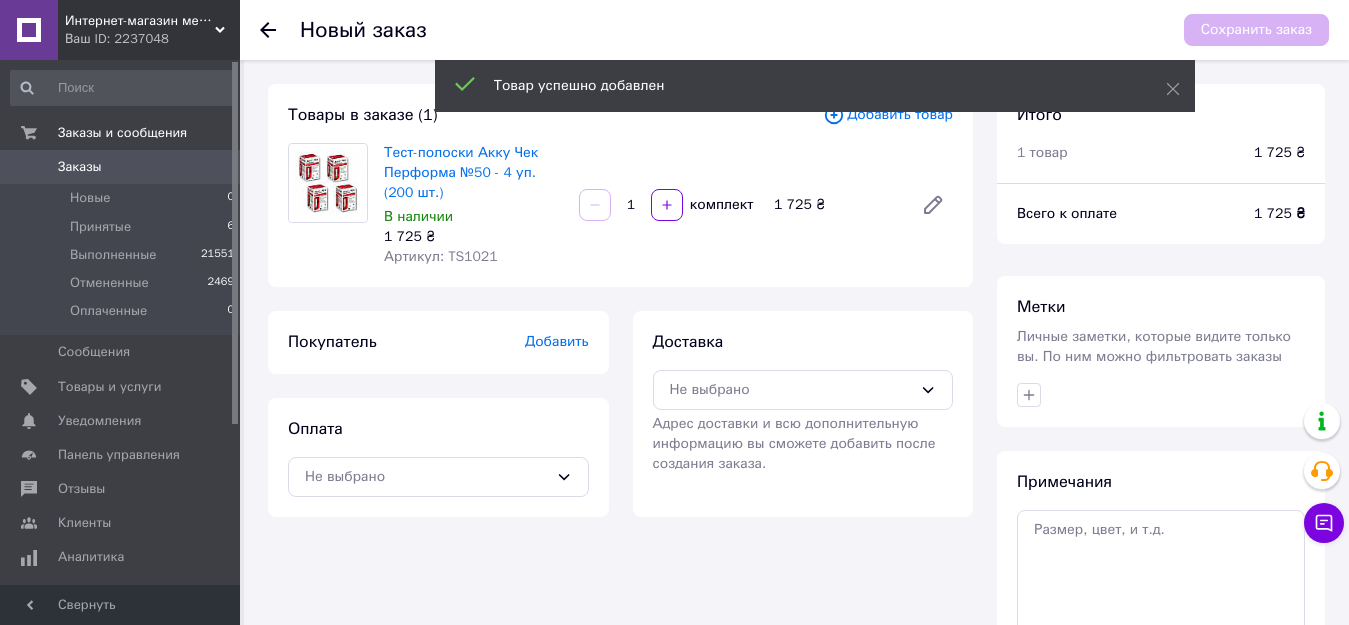 click on "Товар успешно добавлен" at bounding box center [815, 88] 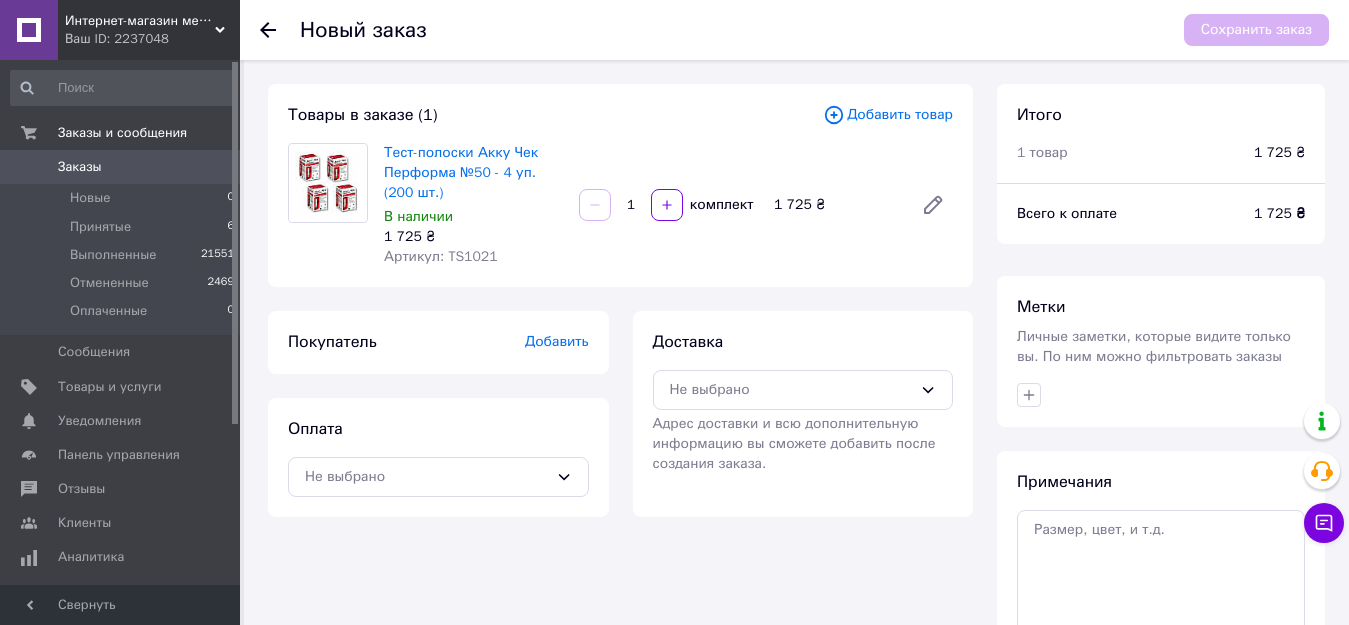 click on "Добавить товар" at bounding box center (888, 115) 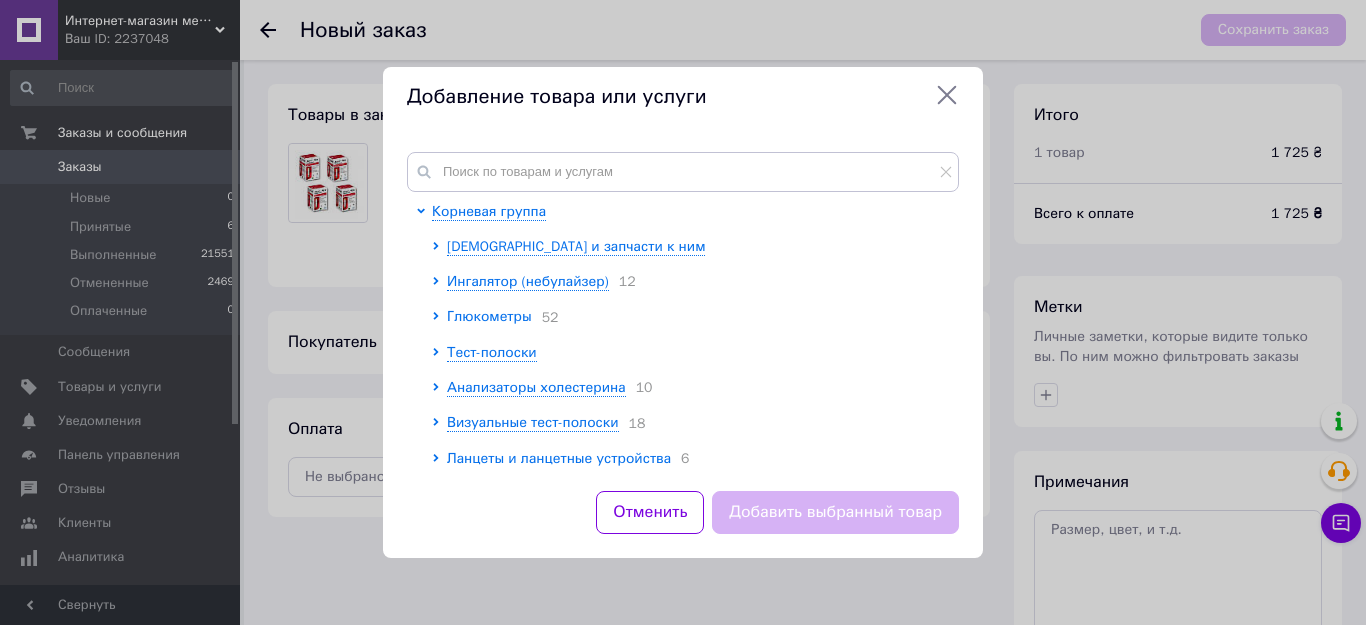 click on "Глюкометры" at bounding box center [489, 316] 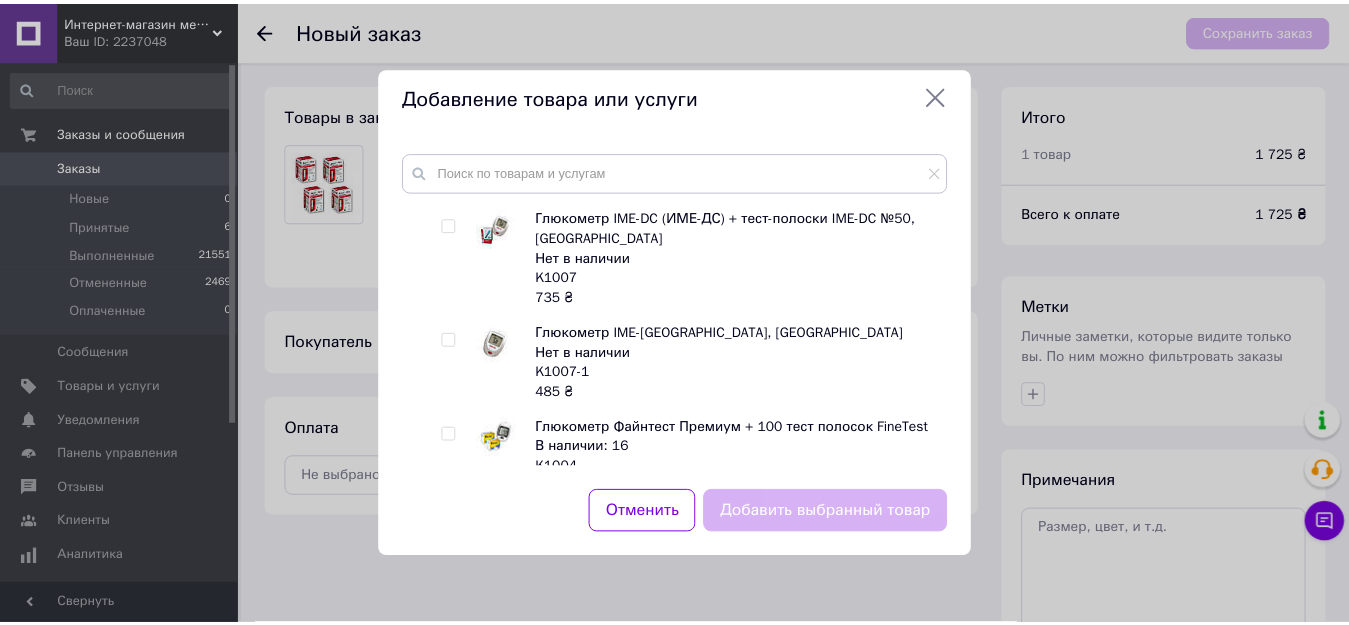 scroll, scrollTop: 2800, scrollLeft: 0, axis: vertical 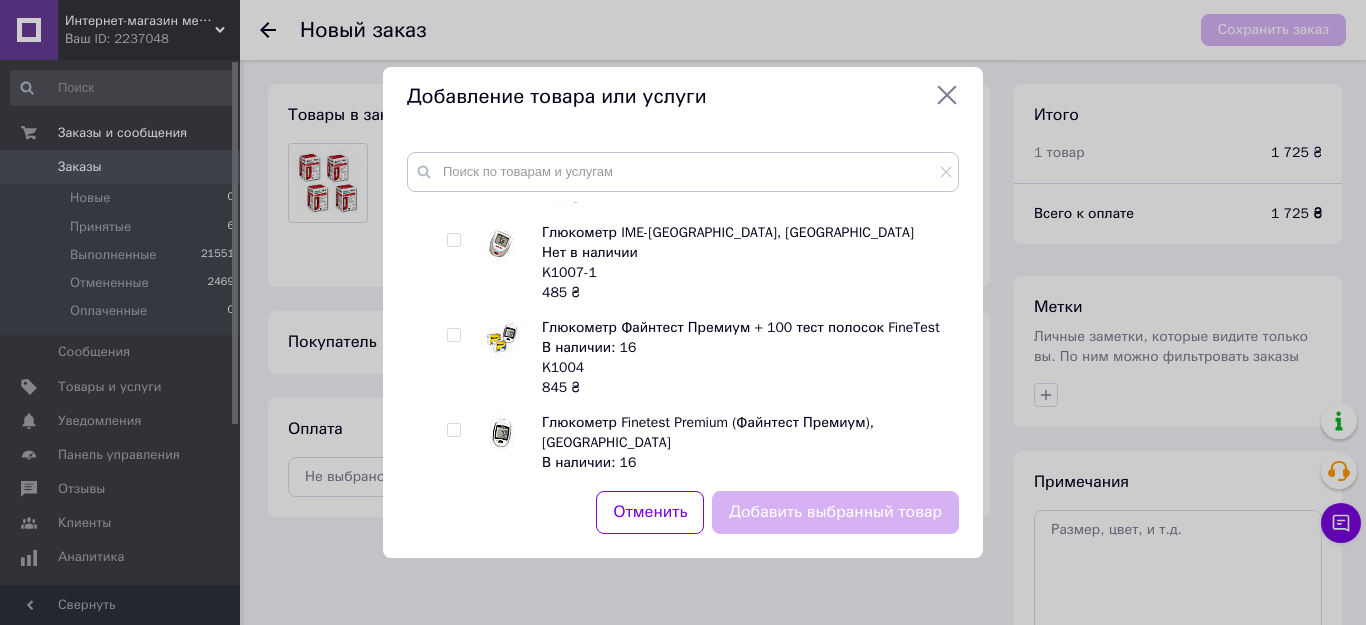 click at bounding box center [457, 358] 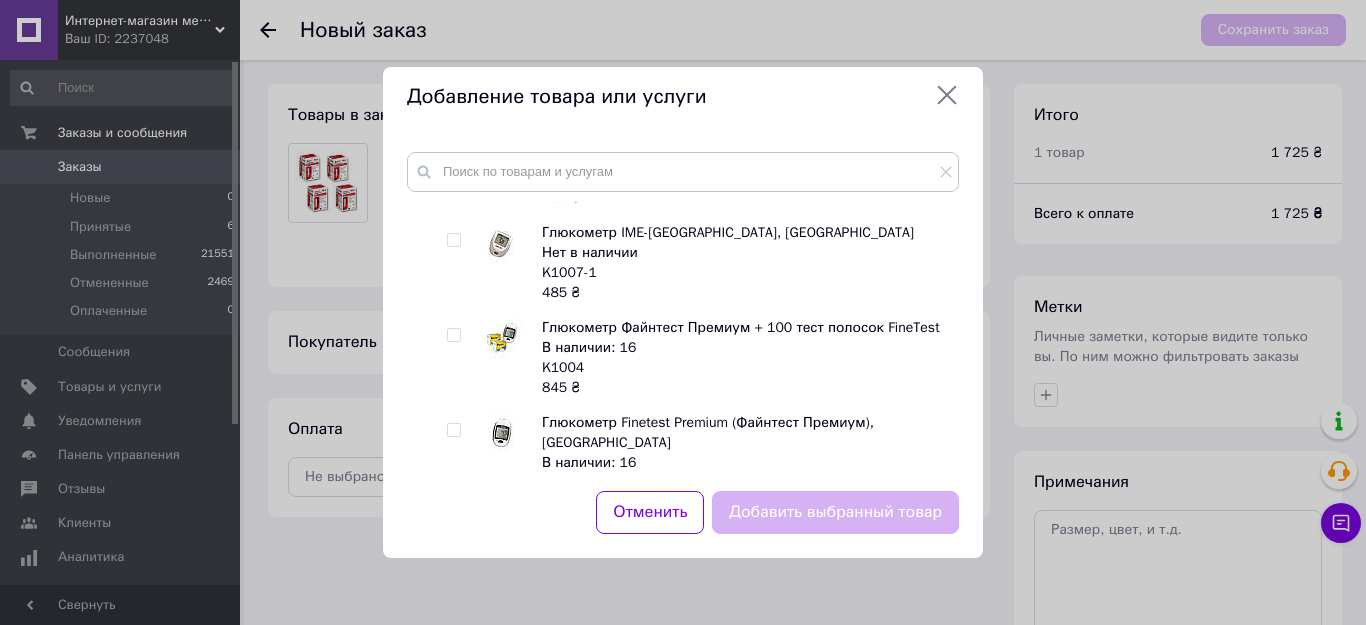 click at bounding box center [457, 358] 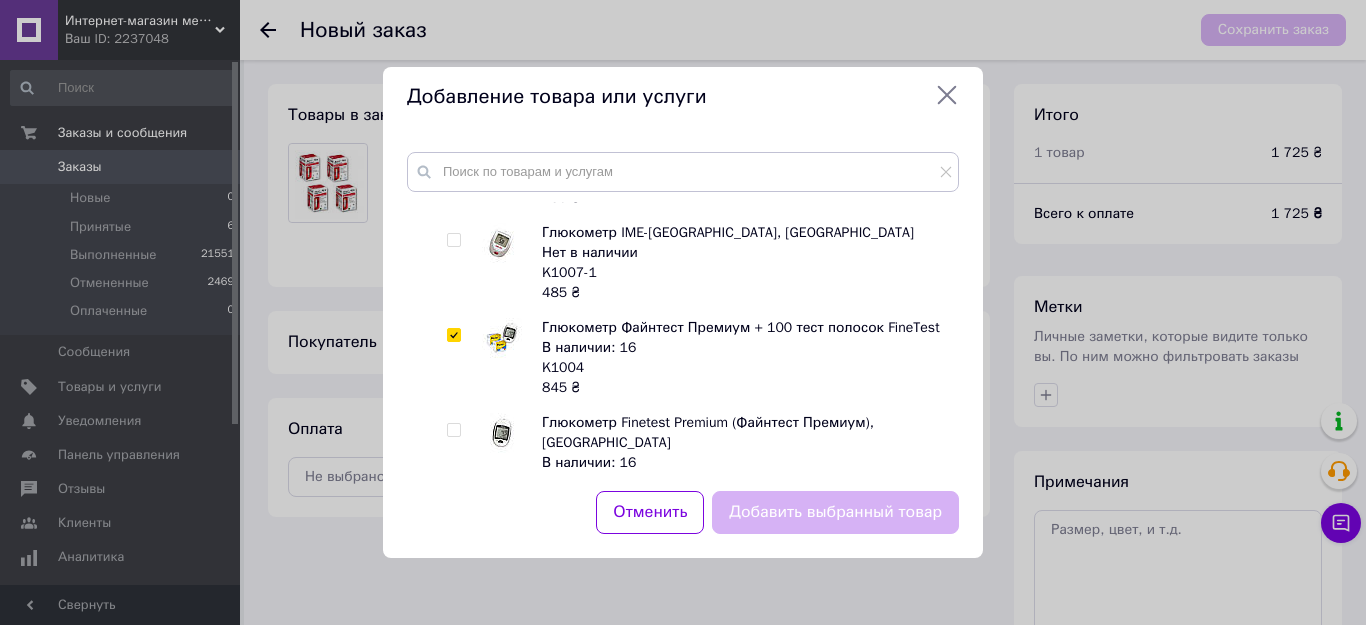 checkbox on "true" 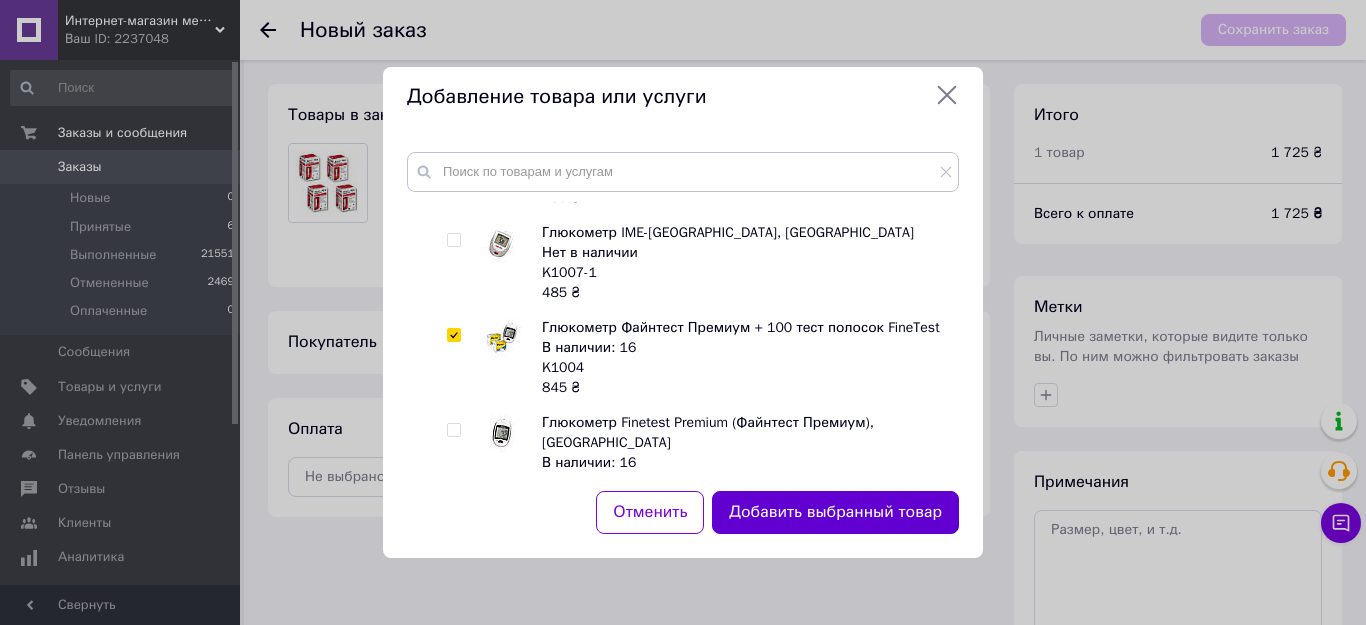 click on "Добавить выбранный товар" at bounding box center [835, 512] 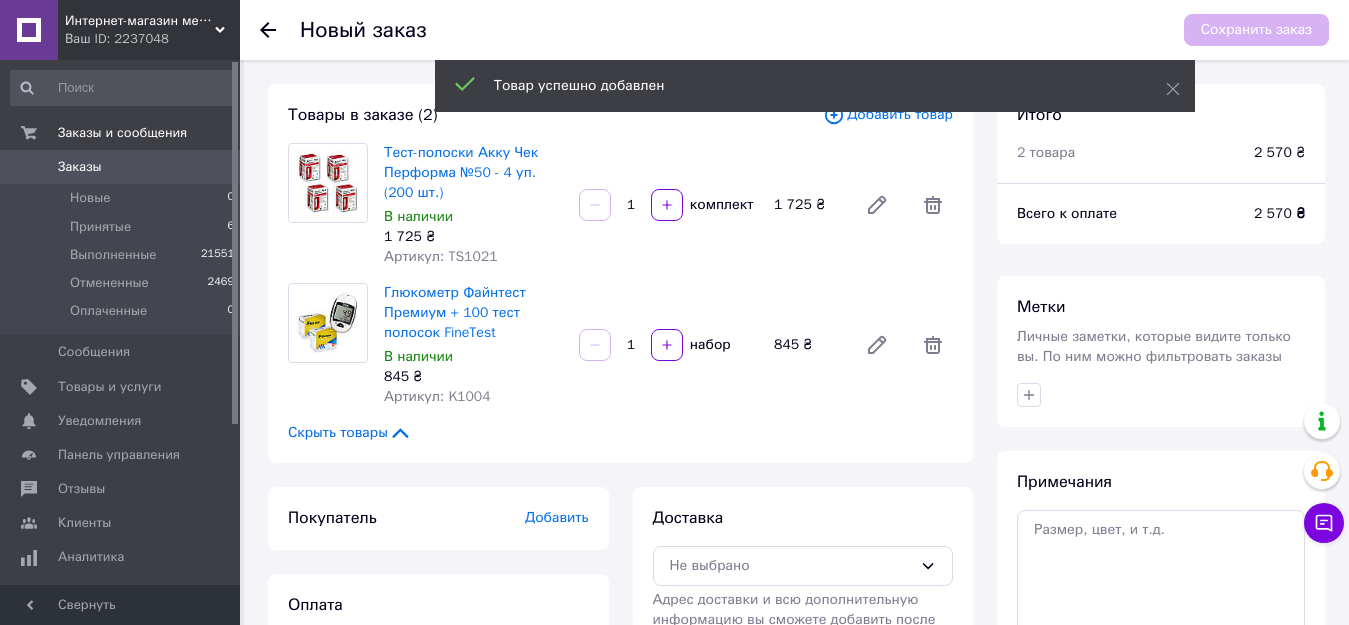 click on "Добавить" at bounding box center [557, 517] 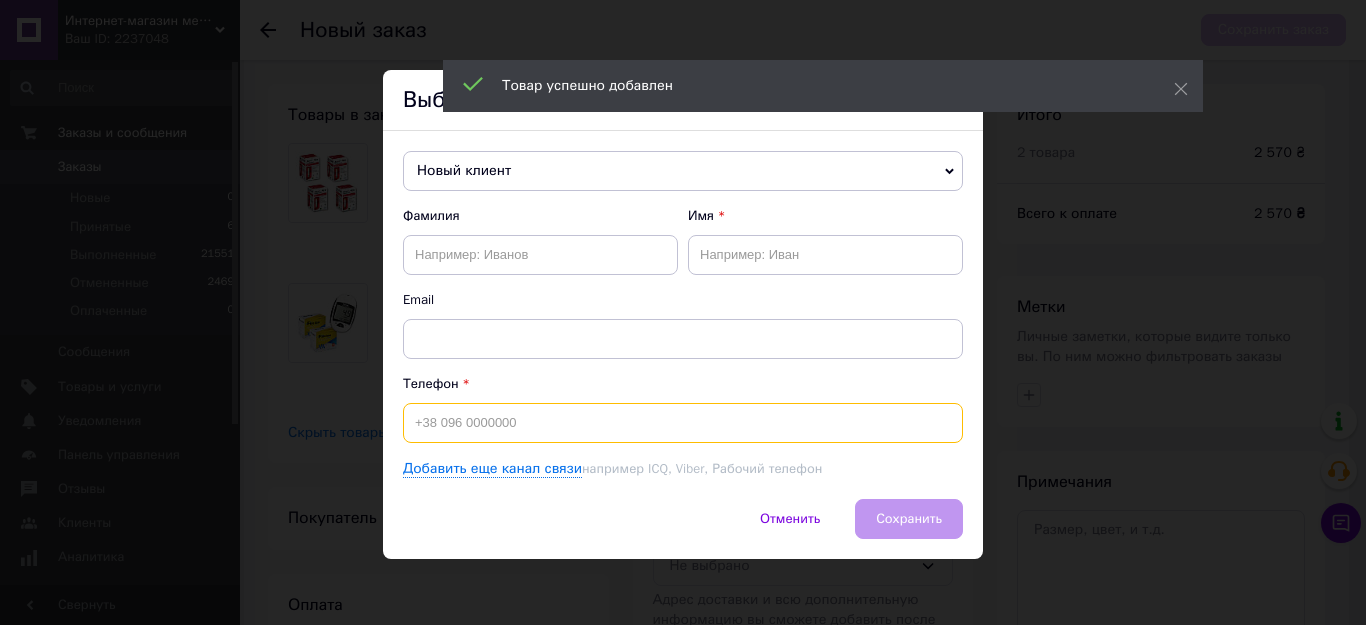 click at bounding box center [683, 423] 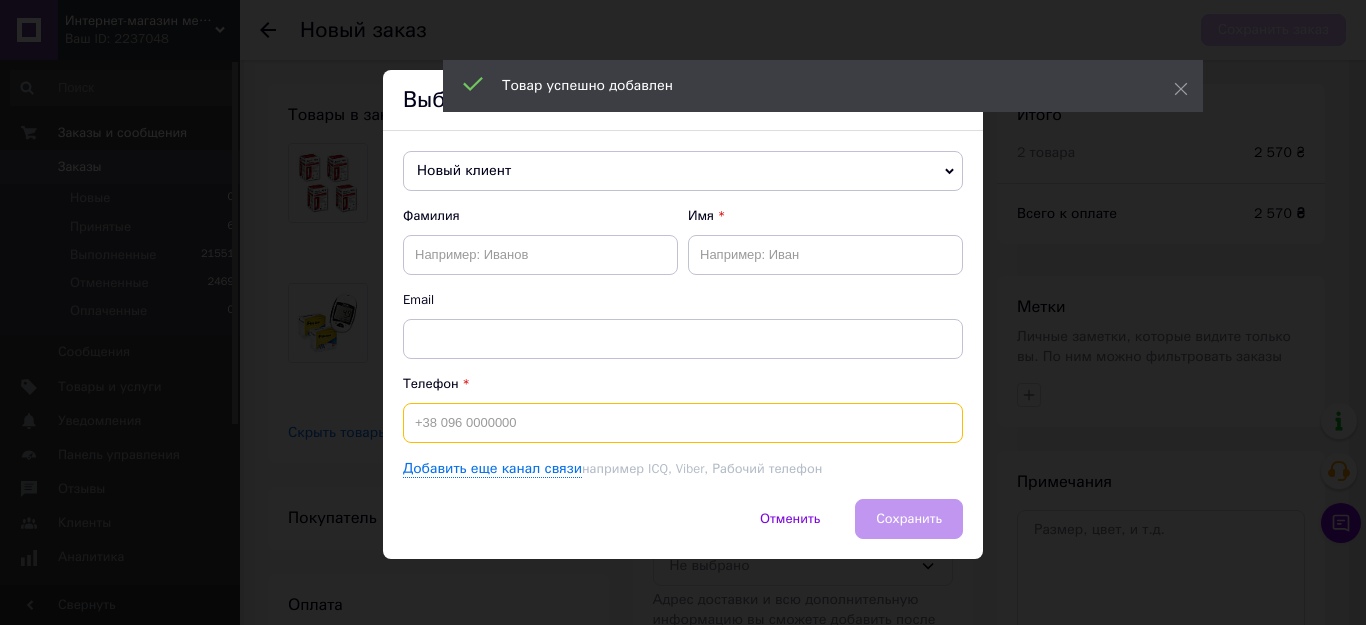 paste on "0948671018" 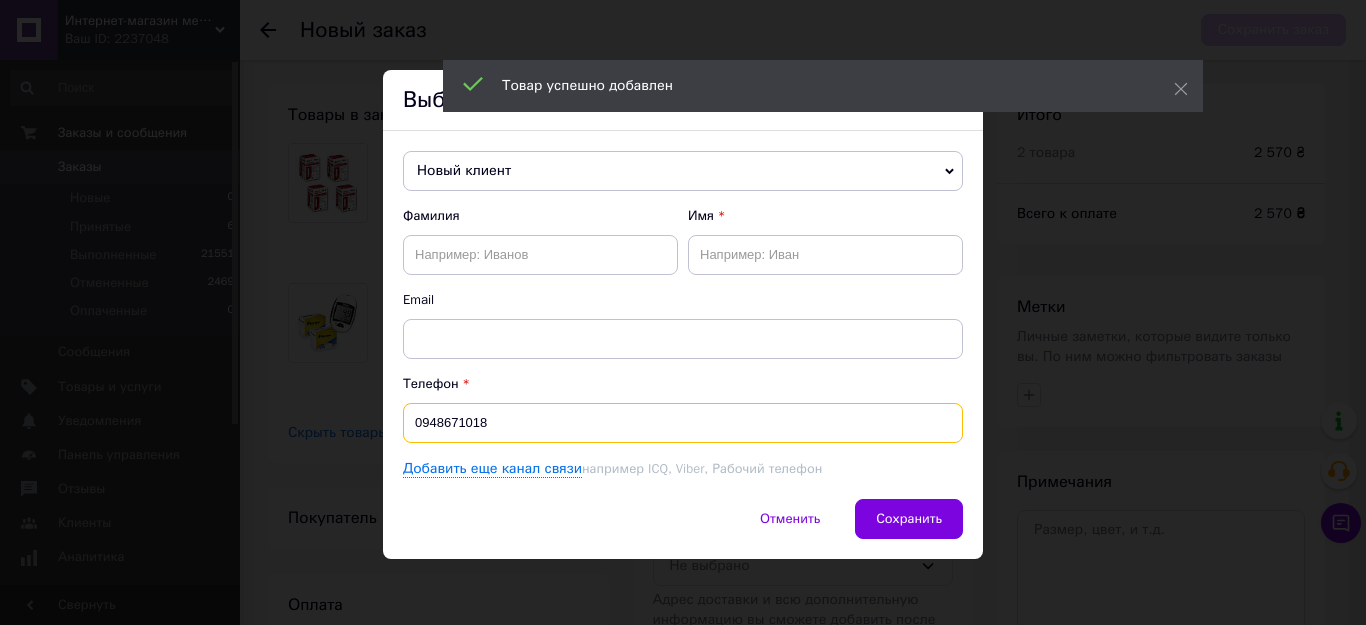 click on "0948671018" at bounding box center [683, 423] 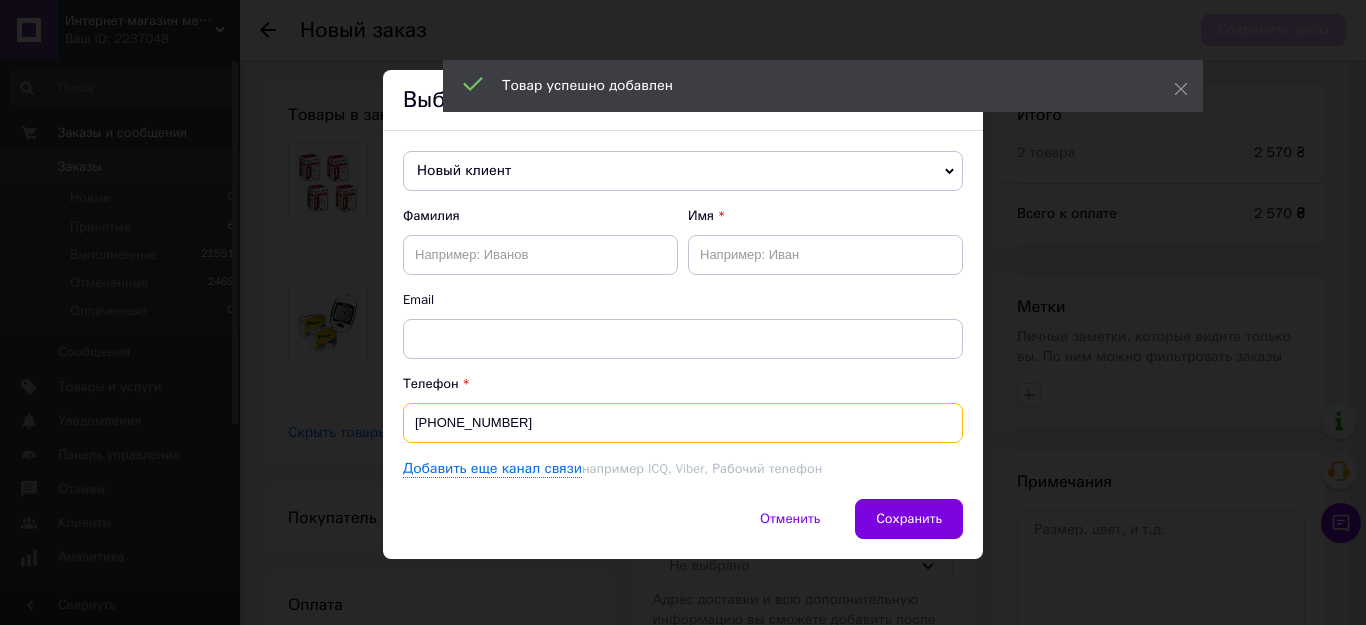 type on "[PHONE_NUMBER]" 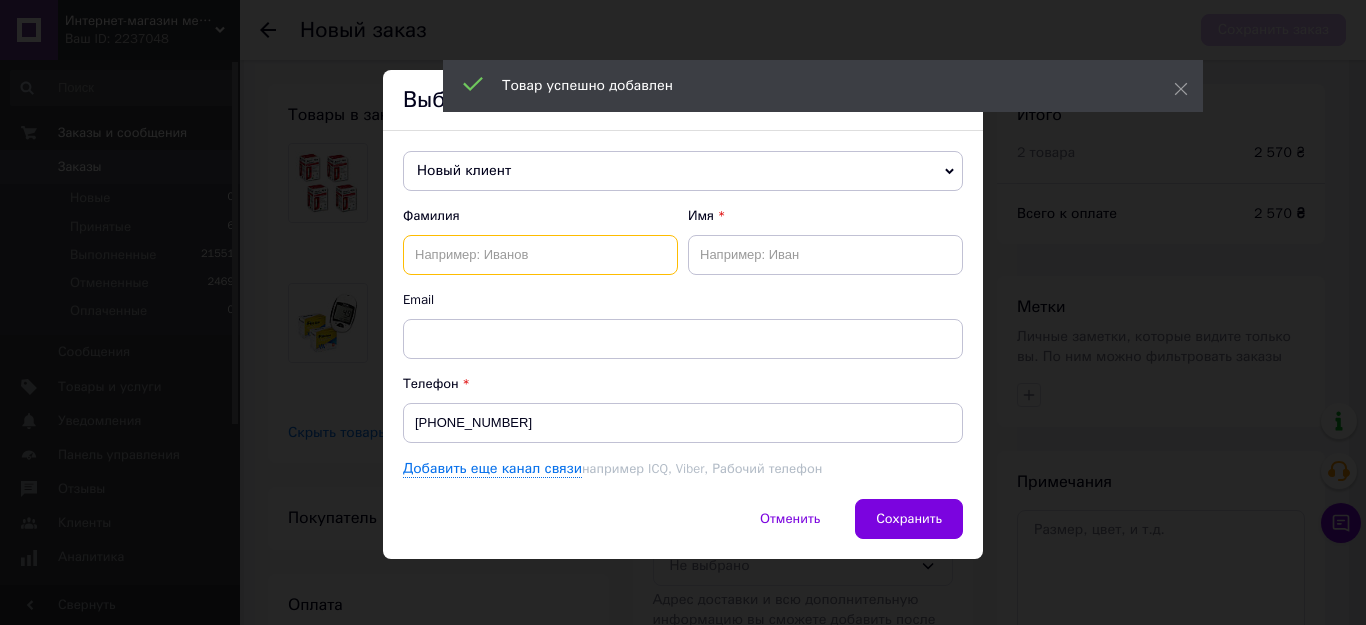 click at bounding box center (540, 255) 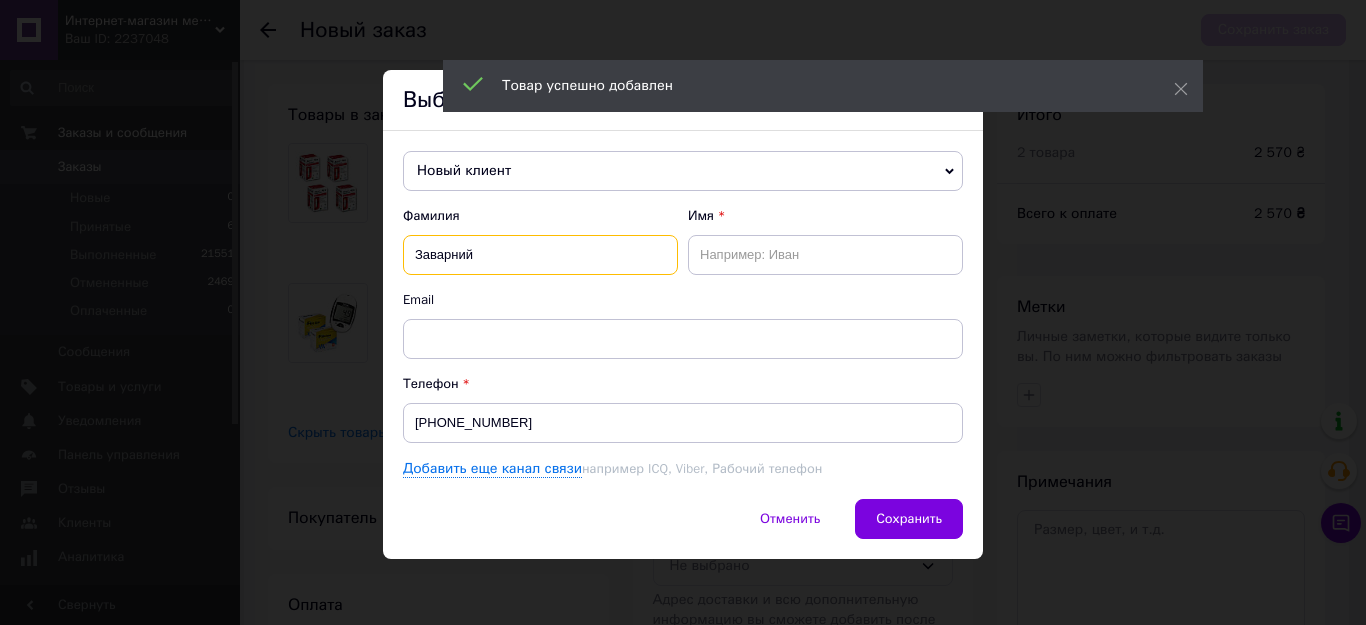 type on "Заварний" 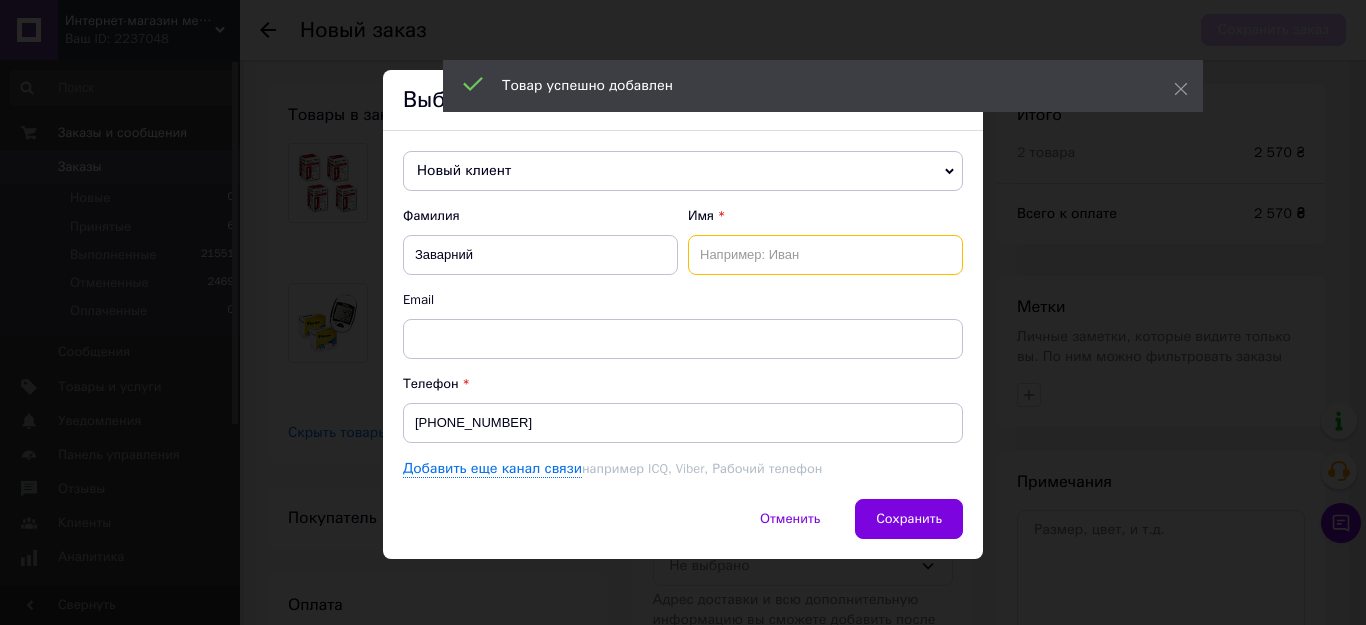 click at bounding box center [825, 255] 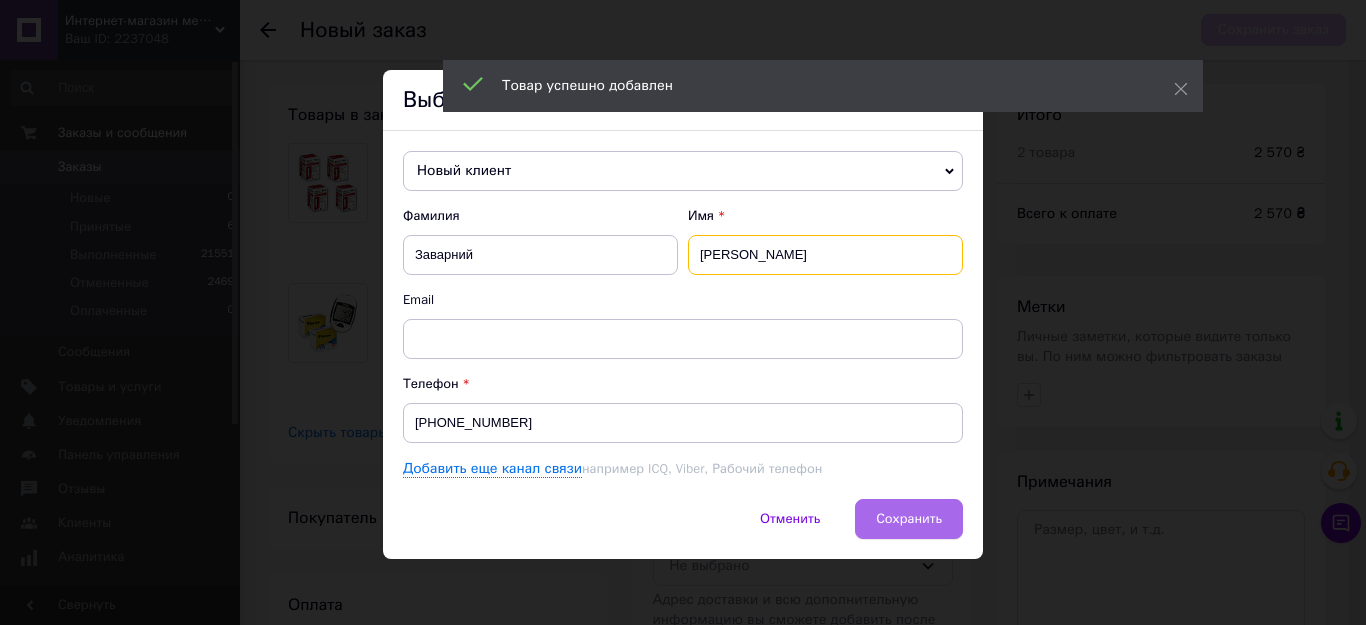 type on "[PERSON_NAME]" 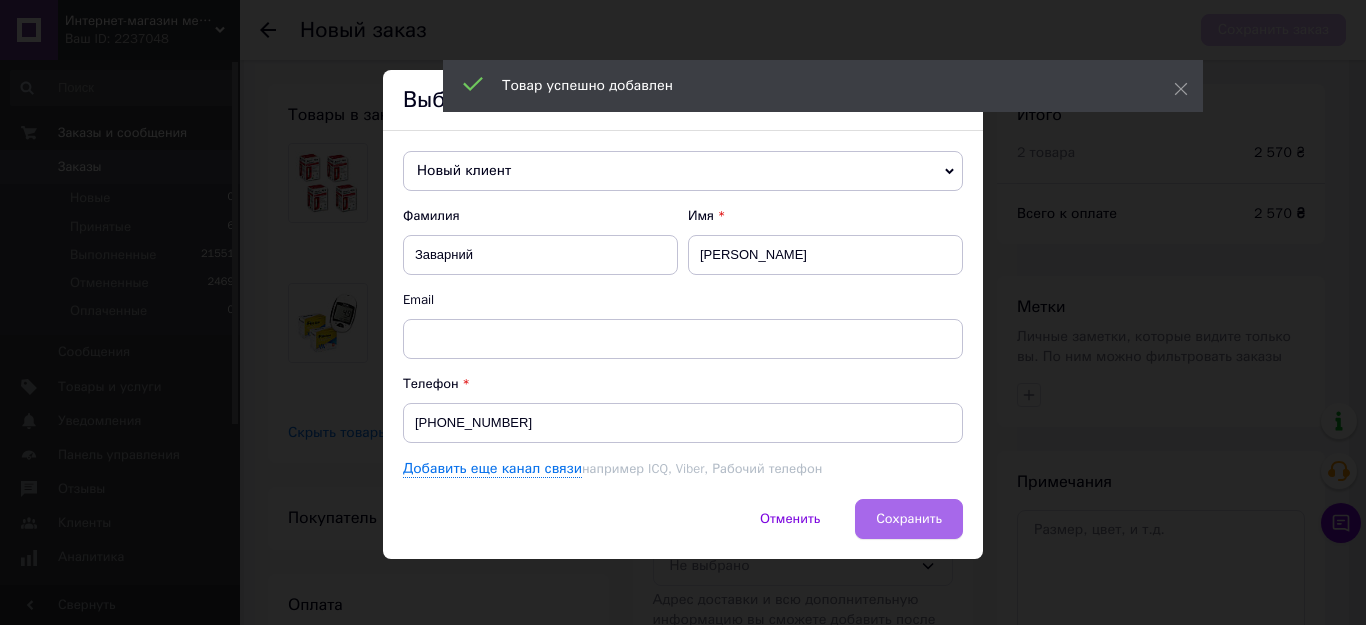 click on "Сохранить" at bounding box center [909, 518] 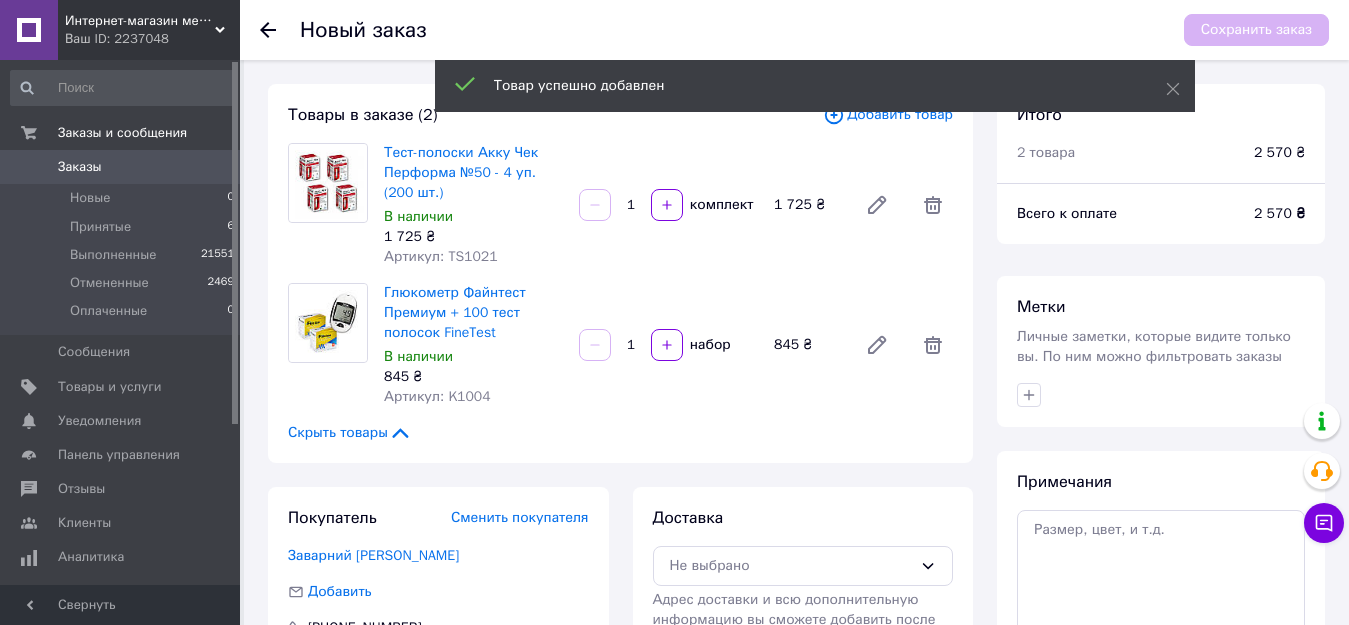 scroll, scrollTop: 240, scrollLeft: 0, axis: vertical 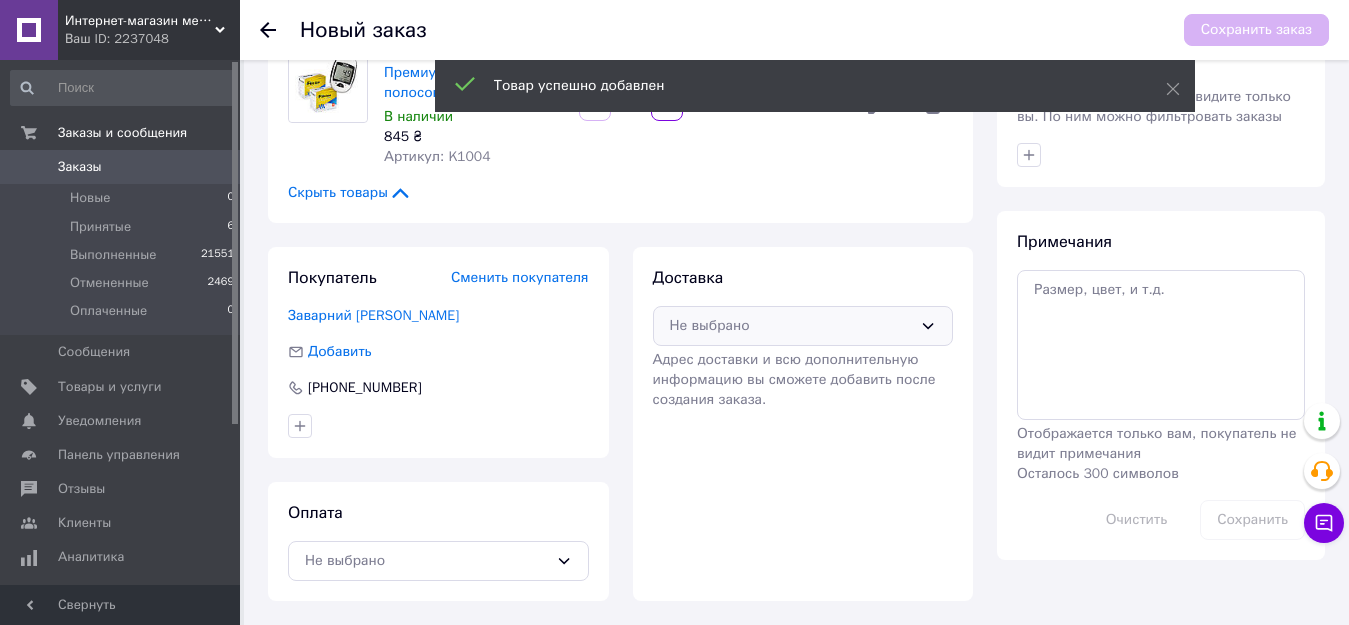 click on "Не выбрано" at bounding box center (791, 326) 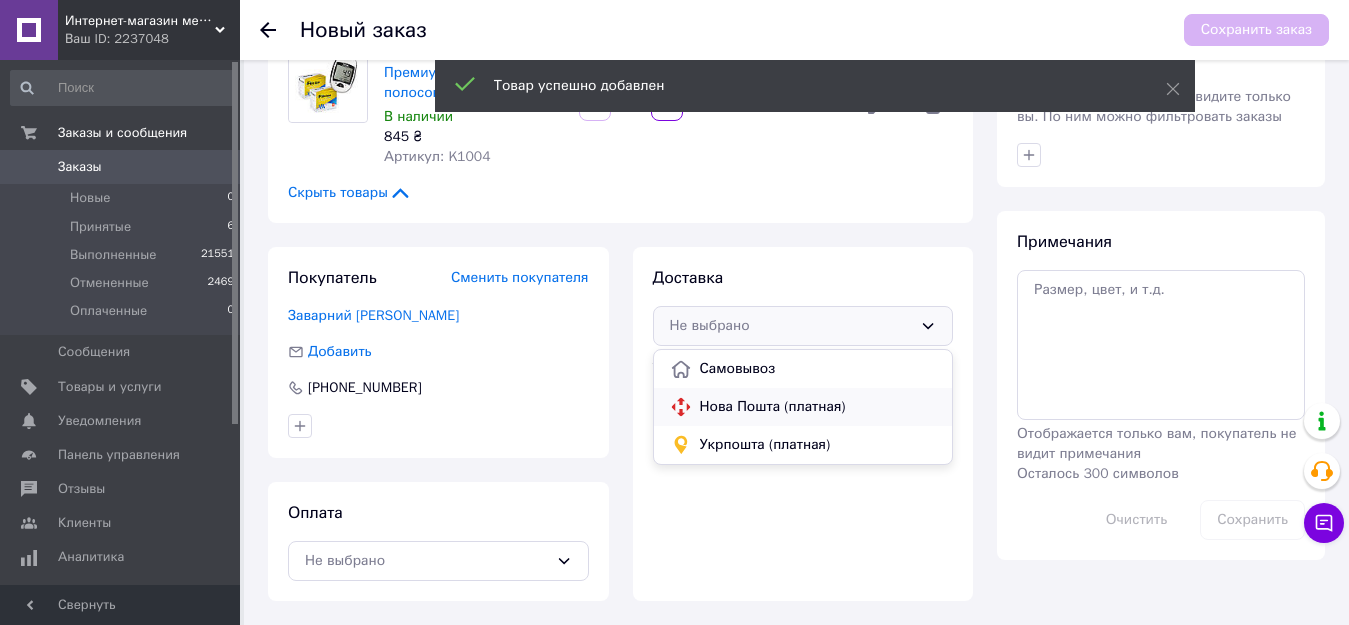 click on "Нова Пошта (платная)" at bounding box center (818, 407) 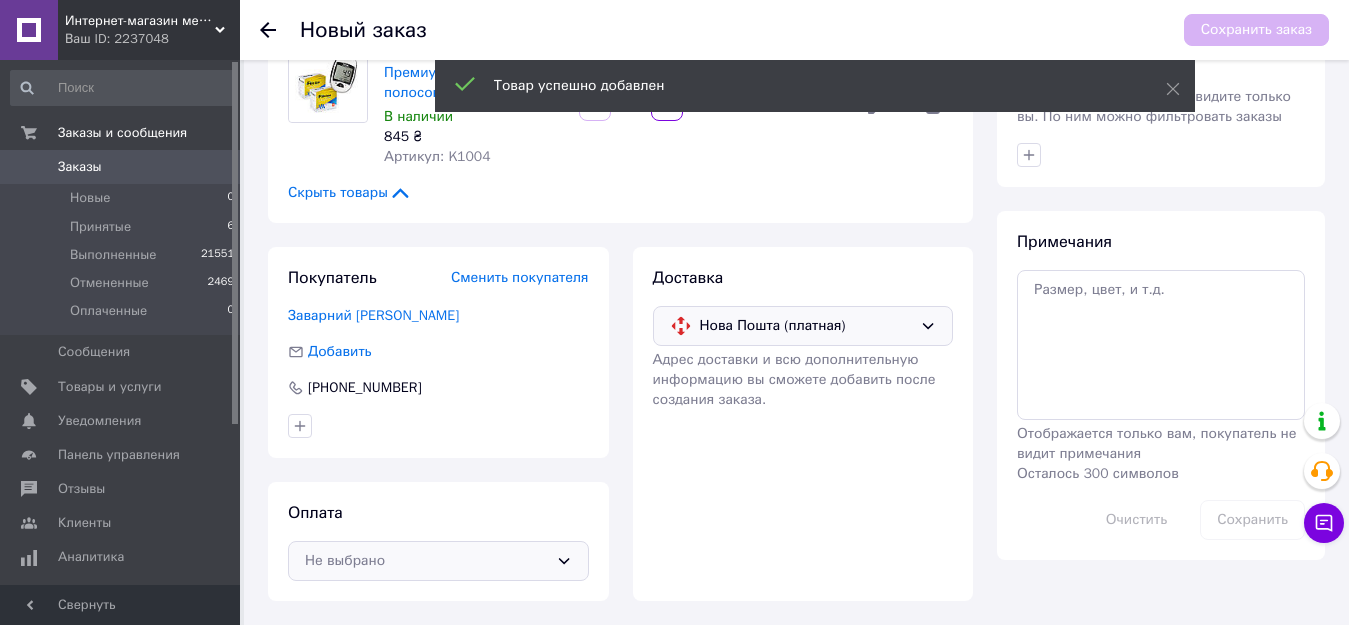 click on "Не выбрано" at bounding box center (426, 561) 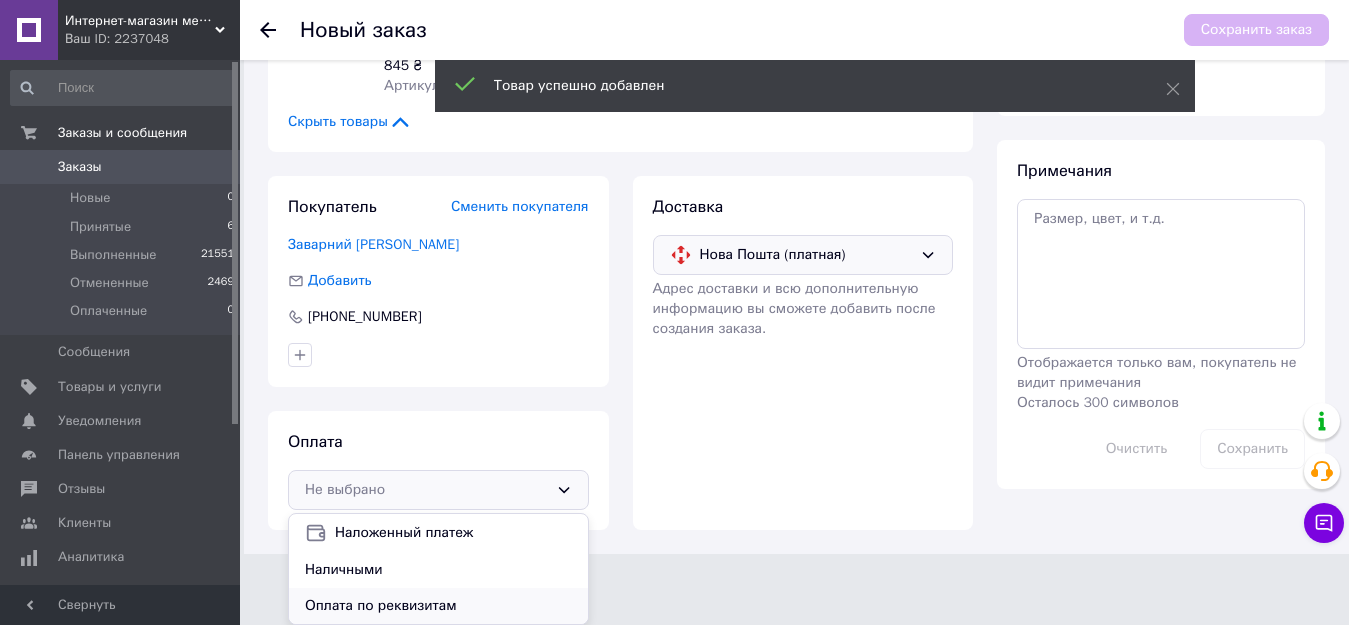 click on "Оплата по реквизитам" at bounding box center (438, 606) 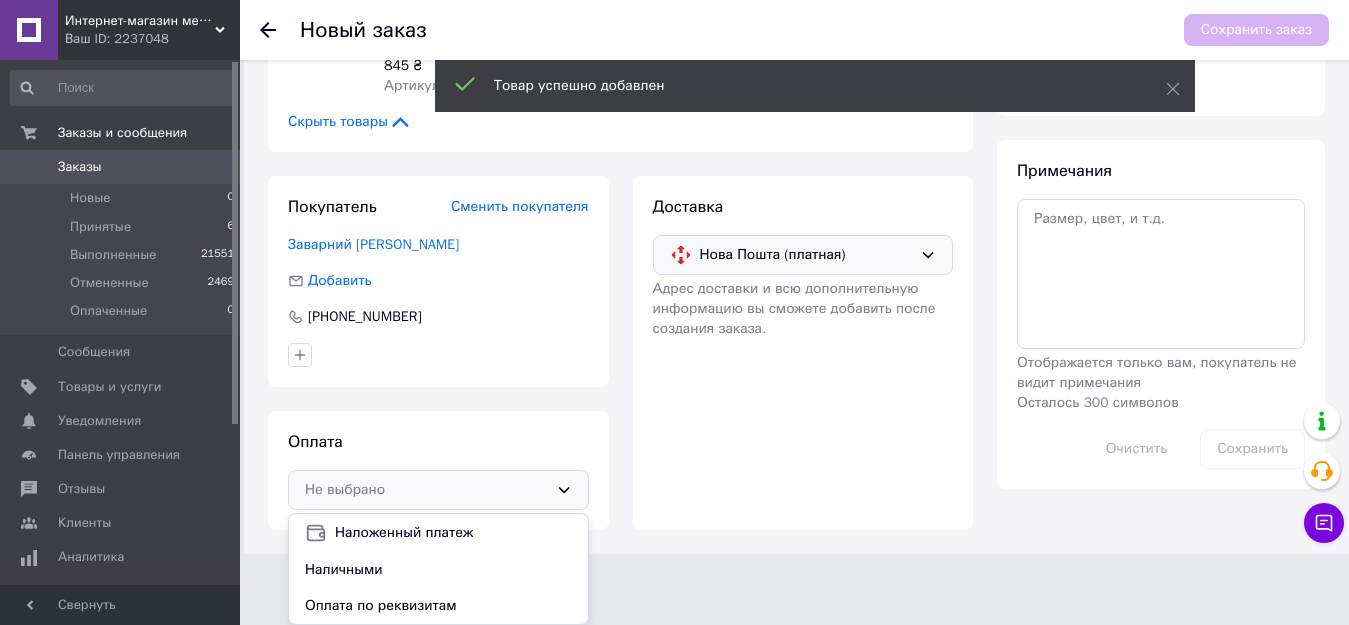 scroll, scrollTop: 240, scrollLeft: 0, axis: vertical 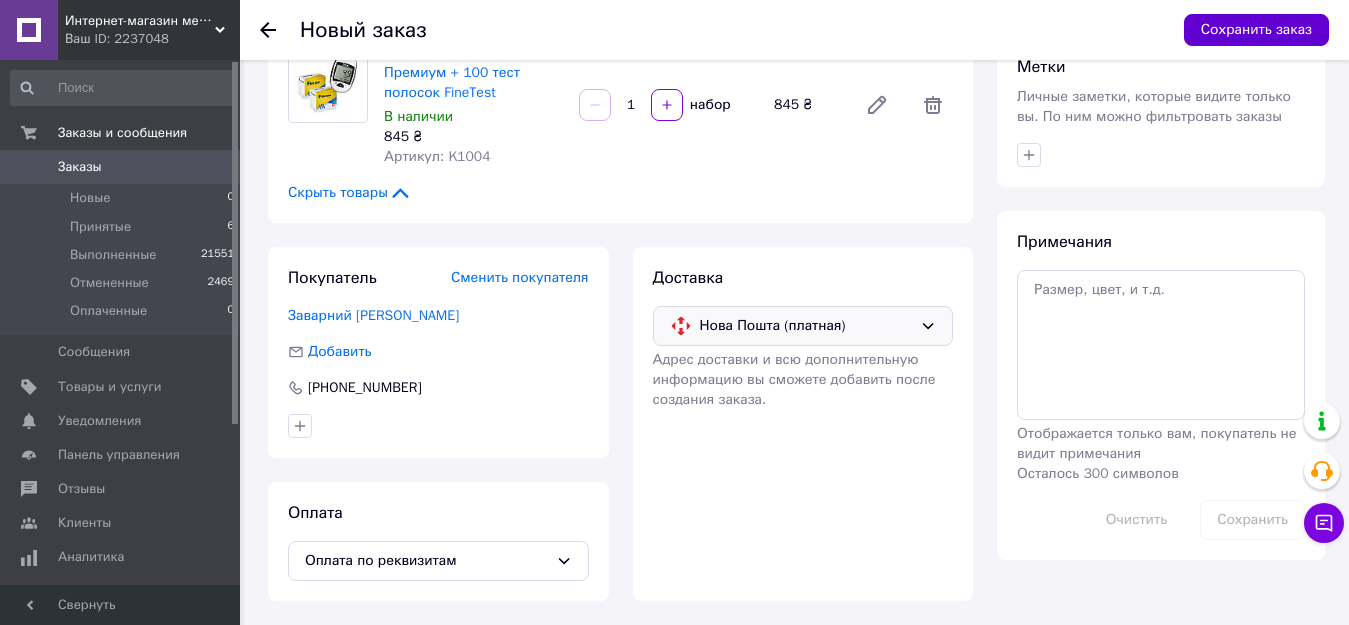 click on "Сохранить заказ" at bounding box center (1256, 30) 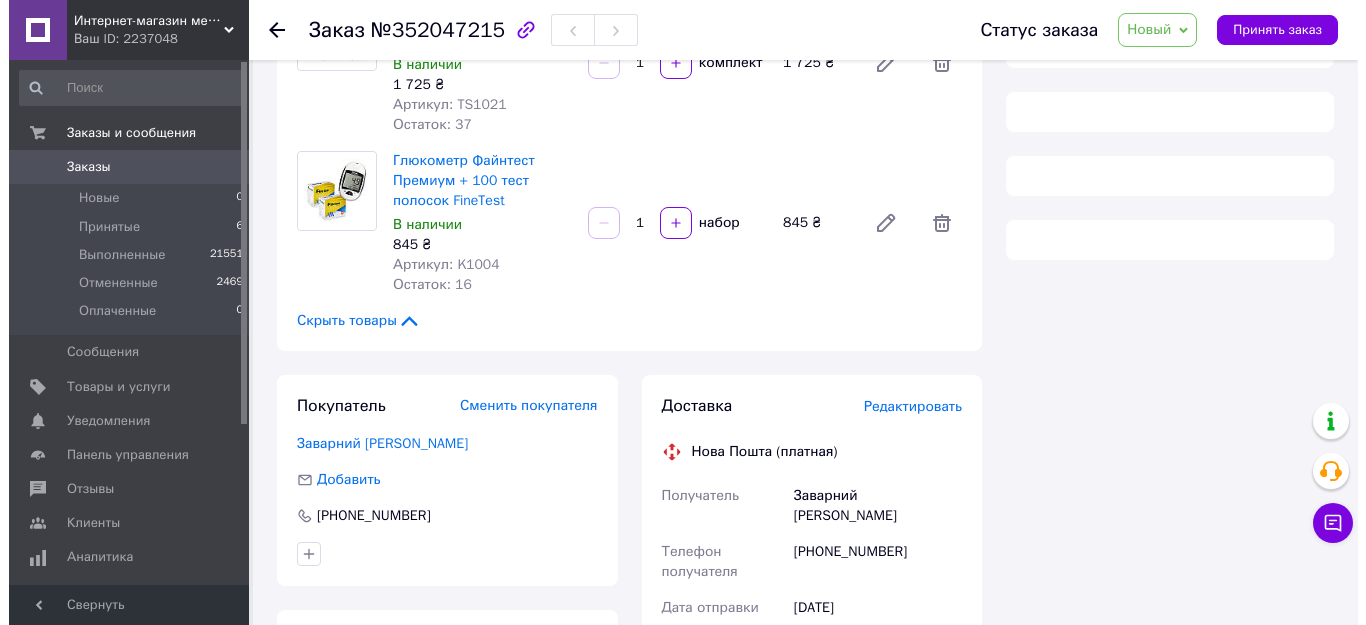 scroll, scrollTop: 432, scrollLeft: 0, axis: vertical 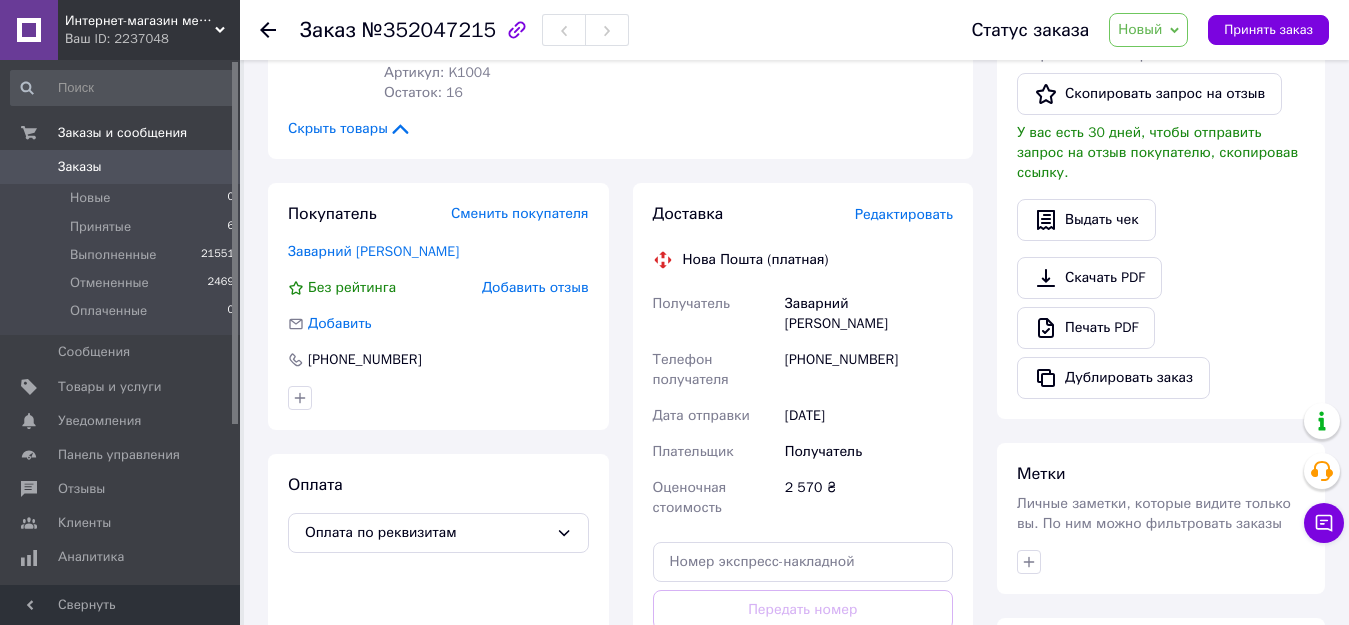 click on "Редактировать" at bounding box center (904, 214) 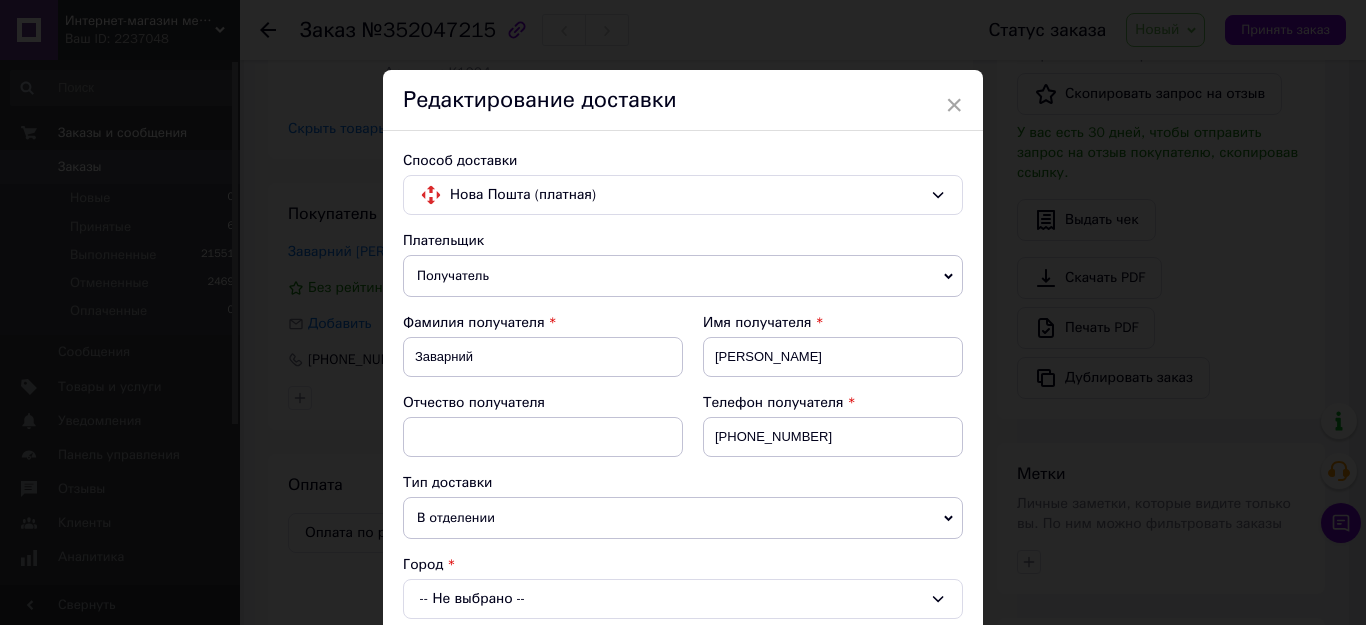 scroll, scrollTop: 200, scrollLeft: 0, axis: vertical 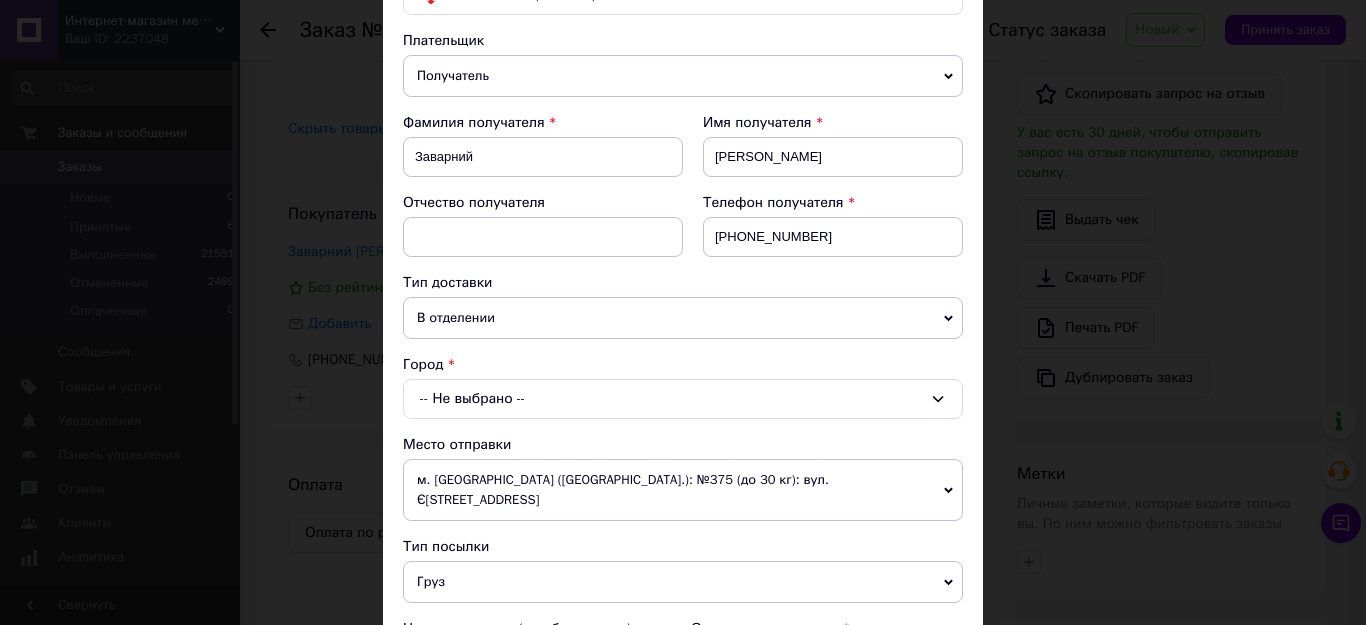 click on "-- Не выбрано --" at bounding box center (683, 399) 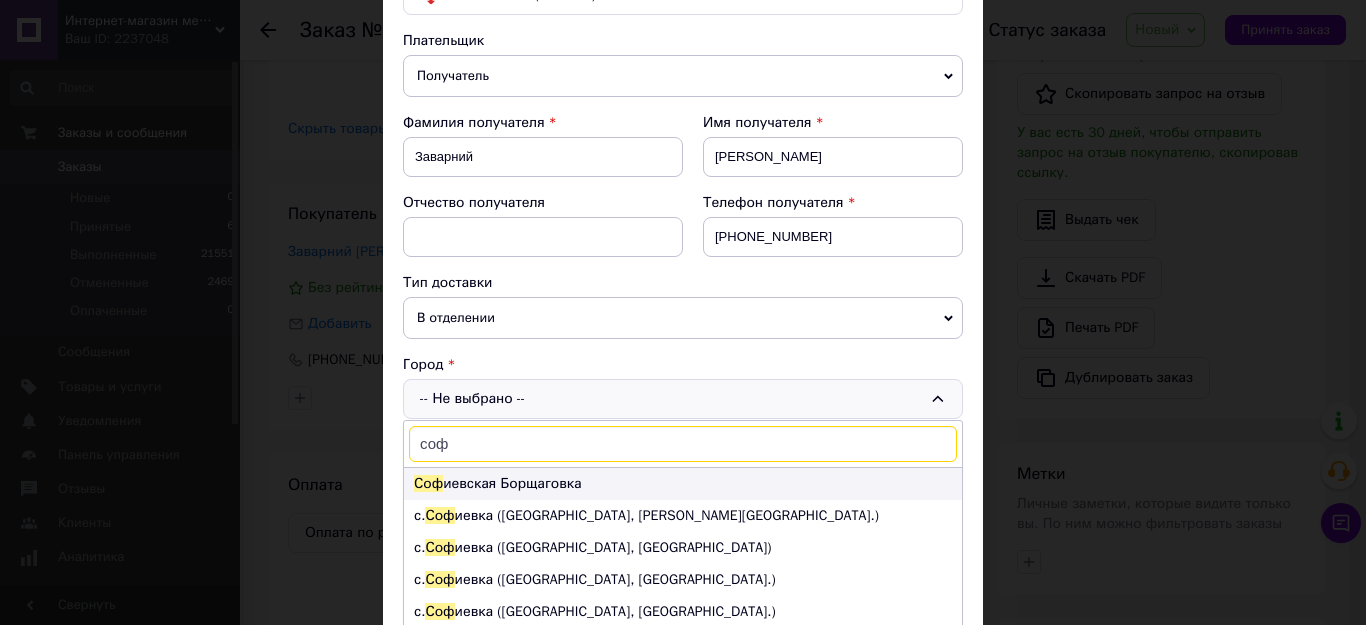 type on "соф" 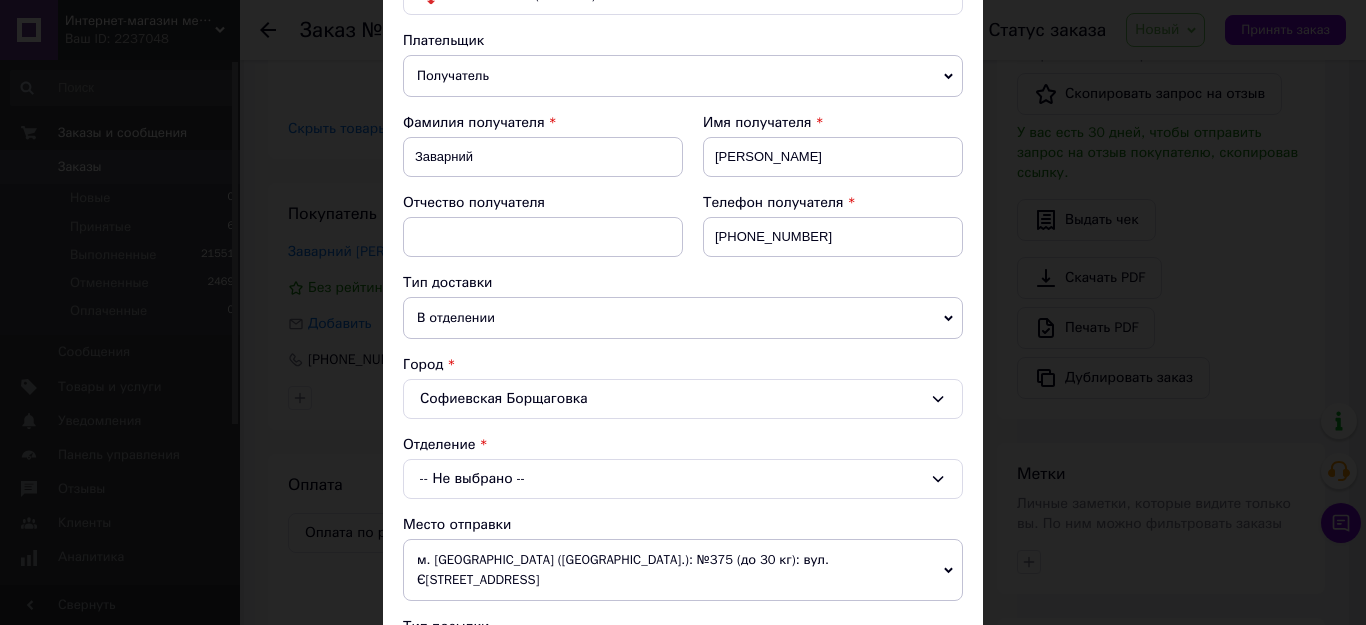 click on "-- Не выбрано --" at bounding box center (683, 479) 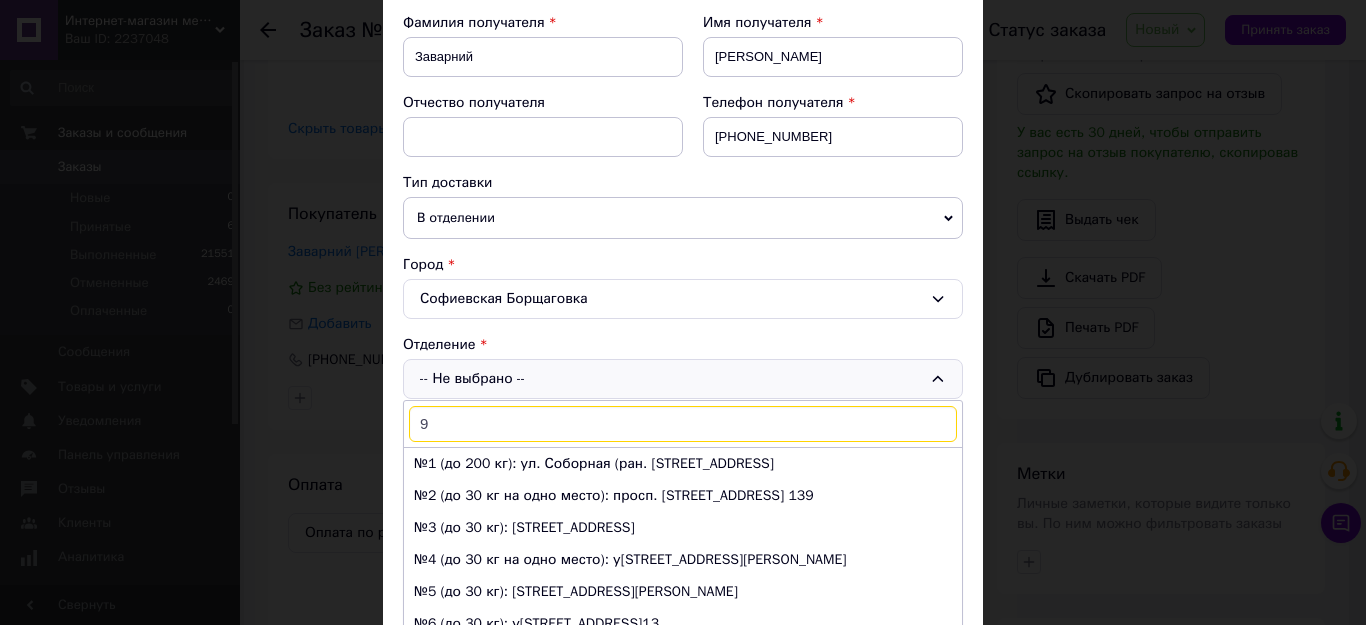 scroll, scrollTop: 400, scrollLeft: 0, axis: vertical 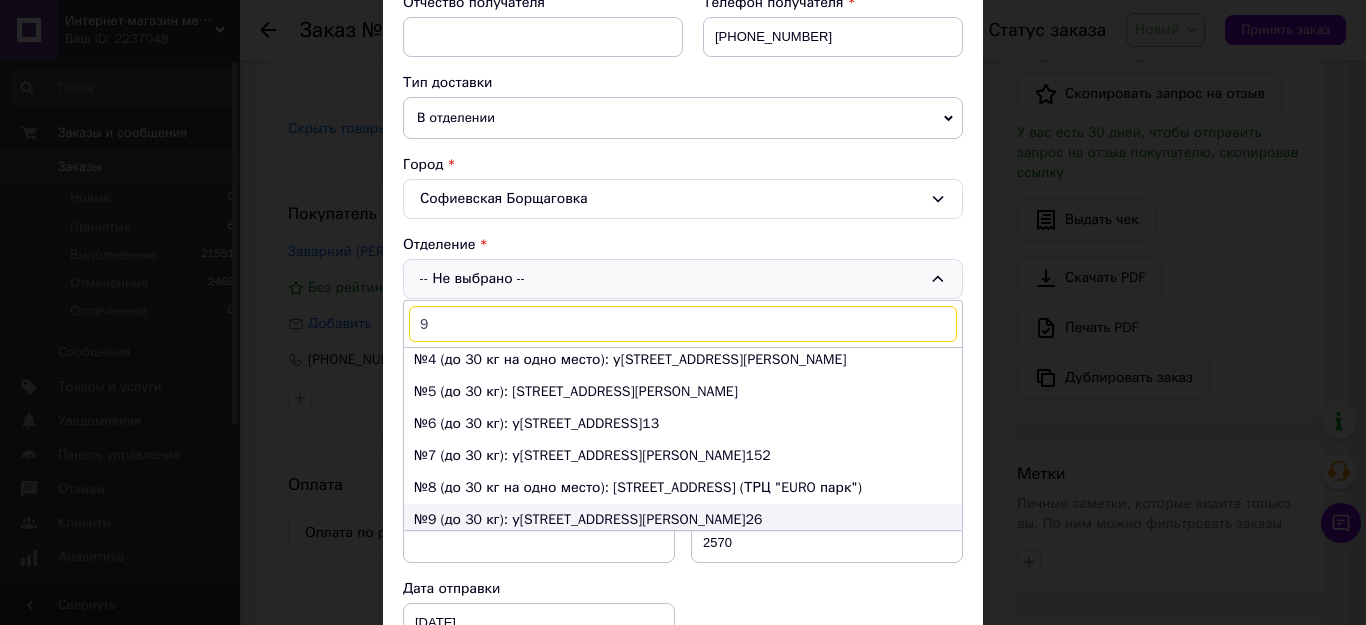 type on "9" 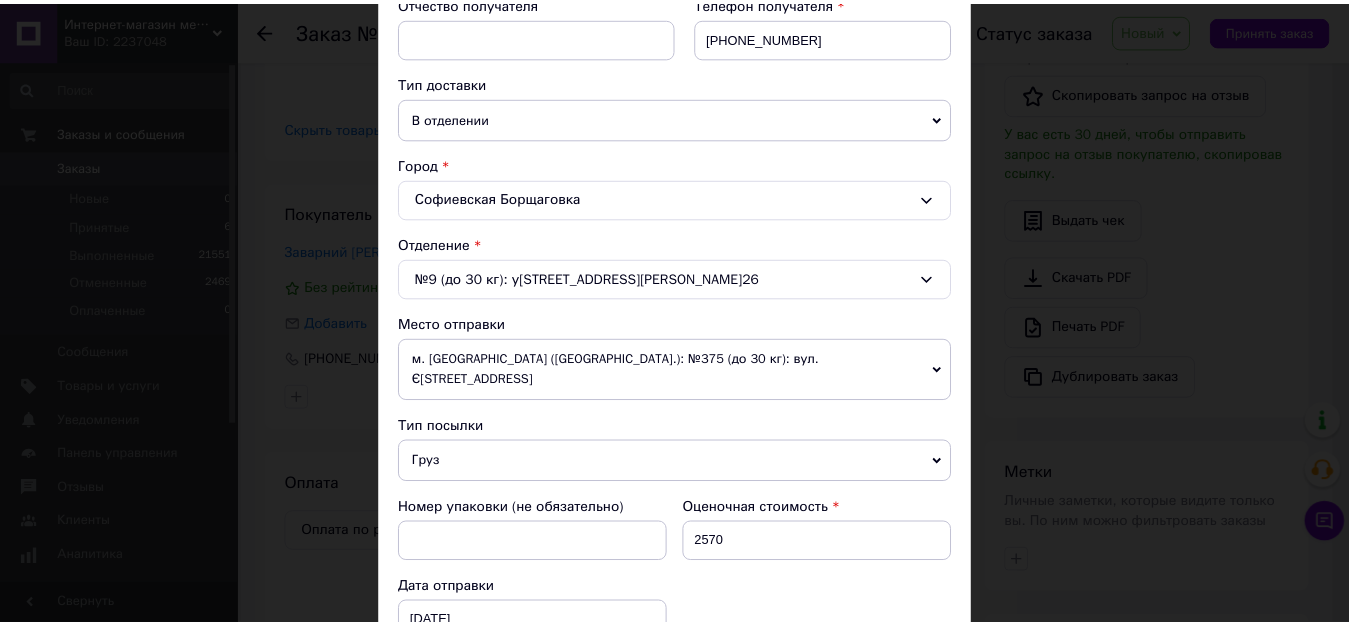 scroll, scrollTop: 739, scrollLeft: 0, axis: vertical 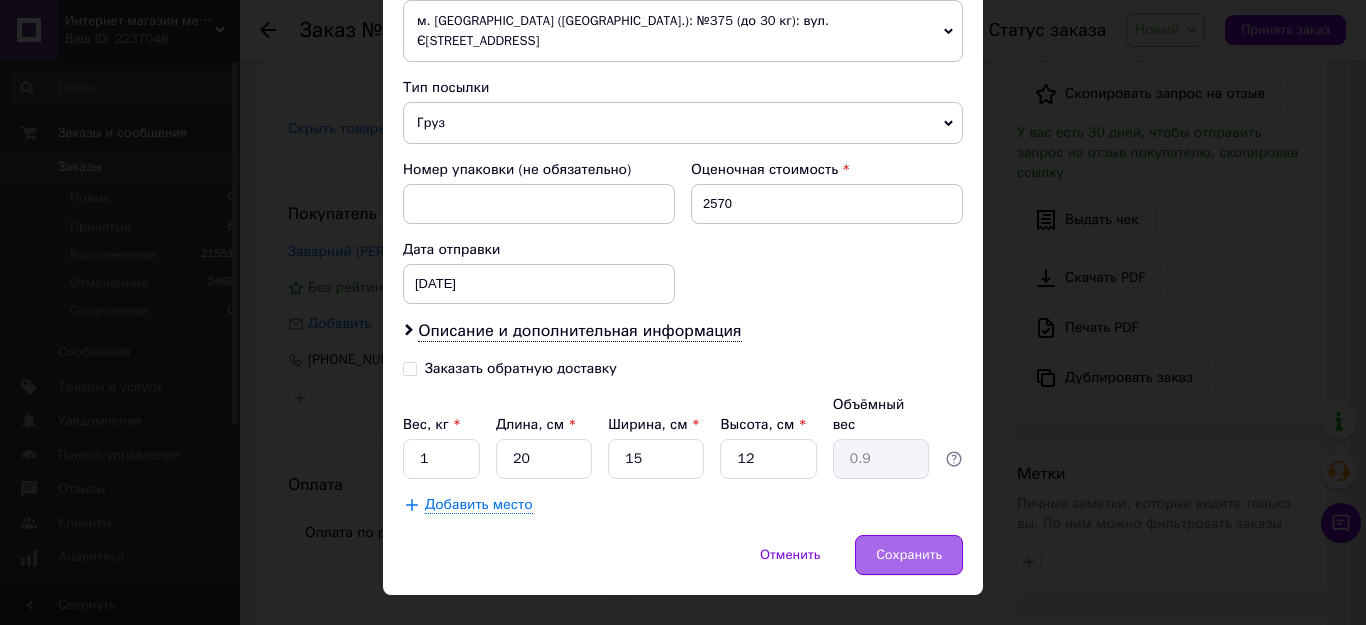 click on "Сохранить" at bounding box center (909, 555) 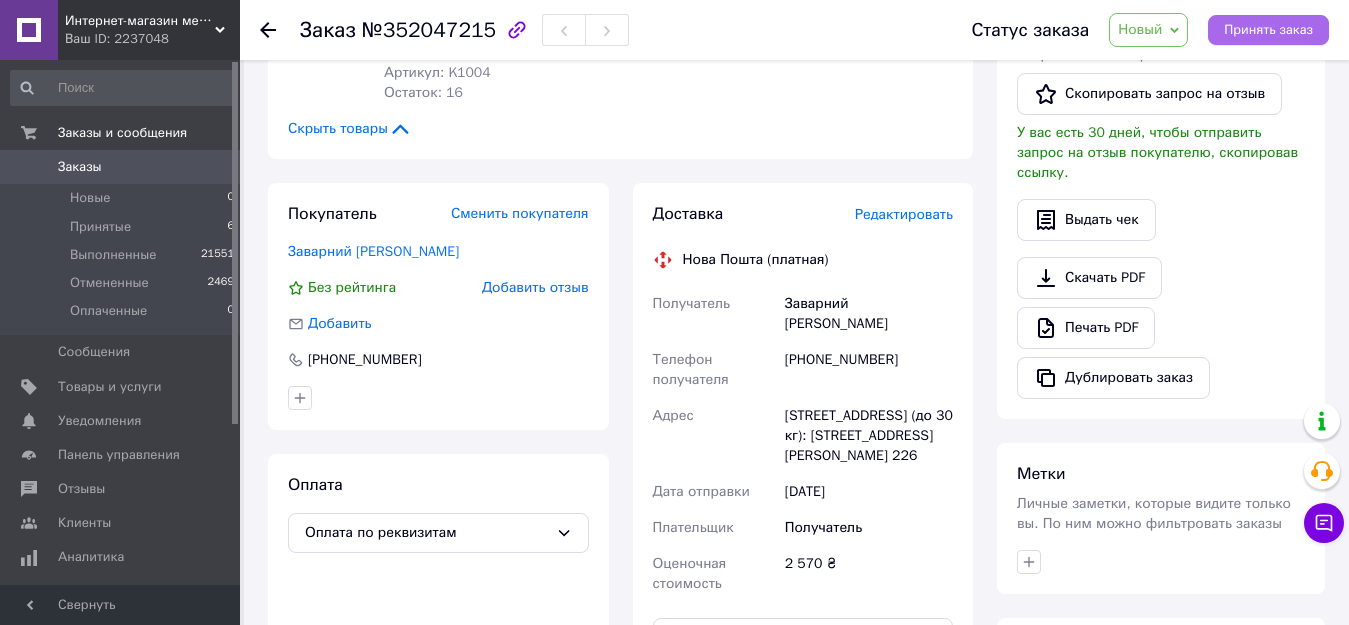 click on "Принять заказ" at bounding box center [1268, 30] 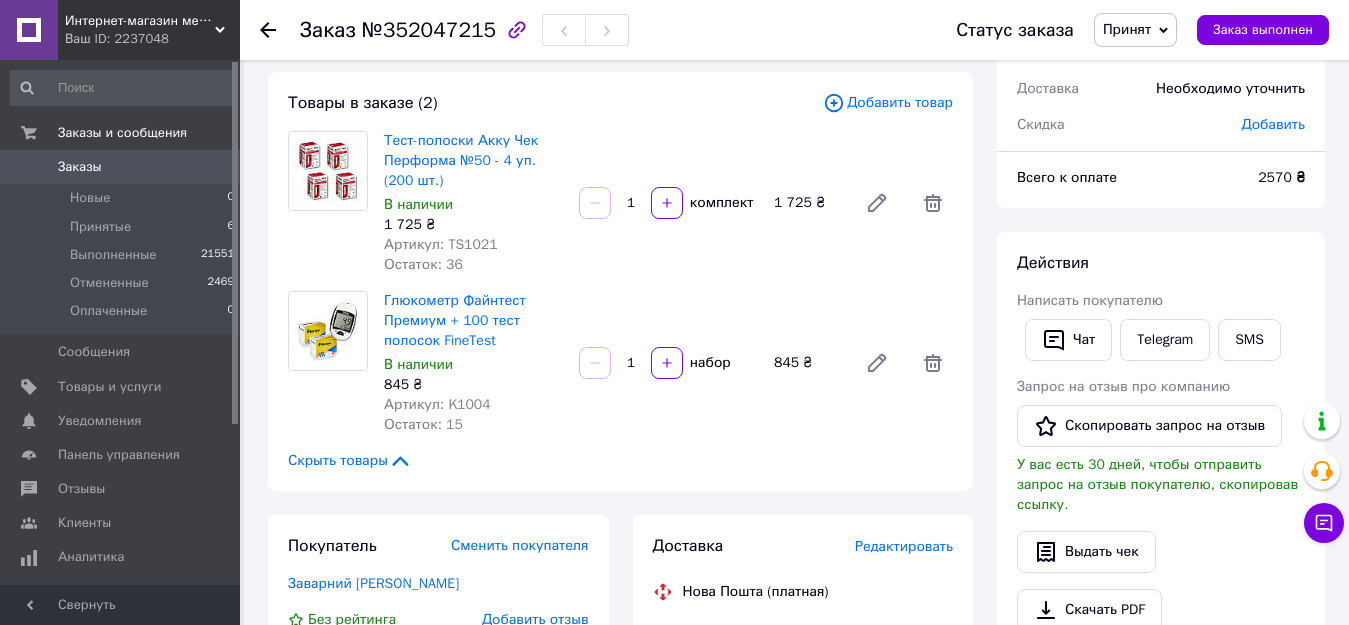 scroll, scrollTop: 400, scrollLeft: 0, axis: vertical 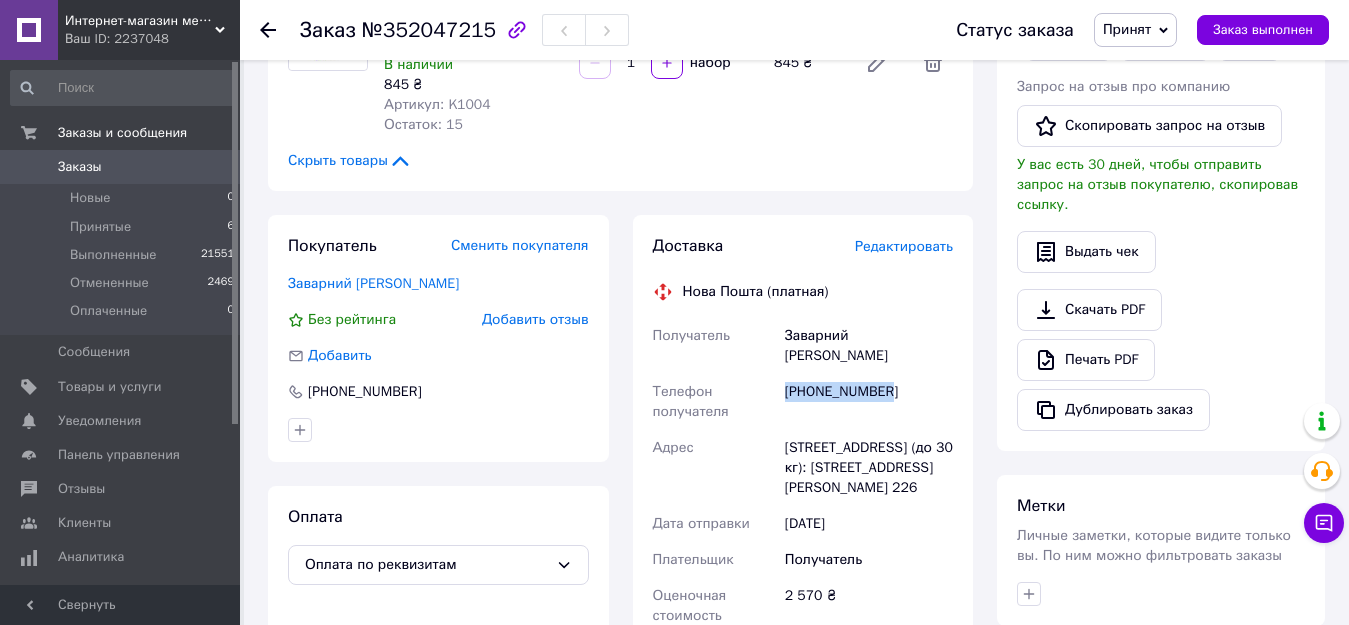 drag, startPoint x: 885, startPoint y: 368, endPoint x: 767, endPoint y: 372, distance: 118.06778 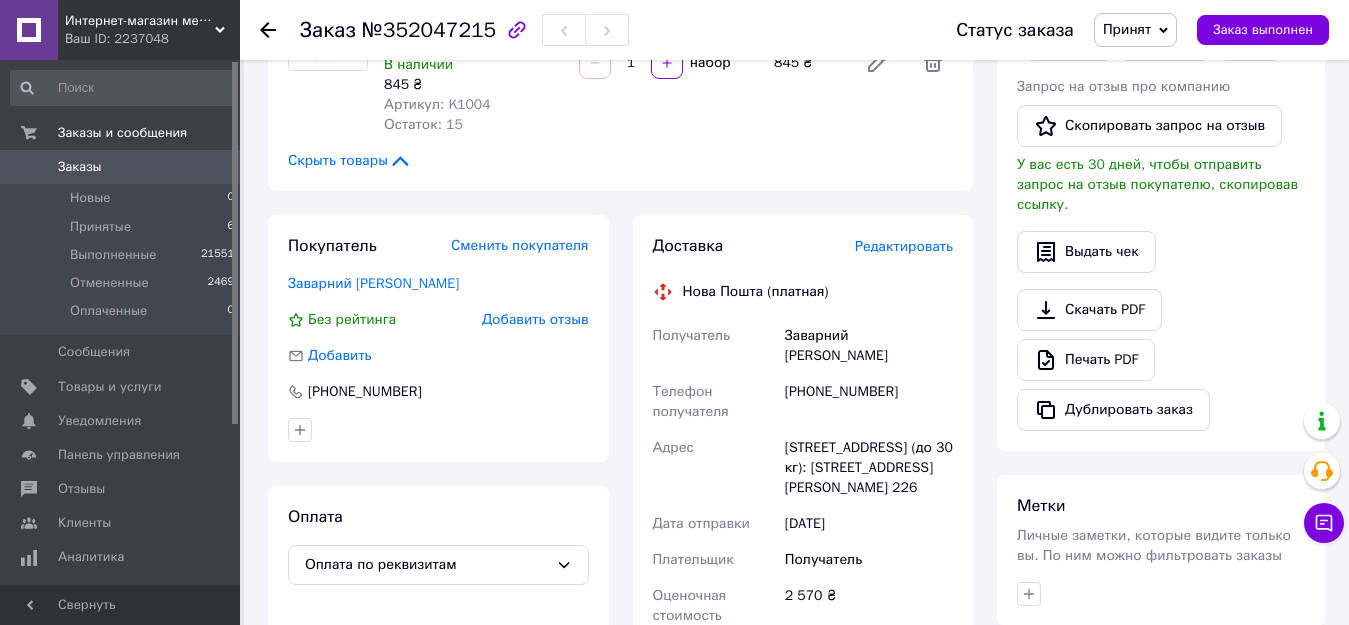 click on "[STREET_ADDRESS] (до 30 кг): [STREET_ADDRESS][PERSON_NAME] 226" at bounding box center [869, 468] 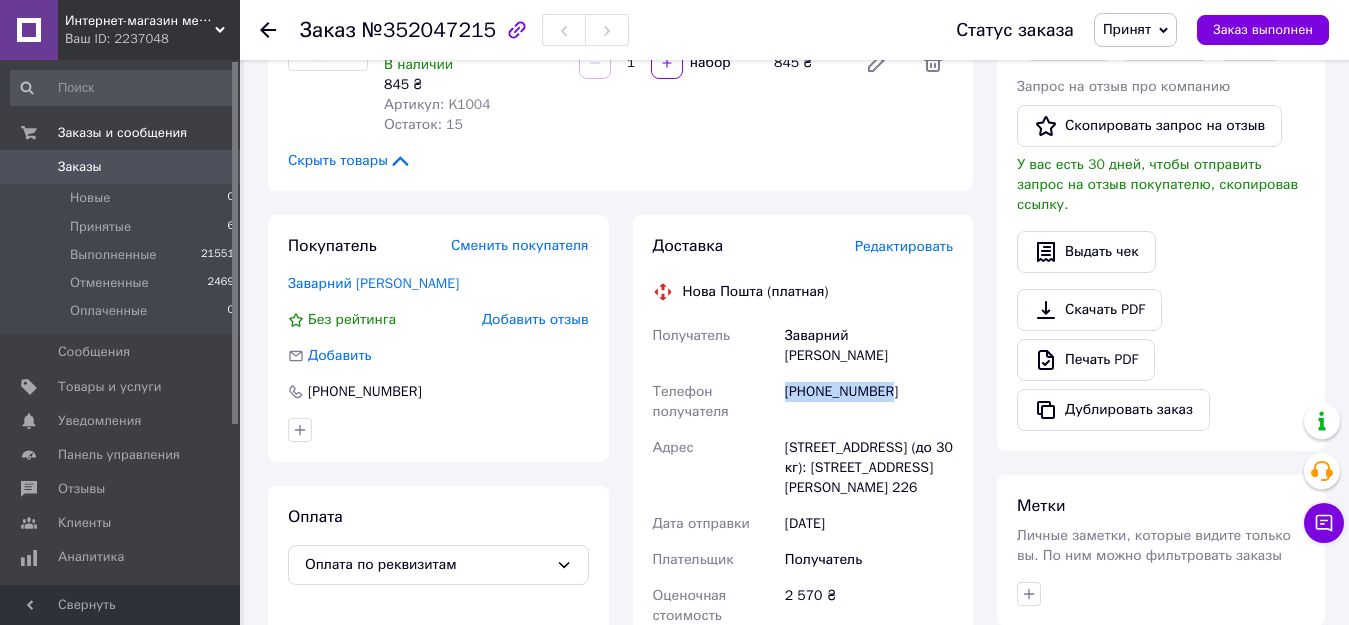 drag, startPoint x: 895, startPoint y: 369, endPoint x: 844, endPoint y: 392, distance: 55.946404 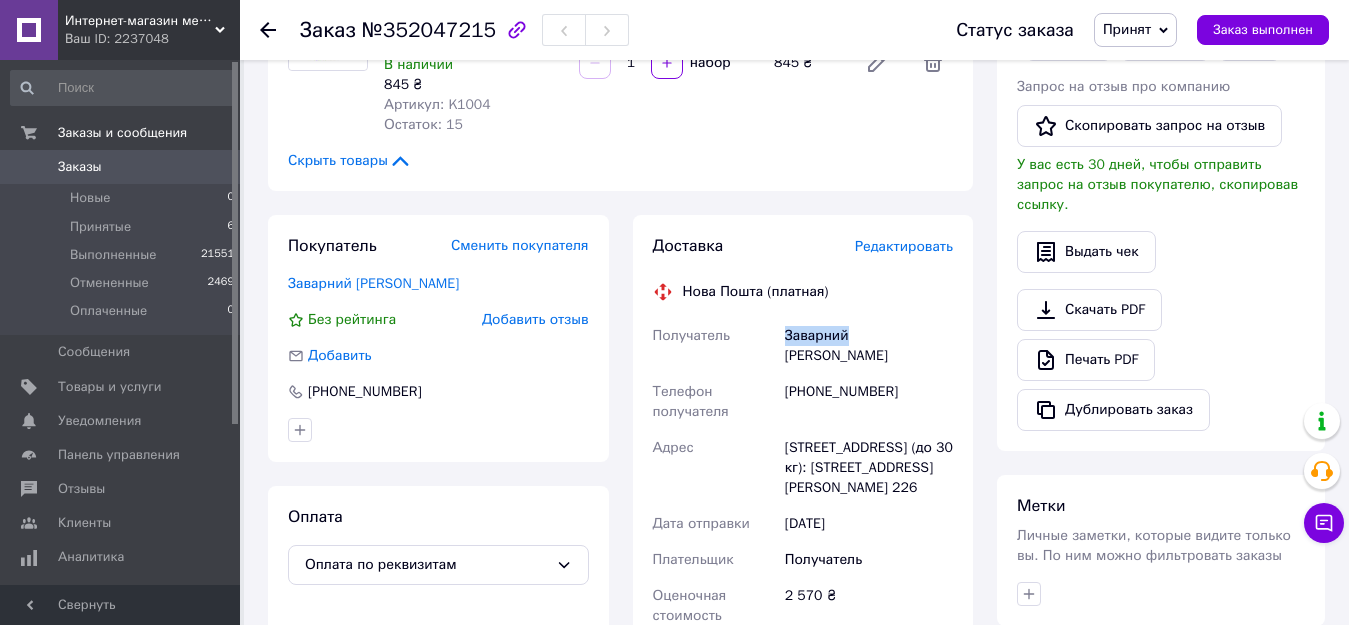 drag, startPoint x: 845, startPoint y: 335, endPoint x: 779, endPoint y: 335, distance: 66 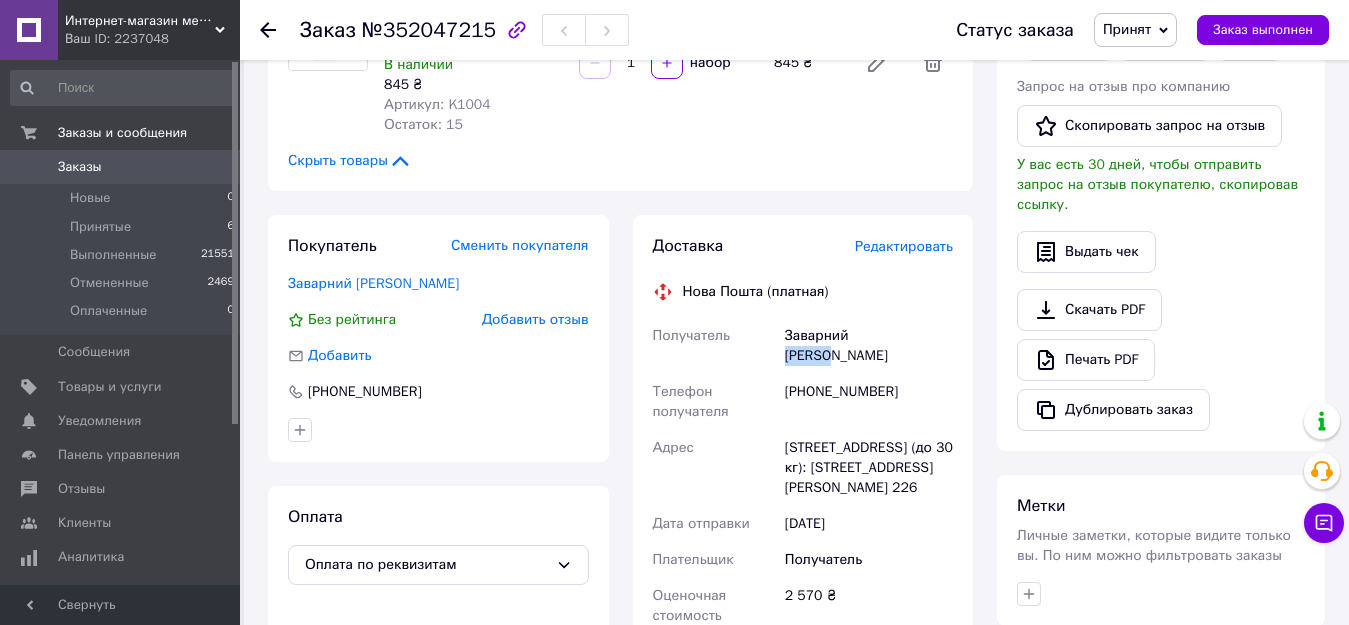 drag, startPoint x: 906, startPoint y: 338, endPoint x: 852, endPoint y: 336, distance: 54.037025 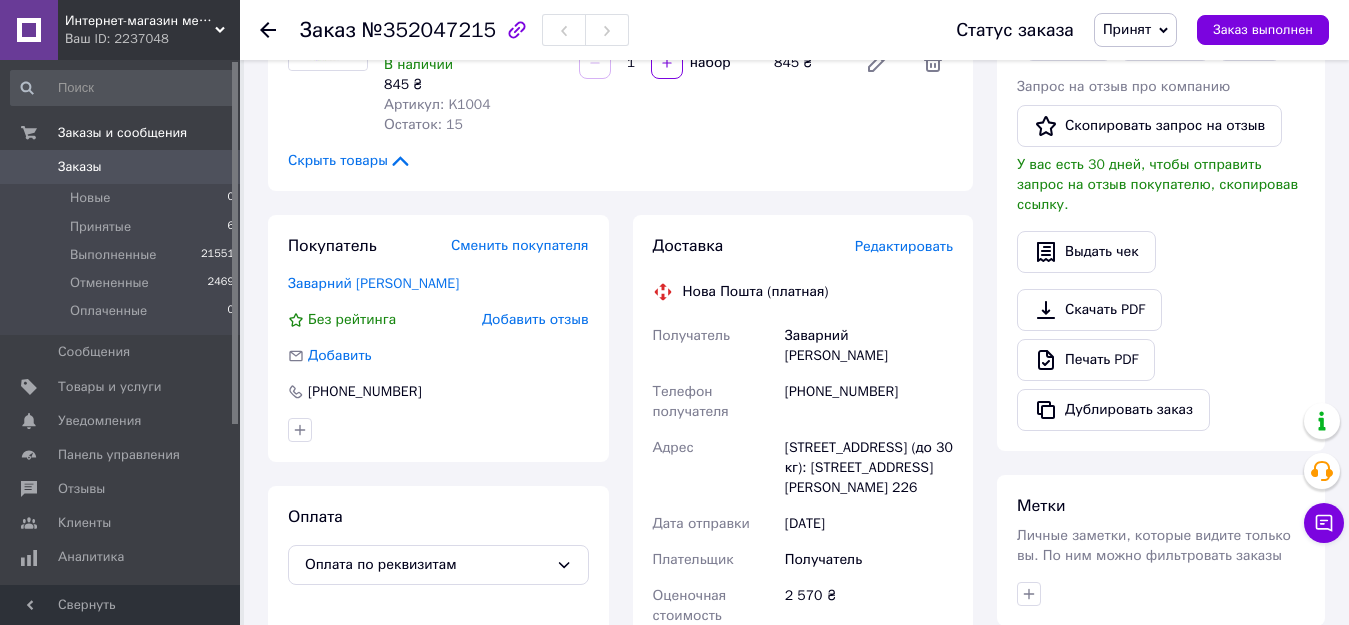 click on "[PHONE_NUMBER]" at bounding box center (869, 402) 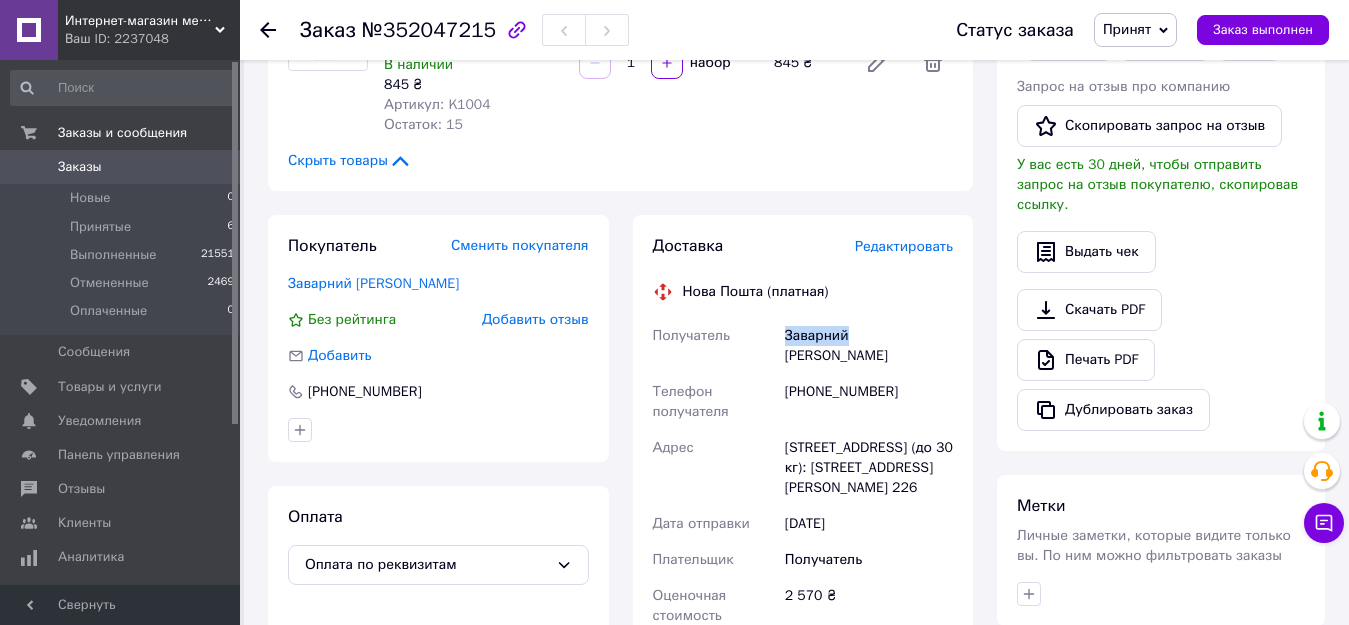 drag, startPoint x: 785, startPoint y: 330, endPoint x: 845, endPoint y: 332, distance: 60.033325 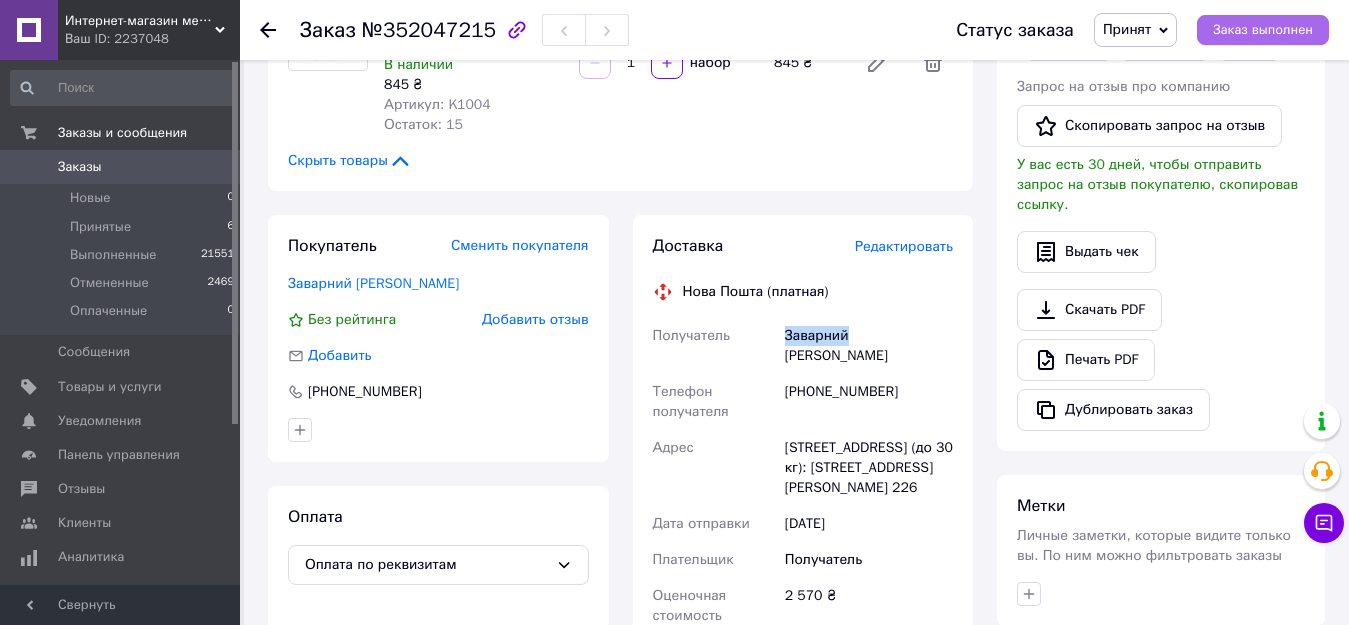 click on "Заказ выполнен" at bounding box center (1263, 30) 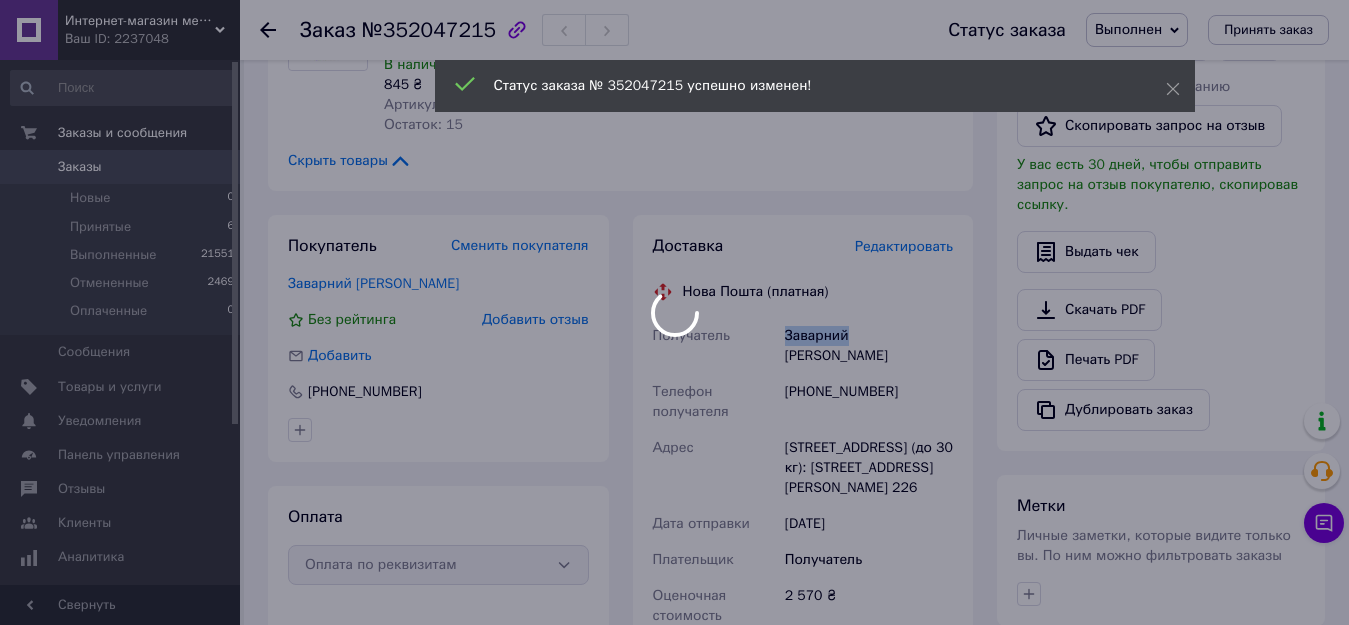 scroll, scrollTop: 600, scrollLeft: 0, axis: vertical 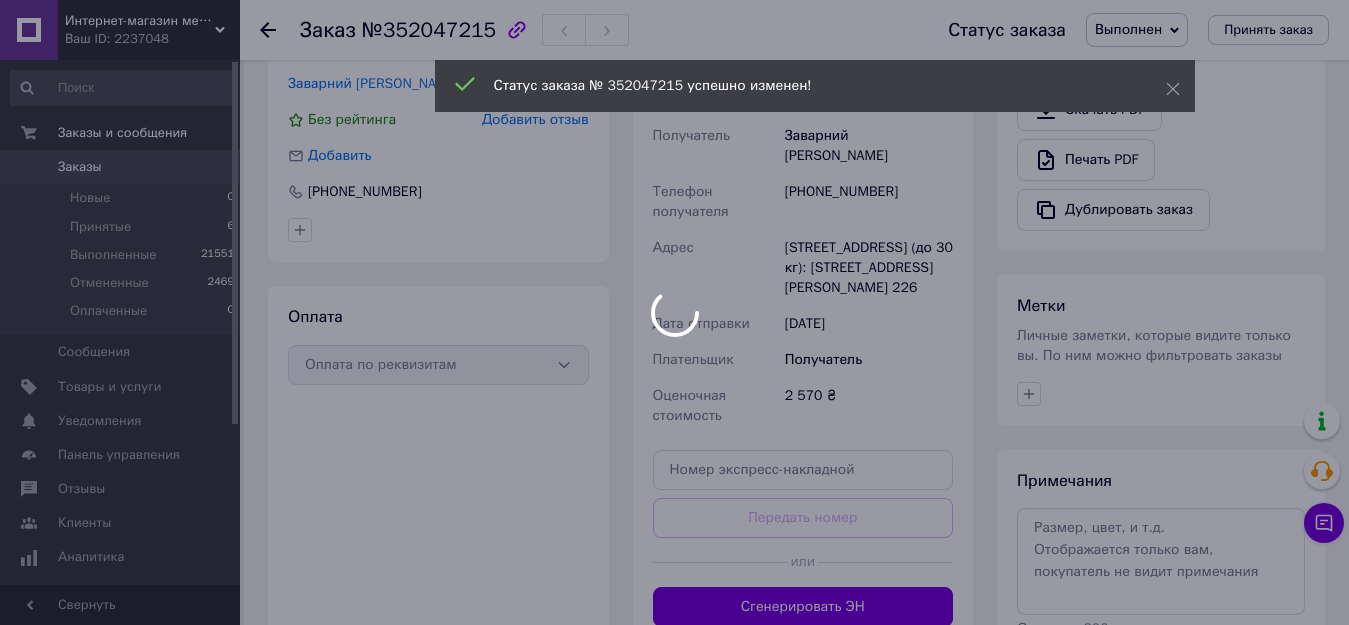 click on "Интернет-магазин медтехники "MedHol" Ваш ID: 2237048 Сайт Интернет-магазин медтехники "MedHol... Кабинет покупателя Проверить состояние системы Справка Выйти Заказы и сообщения Заказы 0 Новые 0 Принятые 6 Выполненные 21551 Отмененные 2469 Оплаченные 0 Сообщения 0 Товары и услуги Уведомления 0 0 Панель управления Отзывы Клиенты Аналитика Инструменты вебмастера и SEO Управление сайтом Кошелек компании Маркет Настройки Тарифы и счета Prom сайт 1 000 Свернуть
Заказ №352047215 Статус заказа Выполнен Принят Отменен Оплаченный" at bounding box center (674, 239) 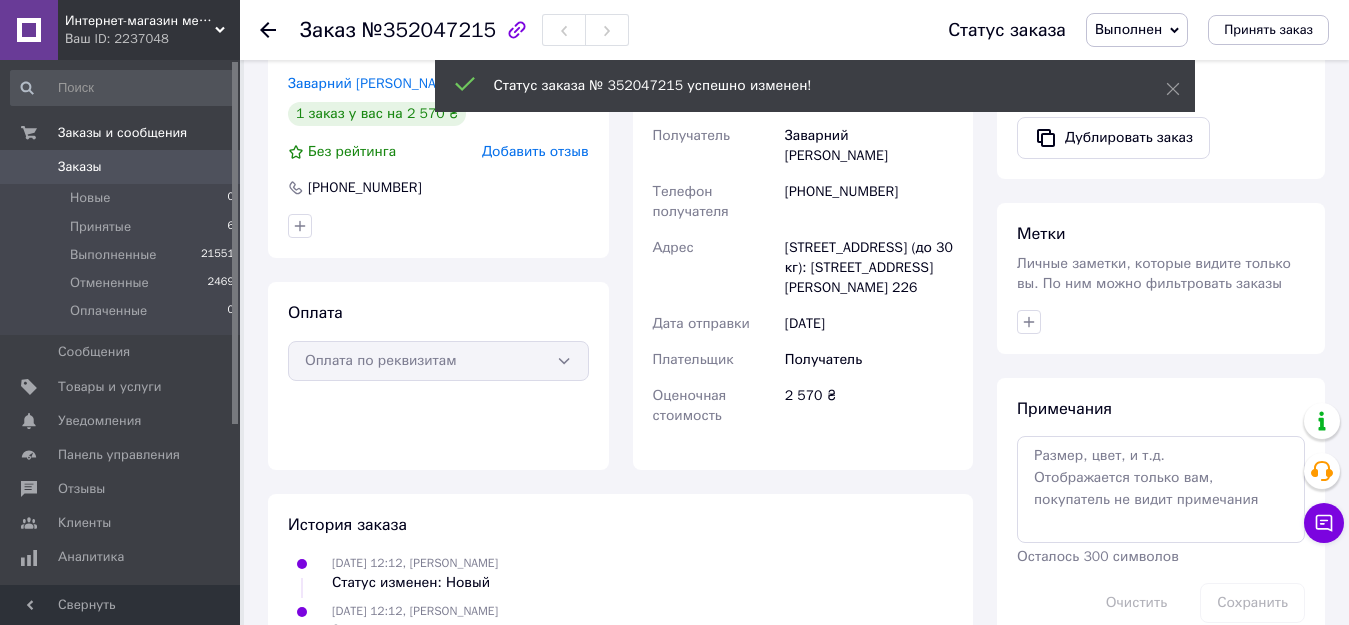 click on "Оплата по реквизитам" at bounding box center (438, 361) 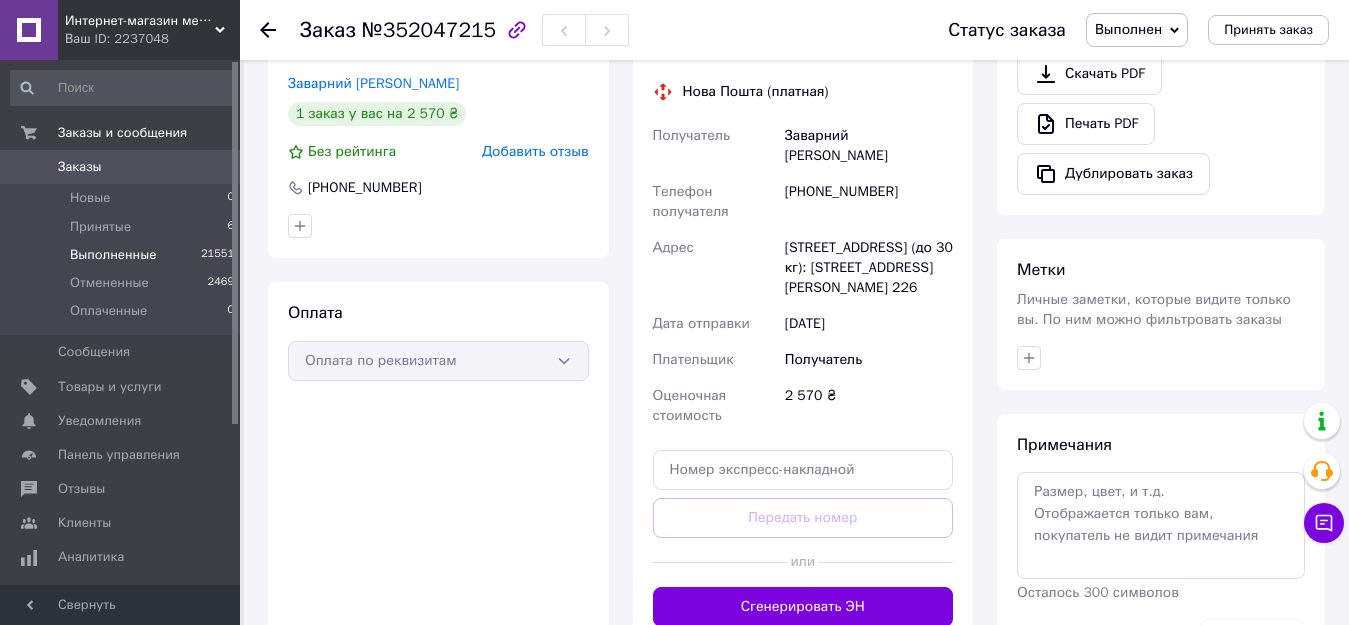 click on "Выполненные" at bounding box center [113, 255] 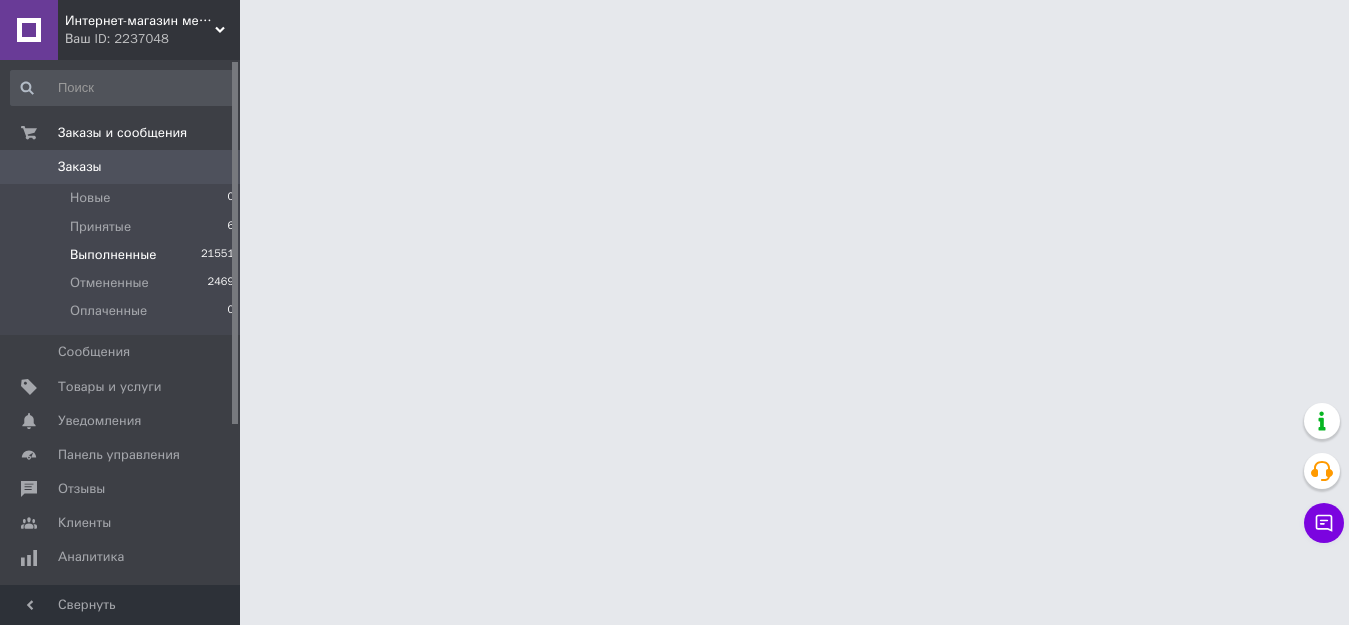 scroll, scrollTop: 0, scrollLeft: 0, axis: both 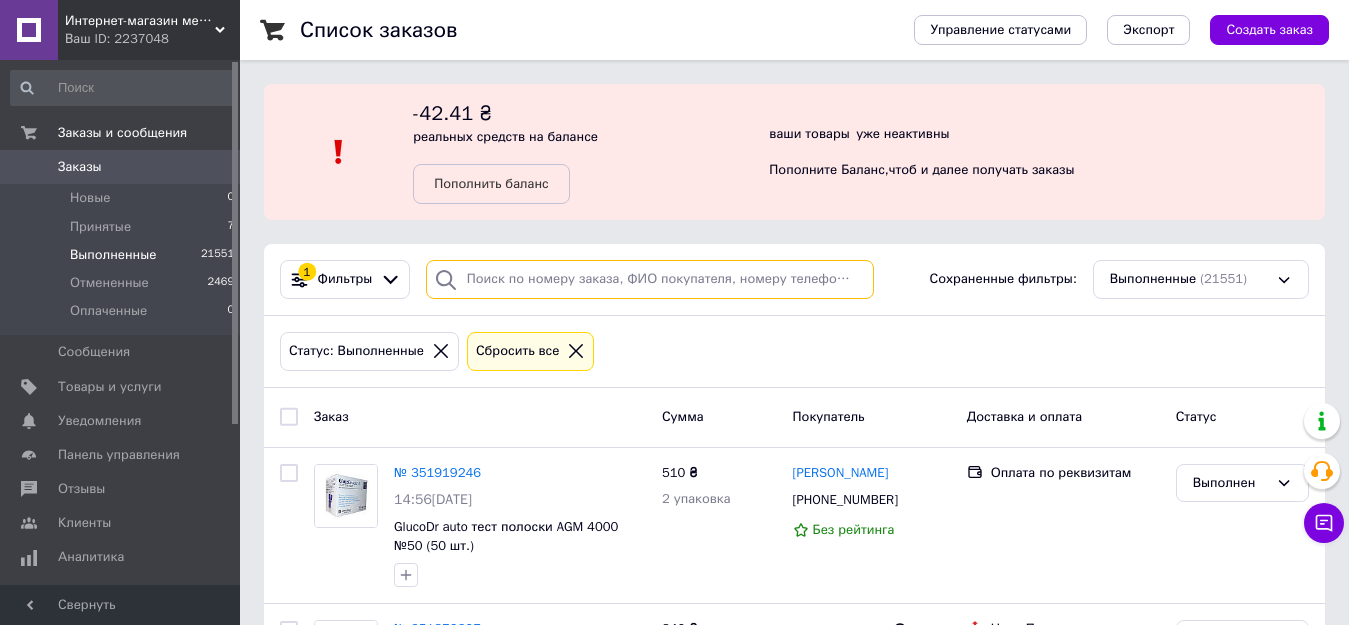 click at bounding box center (650, 279) 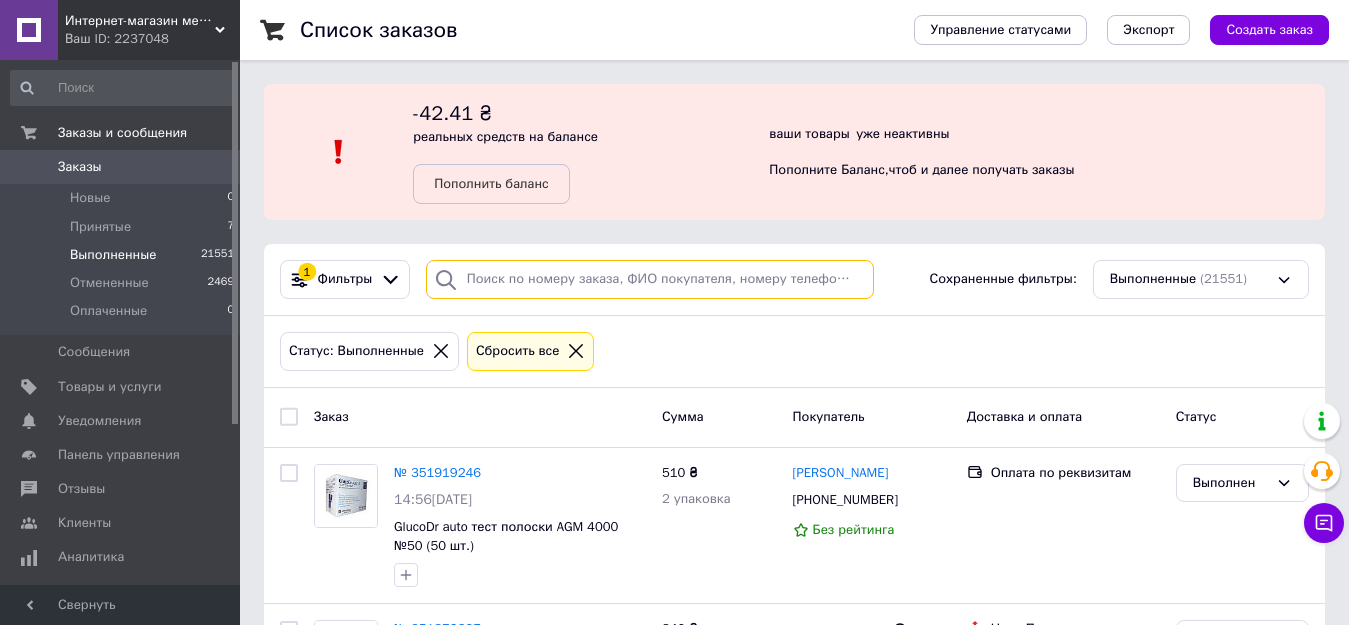 paste on "Заварний" 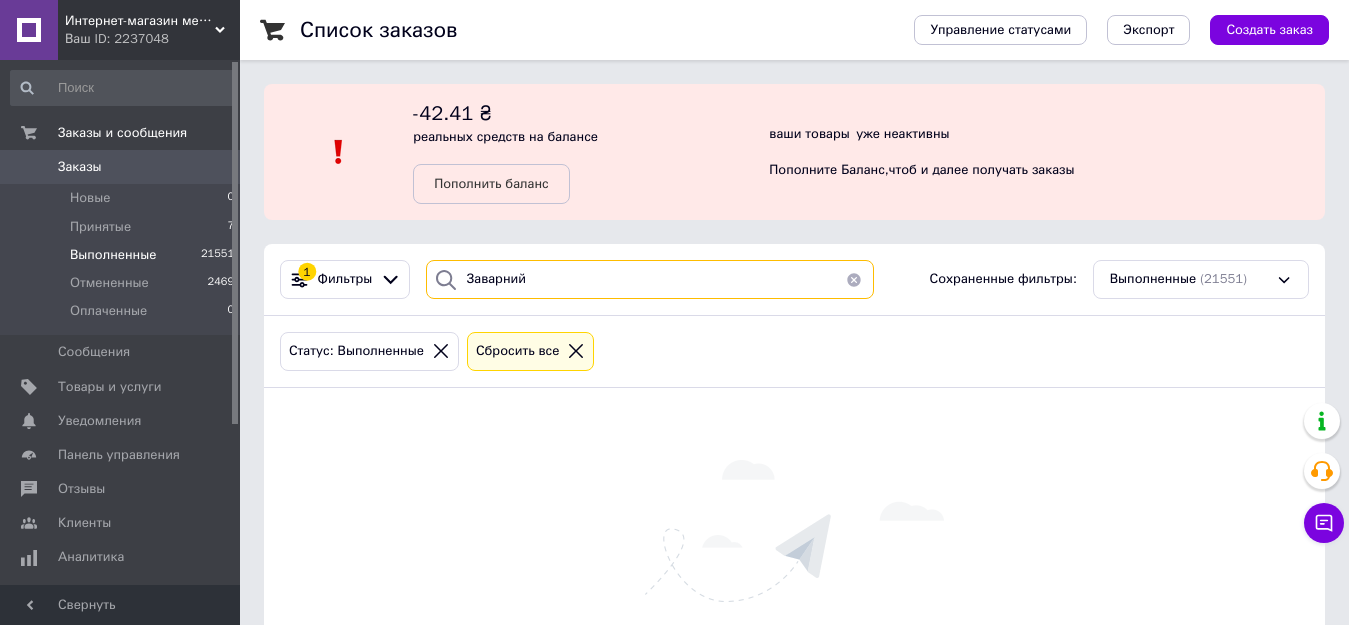 click on "Заварний" at bounding box center (650, 279) 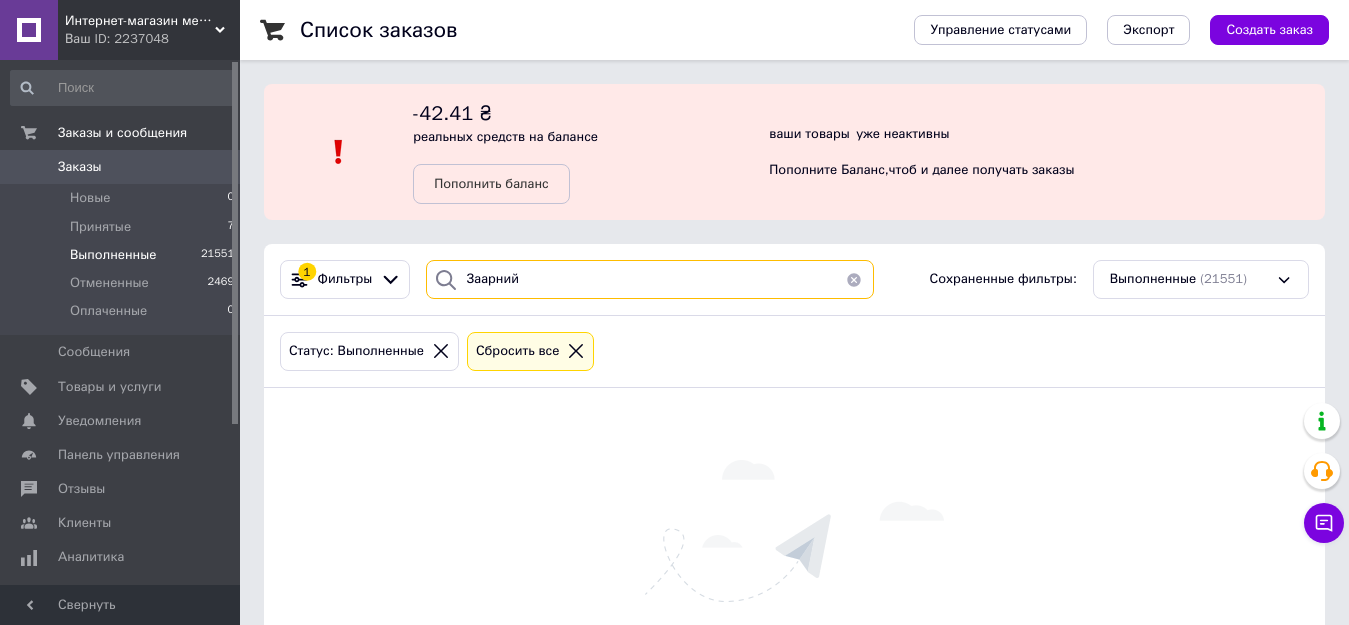 type on "Забарний" 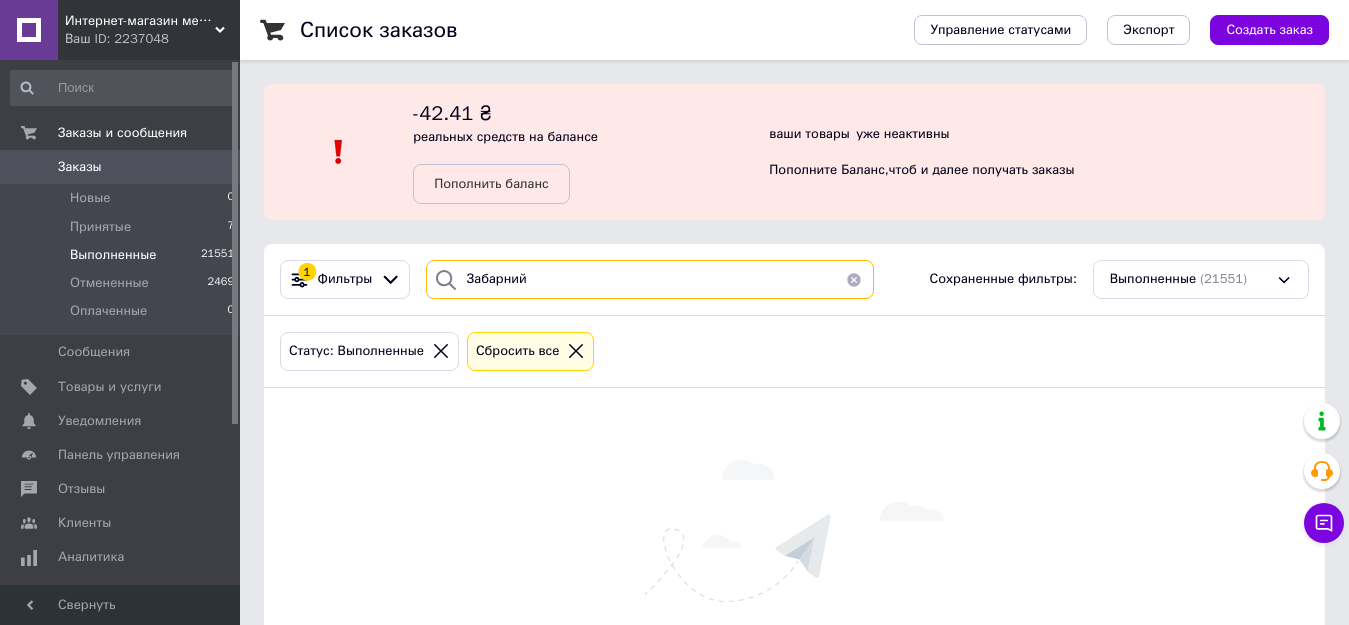 drag, startPoint x: 532, startPoint y: 280, endPoint x: 461, endPoint y: 281, distance: 71.00704 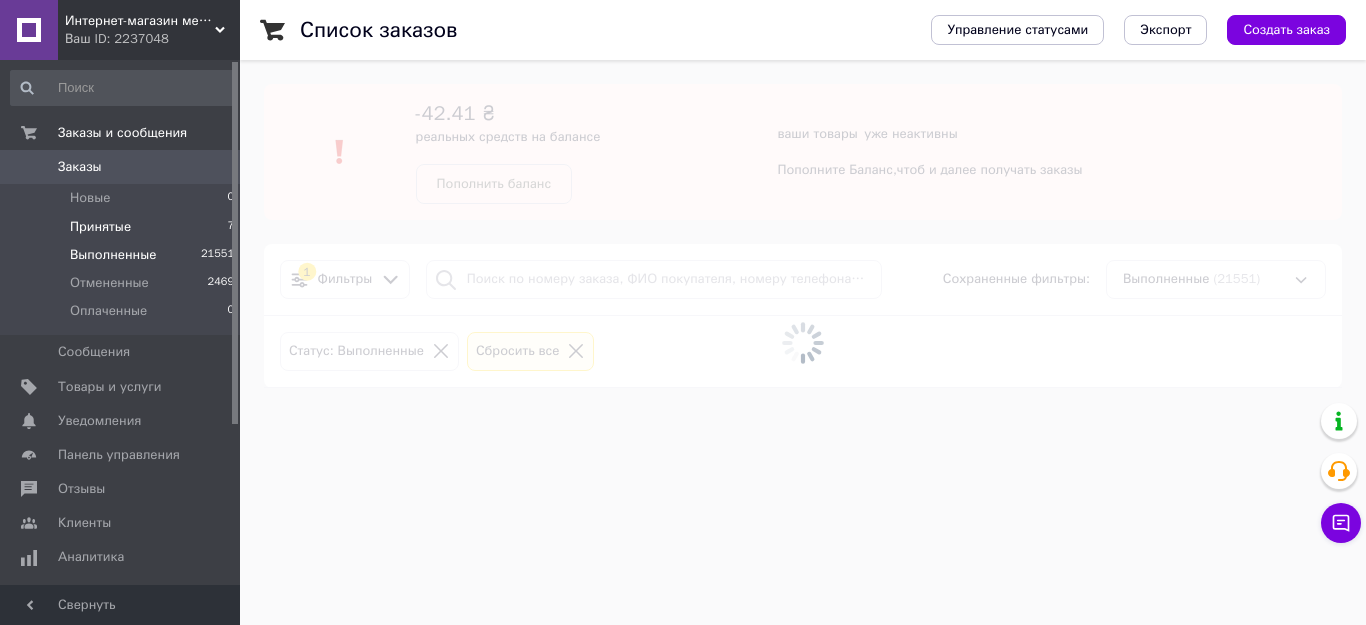click on "Принятые" at bounding box center [100, 227] 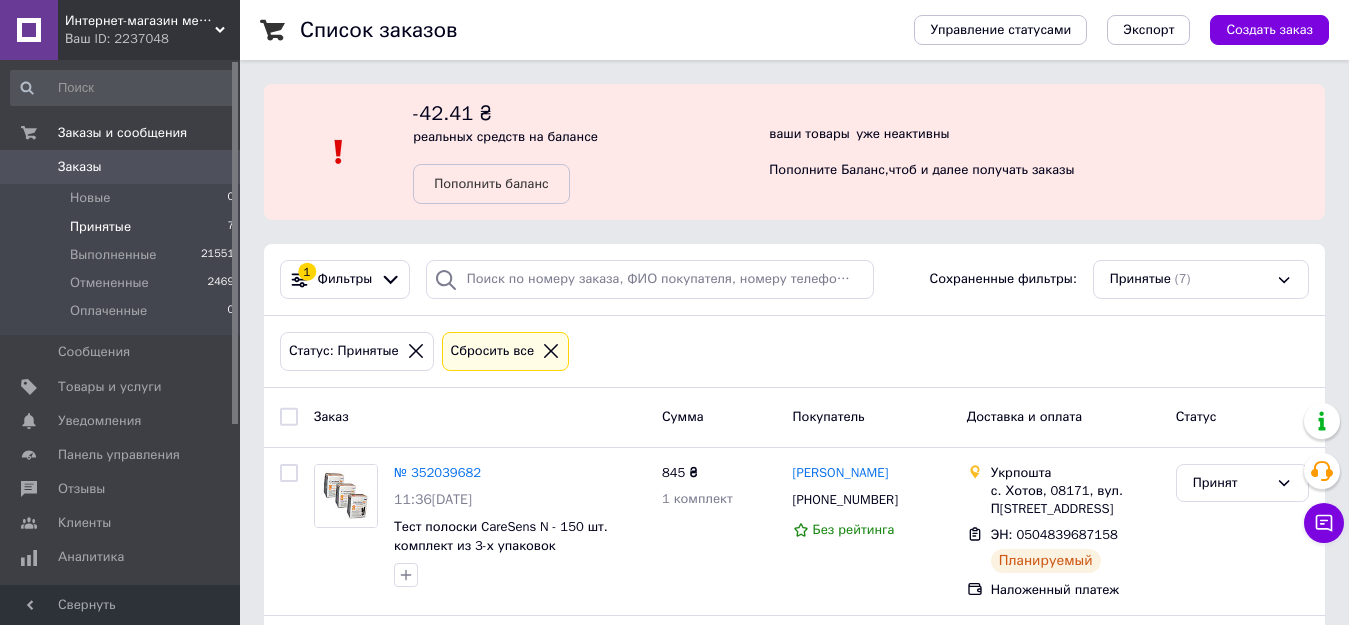 click on "Принятые" at bounding box center [100, 227] 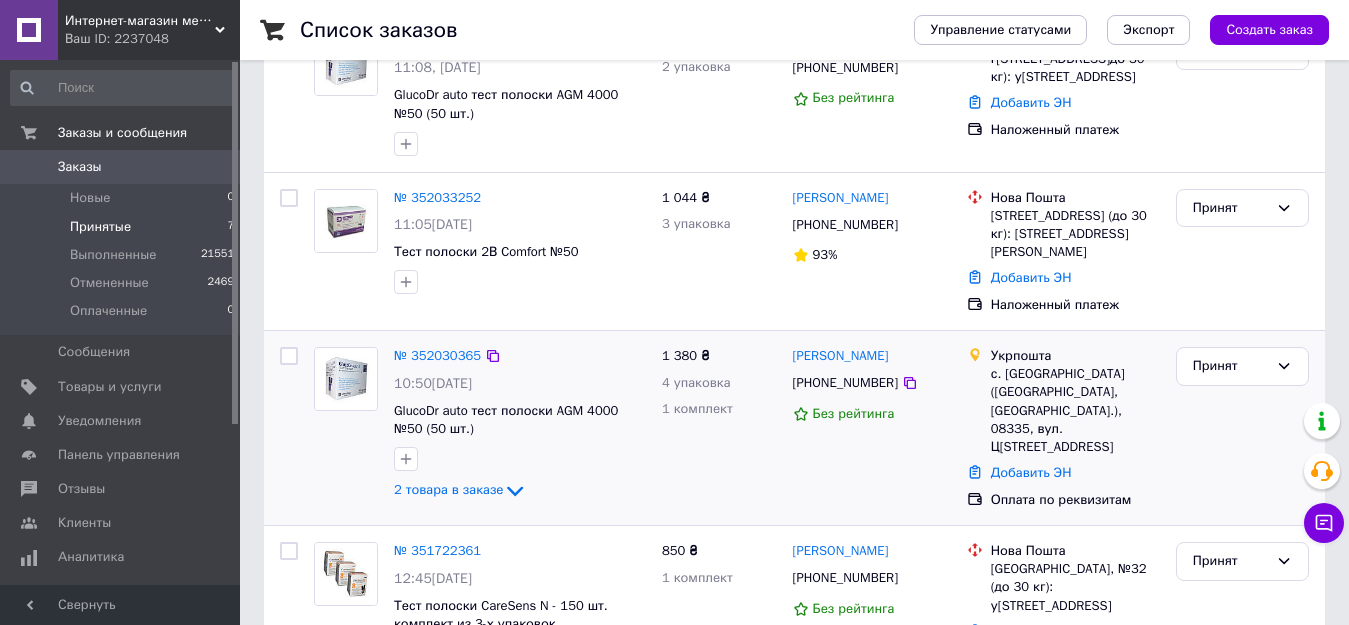 scroll, scrollTop: 853, scrollLeft: 0, axis: vertical 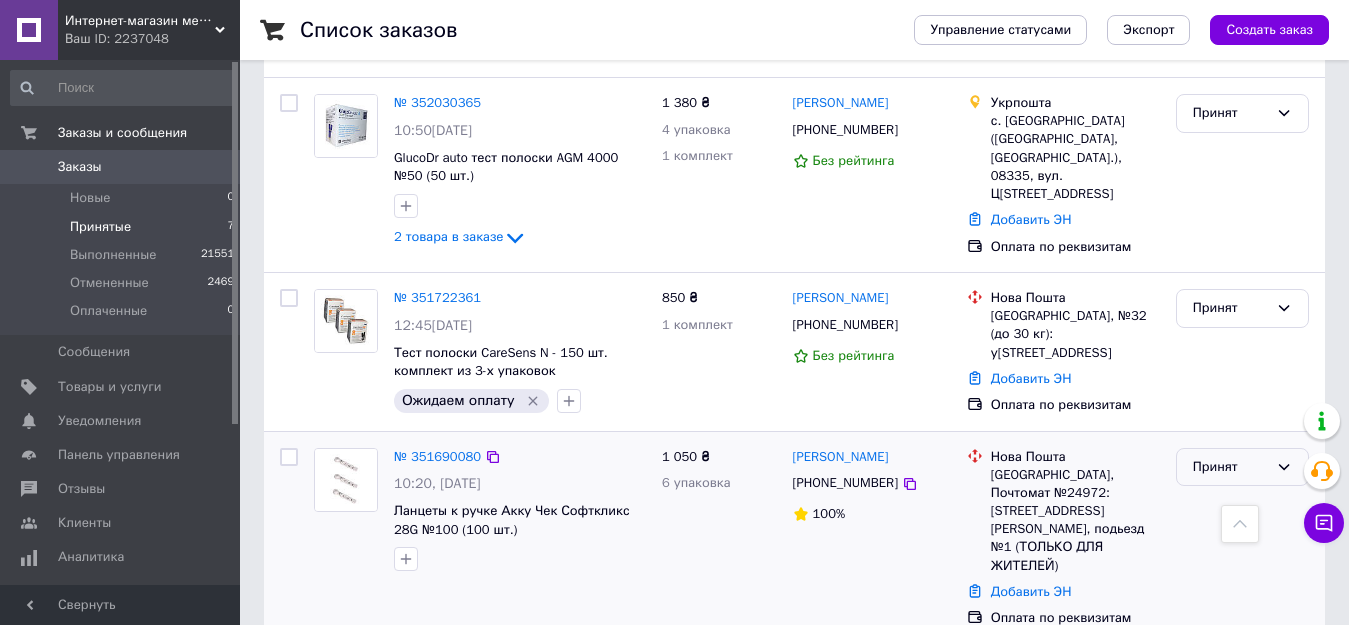 click on "Принят" at bounding box center (1242, 467) 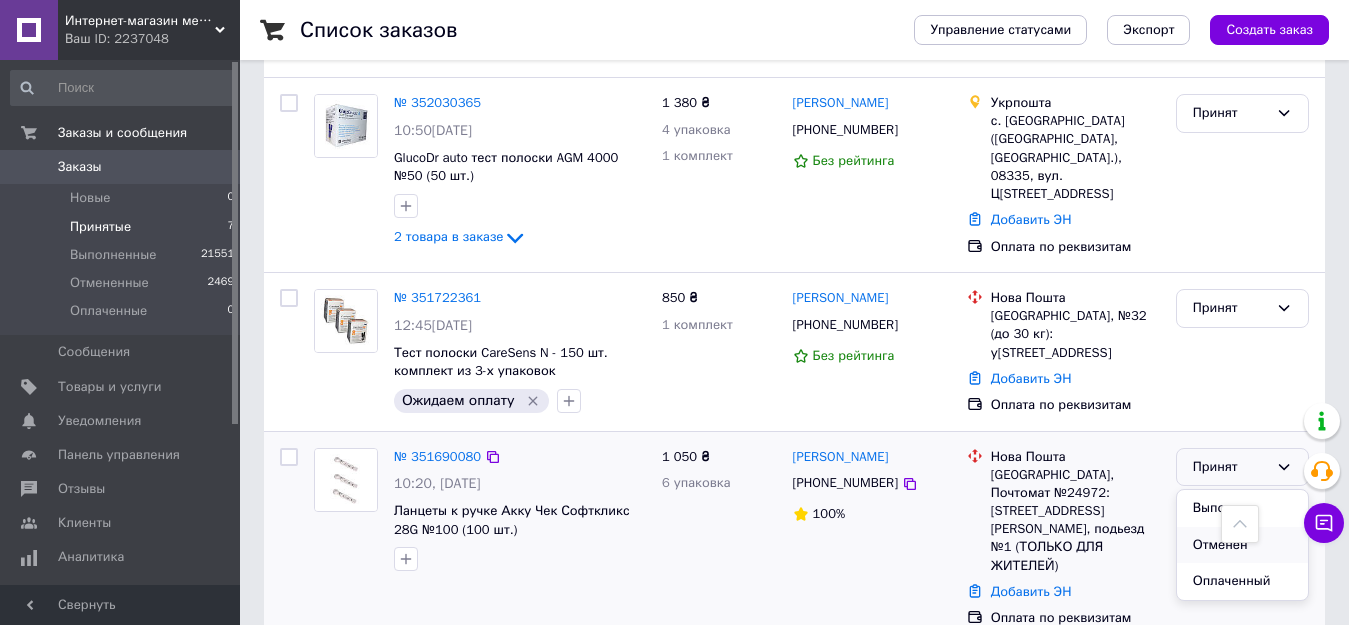 click on "Отменен" at bounding box center [1242, 545] 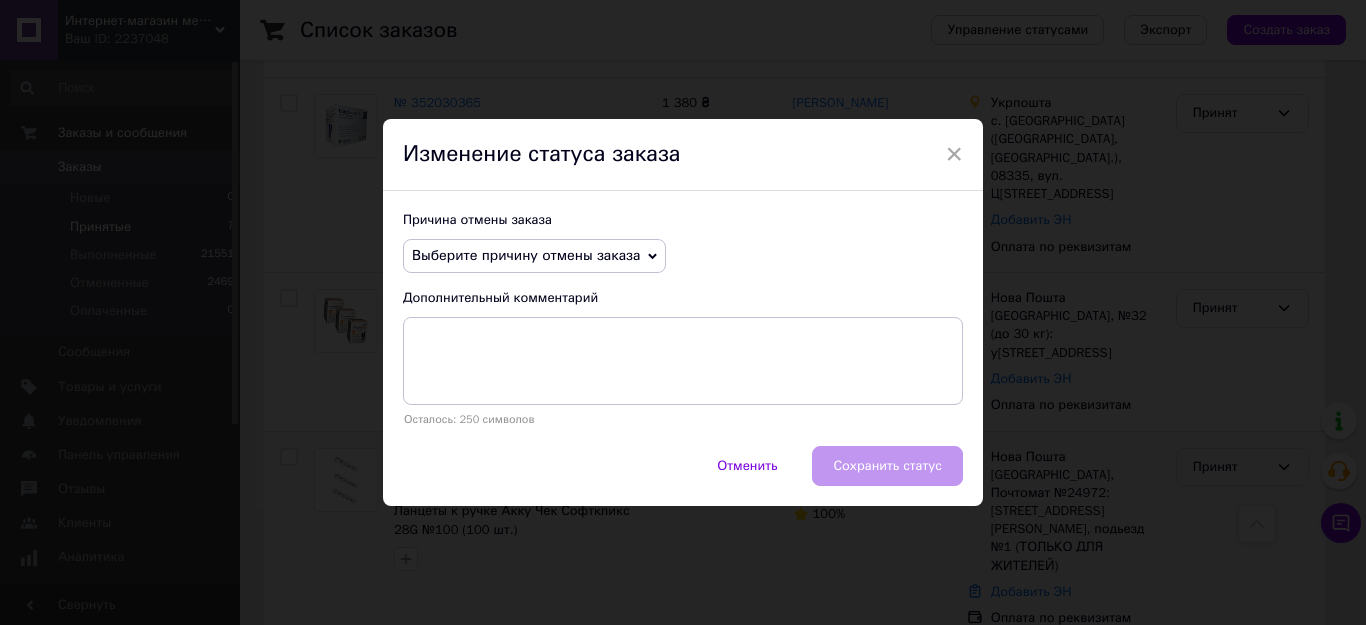 click on "Выберите причину отмены заказа" at bounding box center [534, 256] 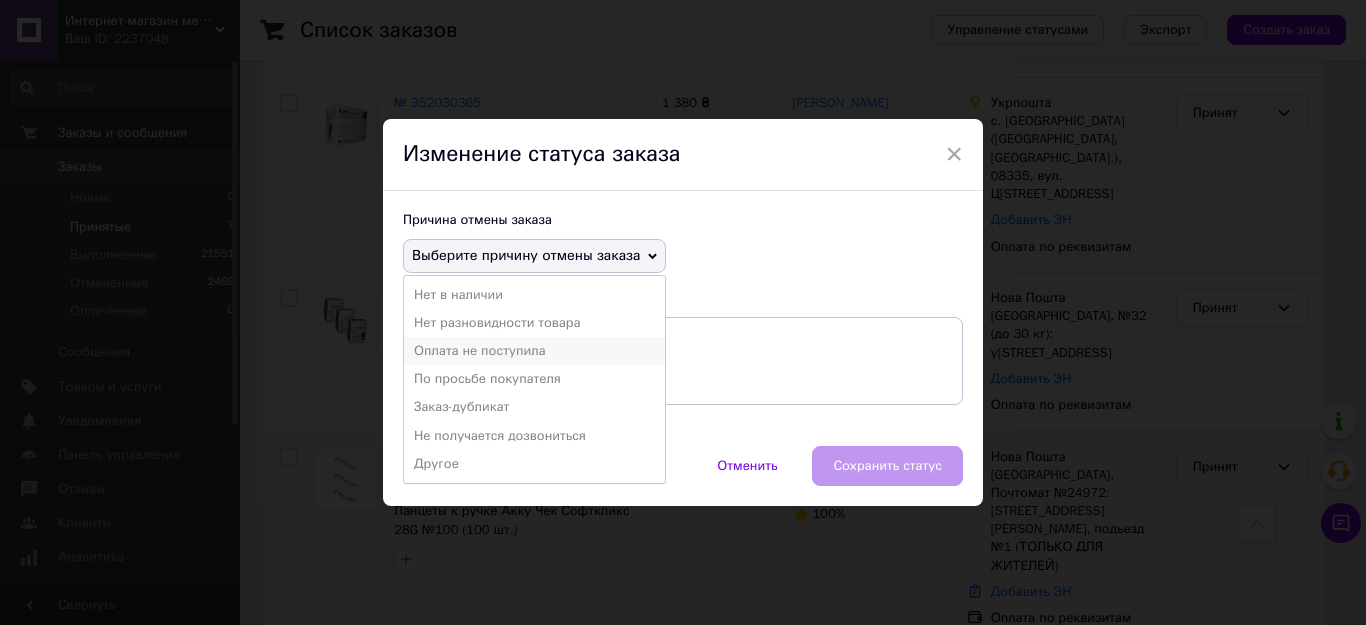 click on "Оплата не поступила" at bounding box center [534, 351] 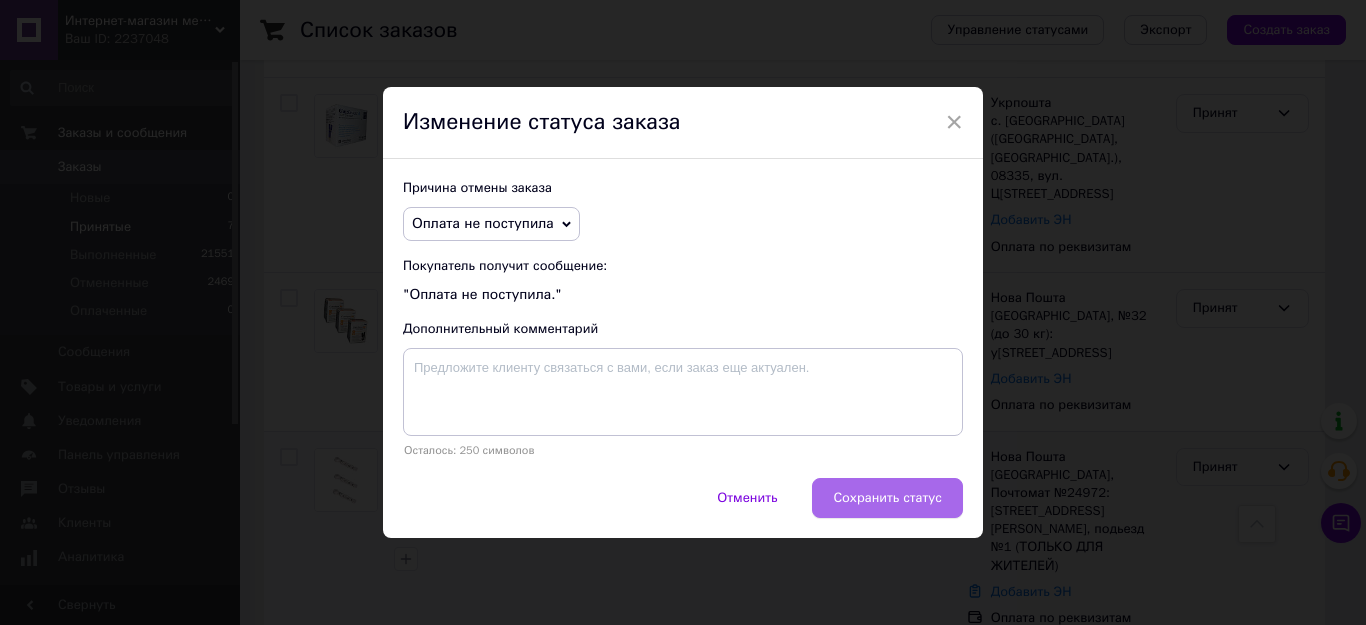 click on "Сохранить статус" at bounding box center [887, 498] 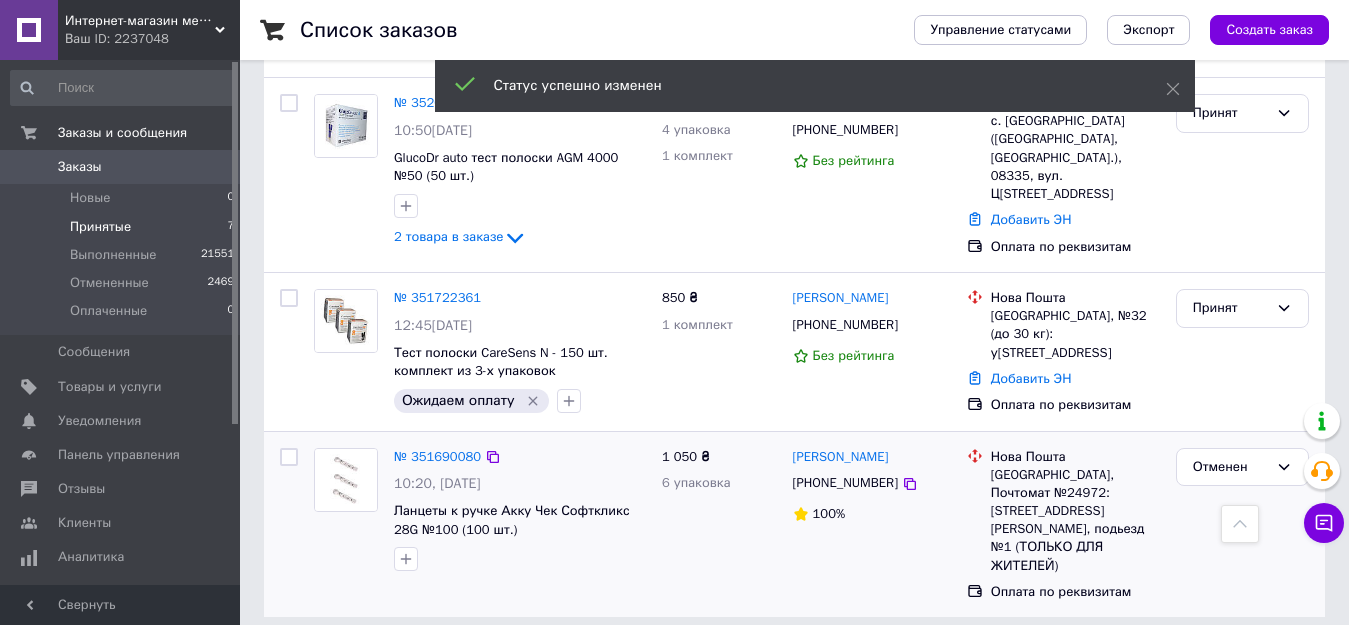 scroll, scrollTop: 833, scrollLeft: 0, axis: vertical 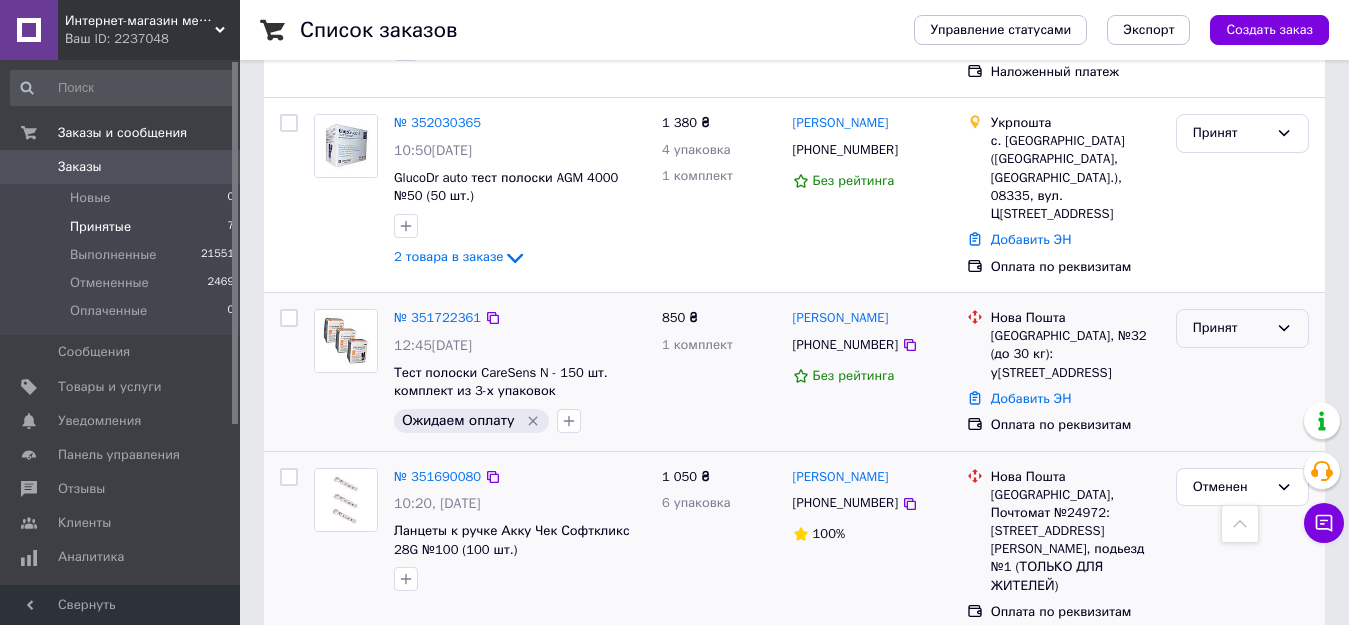 click on "Принят" at bounding box center (1230, 328) 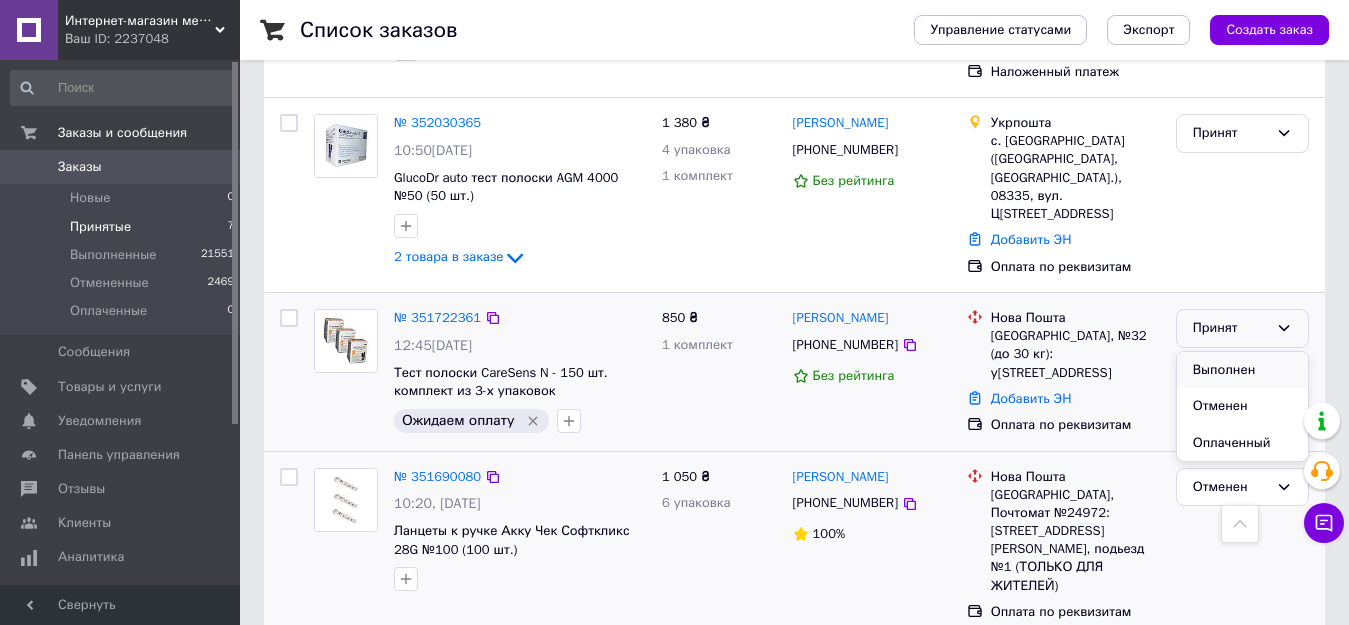 click on "Выполнен" at bounding box center (1242, 370) 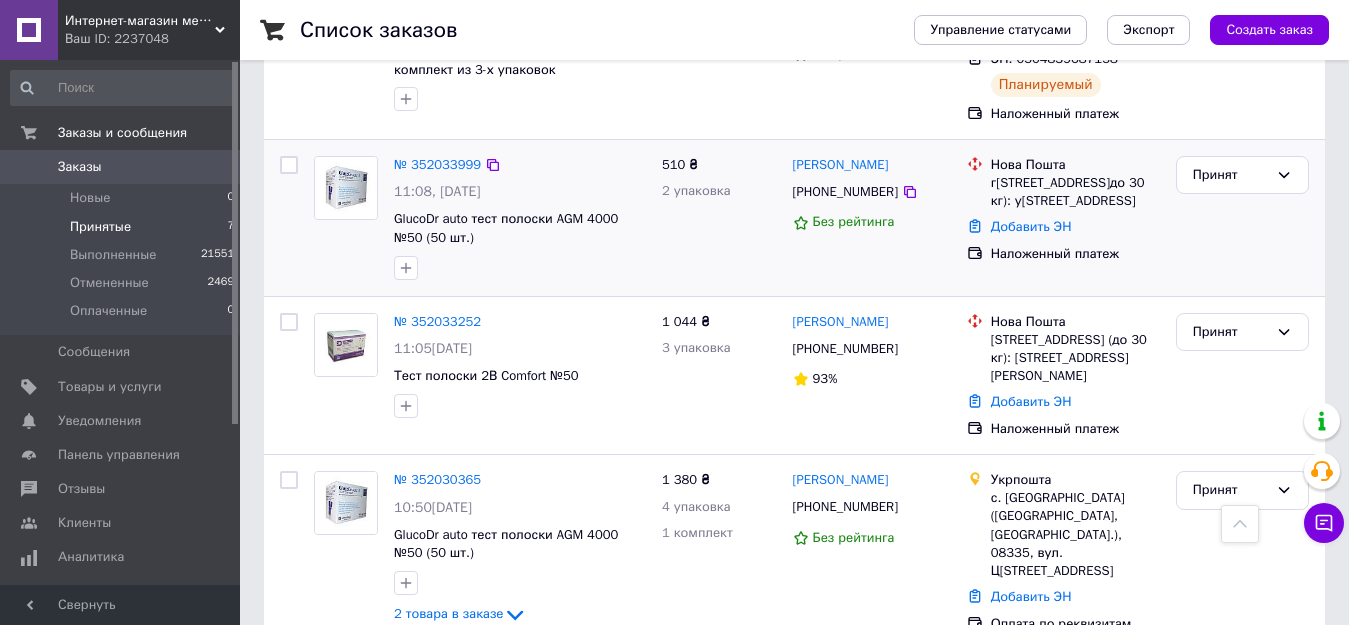 scroll, scrollTop: 276, scrollLeft: 0, axis: vertical 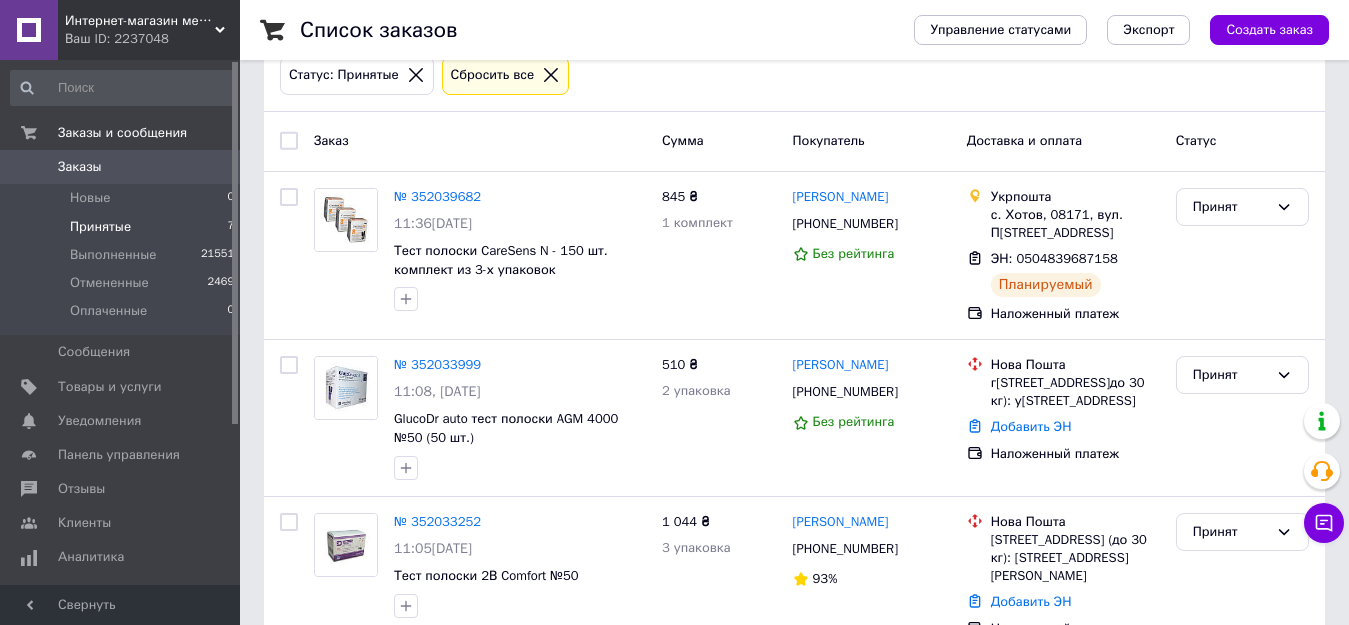 click on "Принятые" at bounding box center (100, 227) 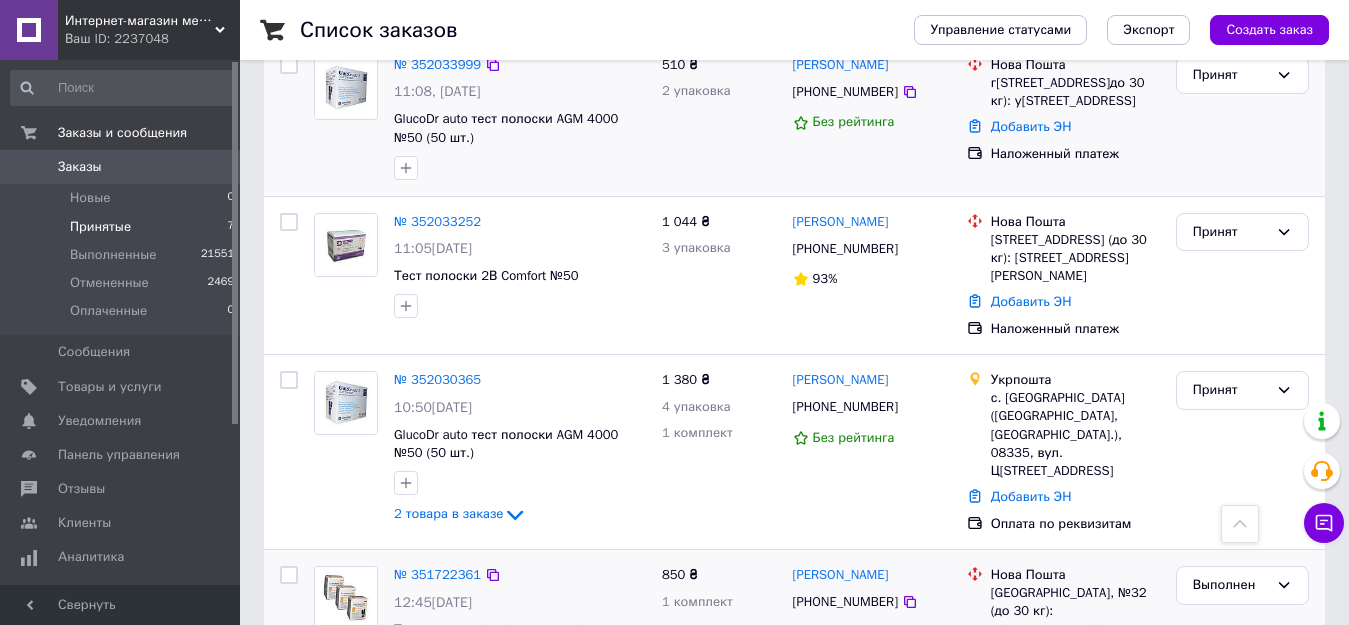 scroll, scrollTop: 676, scrollLeft: 0, axis: vertical 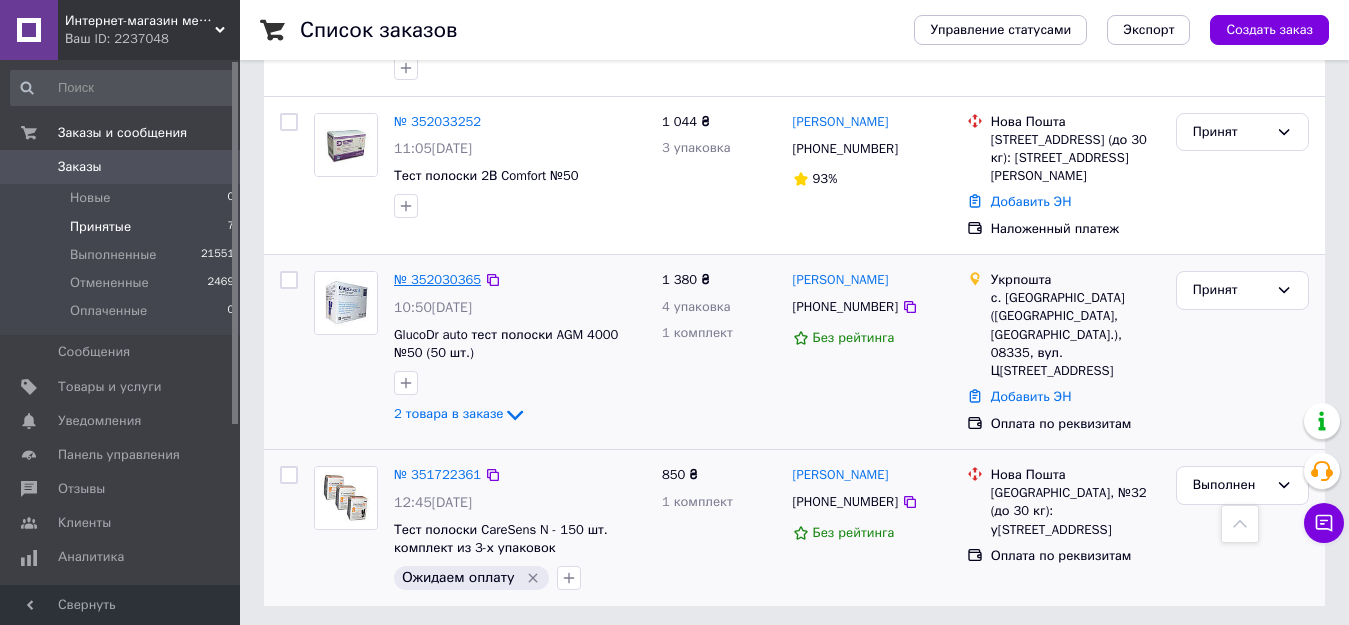 click on "№ 352030365" at bounding box center [437, 279] 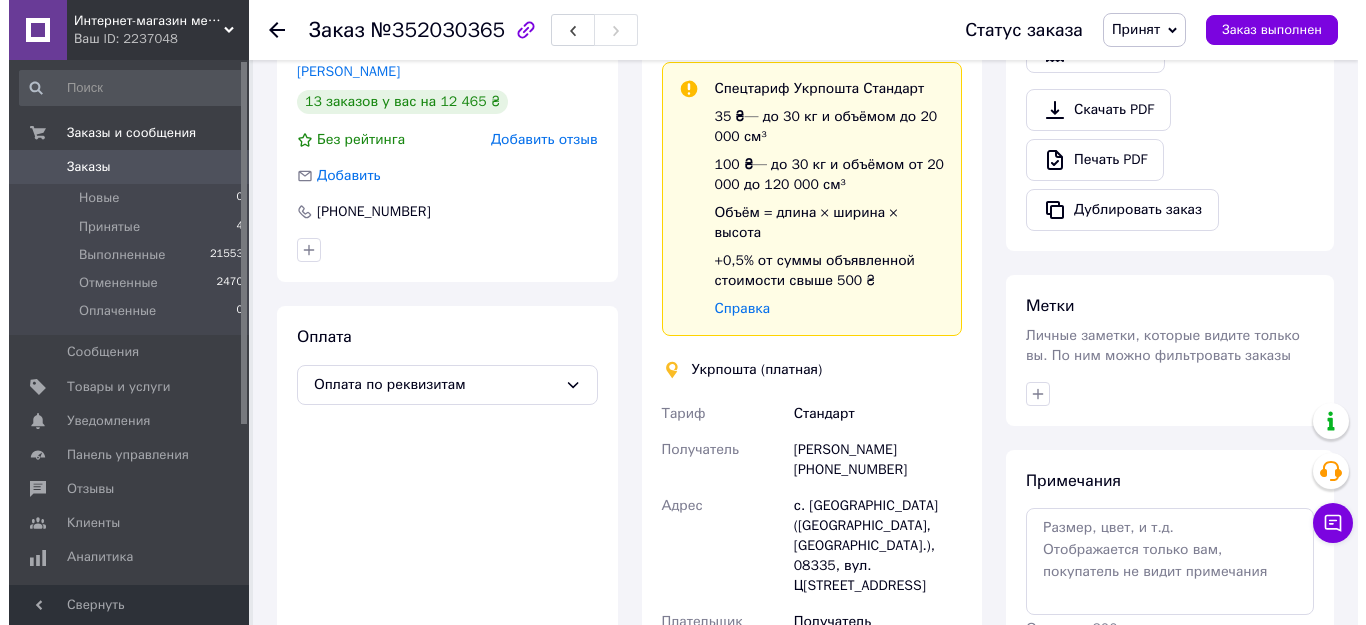 scroll, scrollTop: 400, scrollLeft: 0, axis: vertical 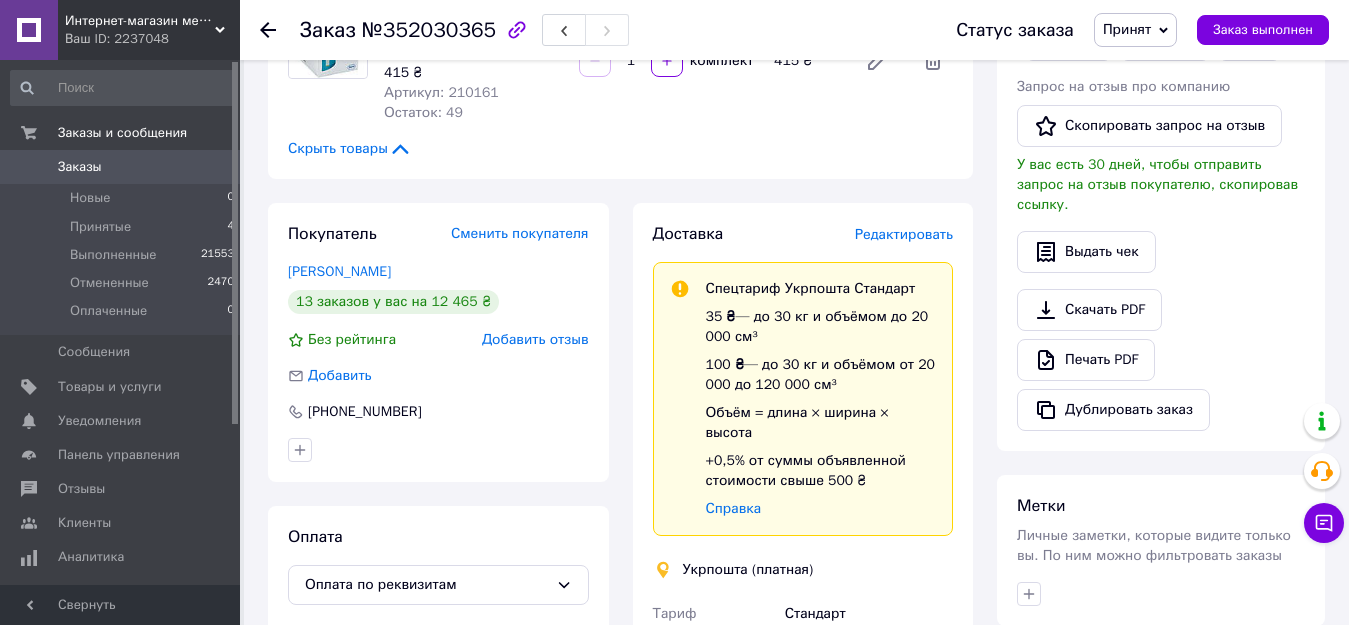 click on "Редактировать" at bounding box center [904, 234] 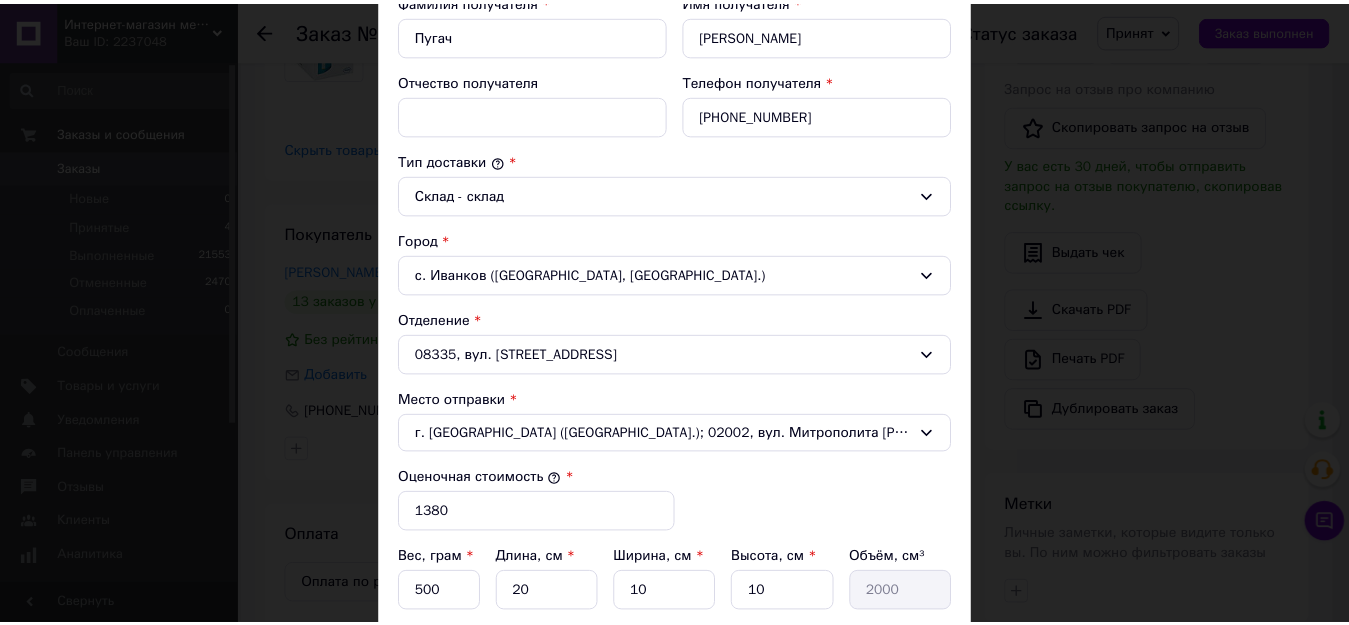 scroll, scrollTop: 698, scrollLeft: 0, axis: vertical 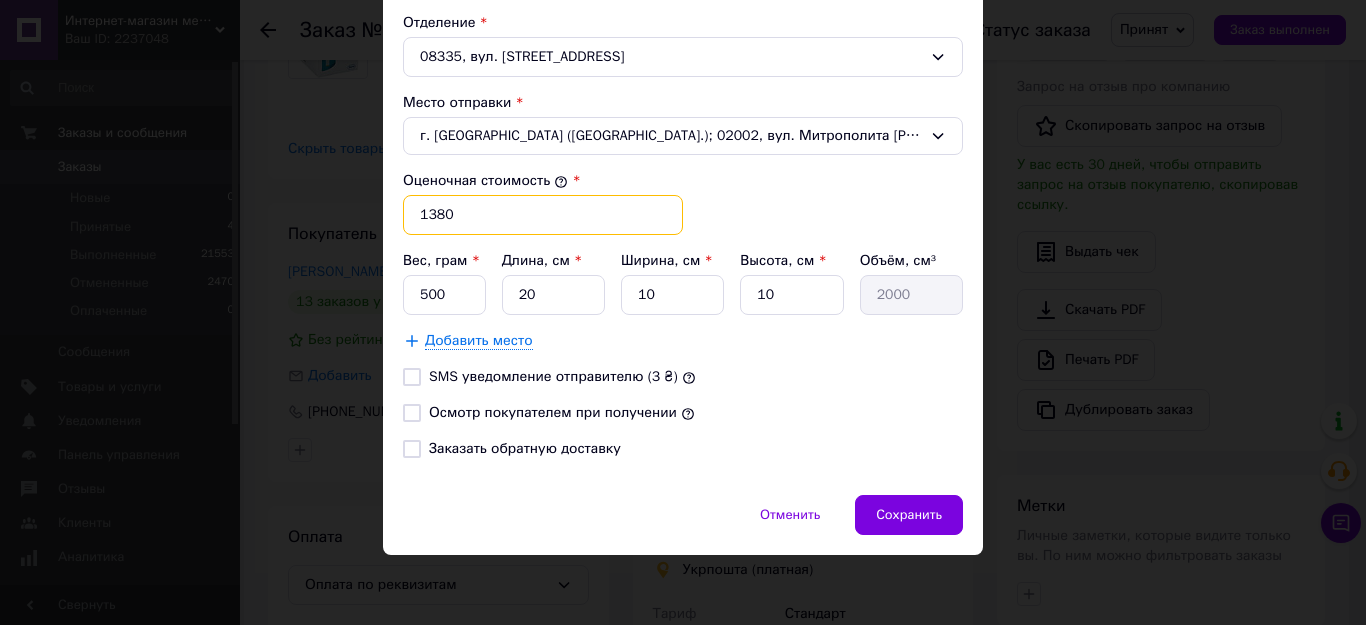 drag, startPoint x: 466, startPoint y: 215, endPoint x: 408, endPoint y: 216, distance: 58.00862 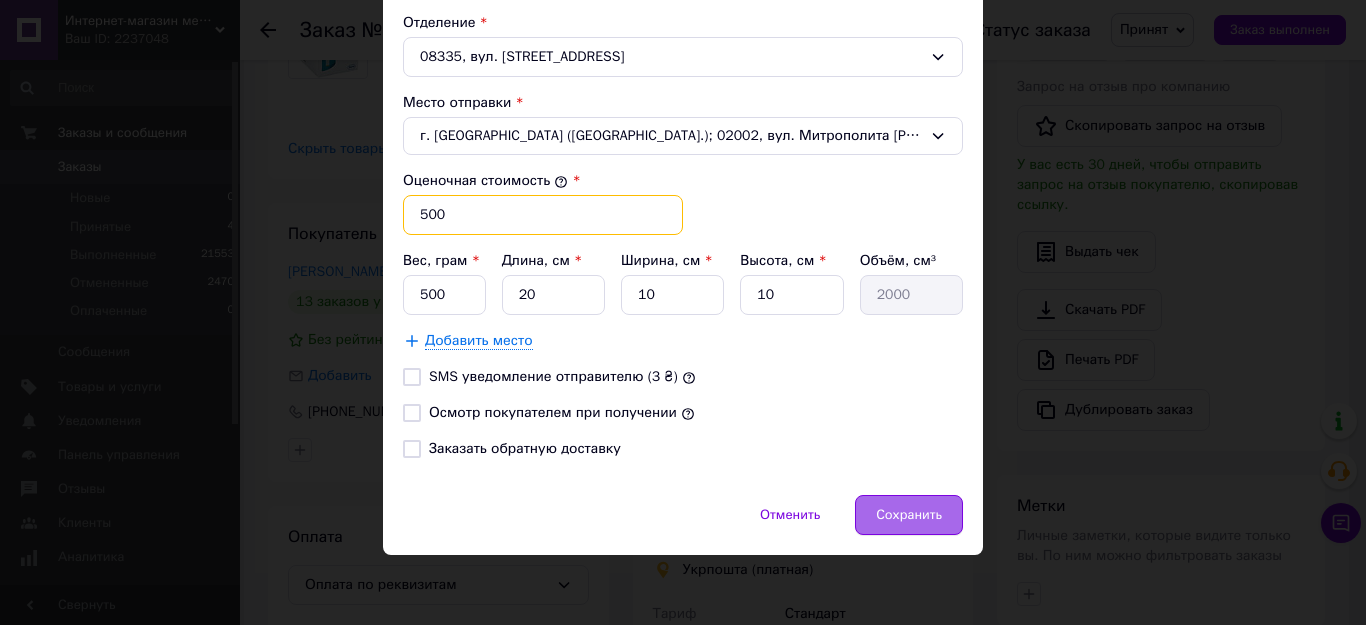 type on "500" 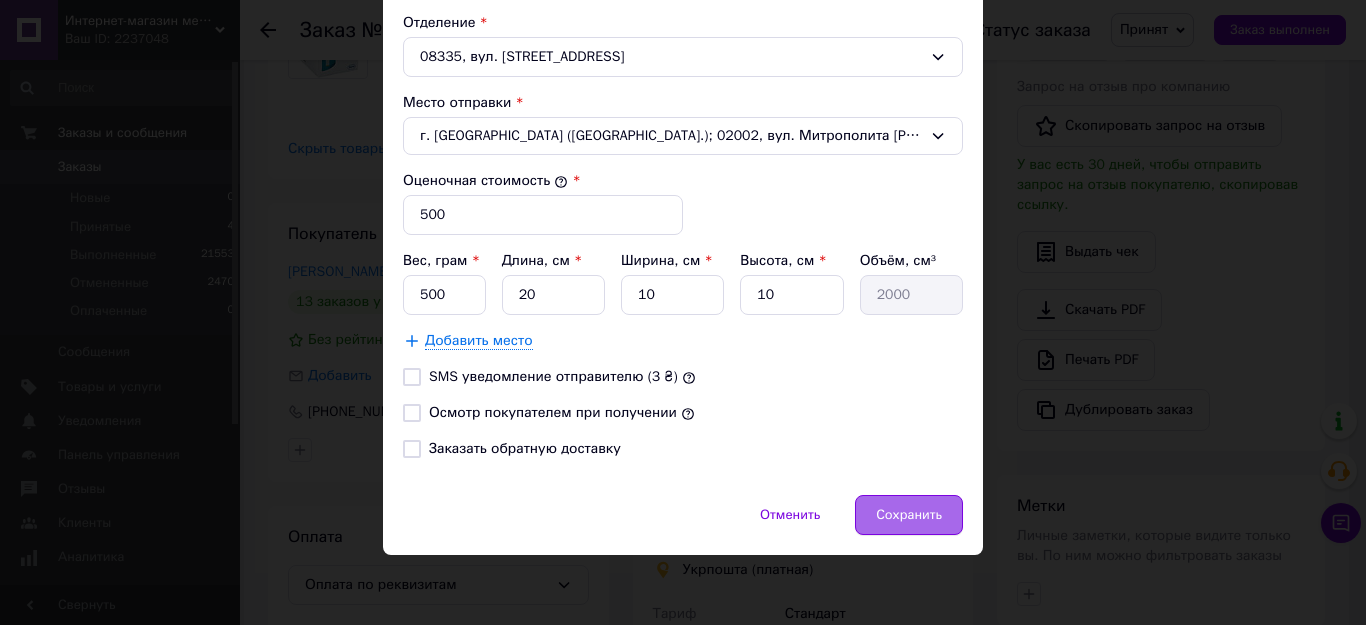 click on "Сохранить" at bounding box center [909, 515] 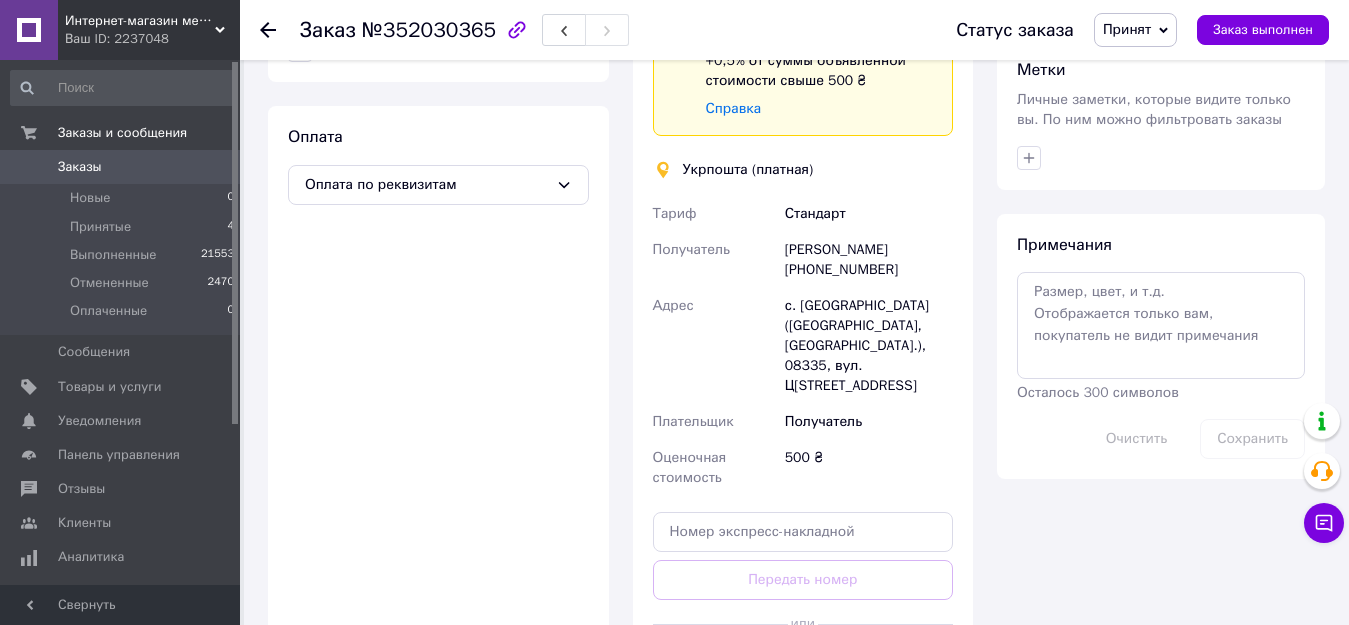 scroll, scrollTop: 1000, scrollLeft: 0, axis: vertical 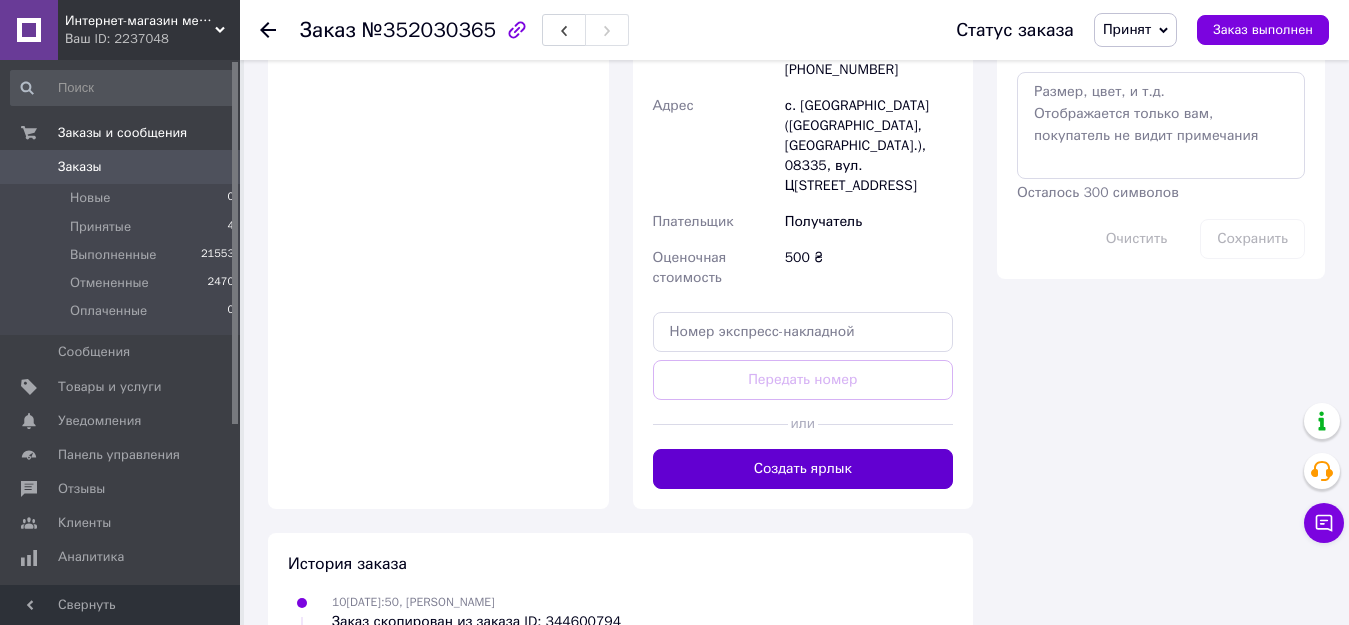 click on "Создать ярлык" at bounding box center [803, 469] 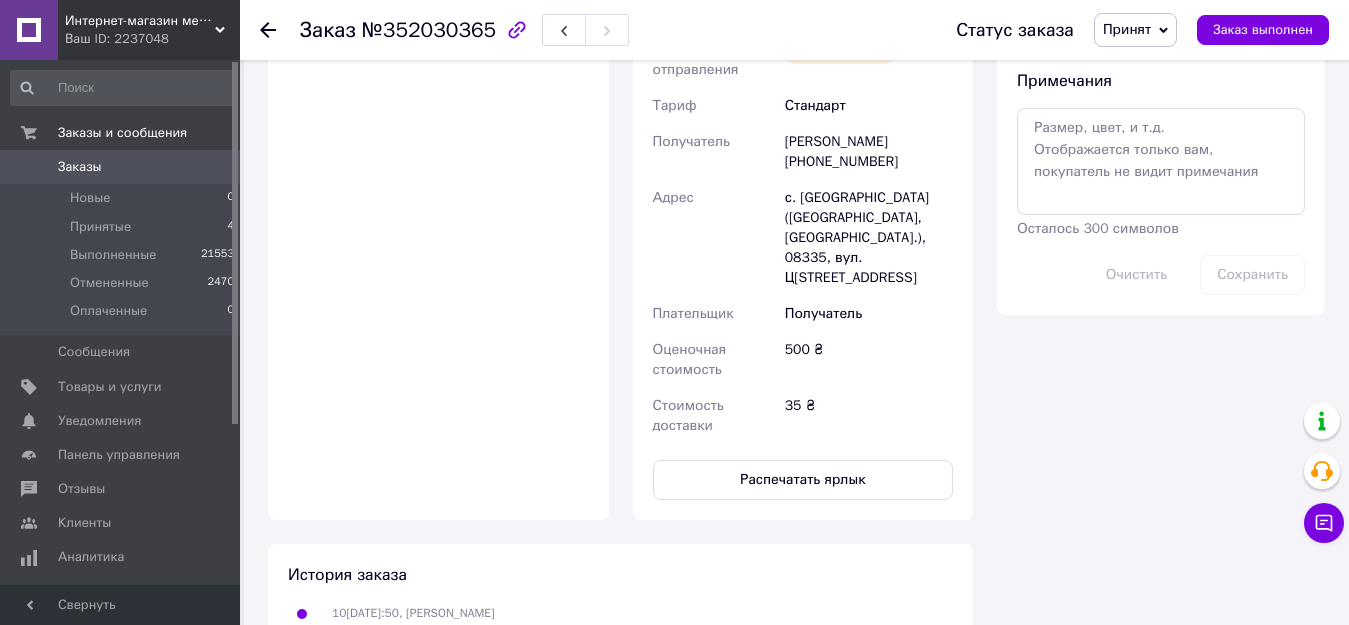 scroll, scrollTop: 900, scrollLeft: 0, axis: vertical 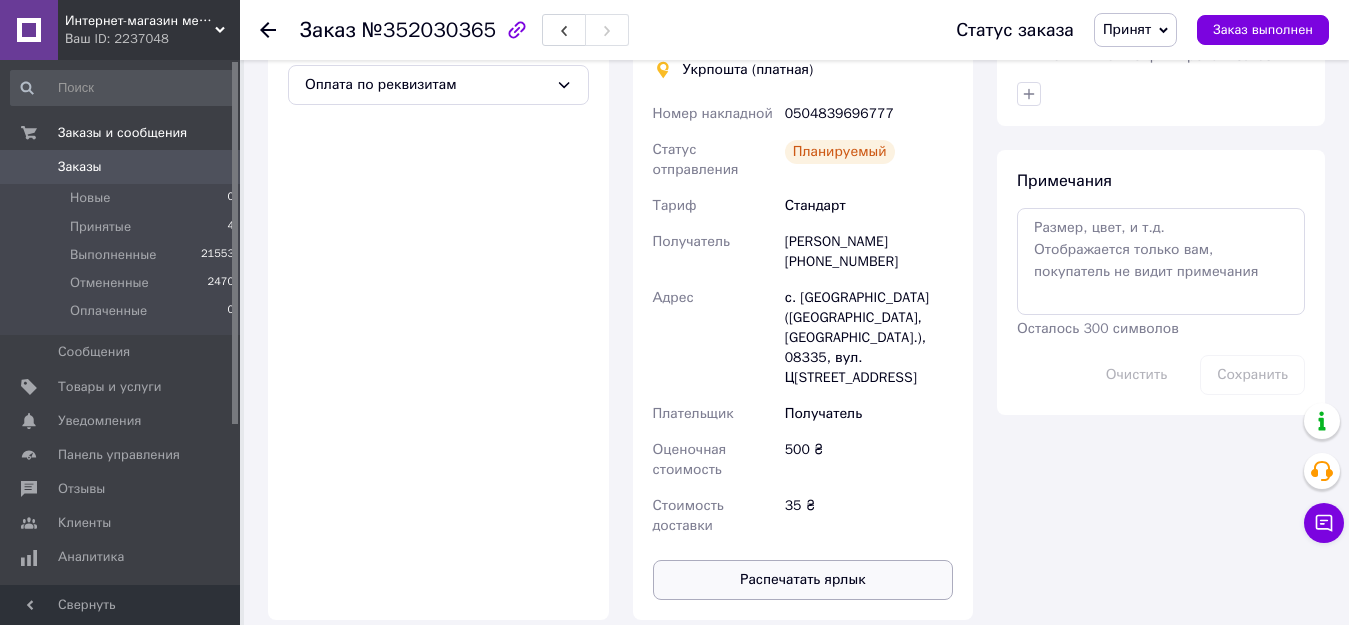 click on "Распечатать ярлык" at bounding box center (803, 580) 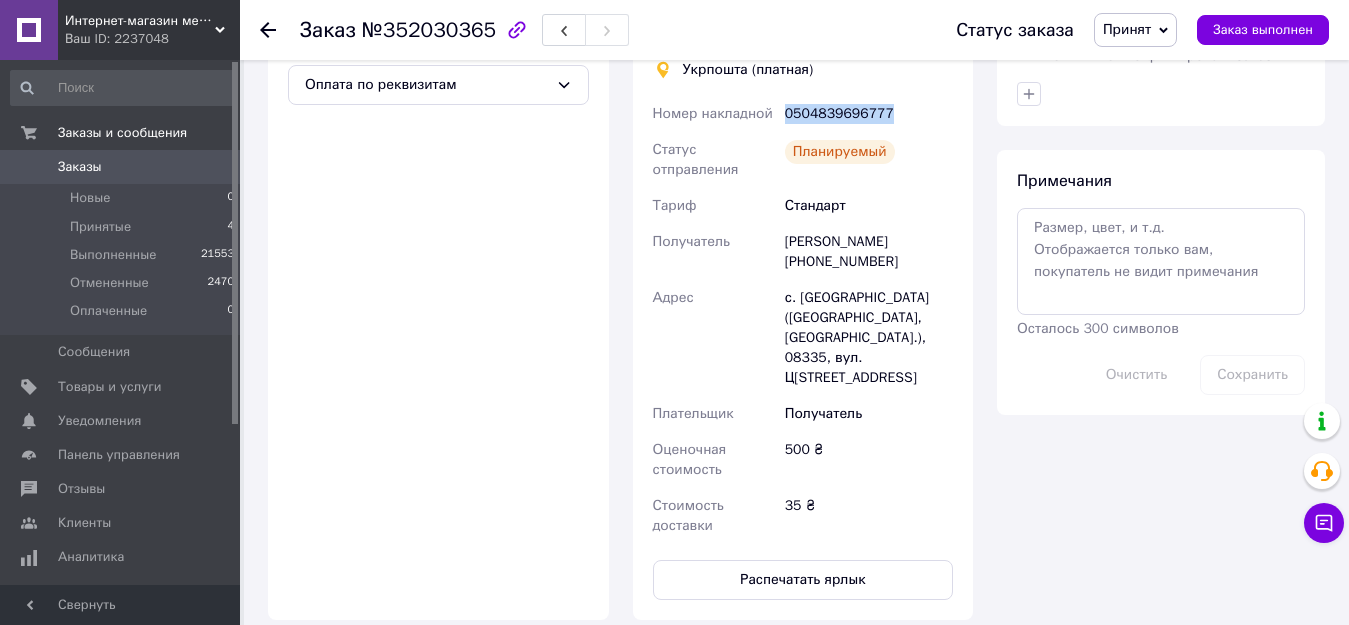 drag, startPoint x: 884, startPoint y: 93, endPoint x: 781, endPoint y: 104, distance: 103.58572 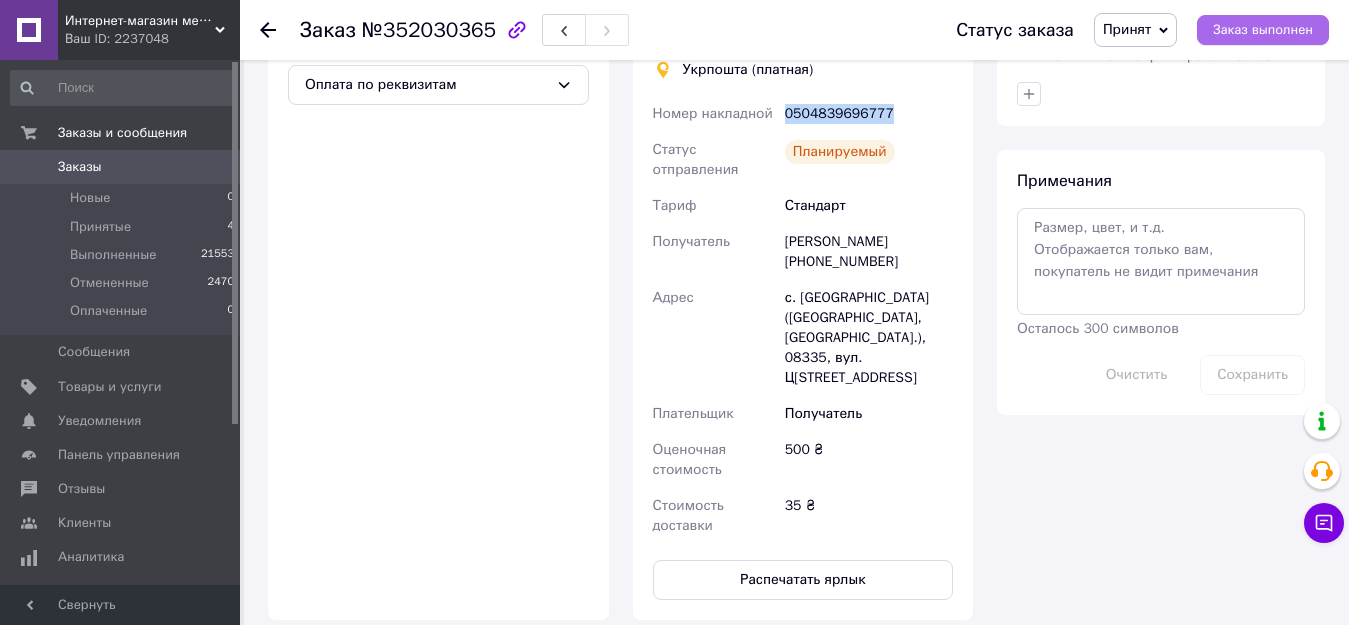 click on "Заказ выполнен" at bounding box center (1263, 30) 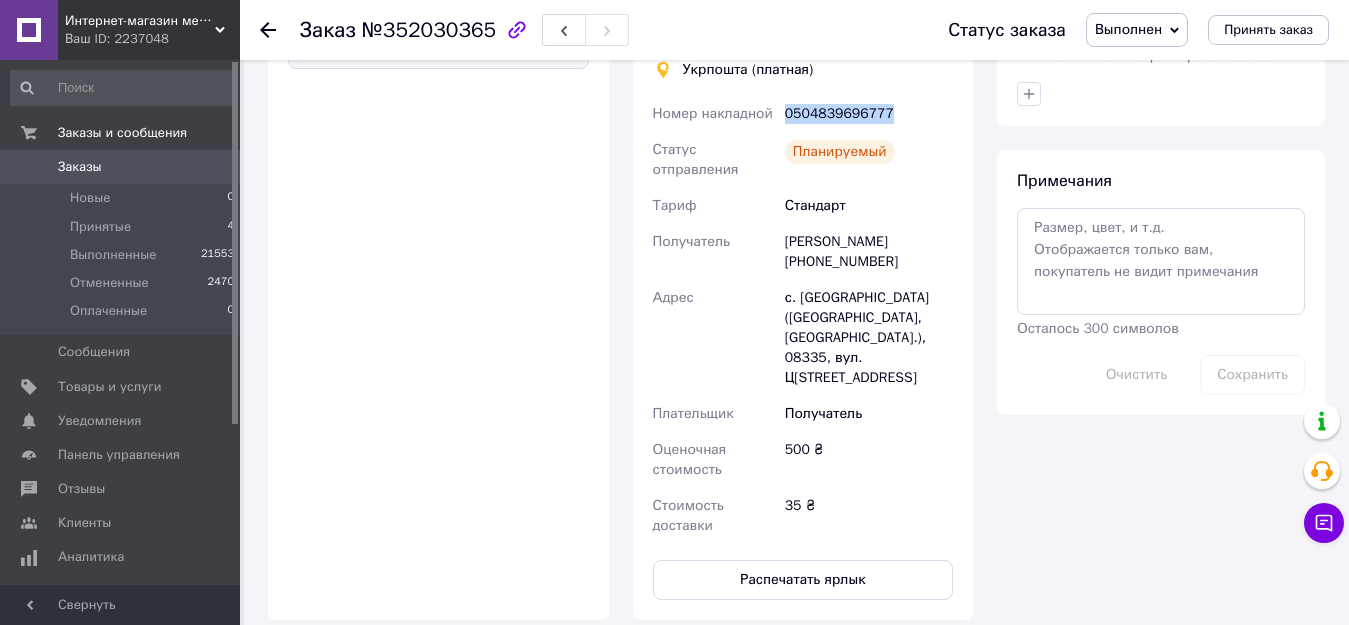 scroll, scrollTop: 864, scrollLeft: 0, axis: vertical 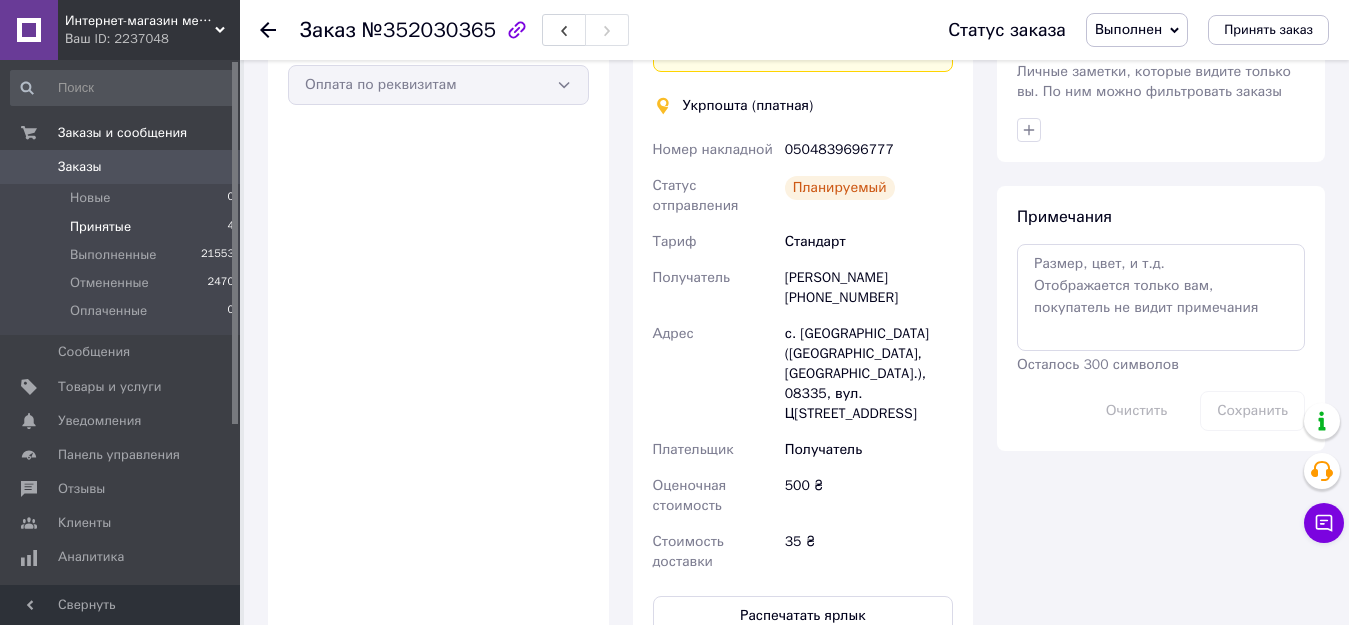 click on "Принятые" at bounding box center [100, 227] 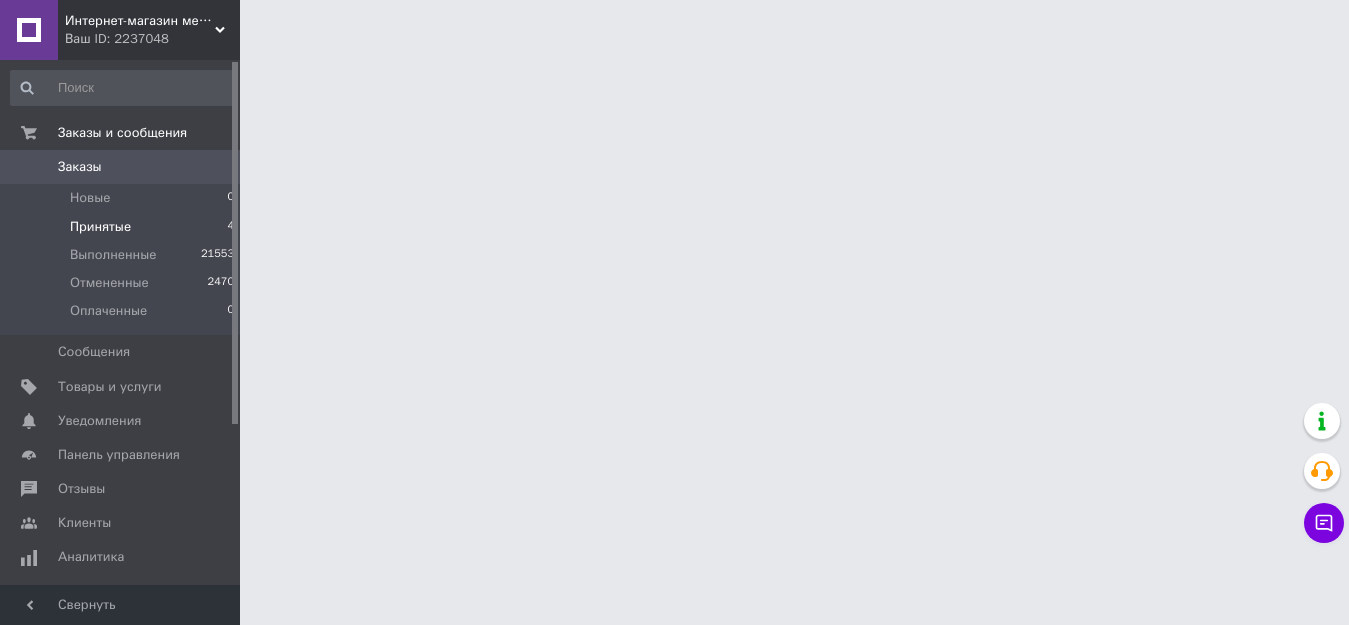 scroll, scrollTop: 0, scrollLeft: 0, axis: both 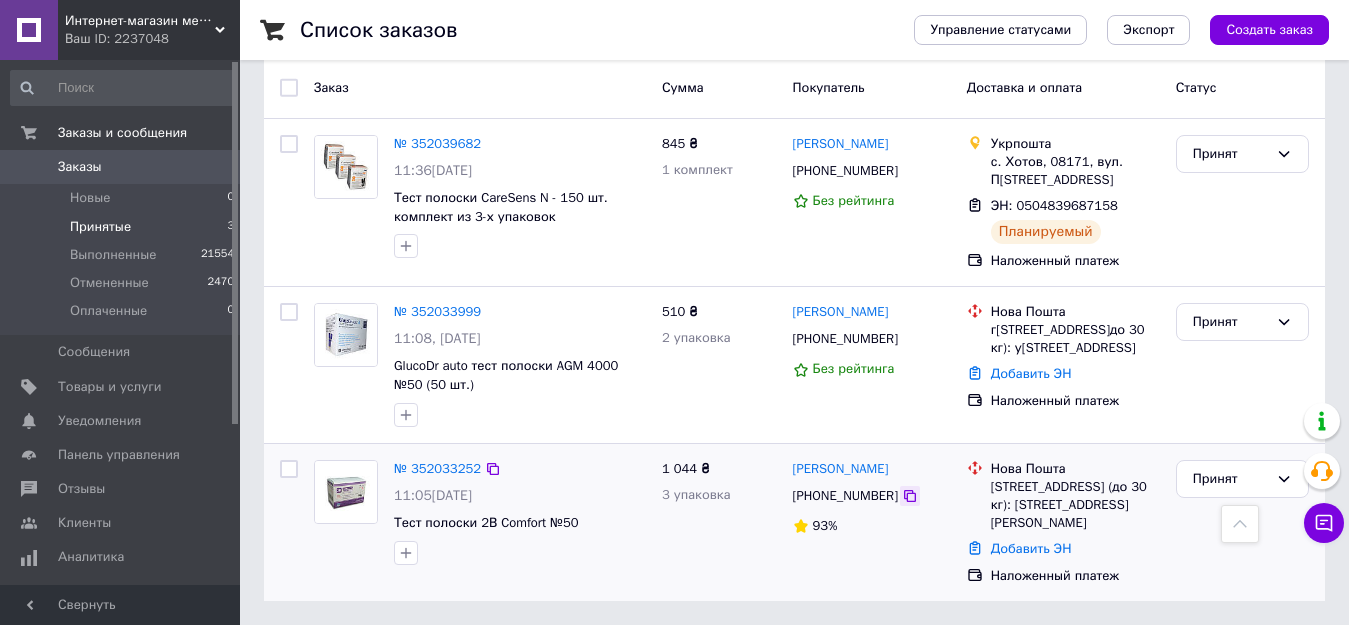click 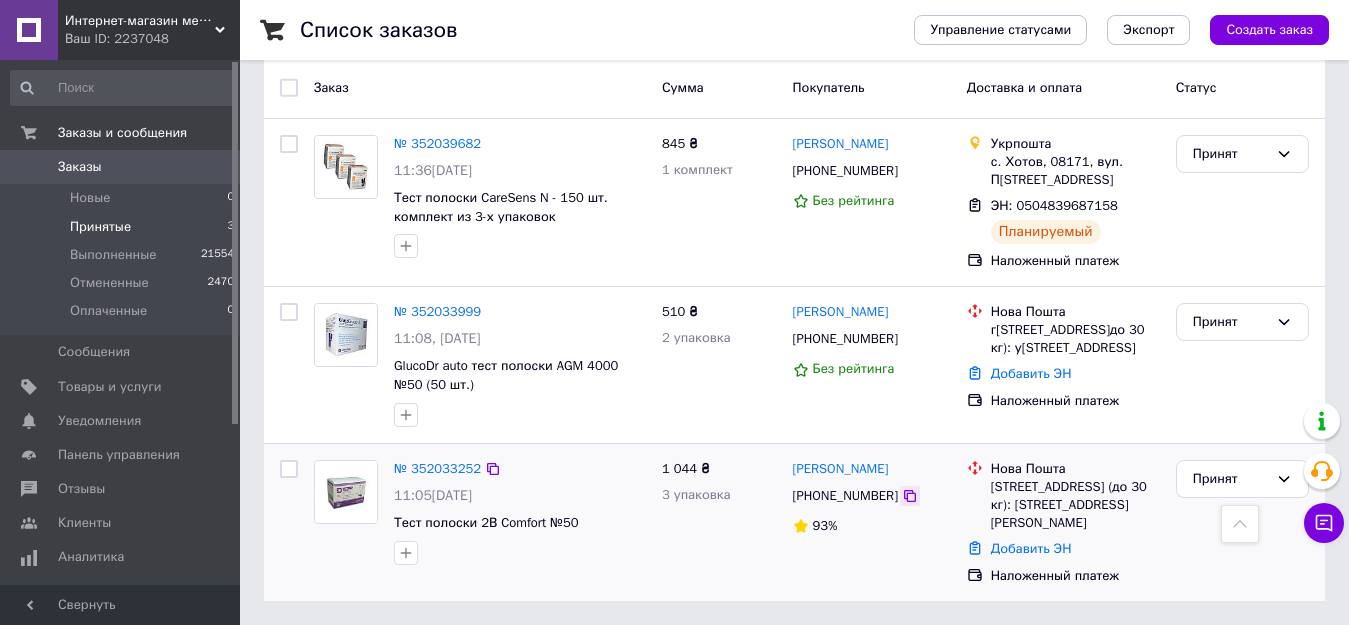 click 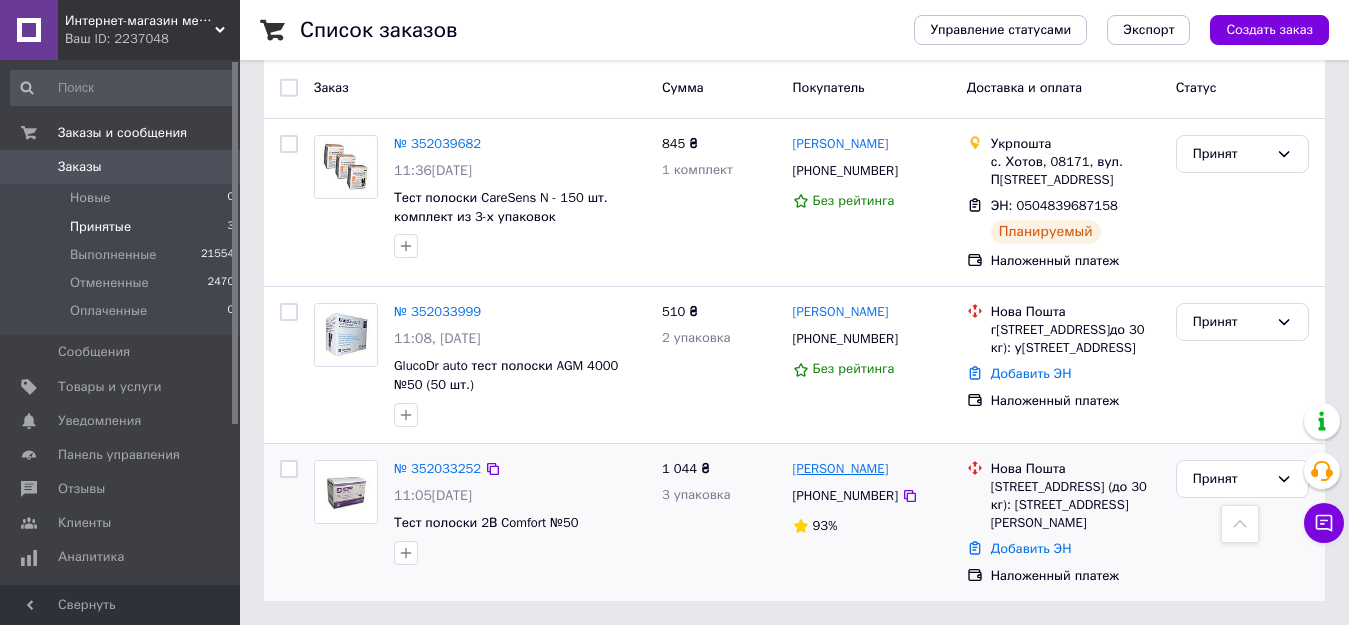 drag, startPoint x: 897, startPoint y: 474, endPoint x: 840, endPoint y: 466, distance: 57.558666 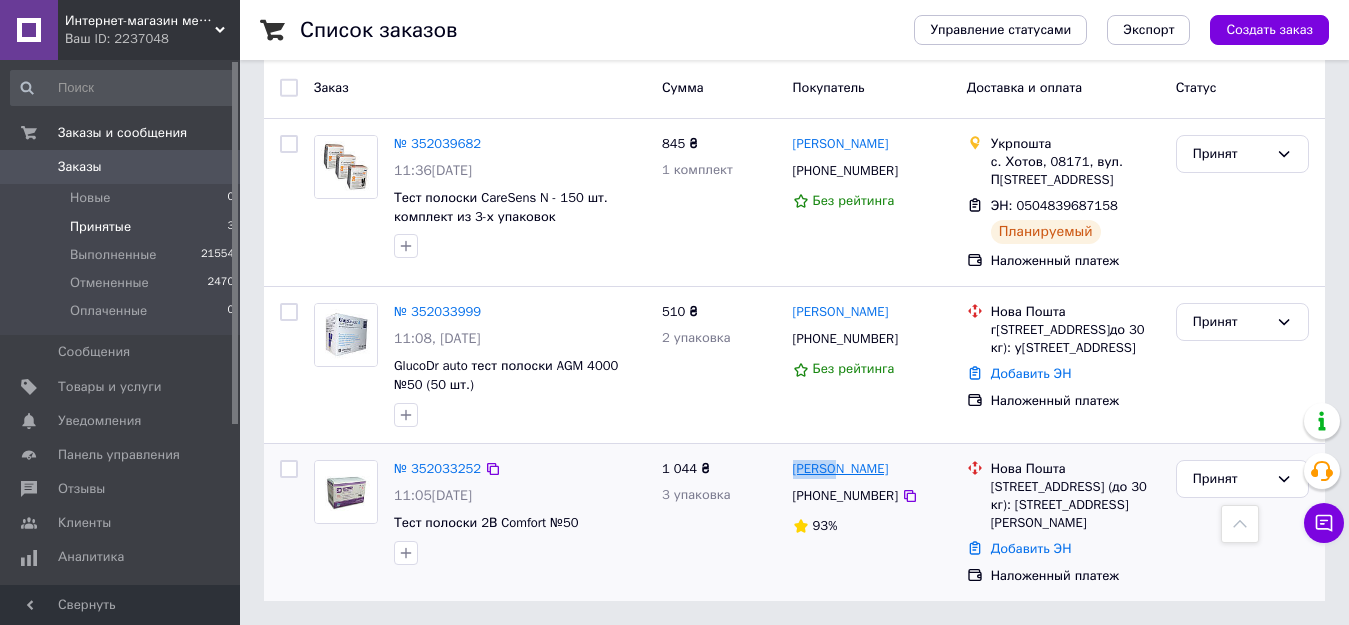 drag, startPoint x: 786, startPoint y: 472, endPoint x: 832, endPoint y: 473, distance: 46.010868 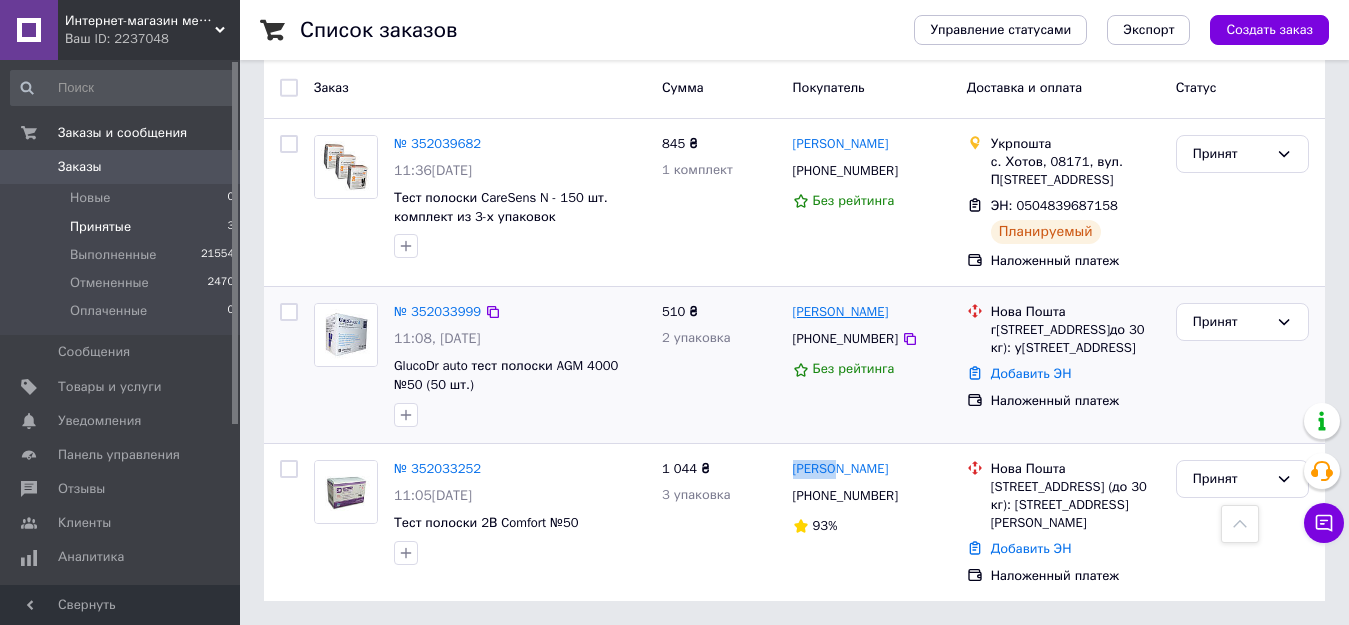 copy on "[PERSON_NAME]" 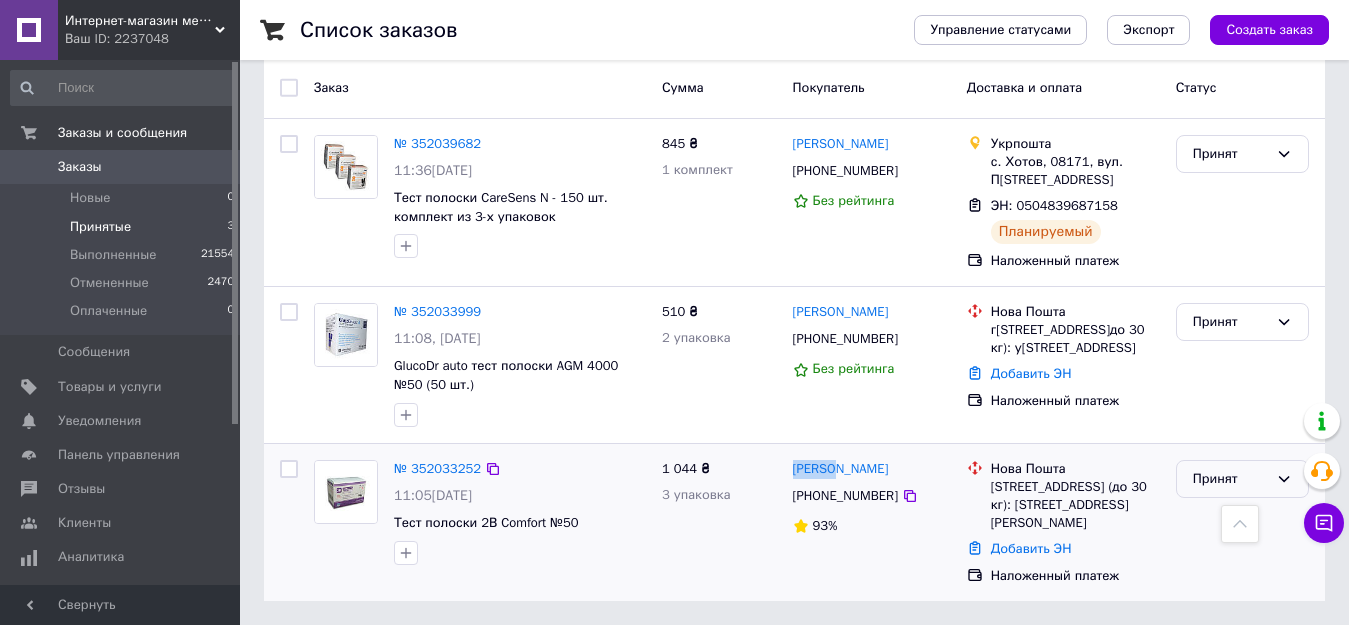 click on "Принят" at bounding box center [1230, 479] 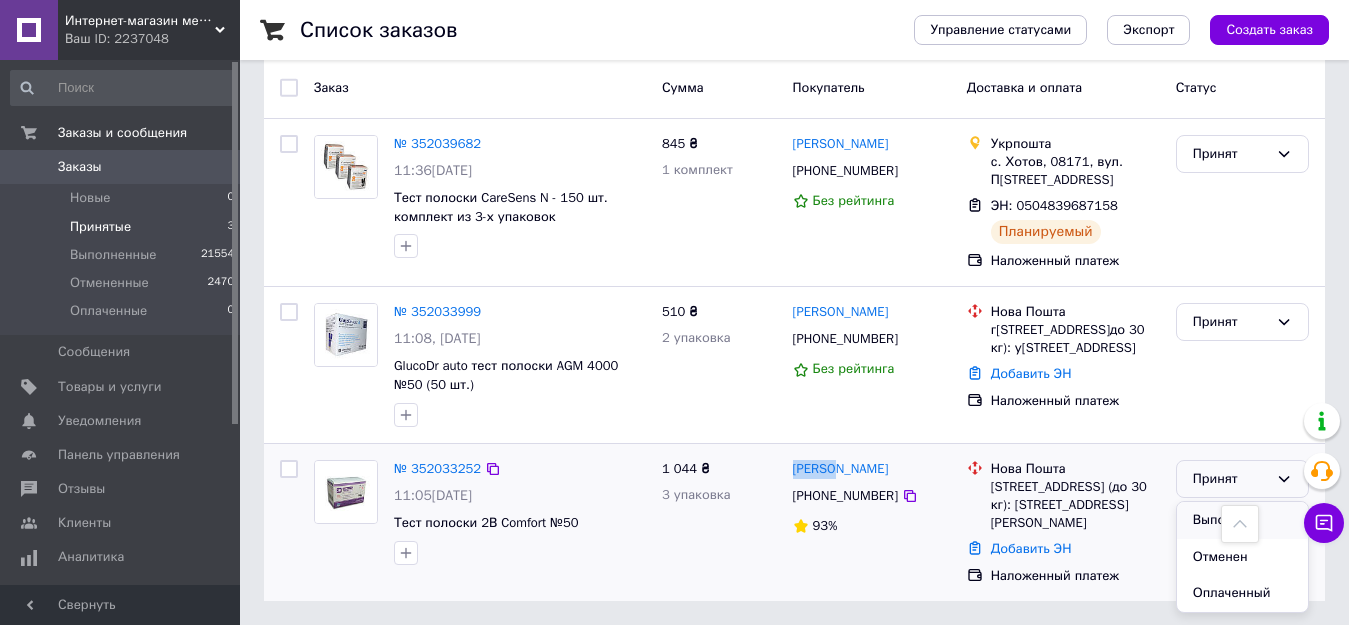 click on "Выполнен" at bounding box center [1242, 520] 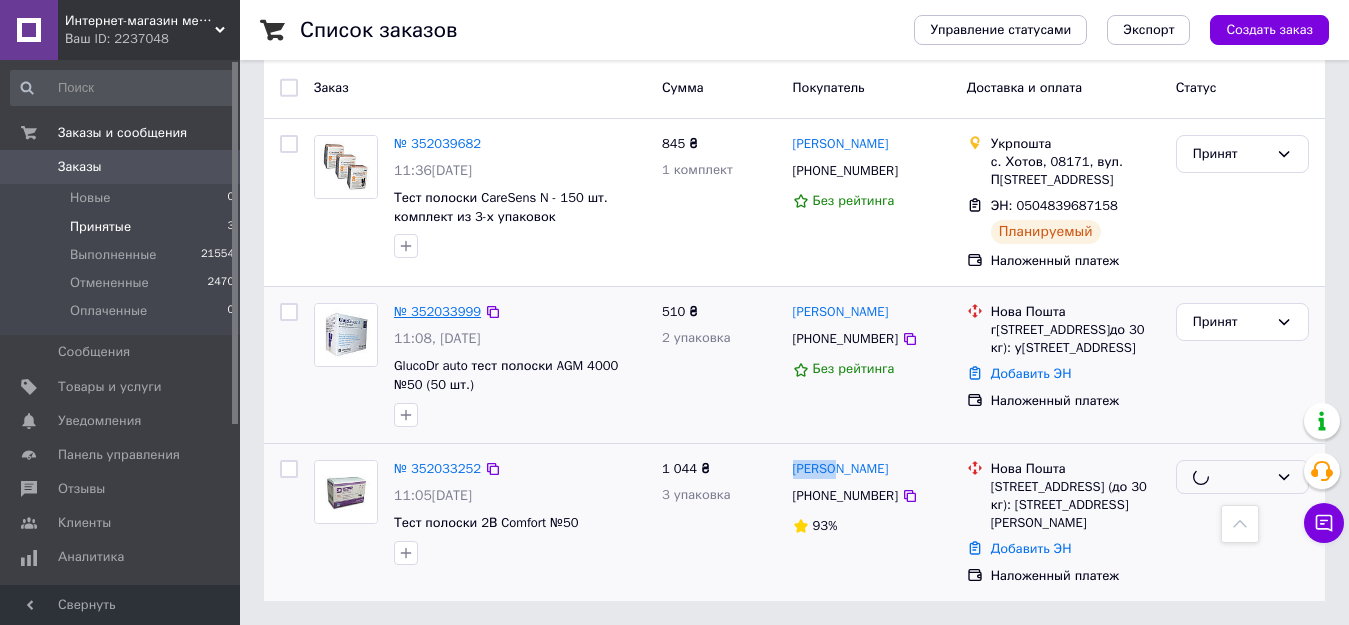 click on "№ 352033999" at bounding box center [437, 311] 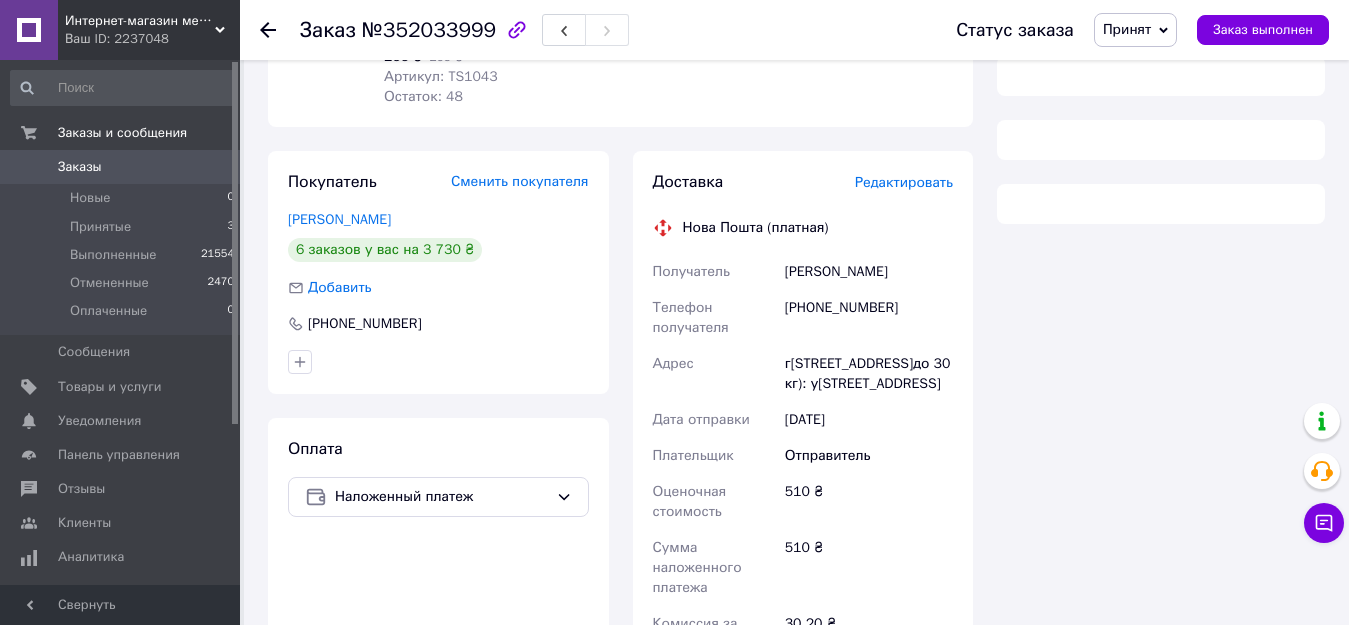scroll, scrollTop: 331, scrollLeft: 0, axis: vertical 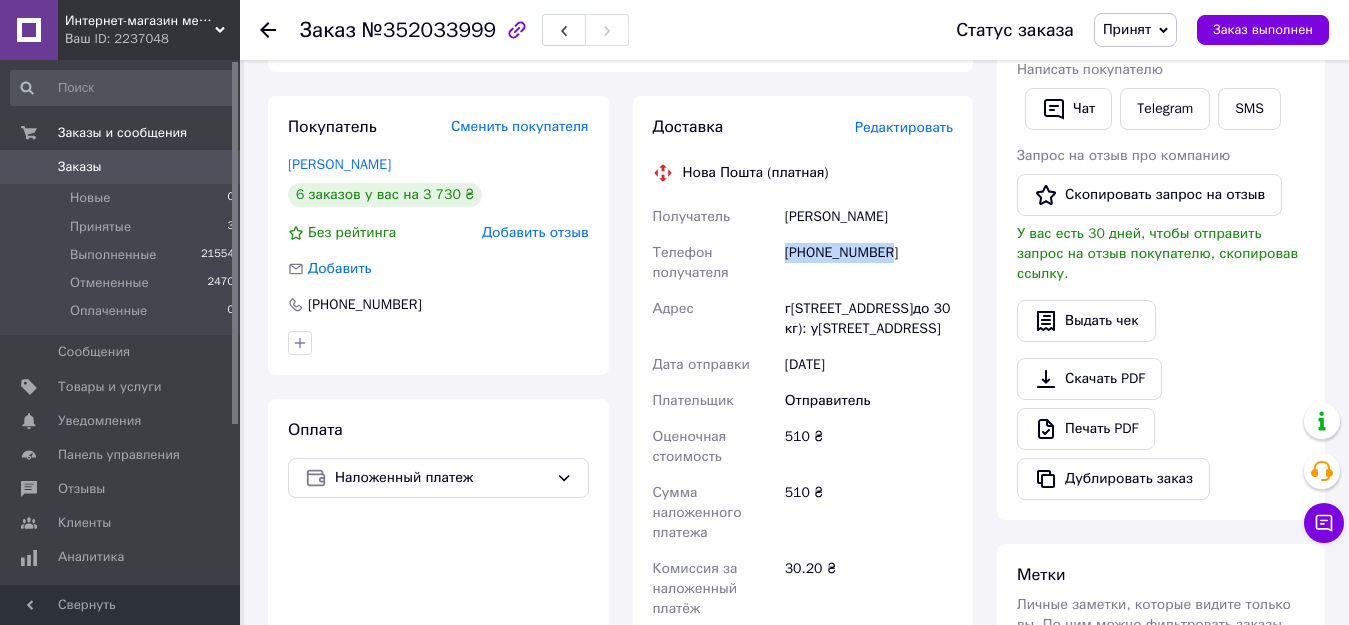 drag, startPoint x: 868, startPoint y: 250, endPoint x: 781, endPoint y: 257, distance: 87.28116 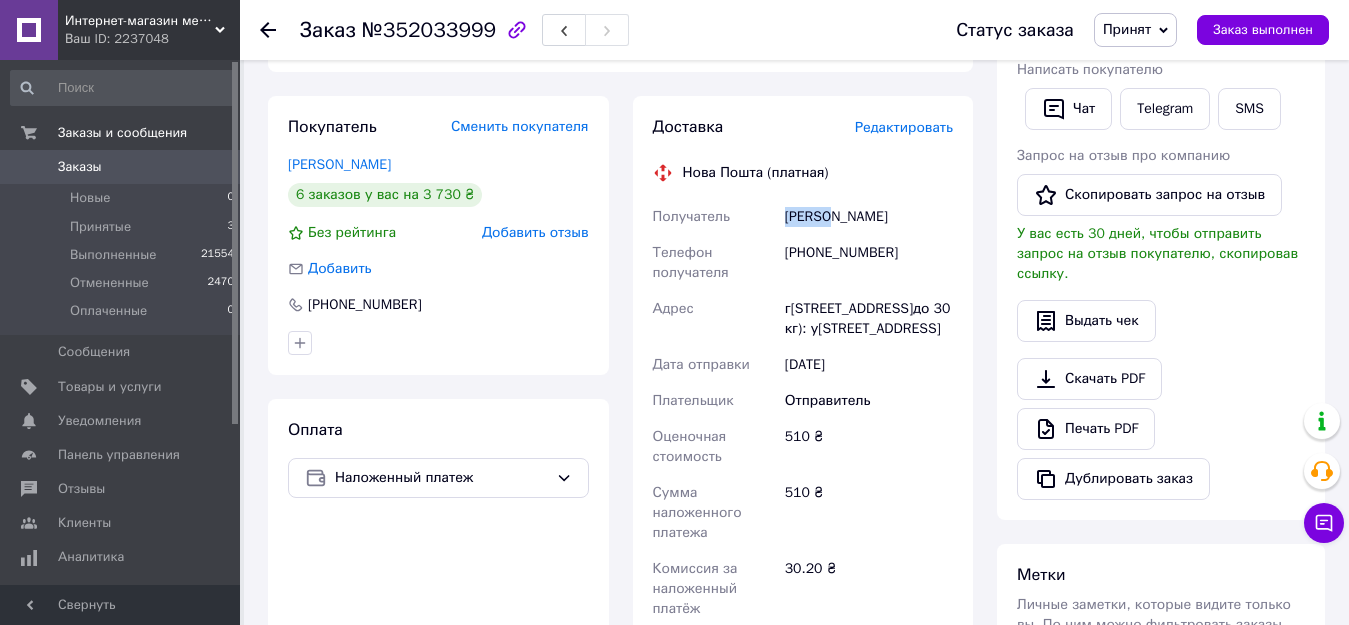 drag, startPoint x: 830, startPoint y: 215, endPoint x: 789, endPoint y: 215, distance: 41 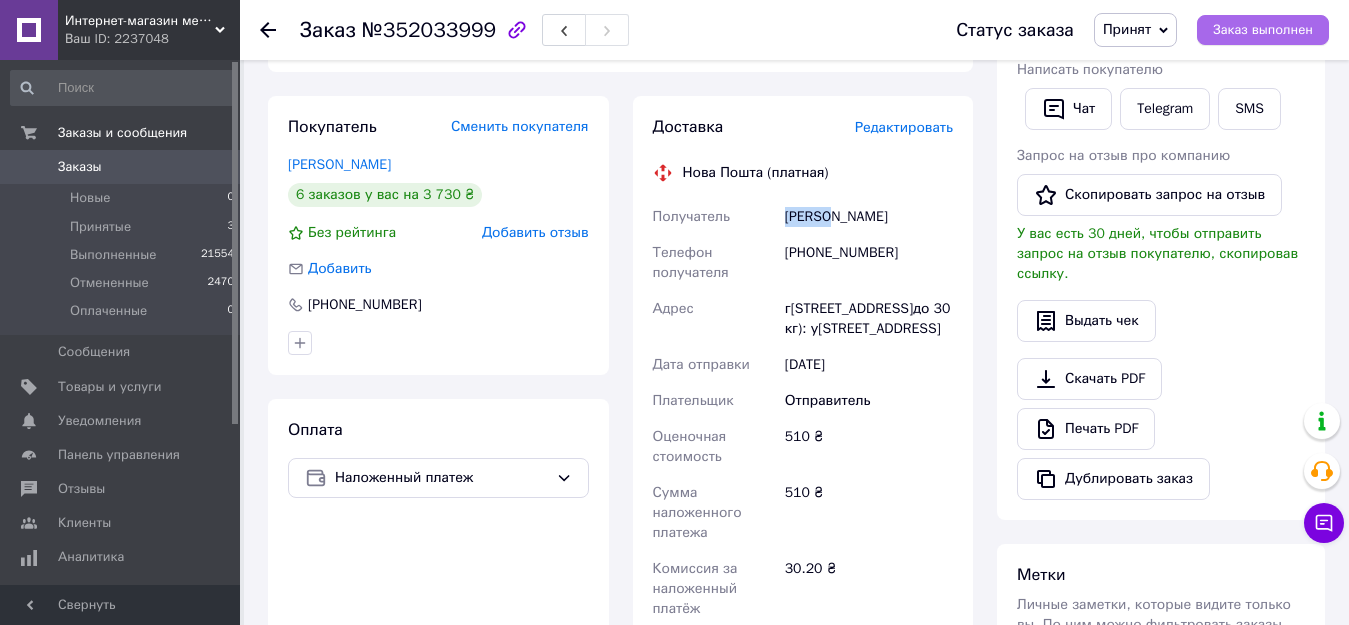 click on "Заказ выполнен" at bounding box center [1263, 30] 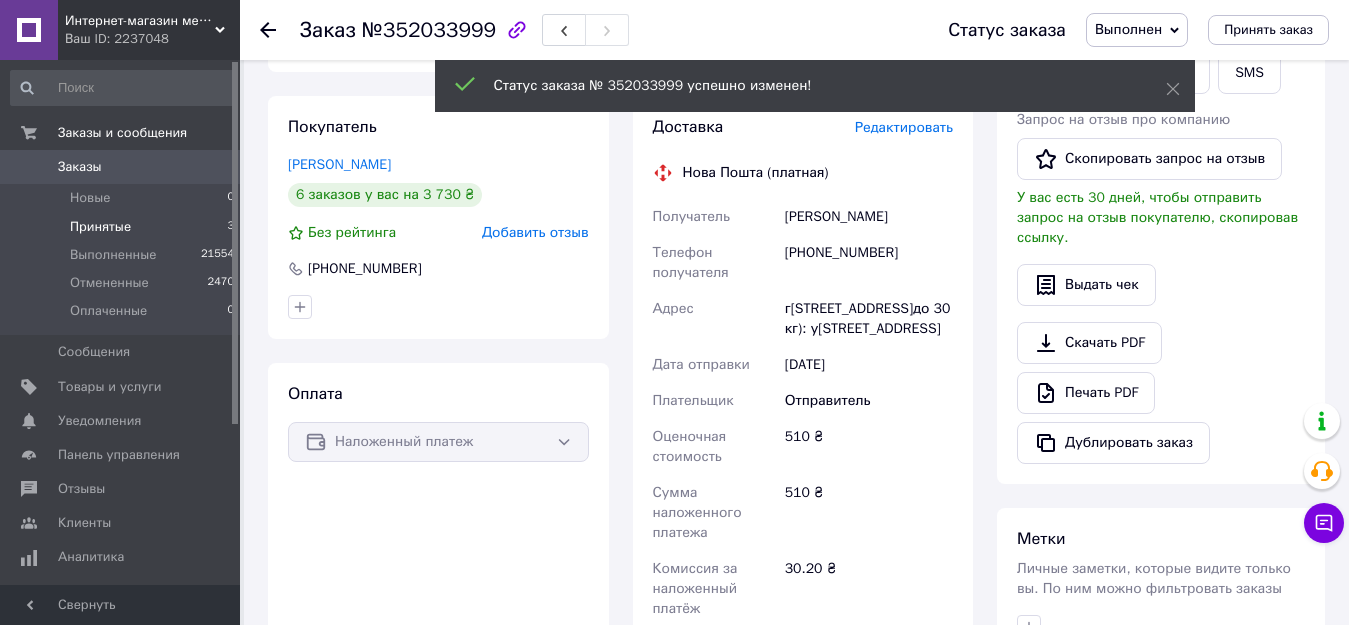 click on "Принятые" at bounding box center (100, 227) 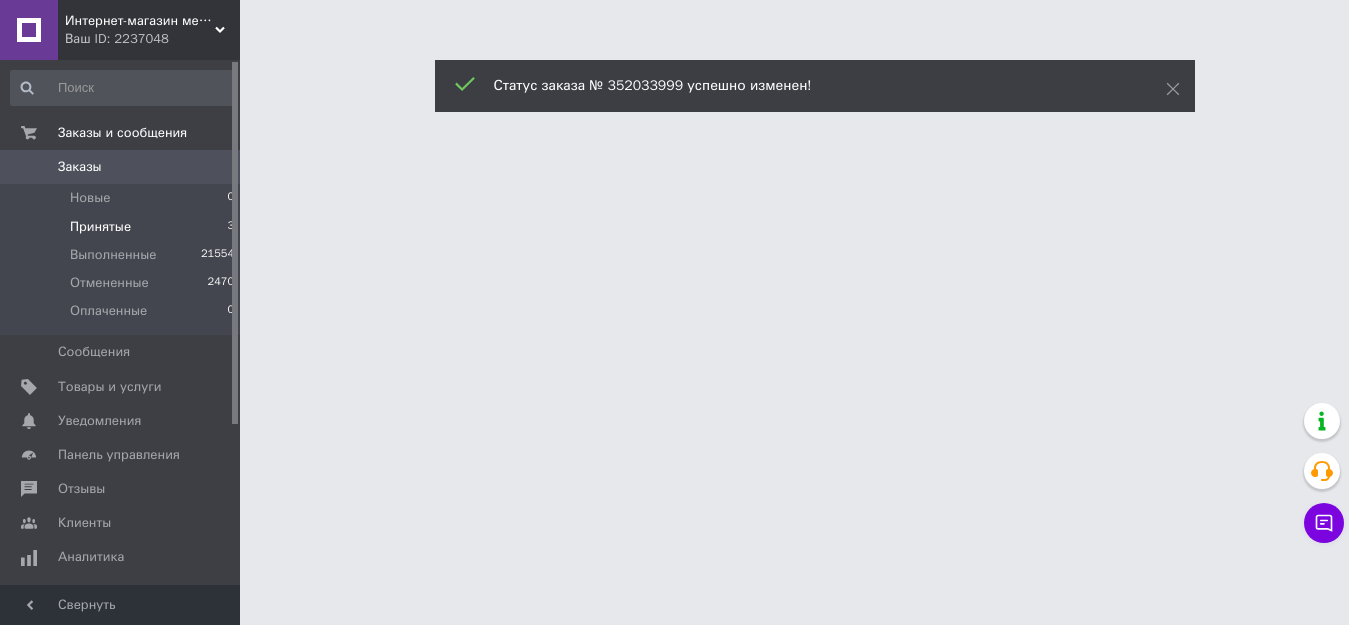 scroll, scrollTop: 0, scrollLeft: 0, axis: both 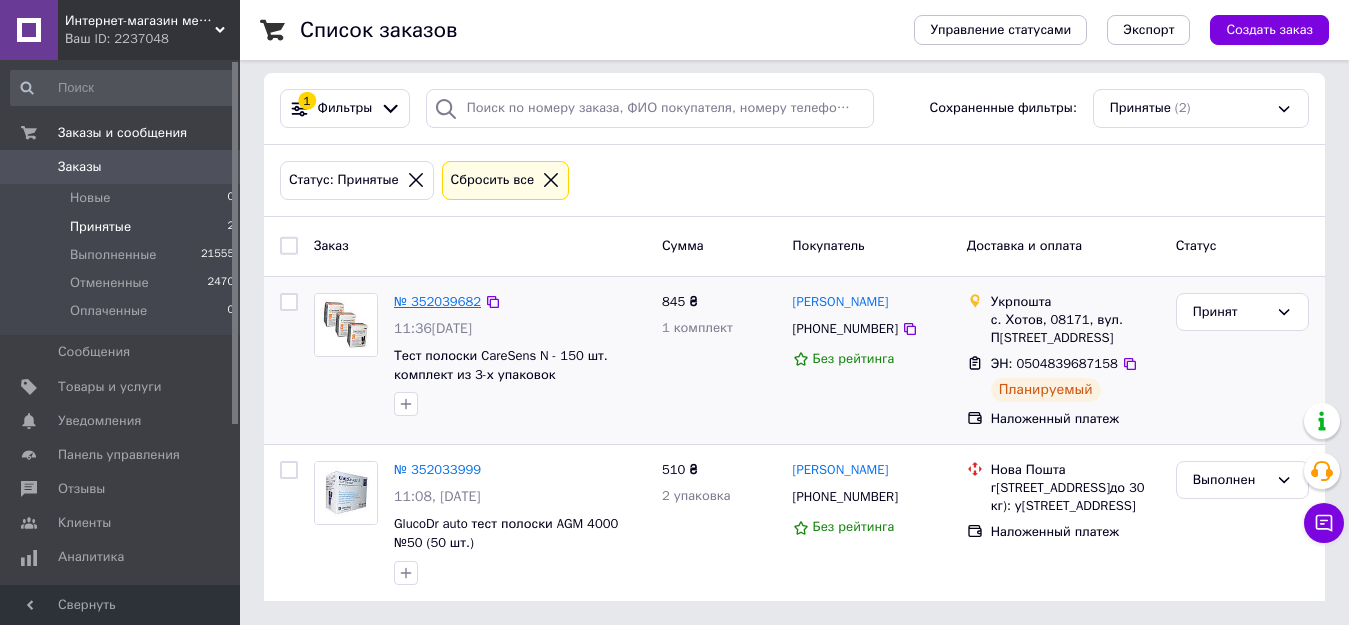 click on "№ 352039682" at bounding box center [437, 301] 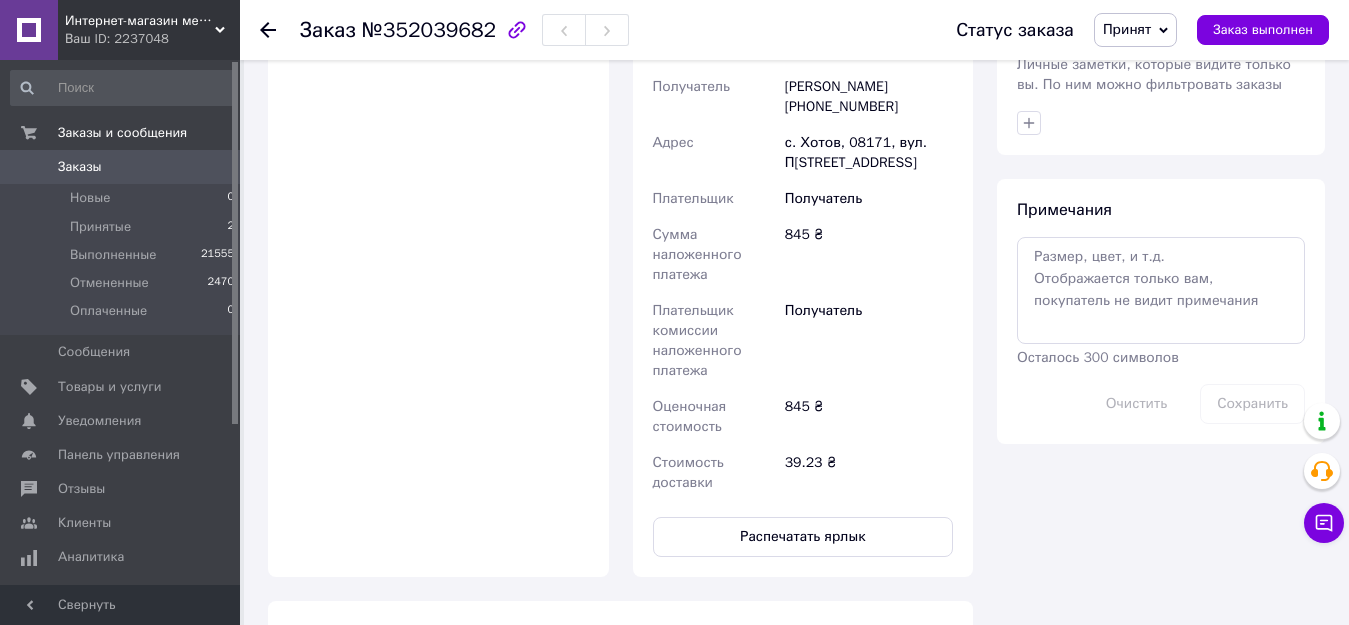 scroll, scrollTop: 1071, scrollLeft: 0, axis: vertical 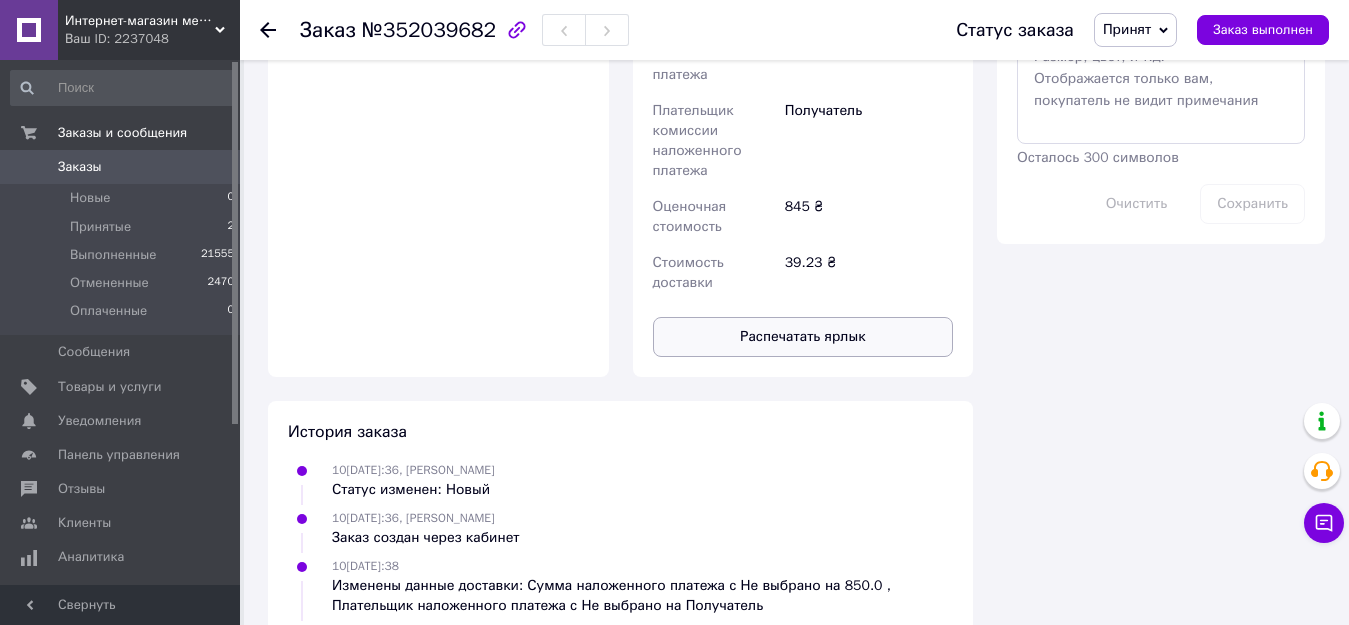 click on "Распечатать ярлык" at bounding box center [803, 337] 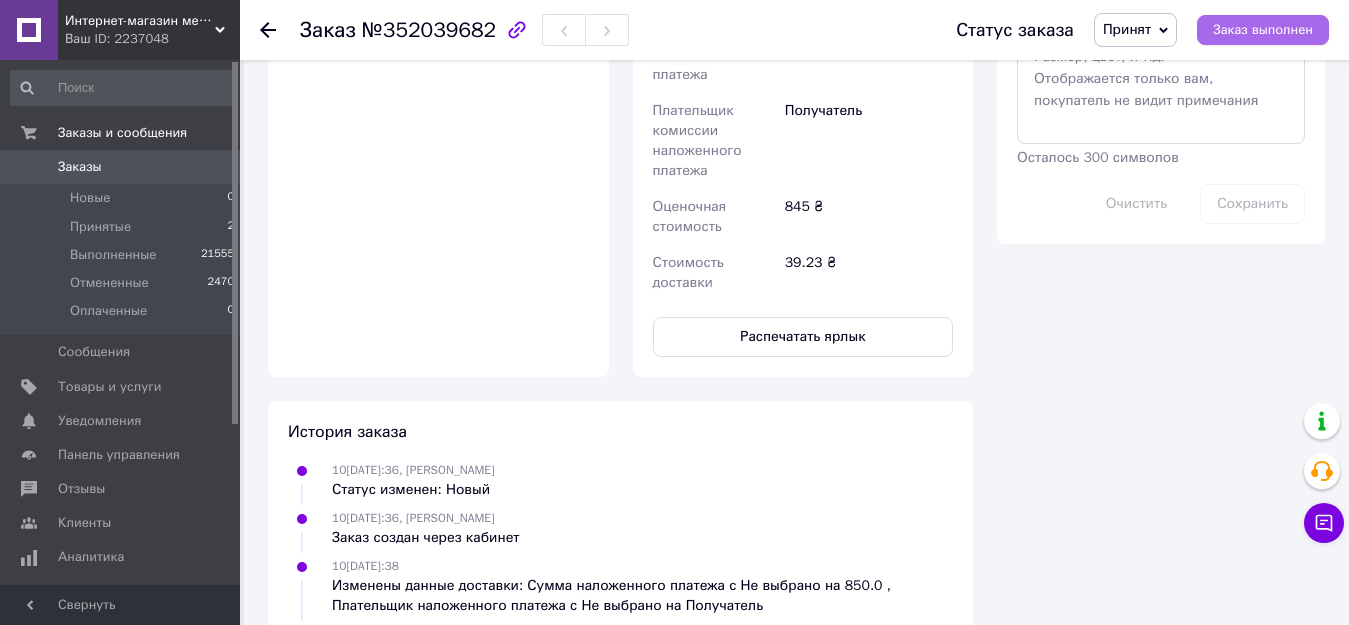 click on "Заказ выполнен" at bounding box center [1263, 30] 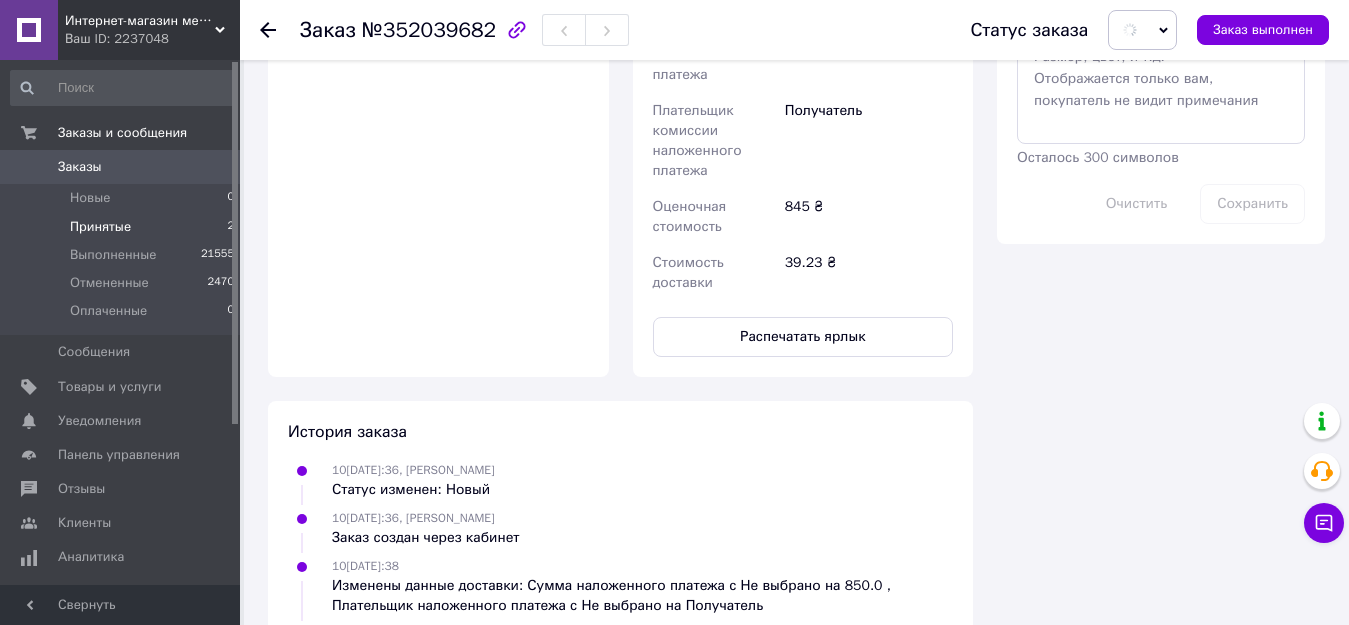 click on "Принятые" at bounding box center (100, 227) 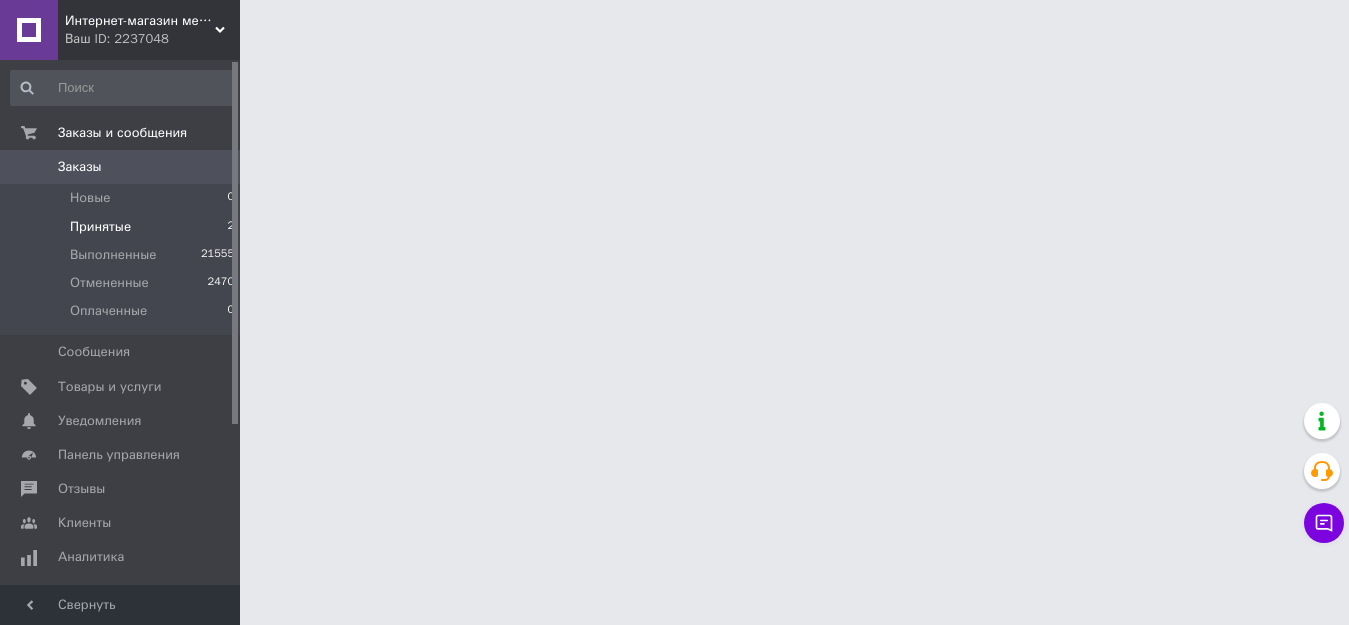 scroll, scrollTop: 0, scrollLeft: 0, axis: both 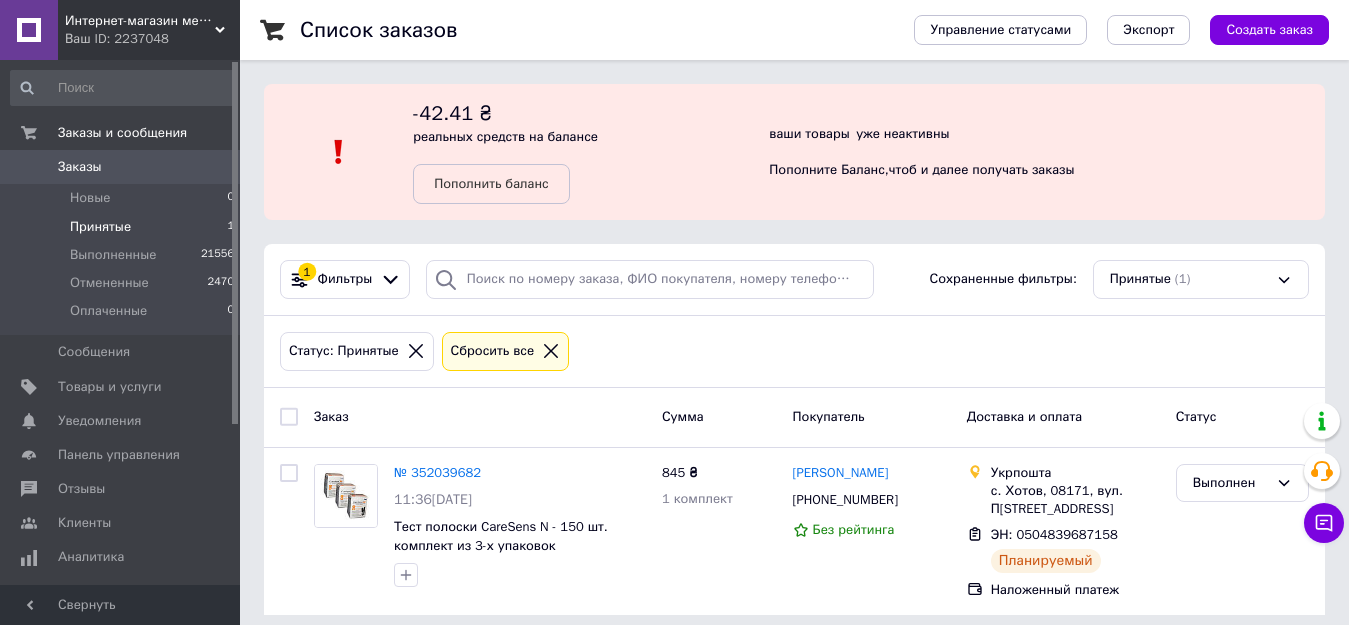 click on "Принятые" at bounding box center [100, 227] 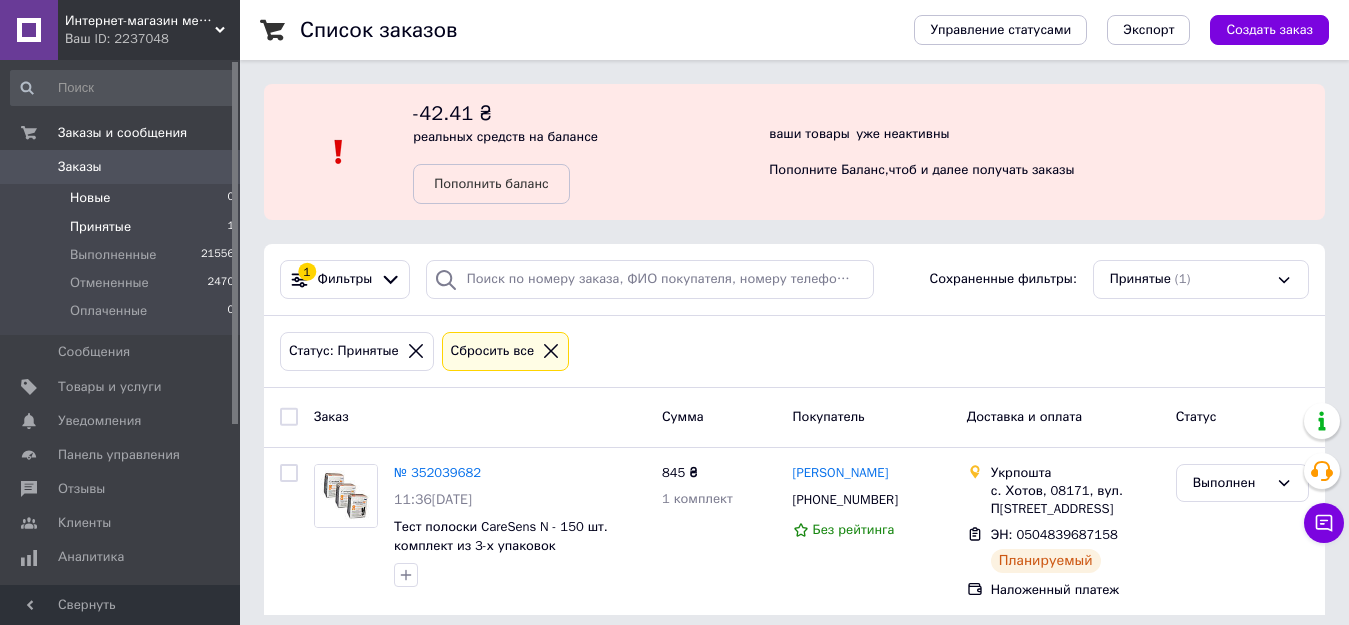 click on "Новые" at bounding box center [90, 198] 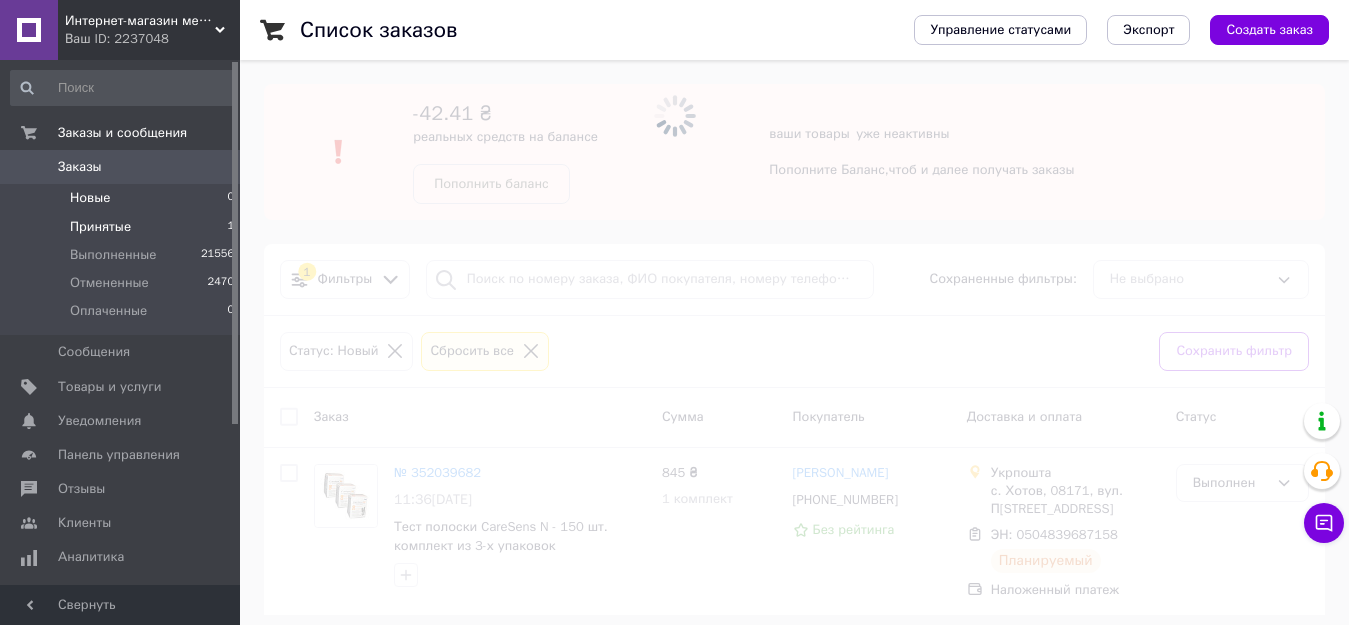 click on "Принятые" at bounding box center [100, 227] 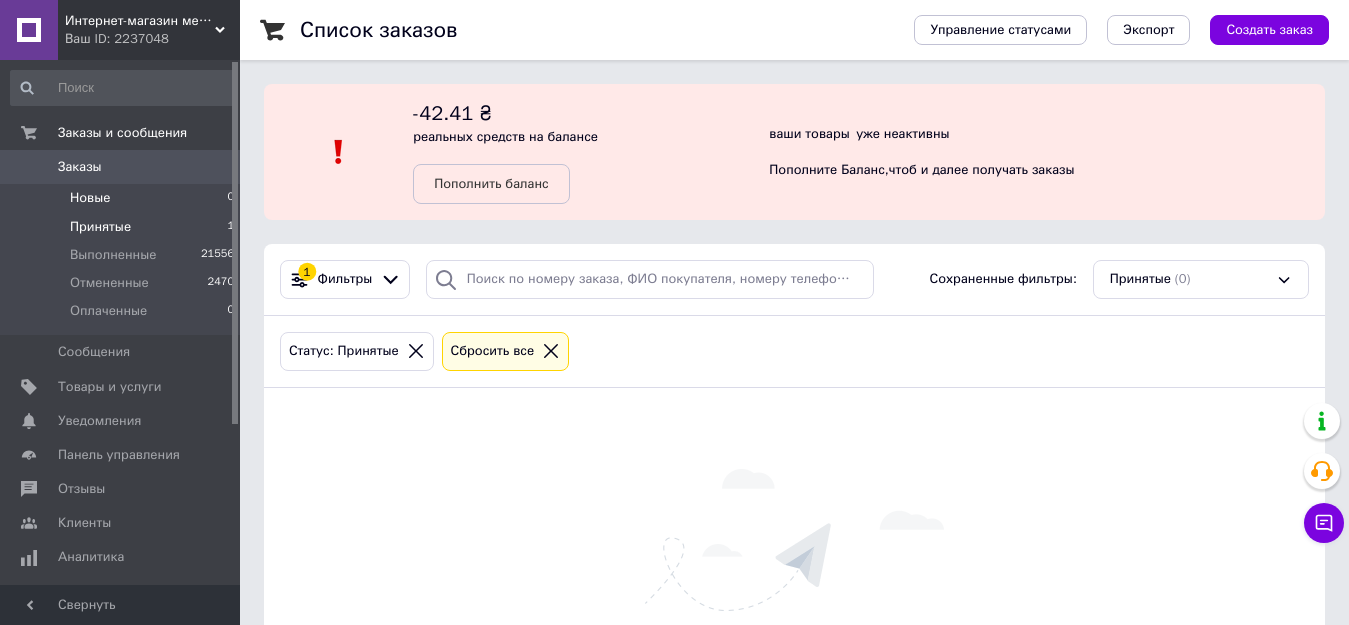 click on "Новые" at bounding box center [90, 198] 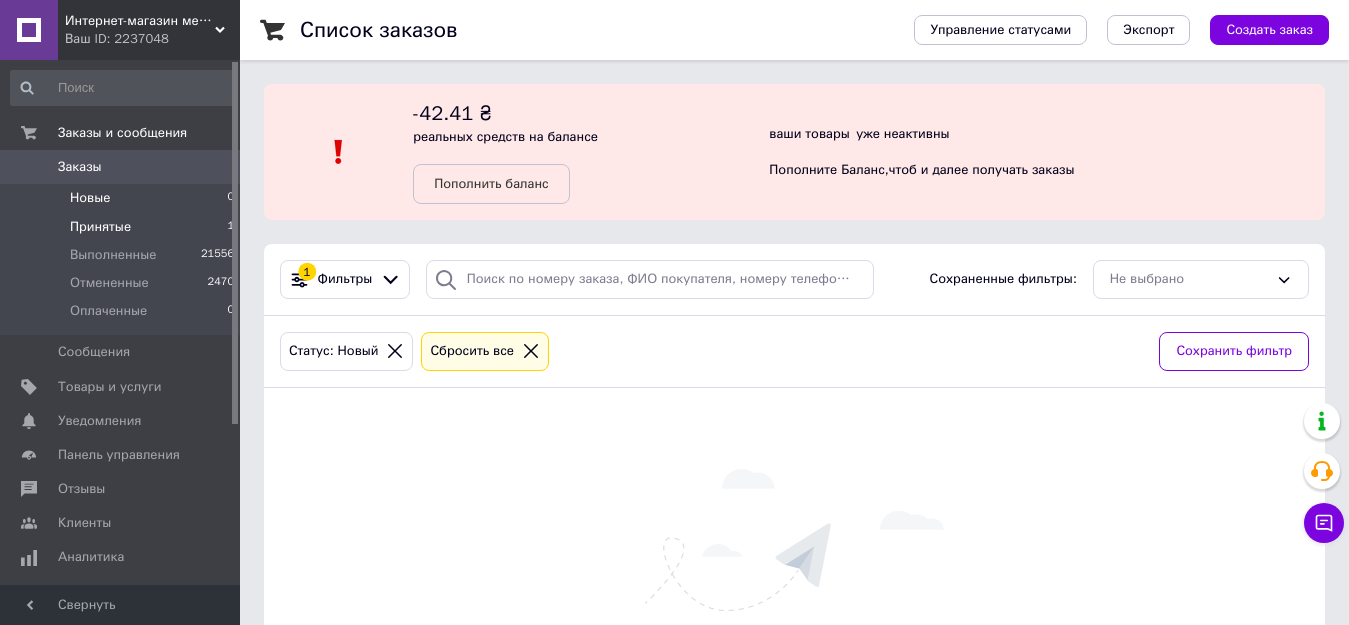 click on "Принятые" at bounding box center [100, 227] 